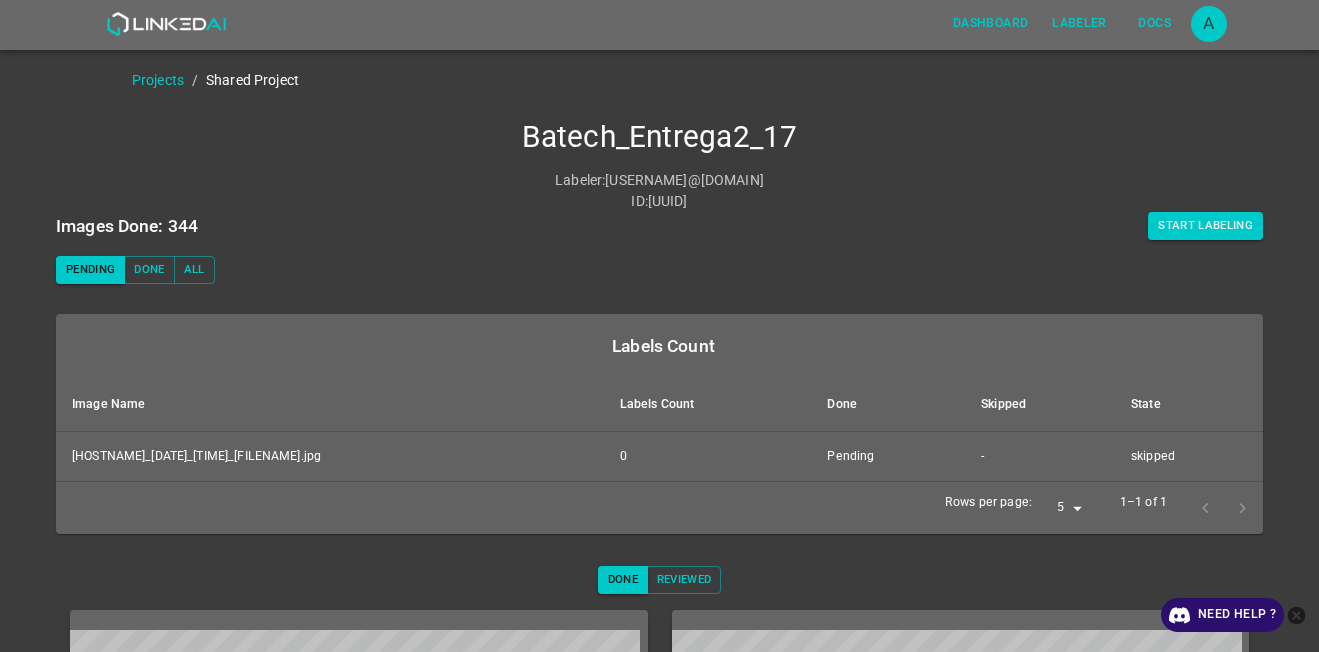 scroll, scrollTop: 0, scrollLeft: 0, axis: both 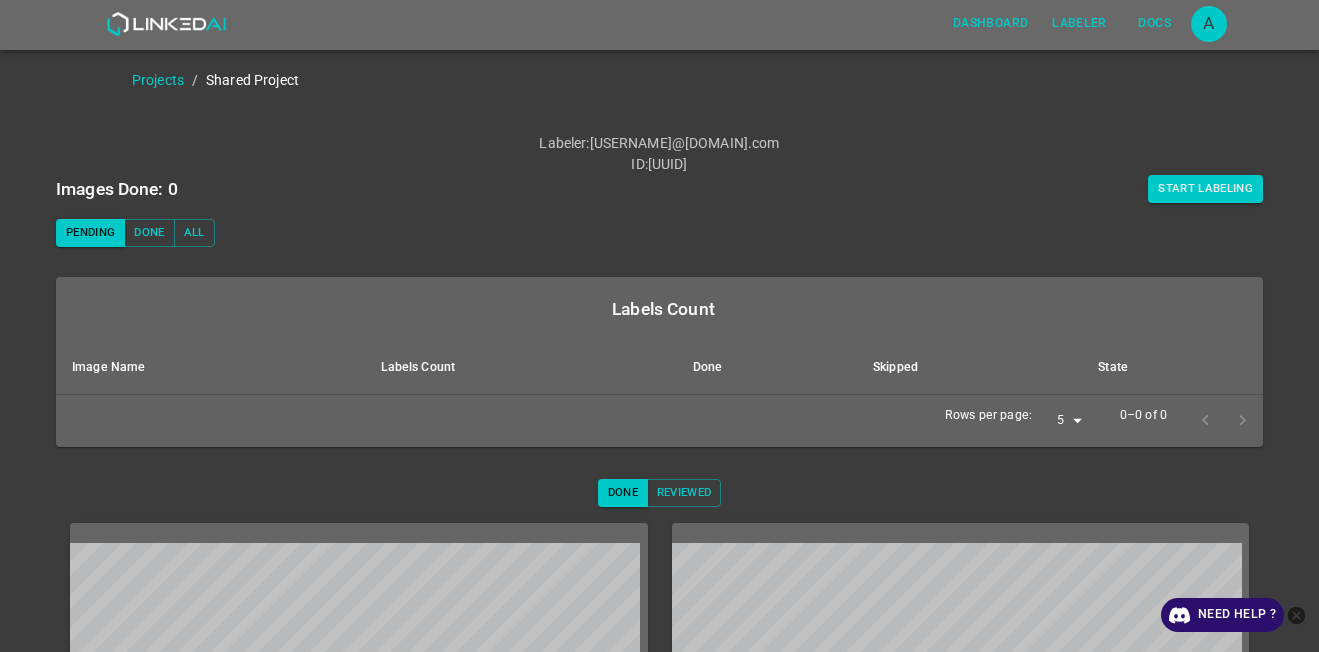 click at bounding box center (1296, 615) 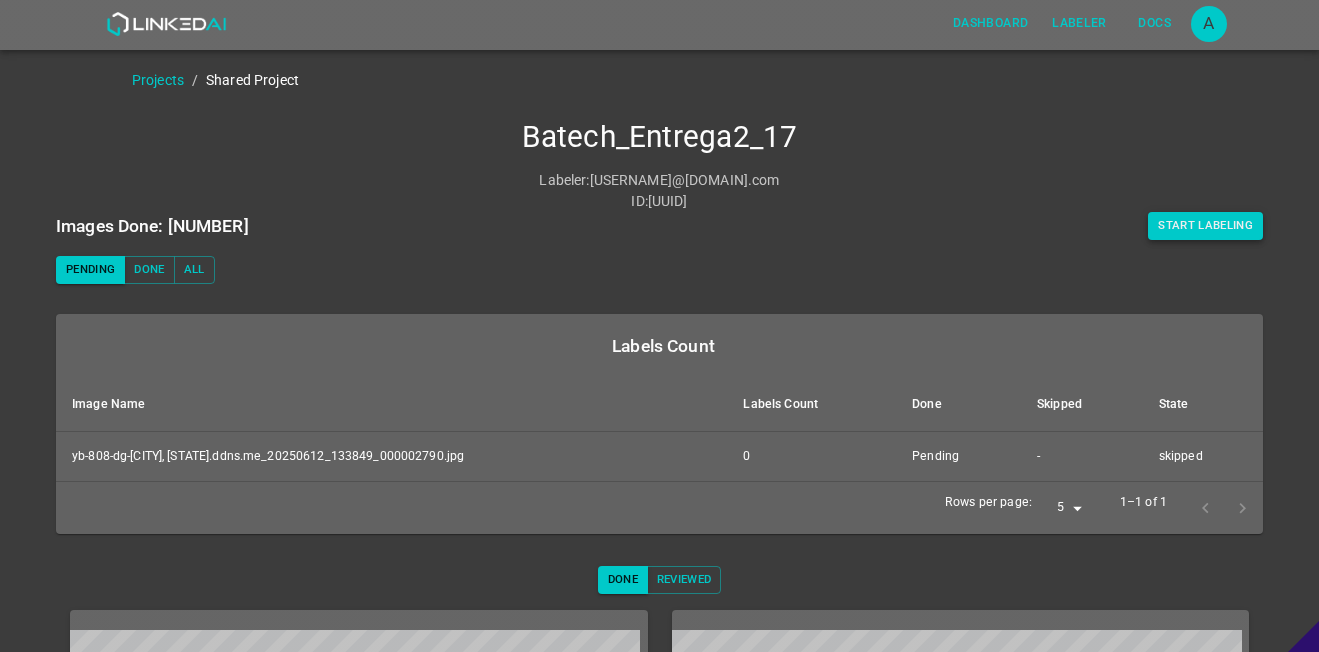 click on "Start Labeling" at bounding box center [1205, 226] 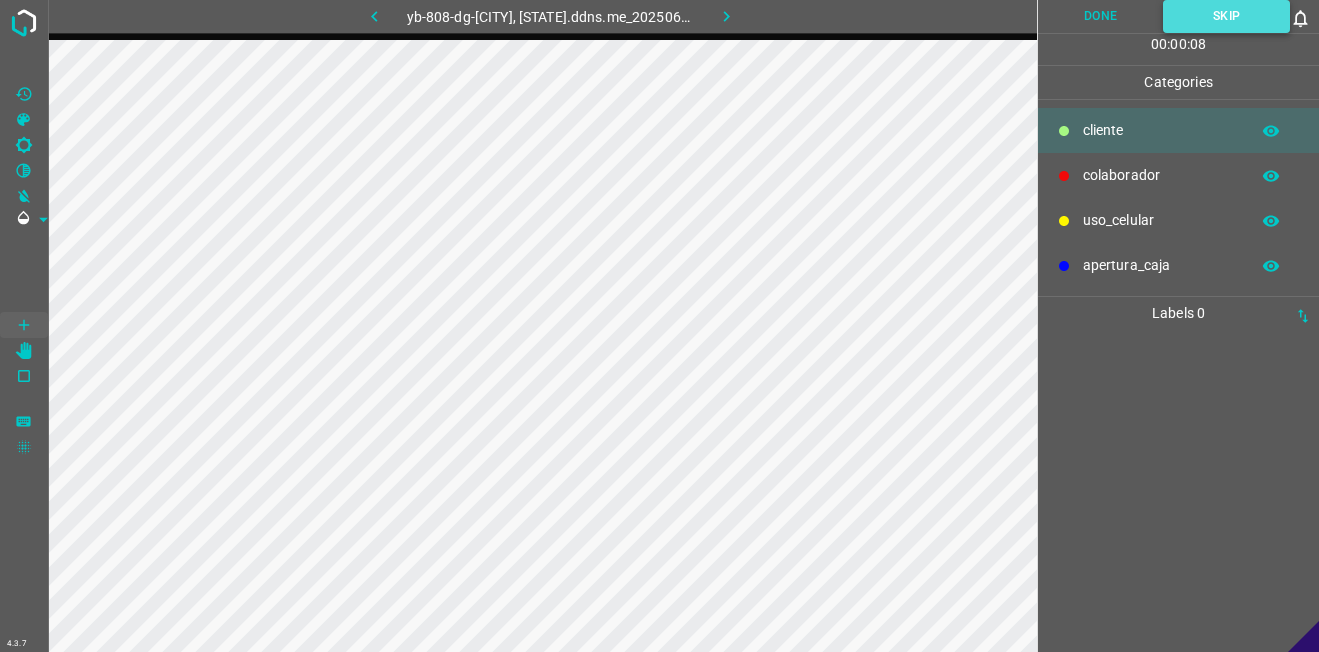 click on "Skip" at bounding box center (1226, 16) 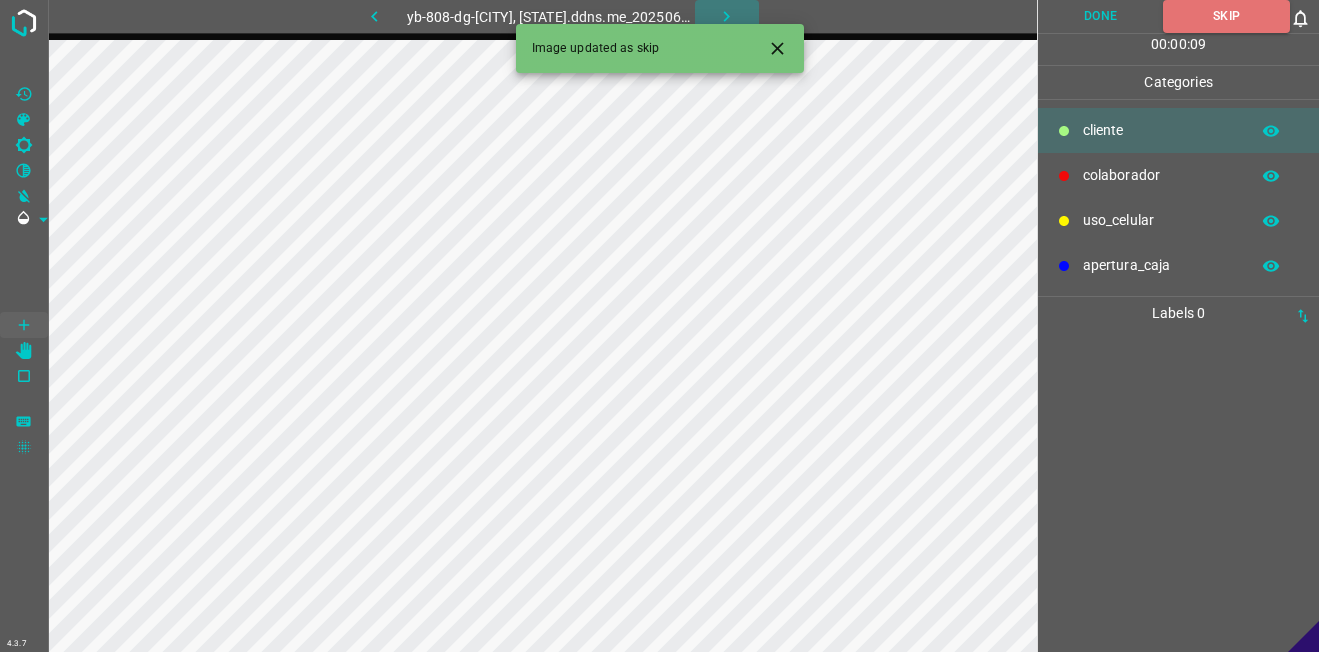 click at bounding box center [727, 16] 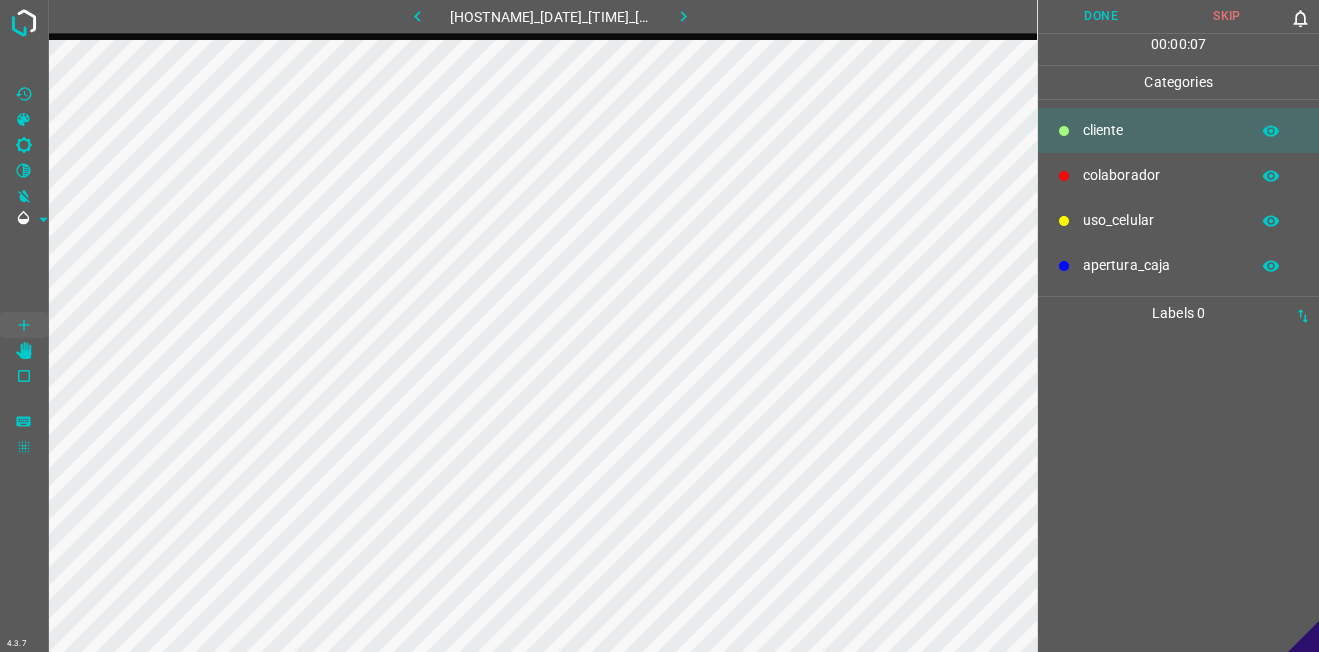 click on "colaborador" at bounding box center (1161, 130) 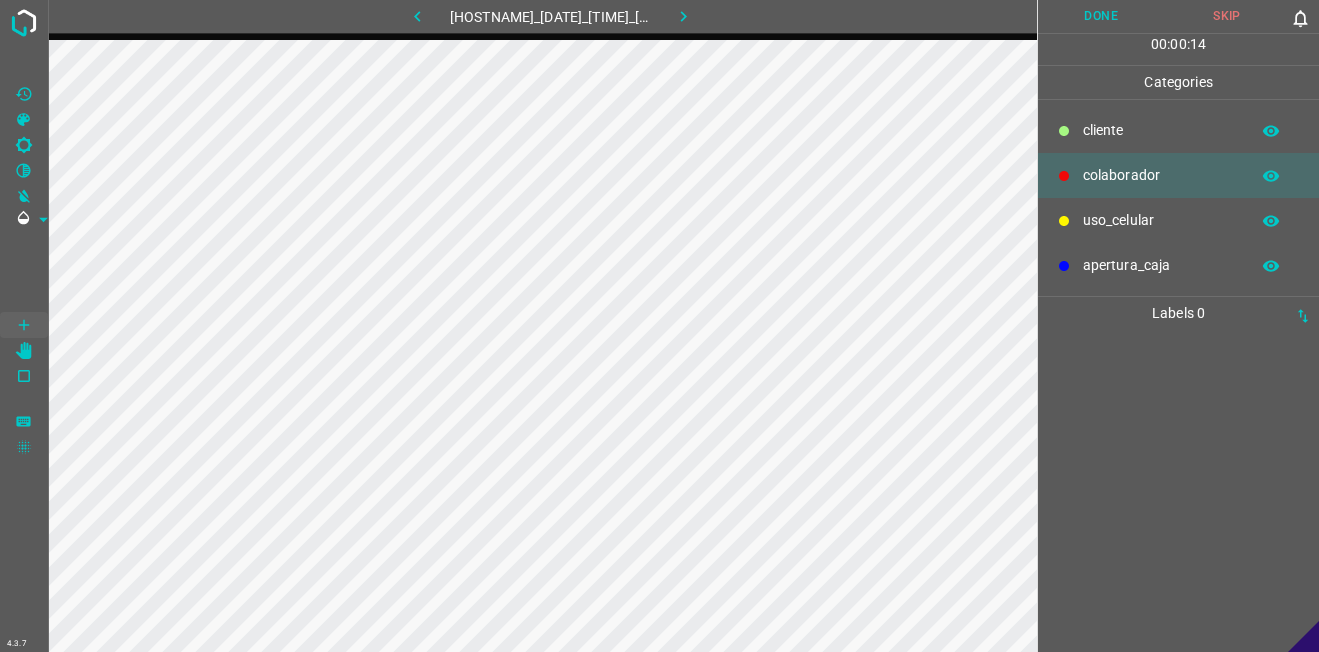 click on "colaborador" at bounding box center [1161, 175] 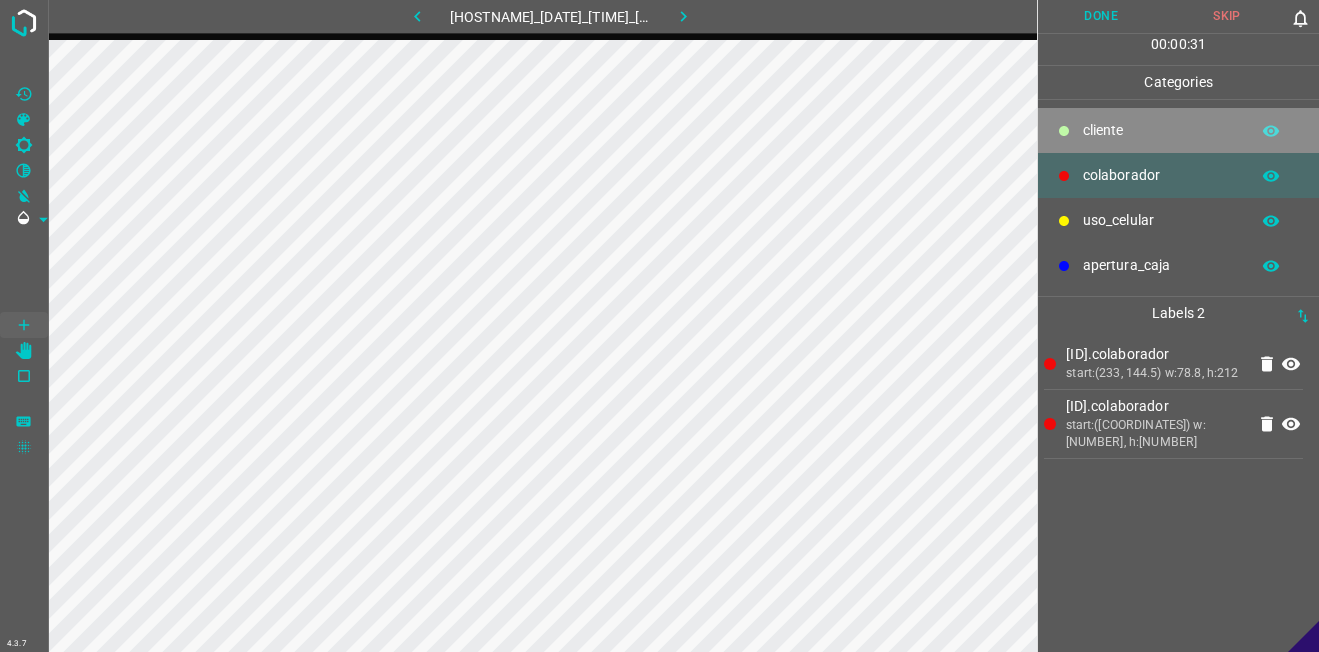 click on "​​cliente" at bounding box center (1161, 130) 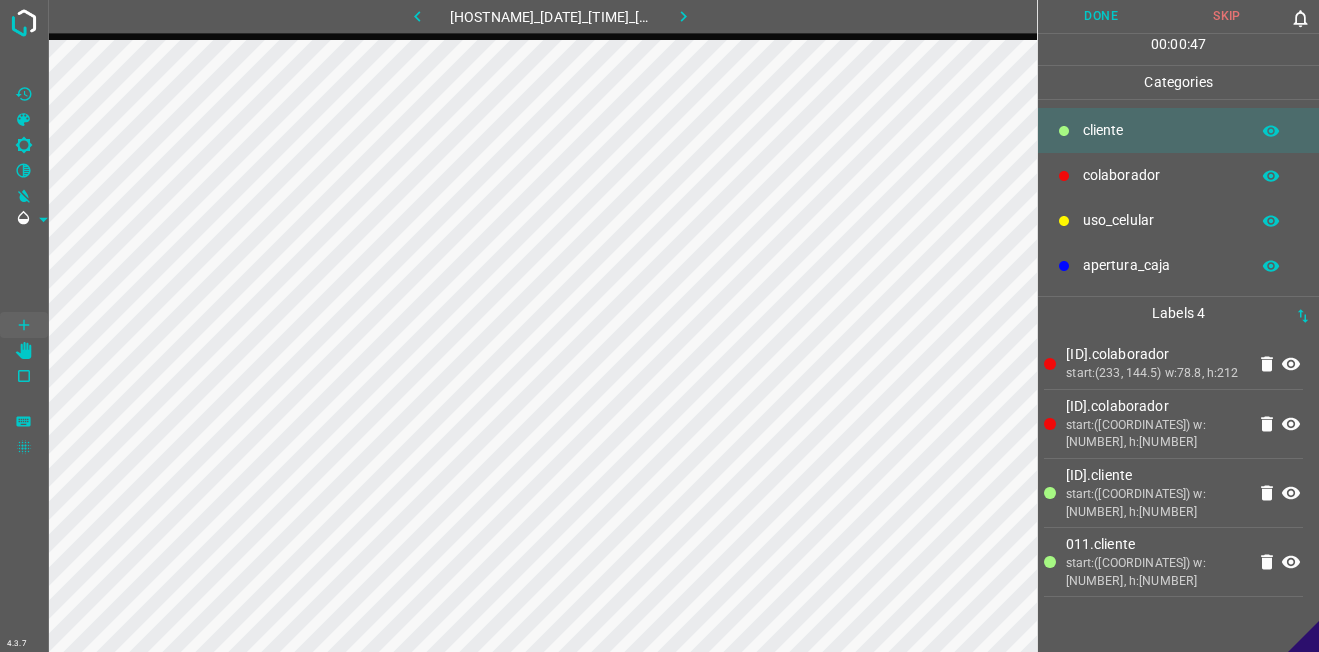 click on "Done" at bounding box center (1101, 16) 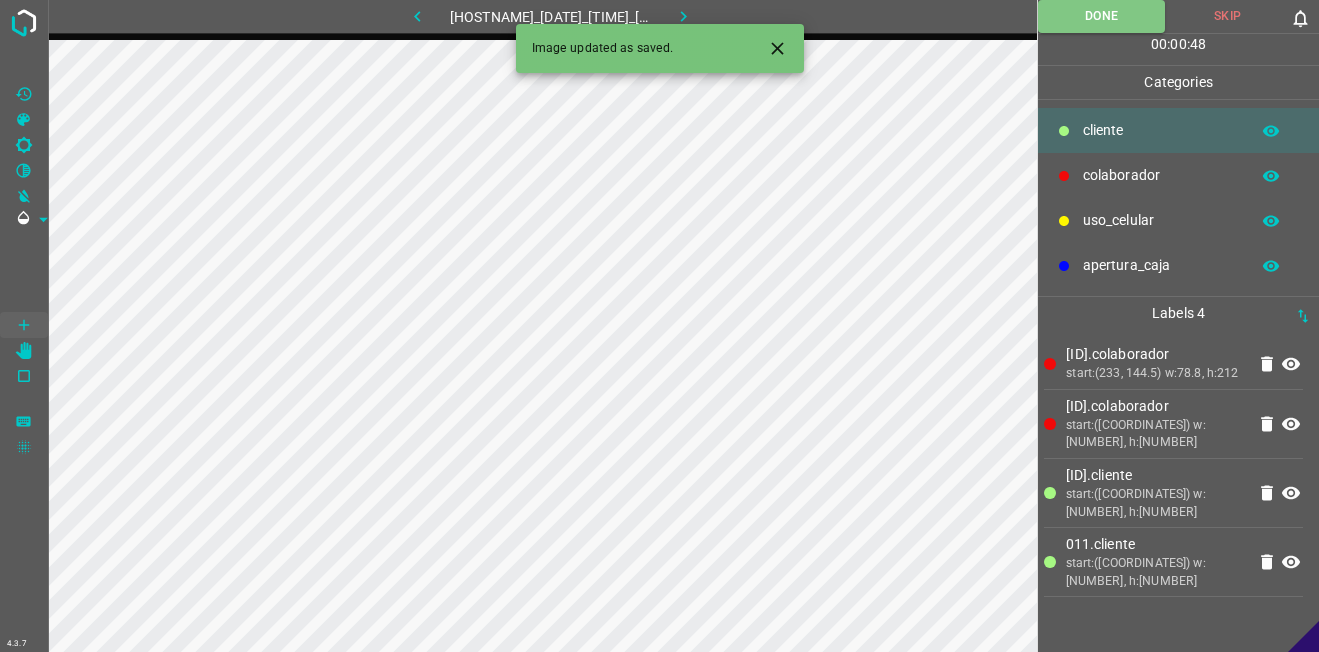 click at bounding box center [683, 16] 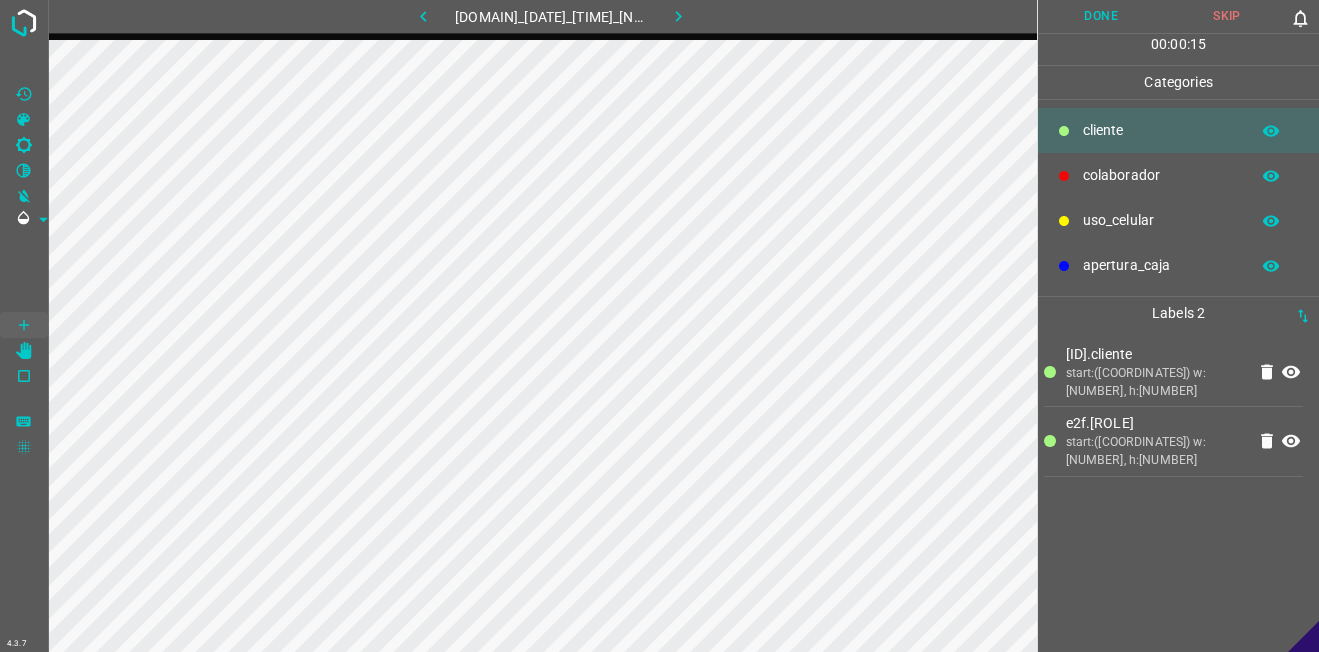 click on "colaborador" at bounding box center (1178, 175) 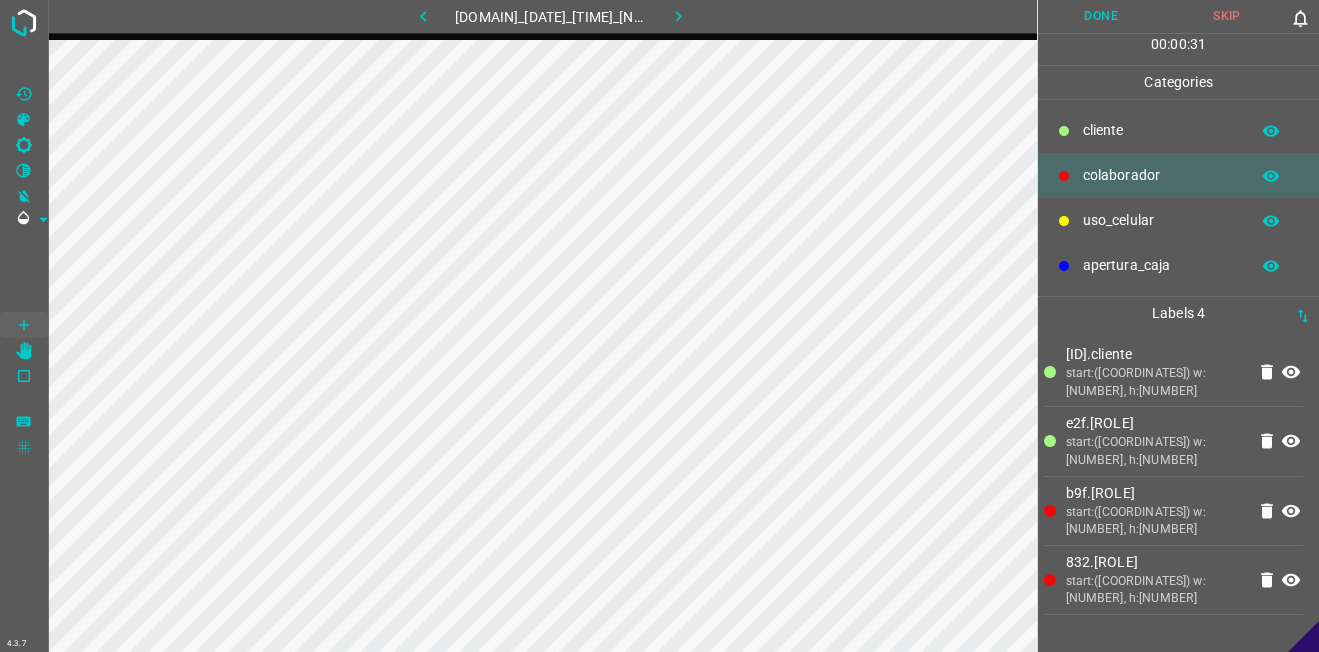 click on "Done" at bounding box center (1101, 16) 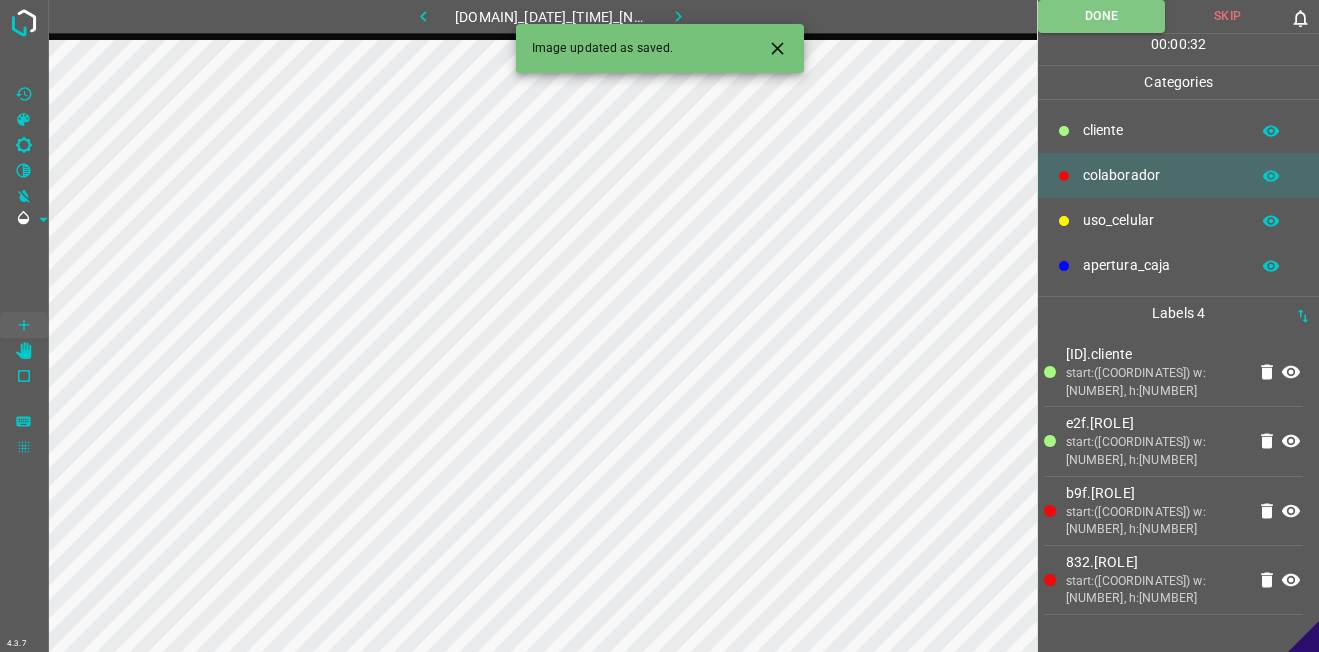 click at bounding box center (678, 16) 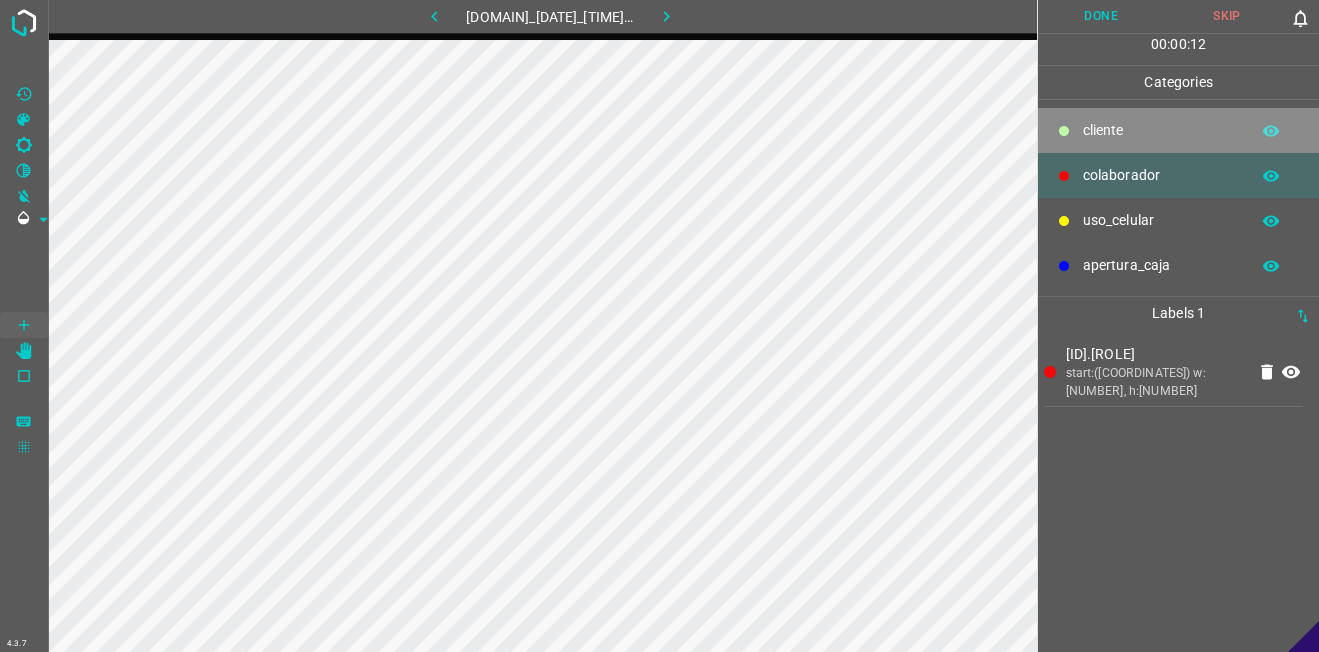 click on "​​cliente" at bounding box center (1178, 130) 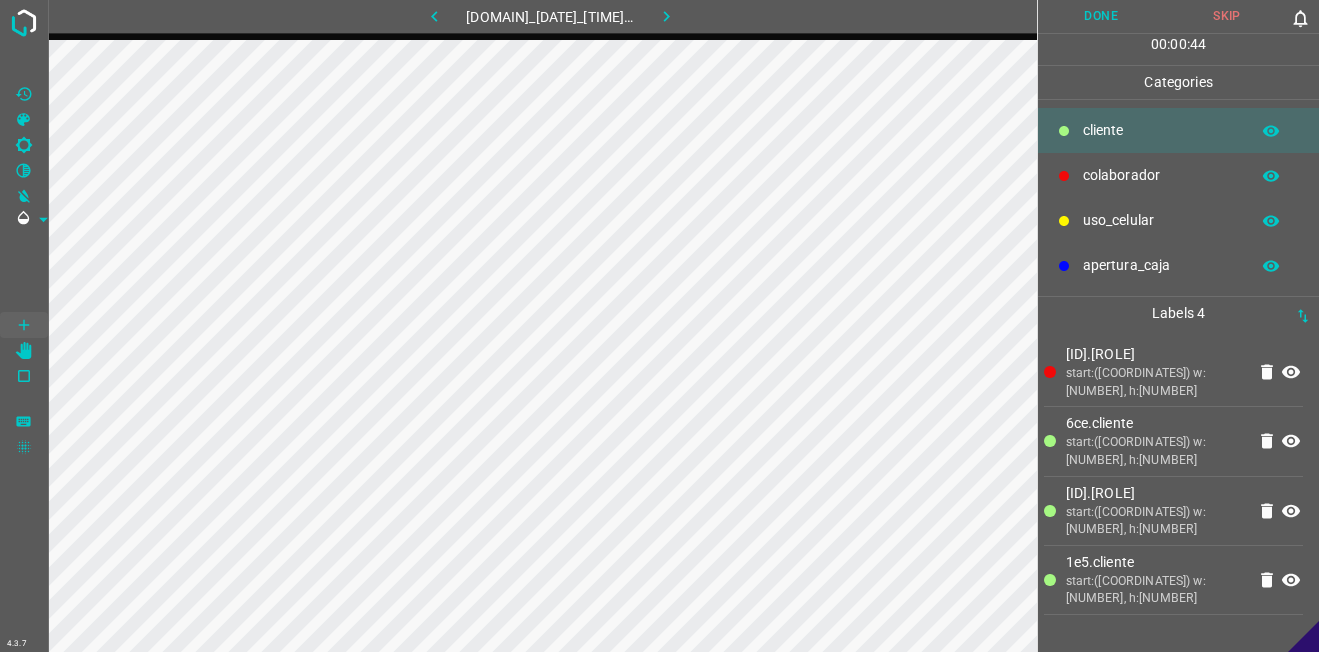 click on "Done" at bounding box center (1101, 16) 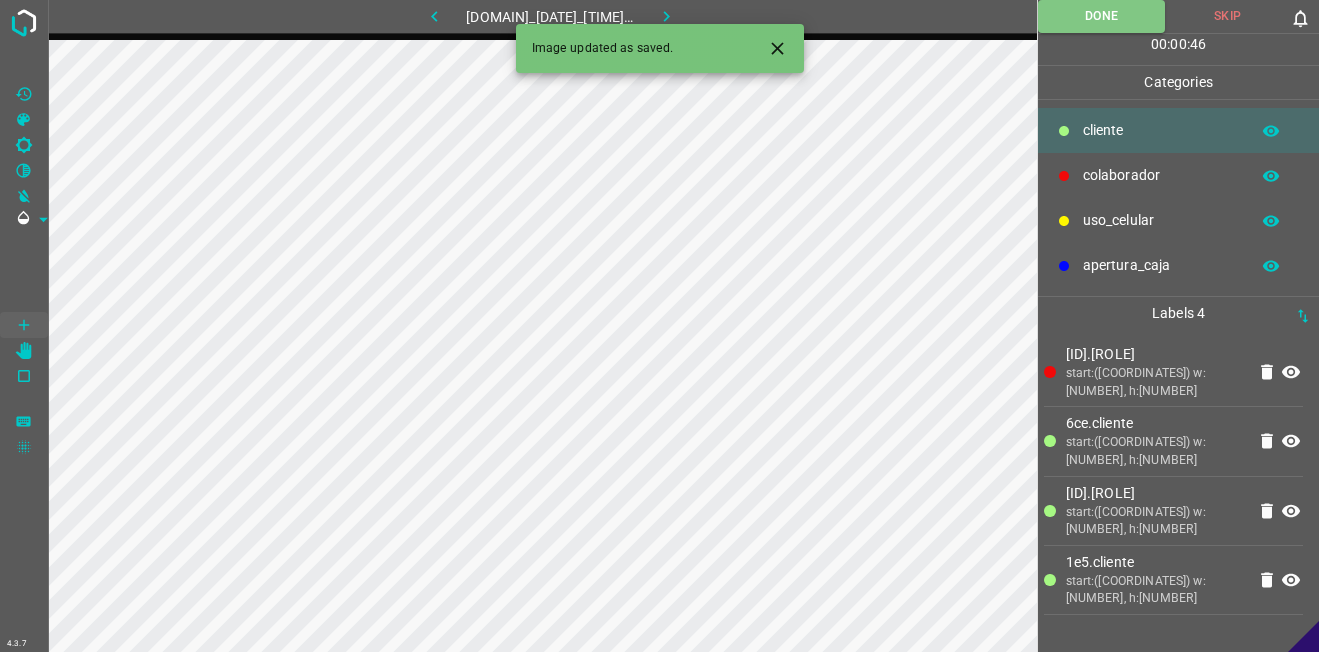 click at bounding box center (666, 16) 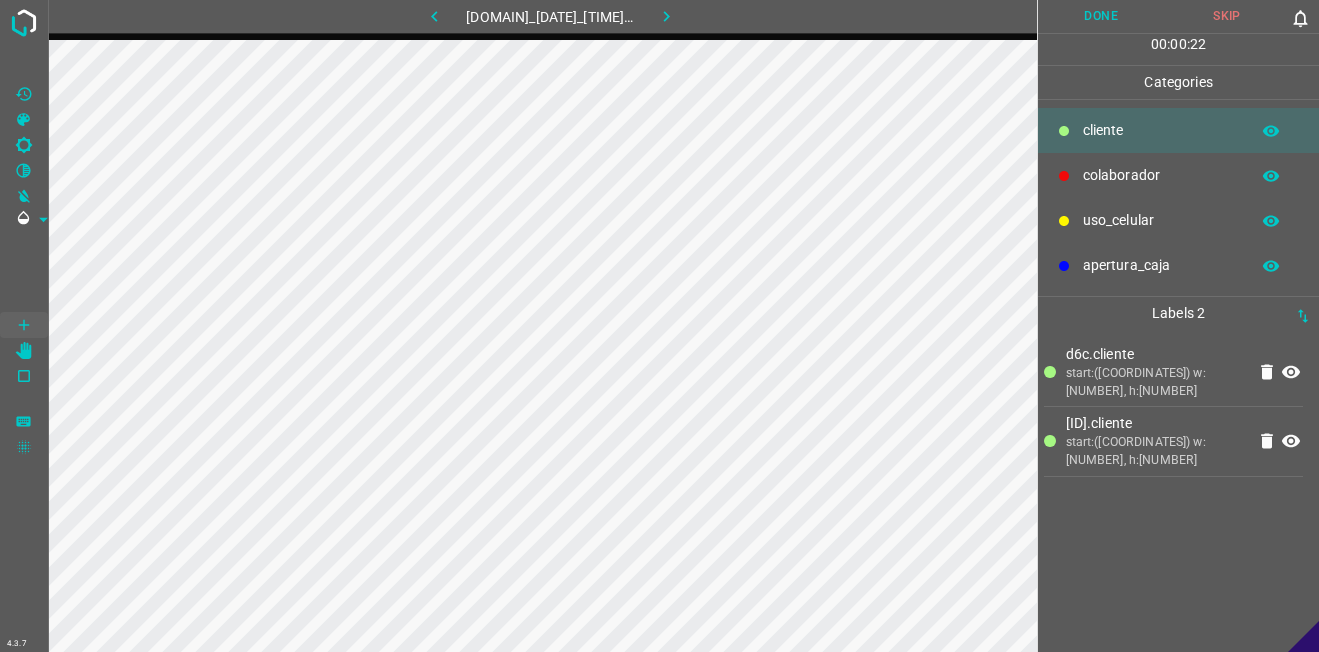 click on "colaborador" at bounding box center [1161, 130] 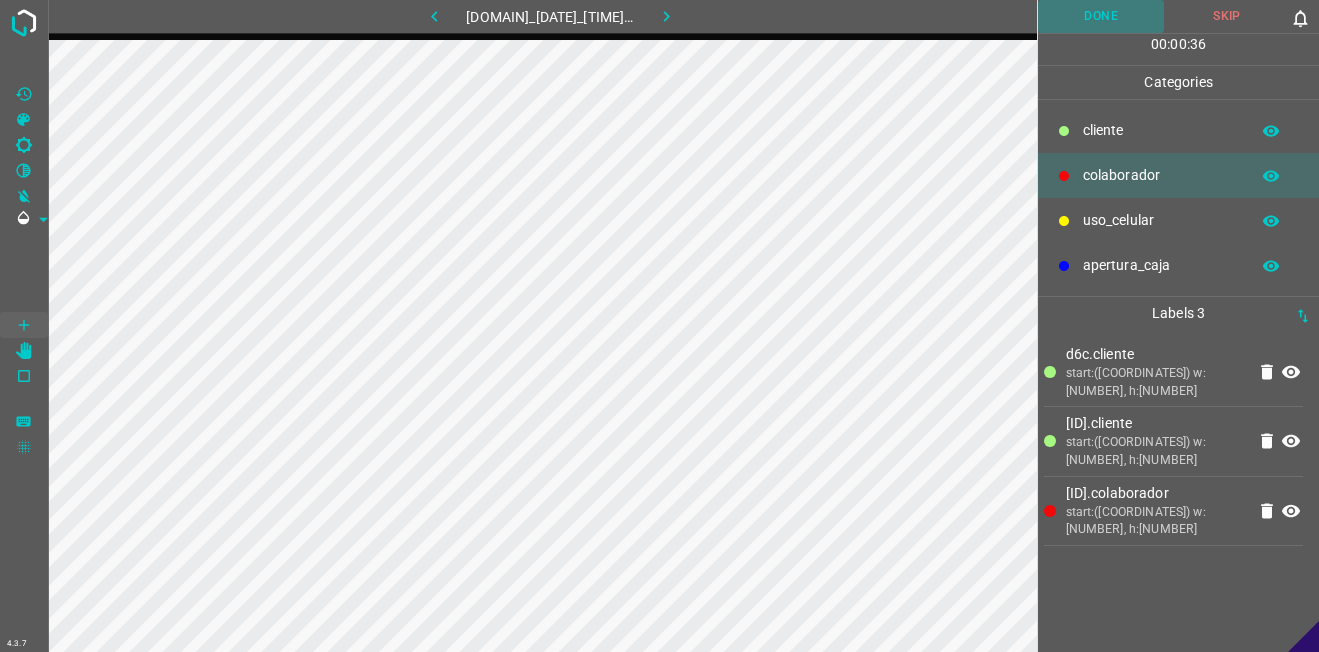 click on "Done" at bounding box center (1101, 16) 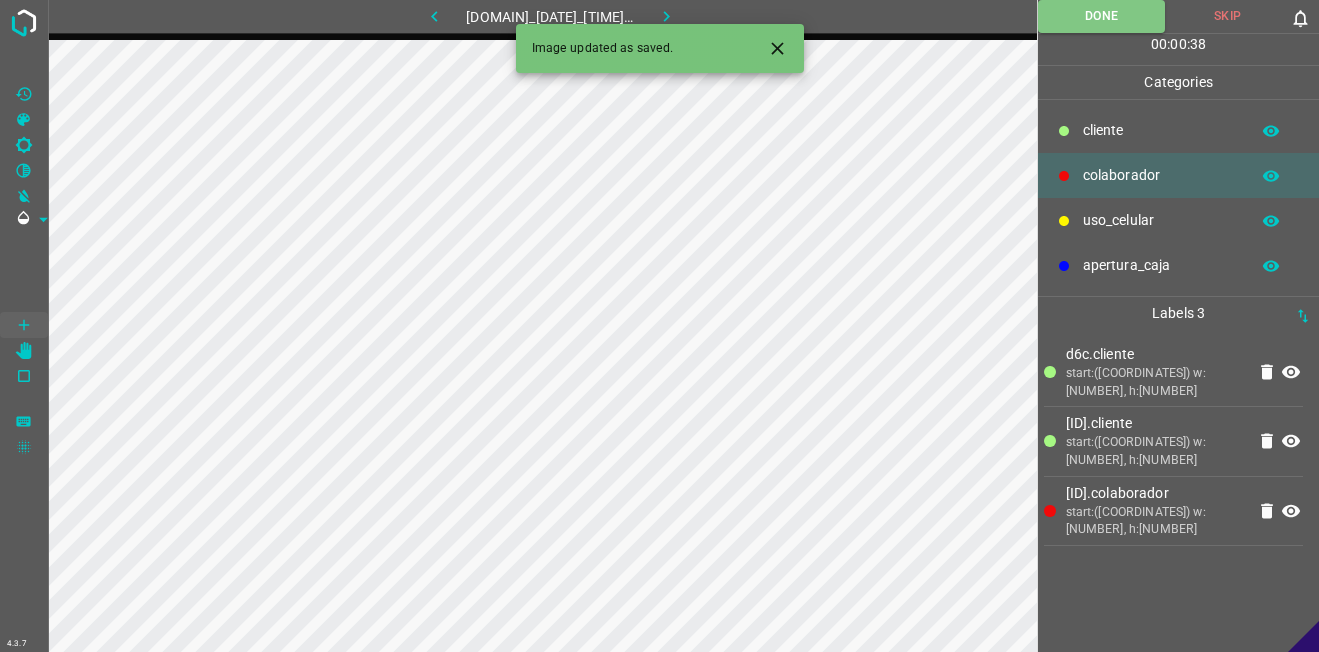 click at bounding box center (666, 16) 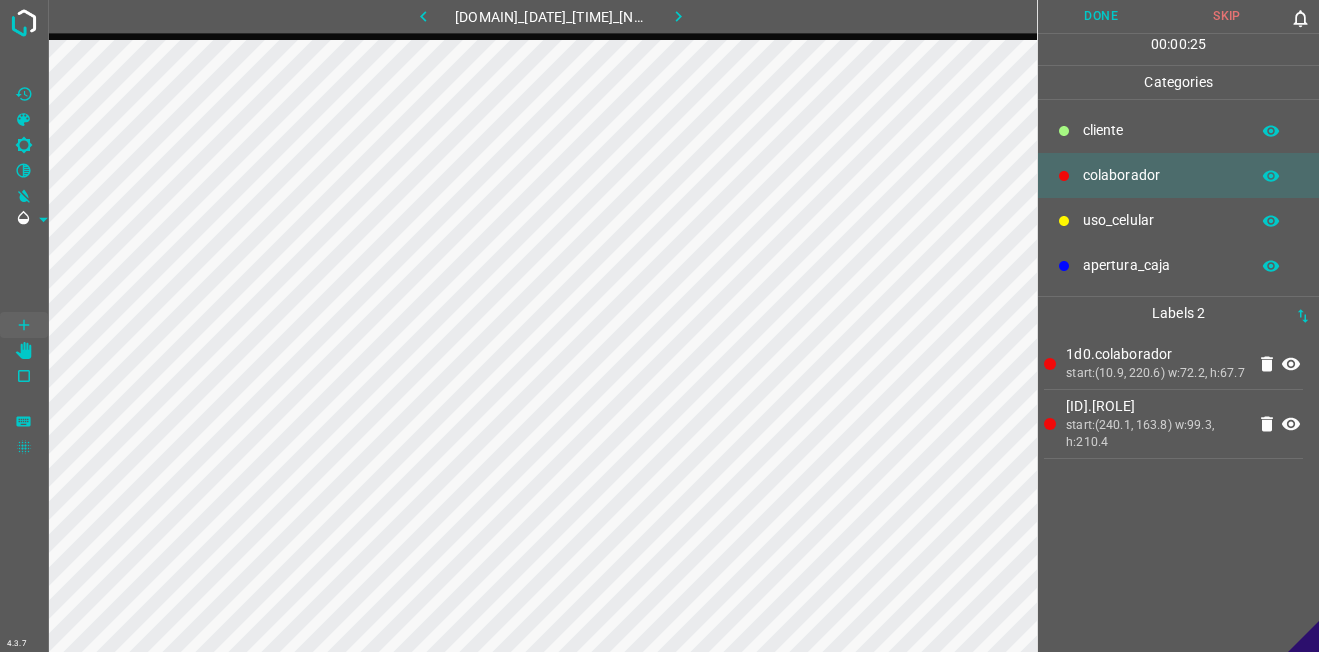 click on "​​cliente" at bounding box center [1161, 130] 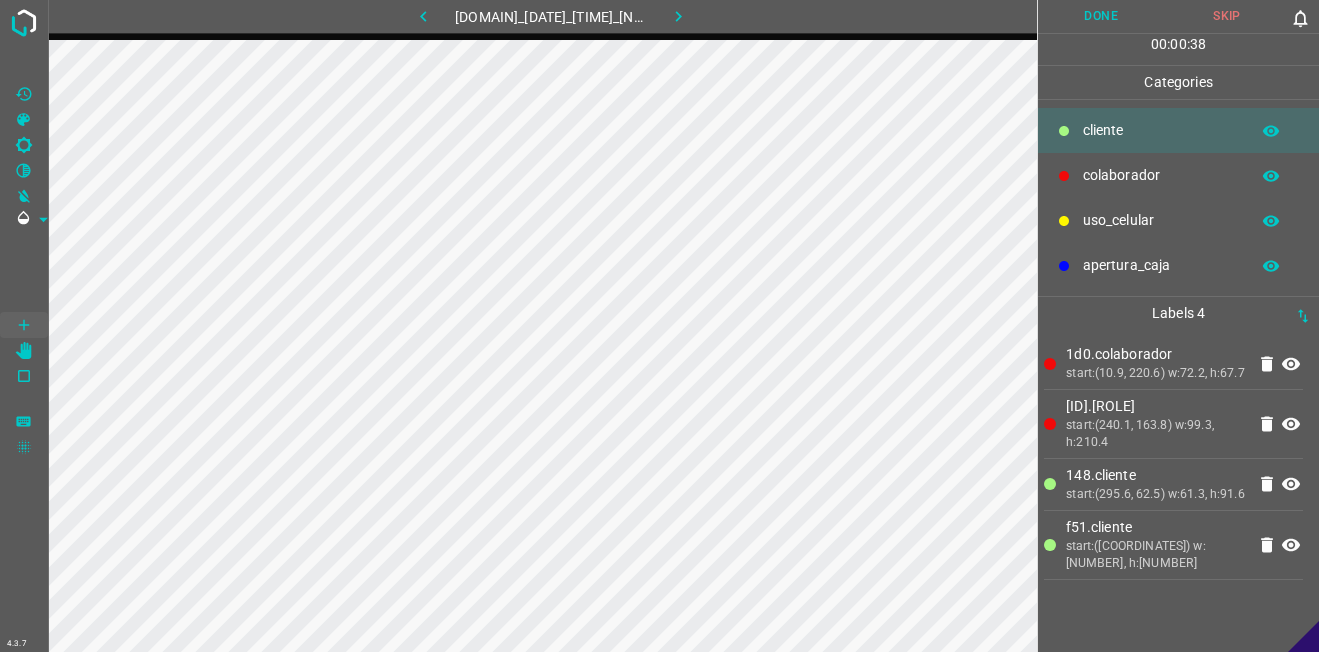 click on "Done" at bounding box center [1101, 16] 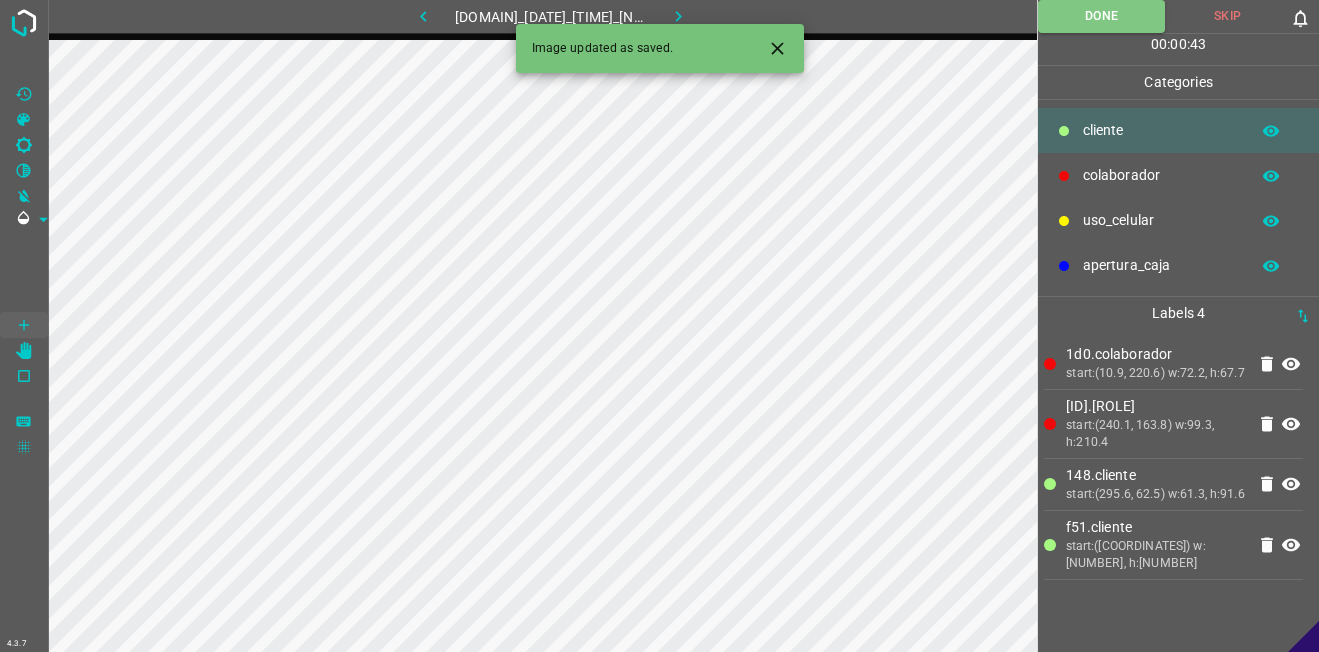 click at bounding box center (678, 16) 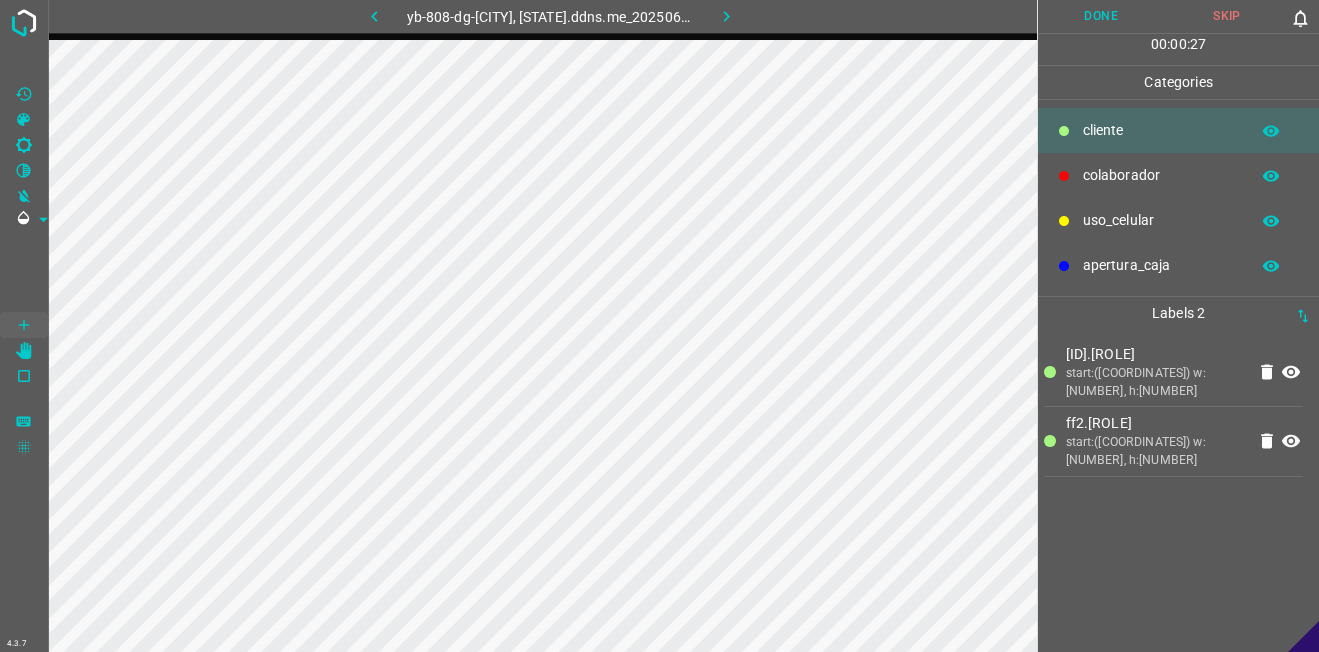 click on "colaborador" at bounding box center (1178, 175) 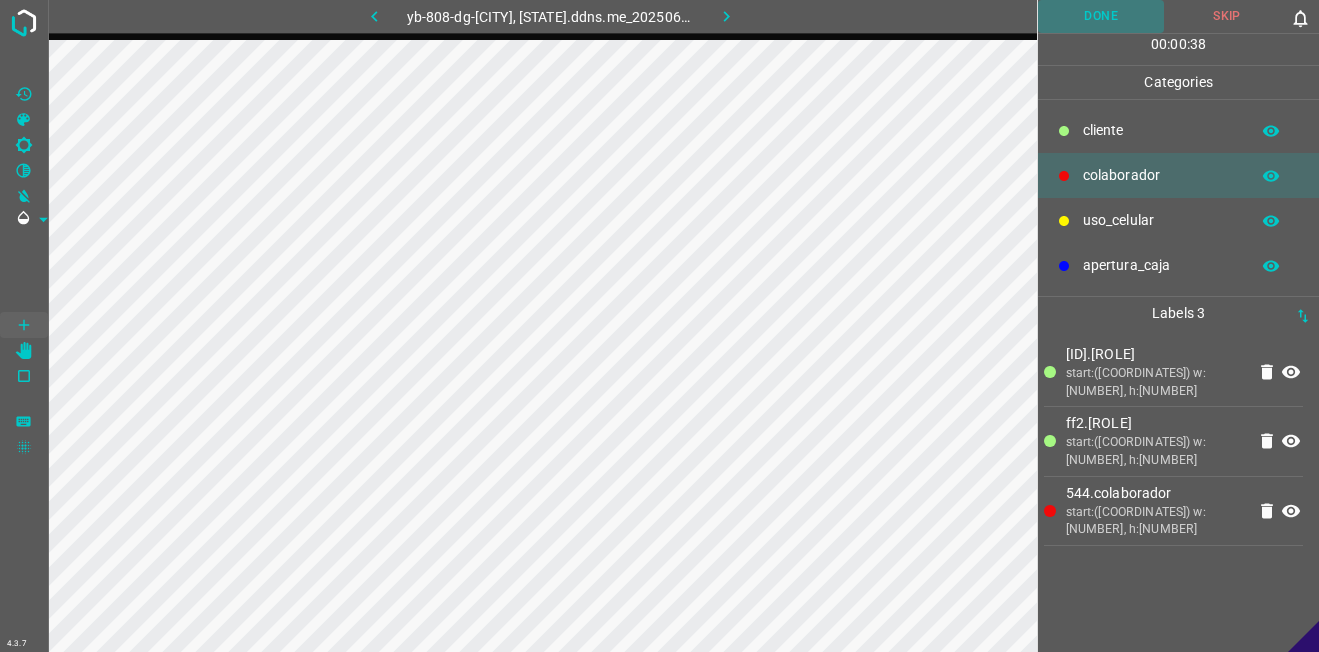 click on "Done" at bounding box center (1101, 16) 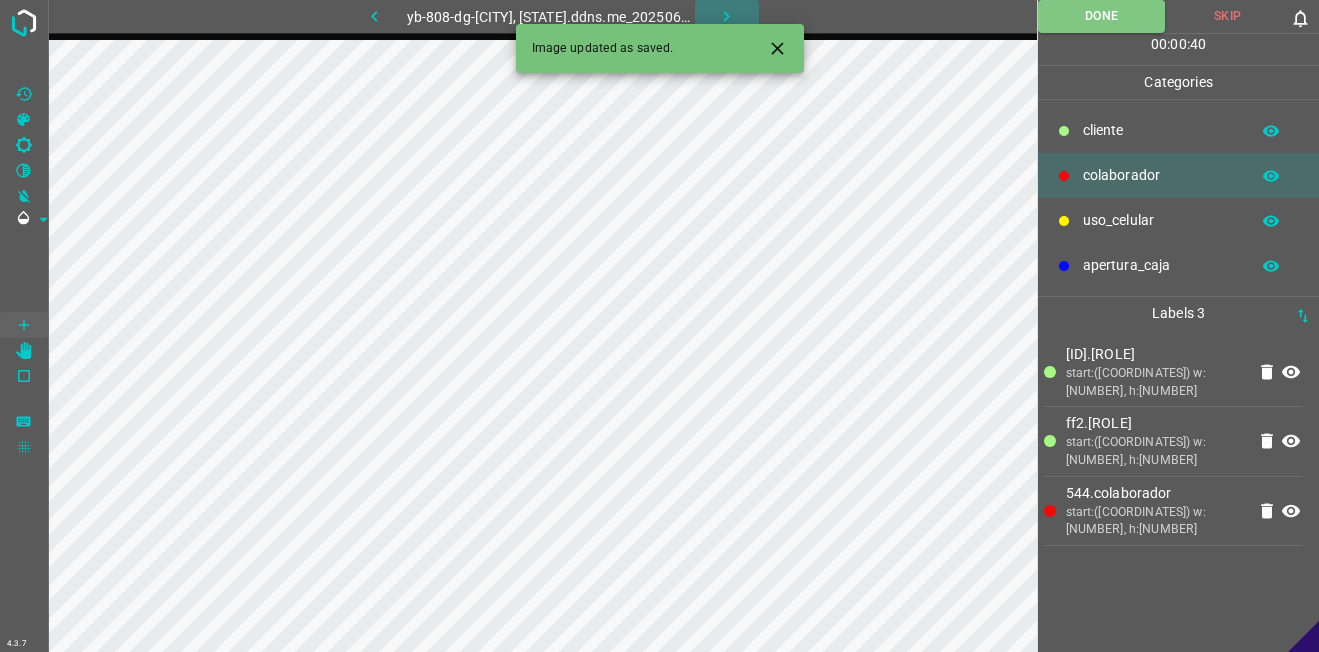 click at bounding box center [726, 16] 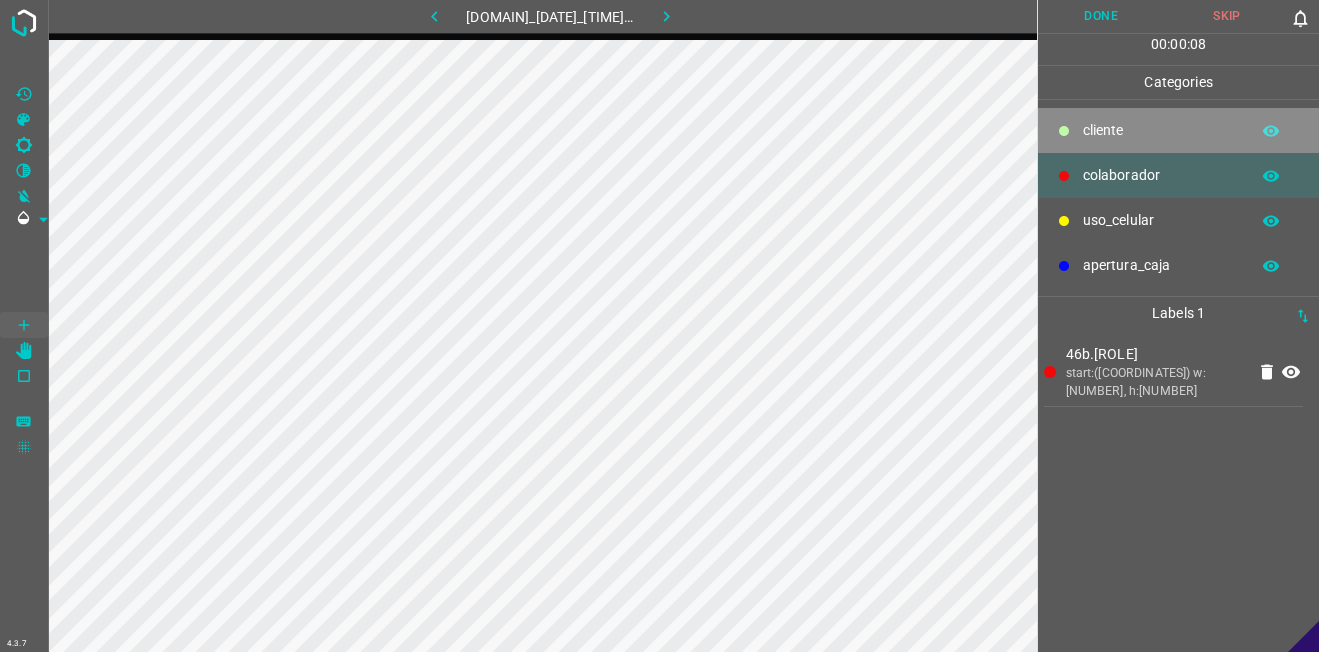 click on "​​cliente" at bounding box center [1178, 130] 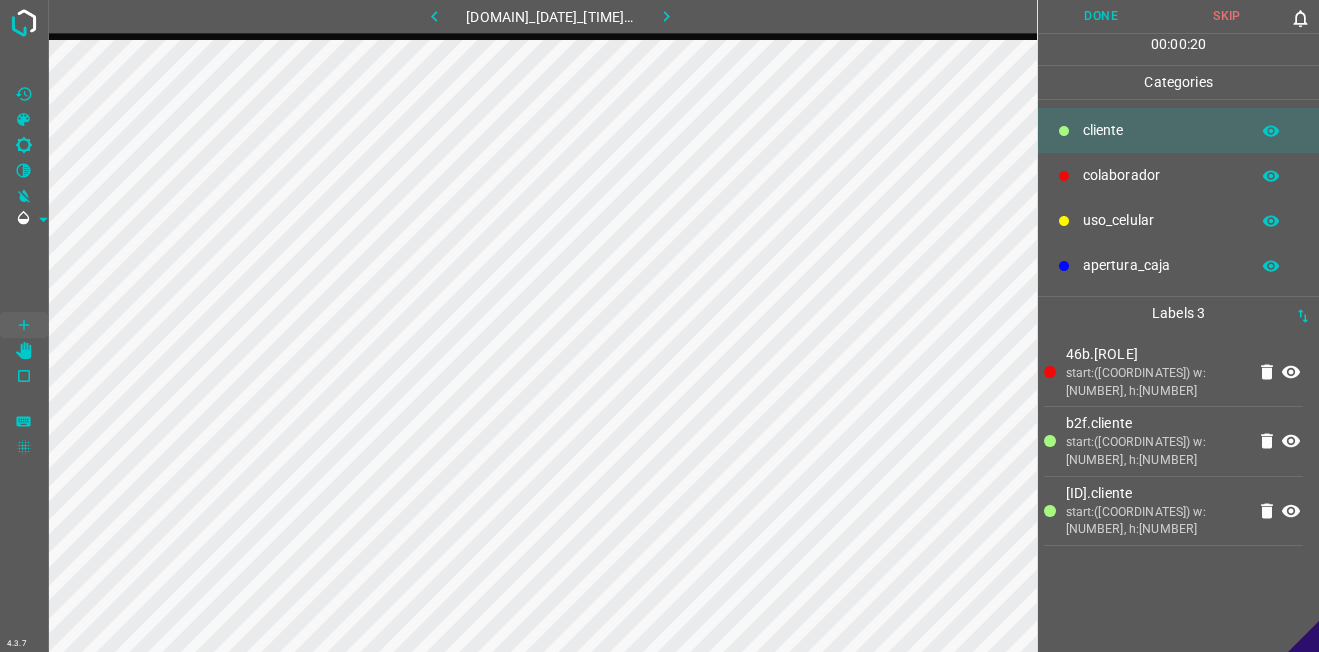 click on "Done" at bounding box center (1101, 16) 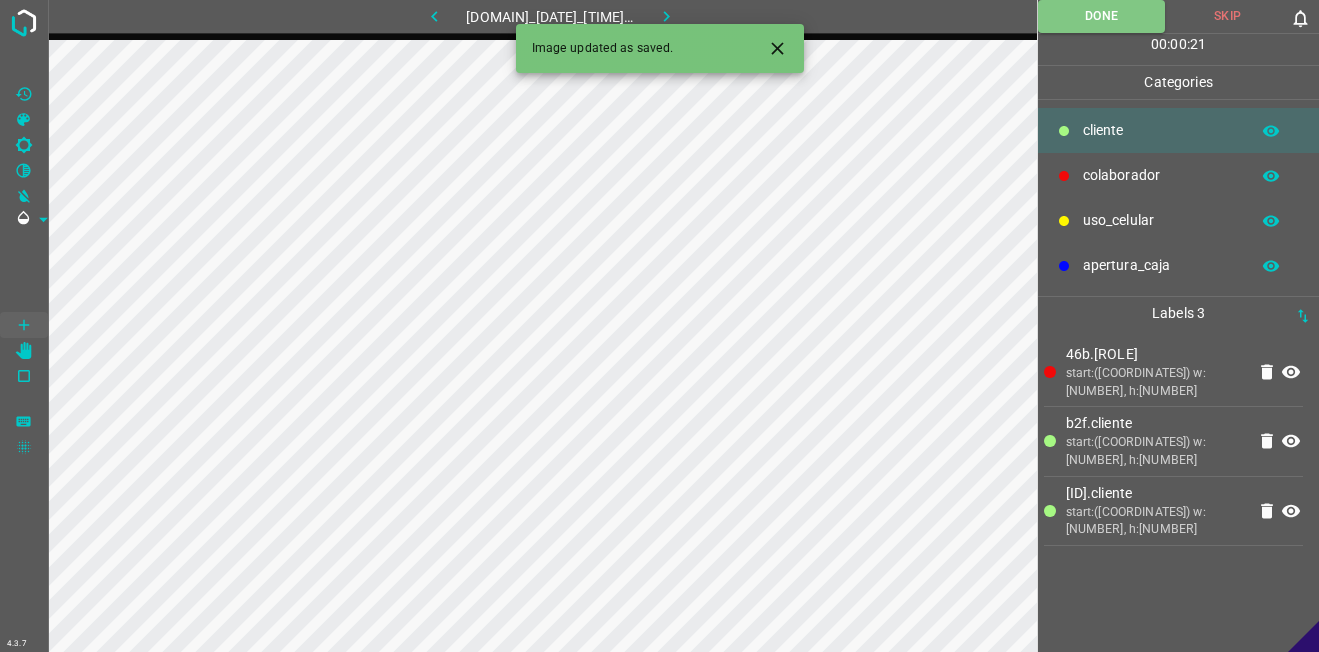 click at bounding box center (666, 16) 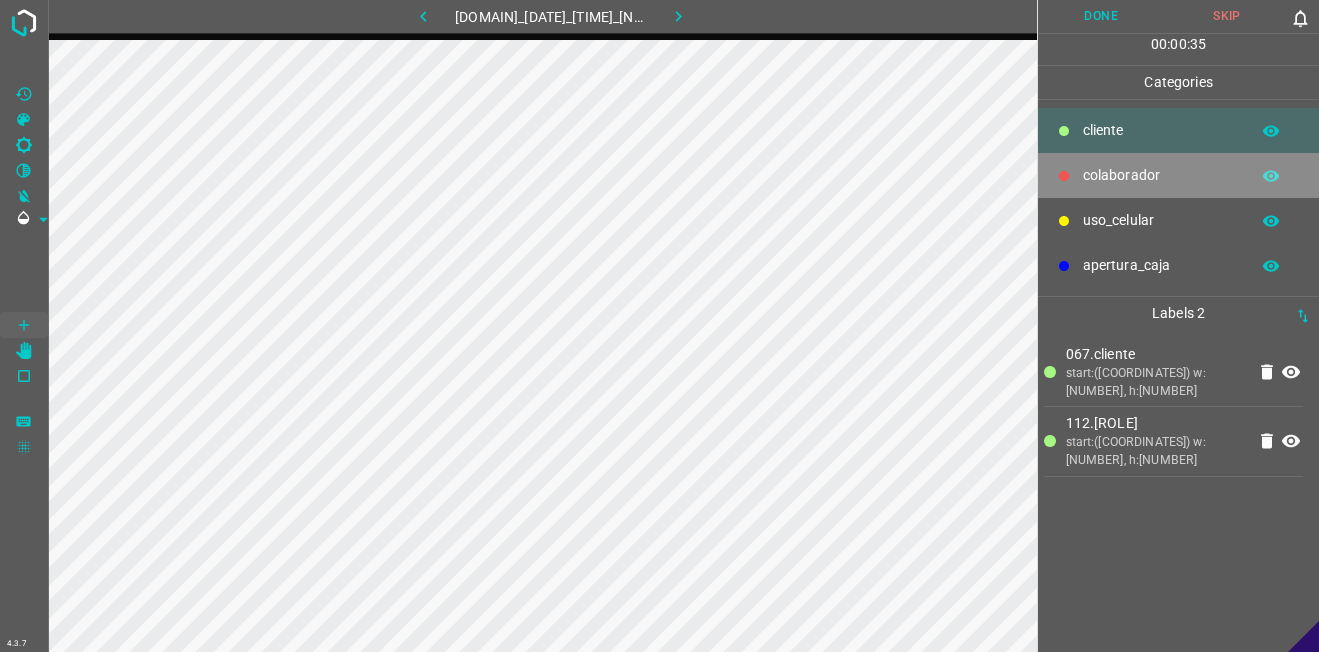 click on "colaborador" at bounding box center [1161, 130] 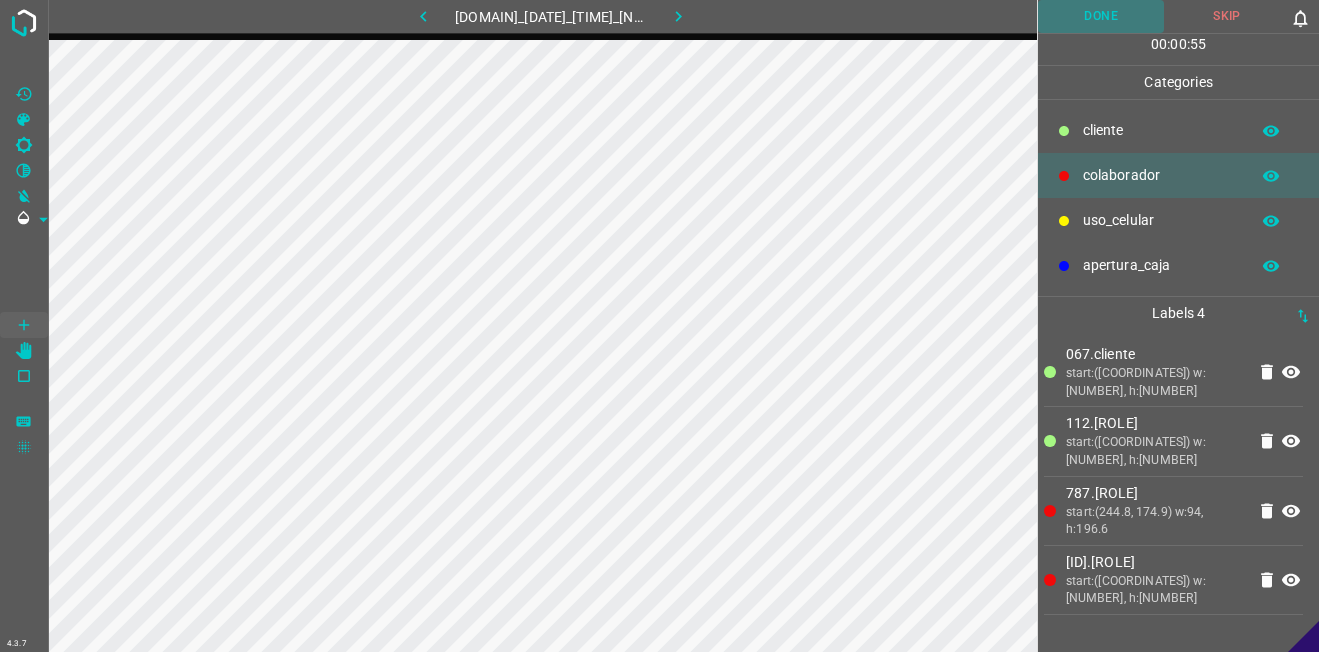 click on "Done" at bounding box center [1101, 16] 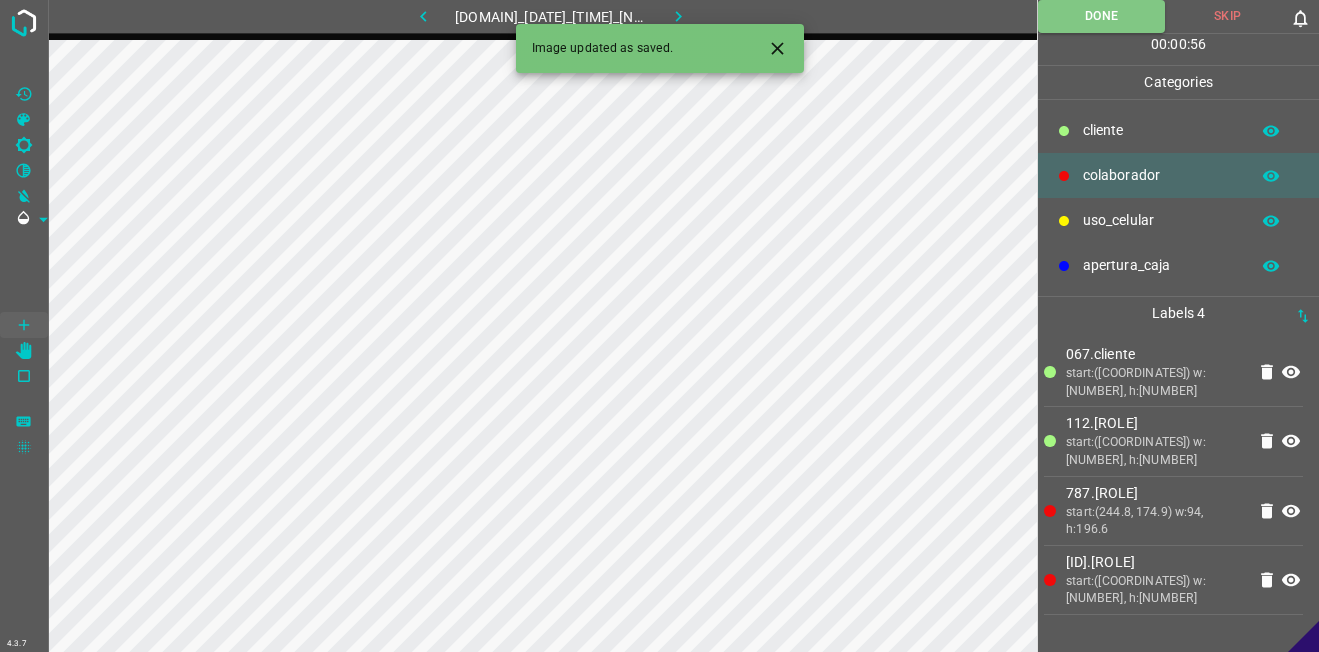 click at bounding box center [678, 16] 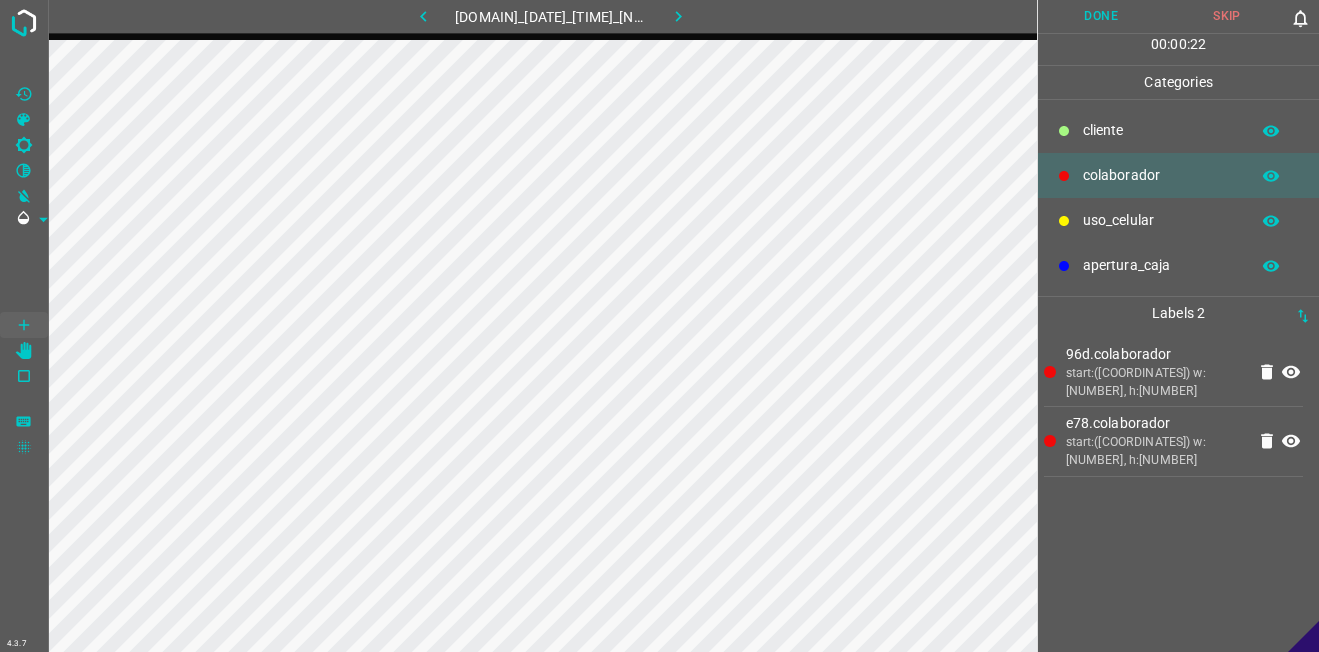 click on "​​cliente" at bounding box center [1161, 130] 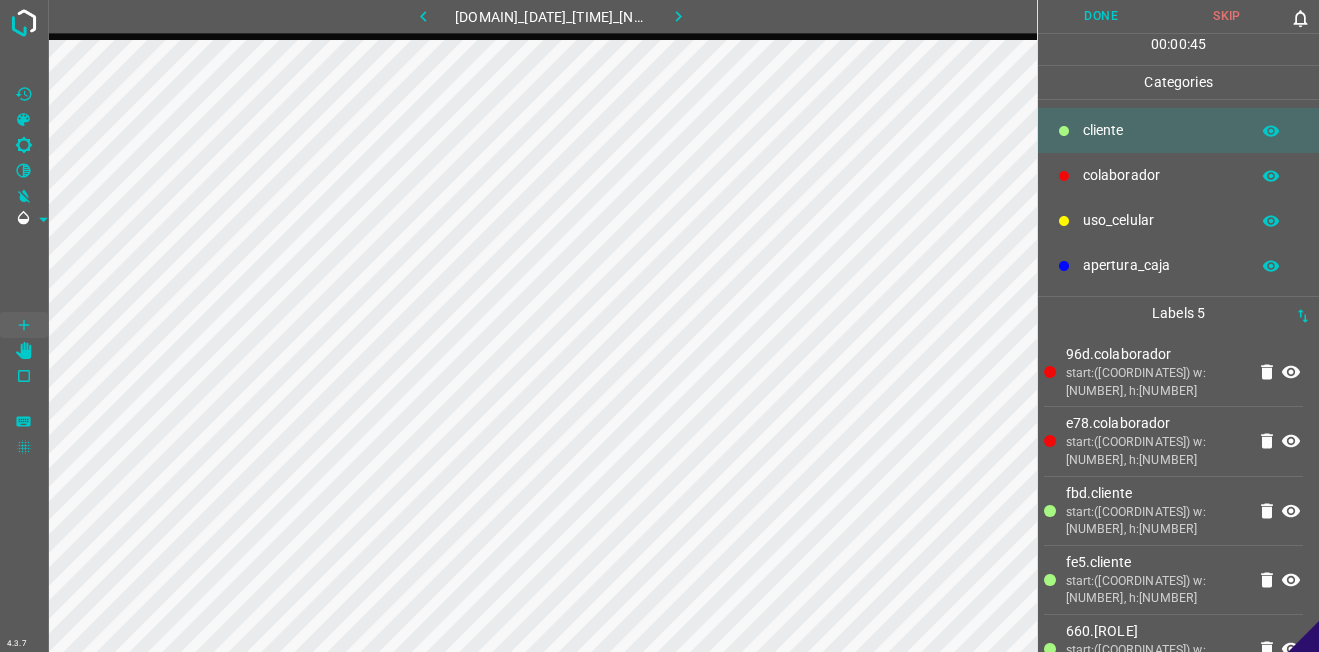 click on "Done" at bounding box center (1101, 16) 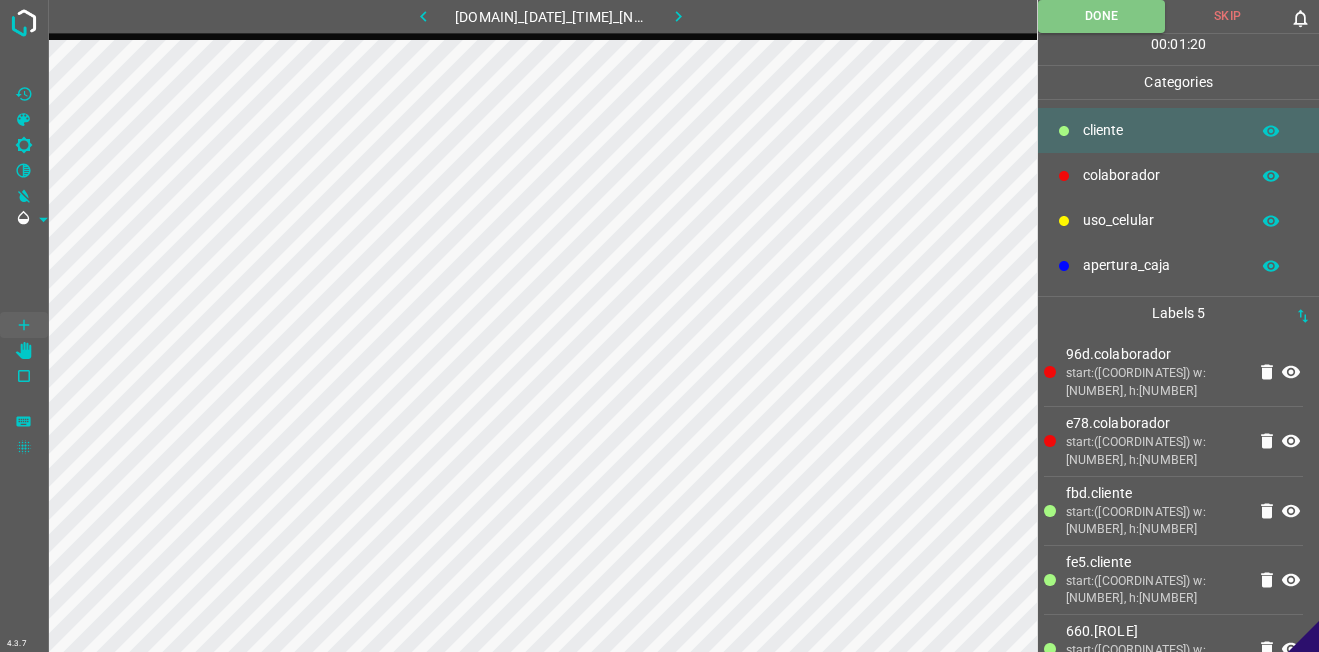 click at bounding box center (678, 16) 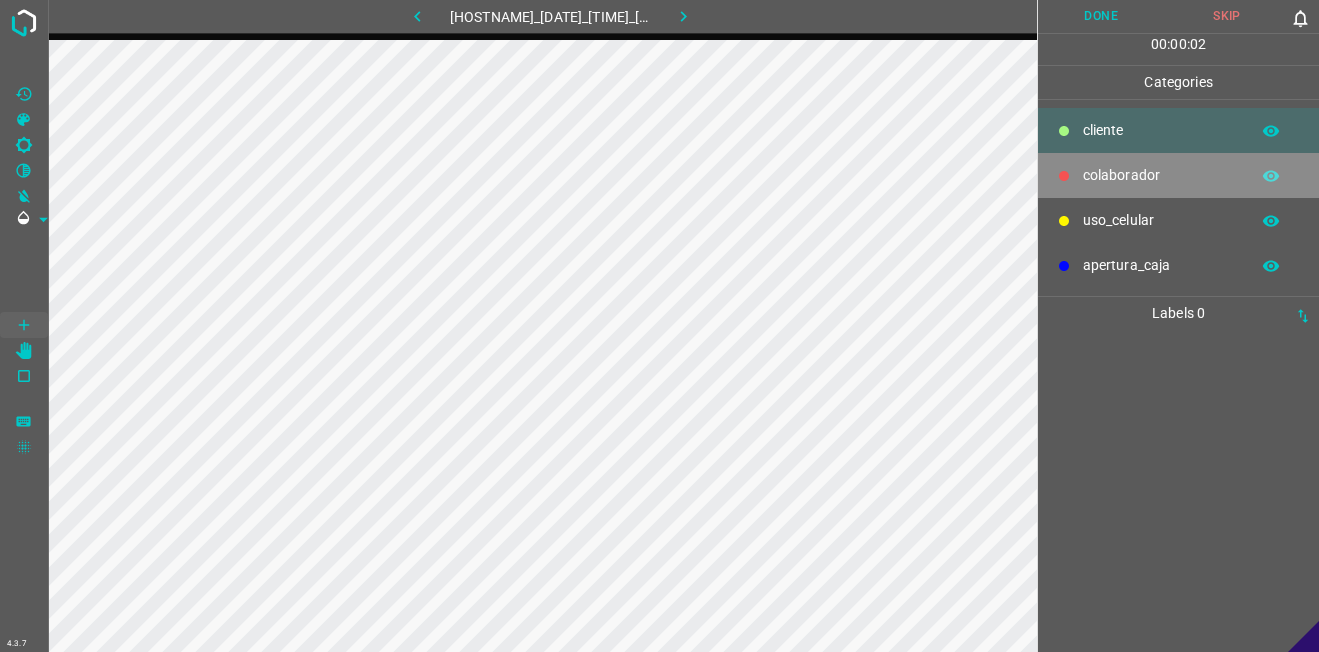 click on "colaborador" at bounding box center (1178, 175) 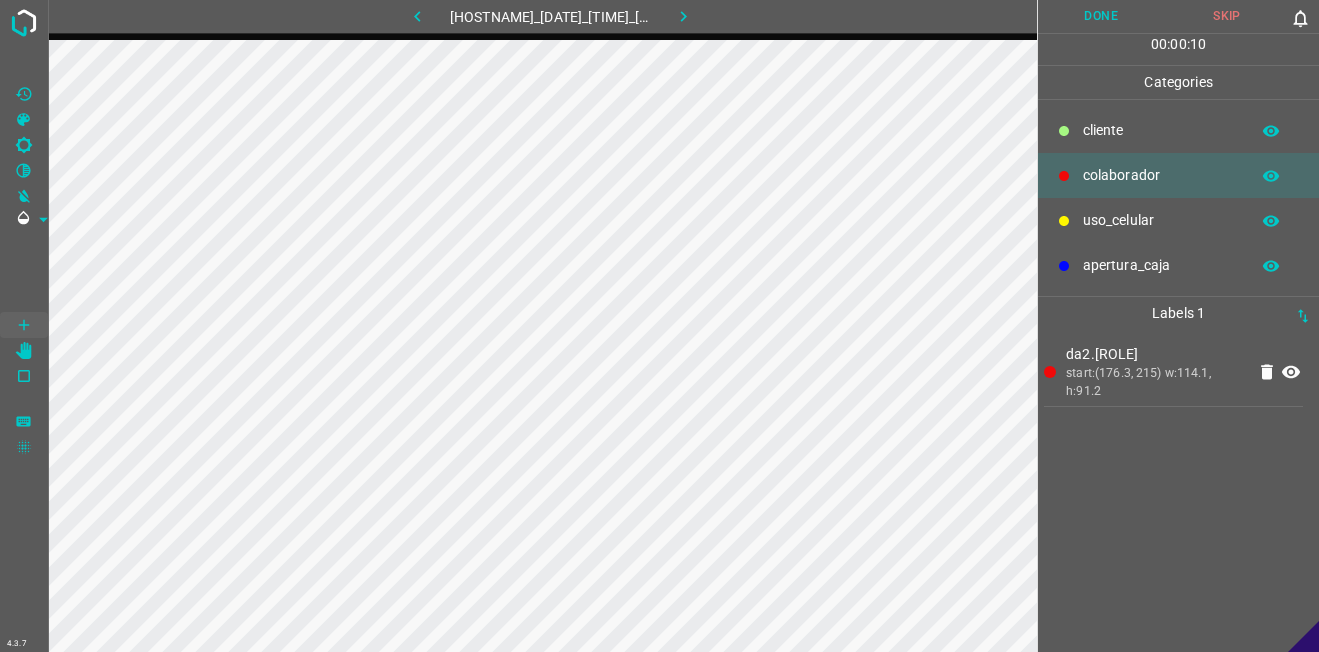 click on "Done" at bounding box center [1101, 16] 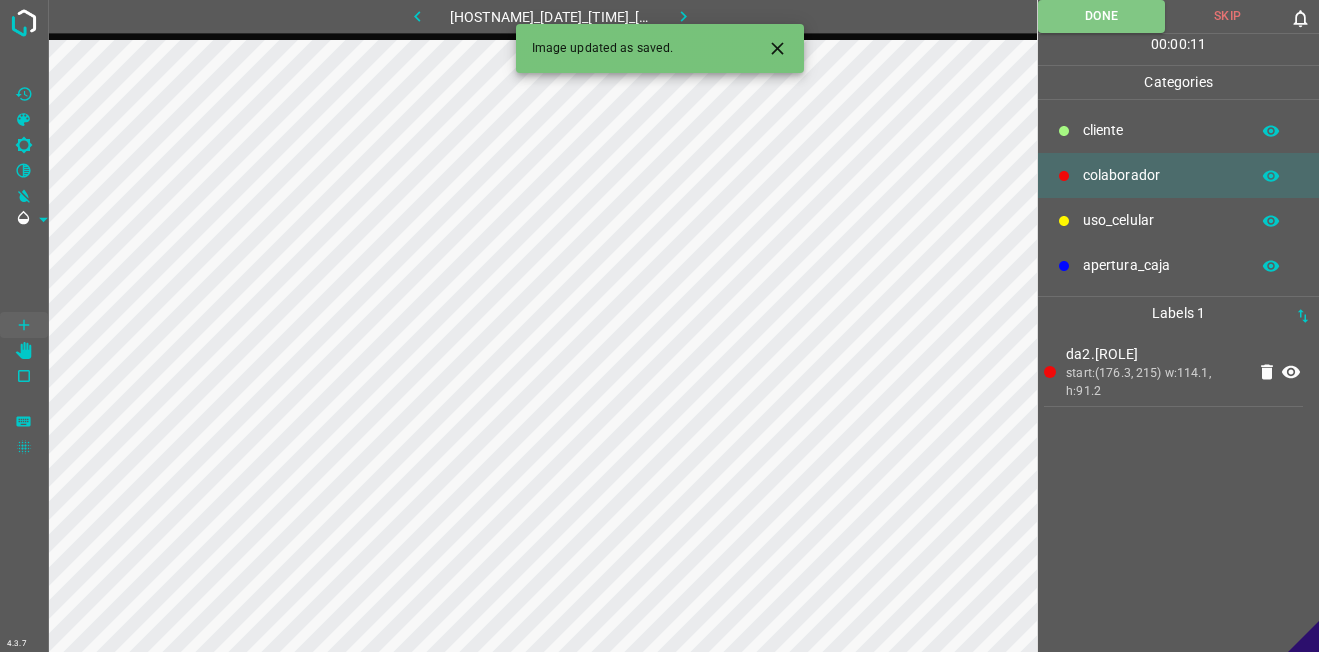 click at bounding box center (683, 16) 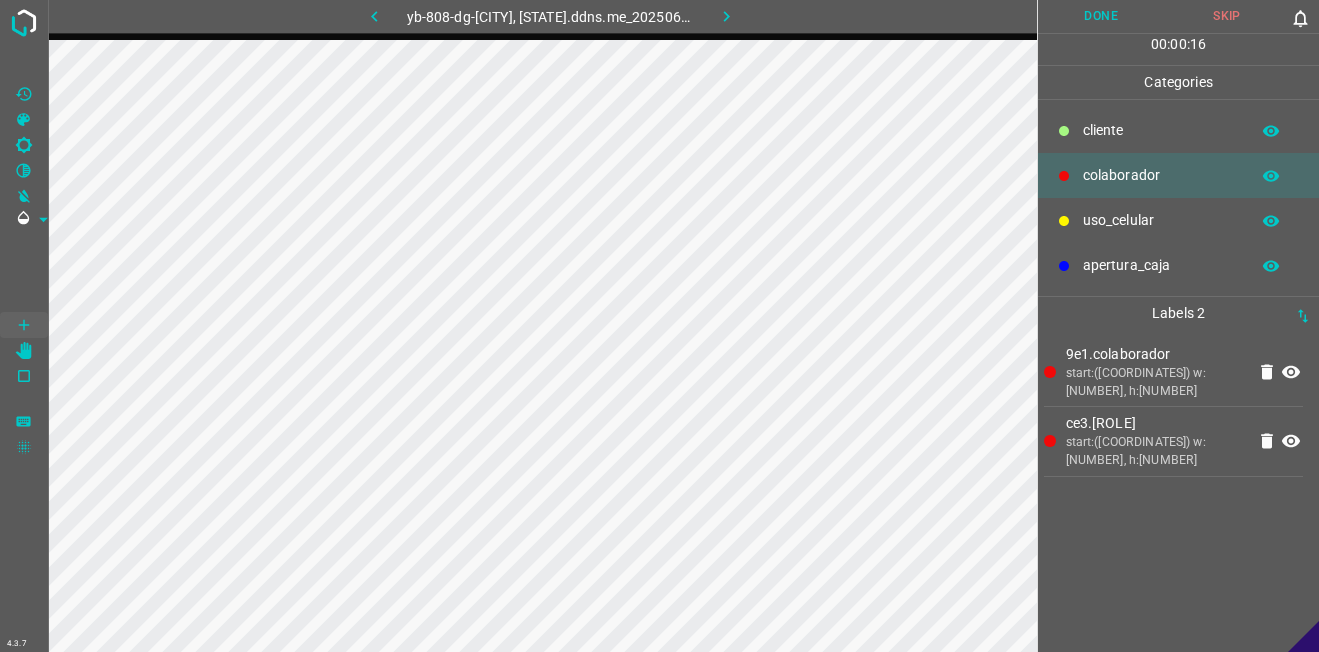 click on "Done" at bounding box center [1101, 16] 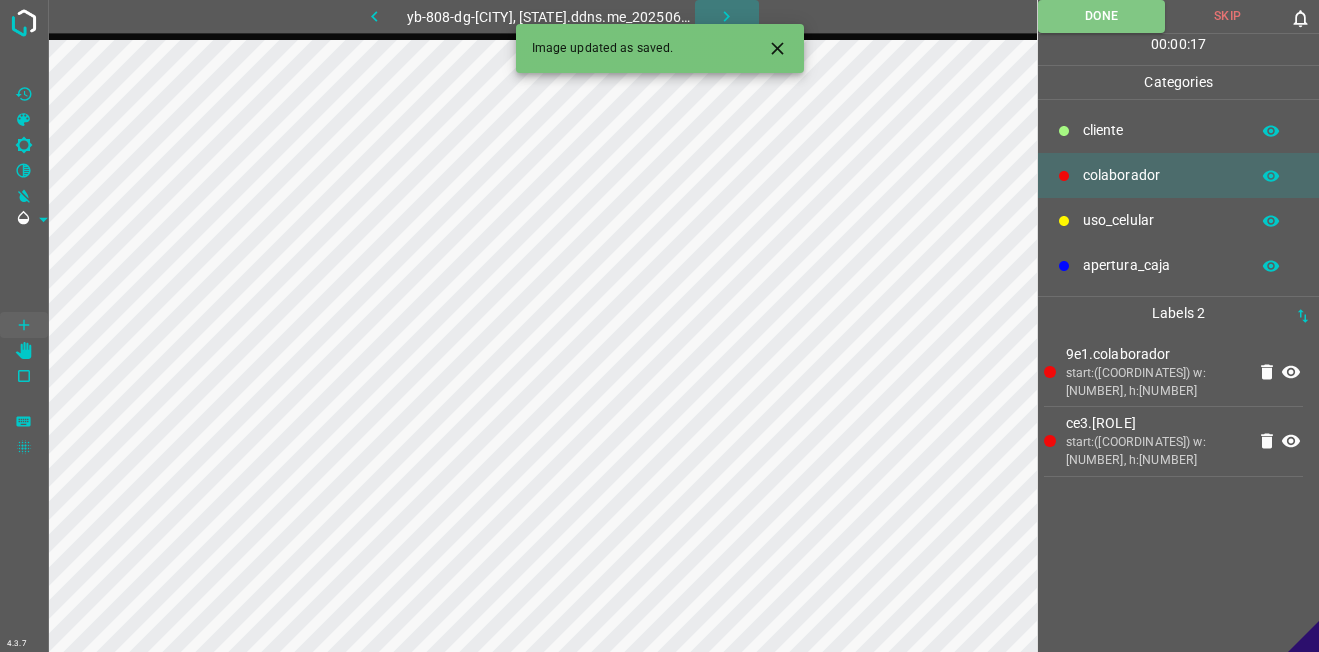 click at bounding box center [727, 16] 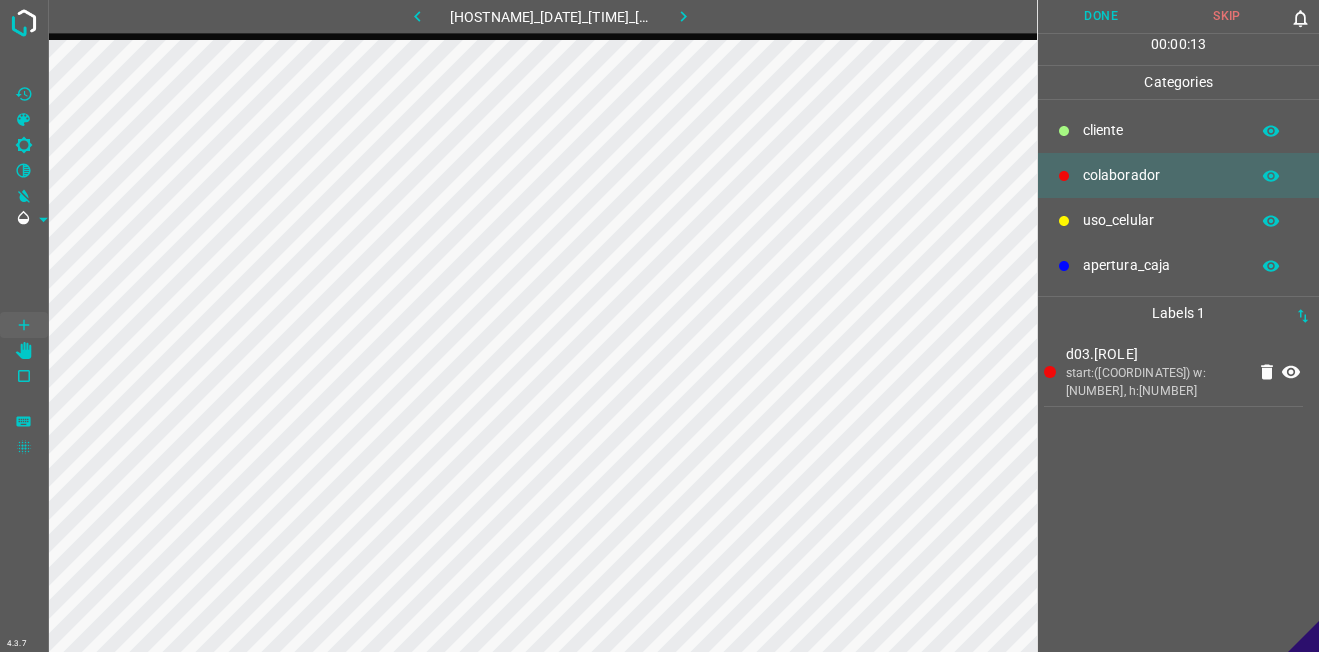 click on "Done" at bounding box center (1101, 16) 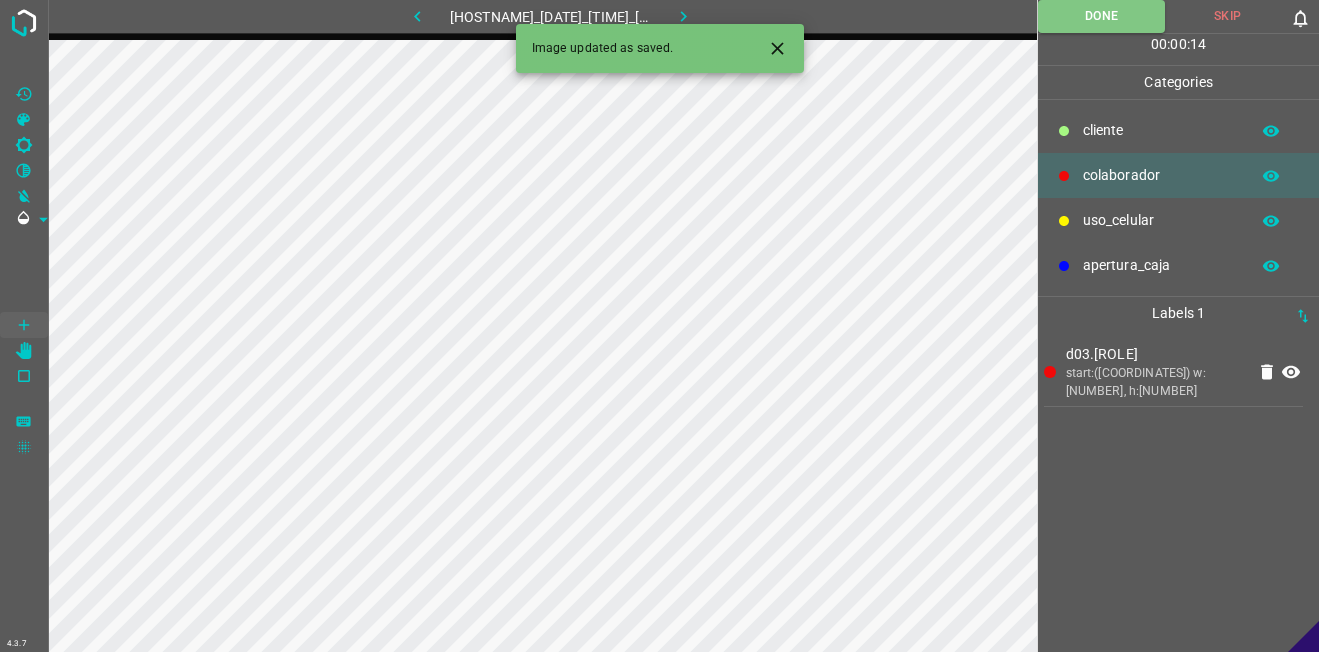 click at bounding box center (683, 16) 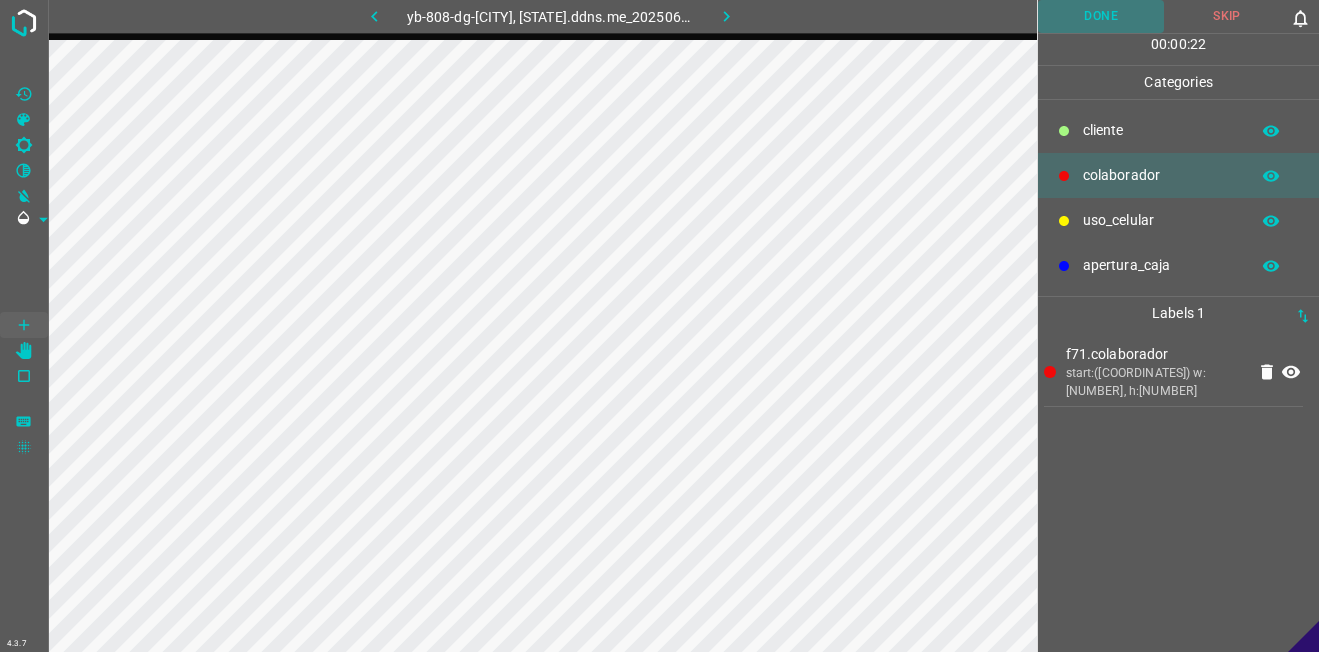 click on "Done" at bounding box center [1101, 16] 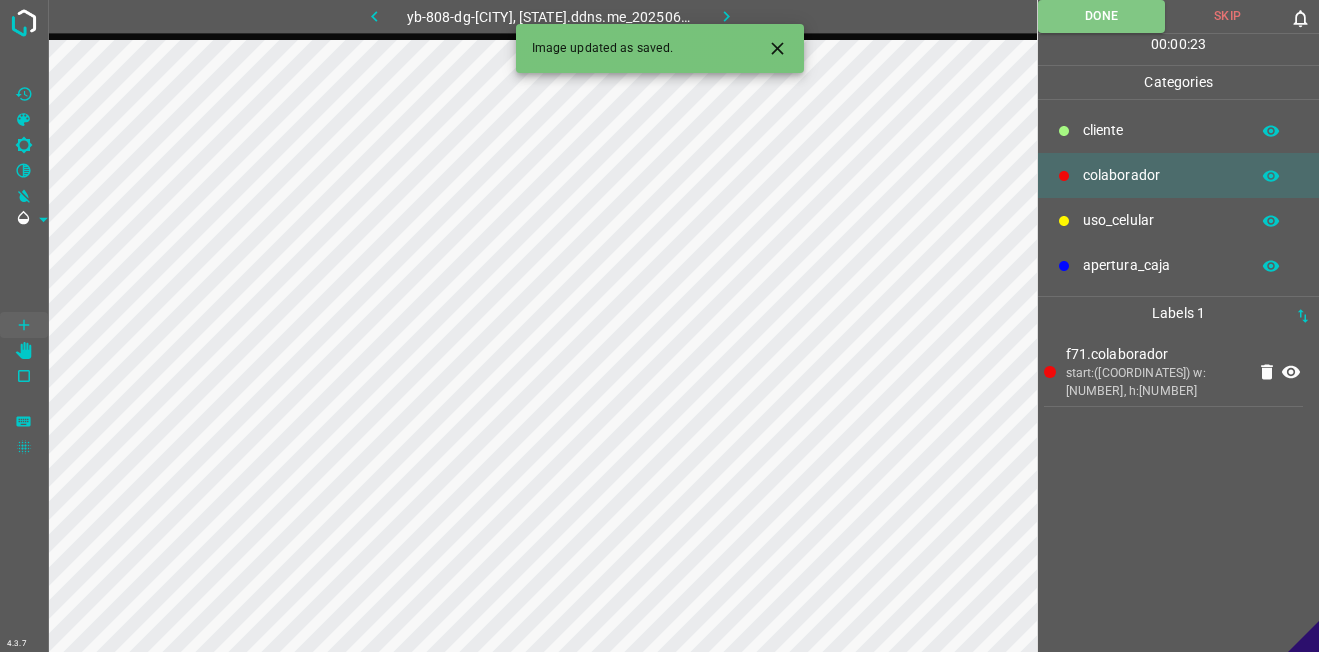 click at bounding box center [727, 16] 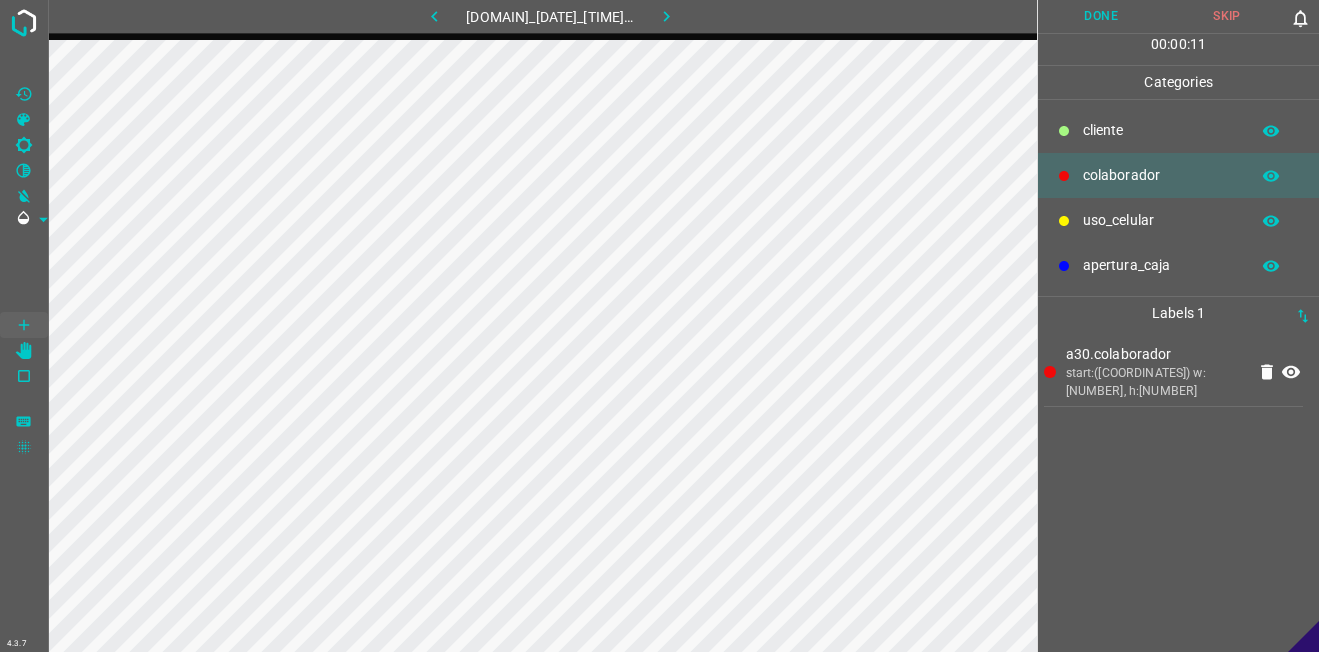 click on "Done" at bounding box center [1101, 16] 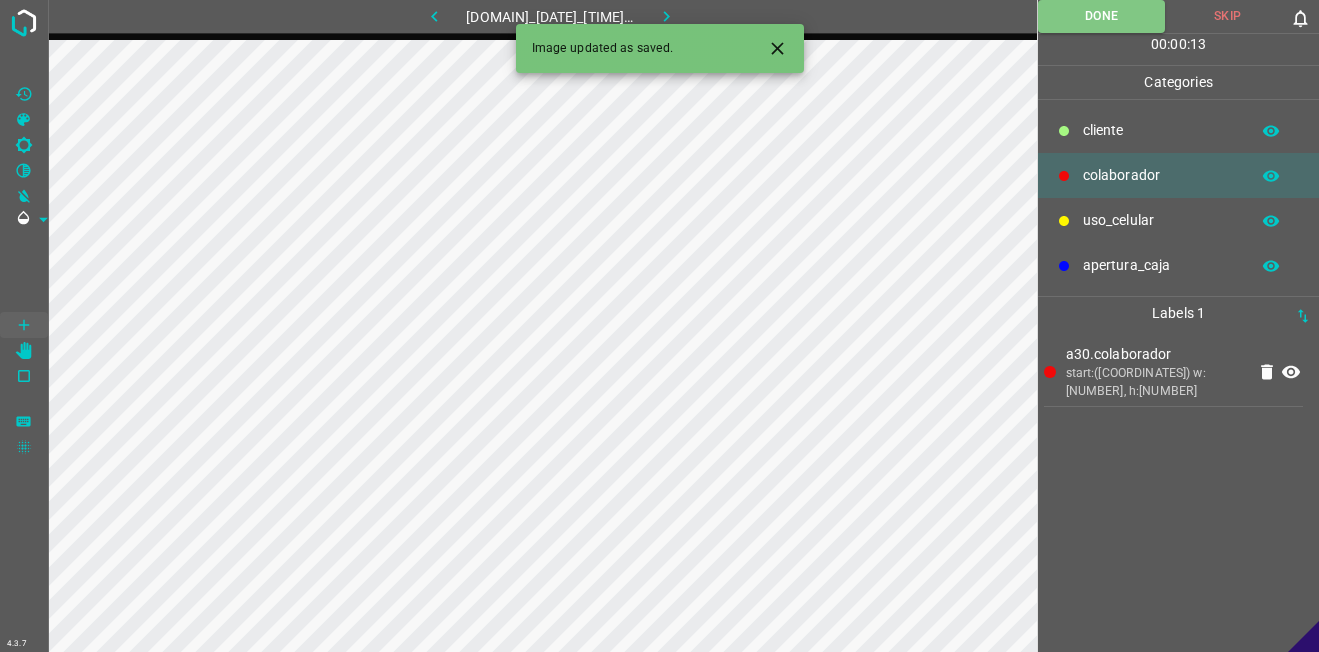 click at bounding box center [666, 16] 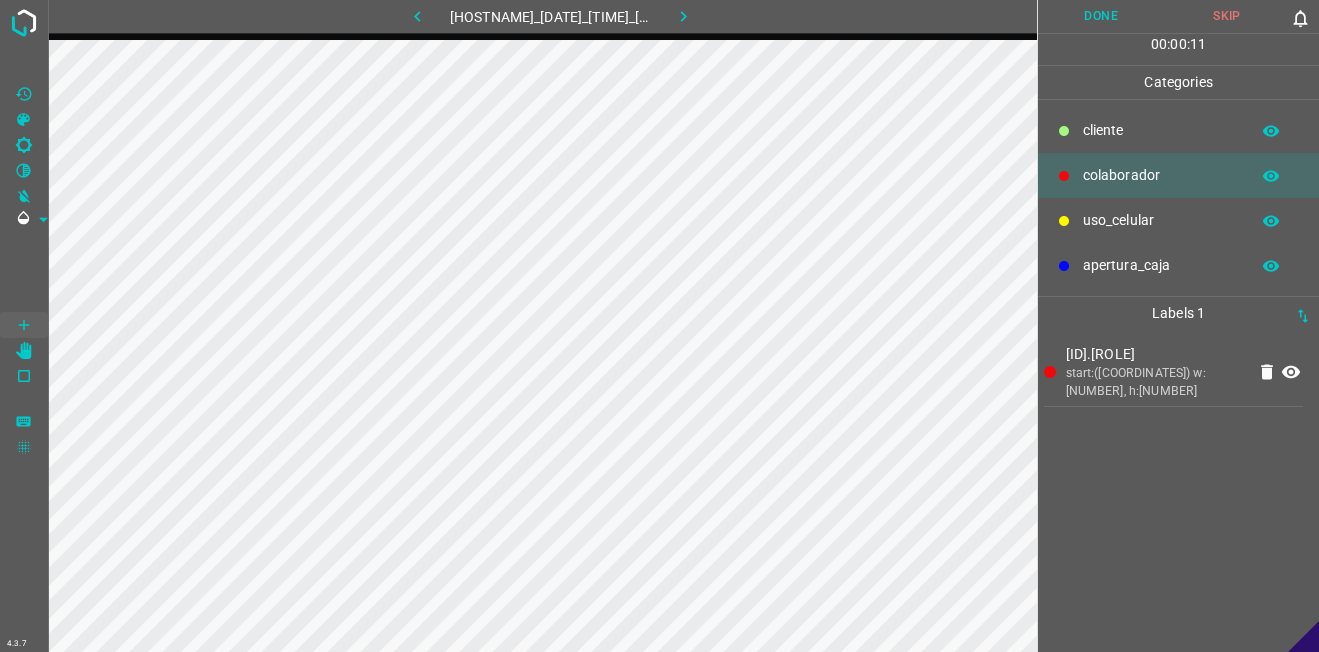 click on "Done" at bounding box center (1101, 16) 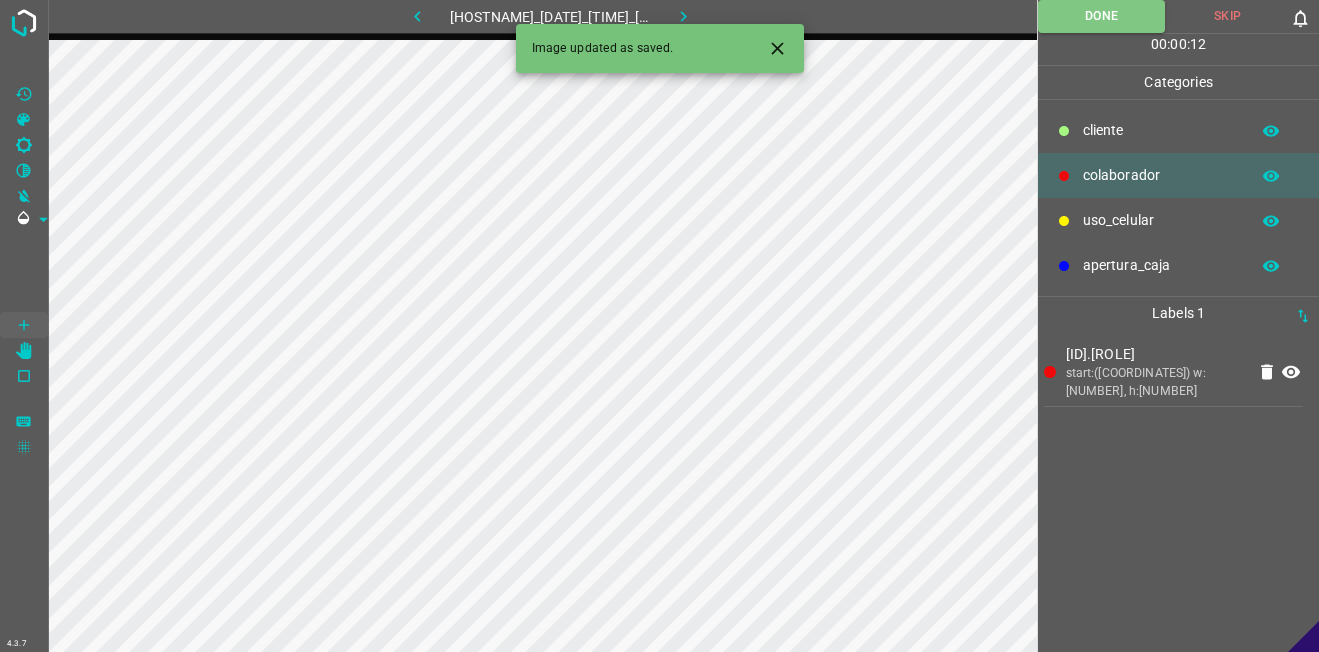 click at bounding box center (683, 16) 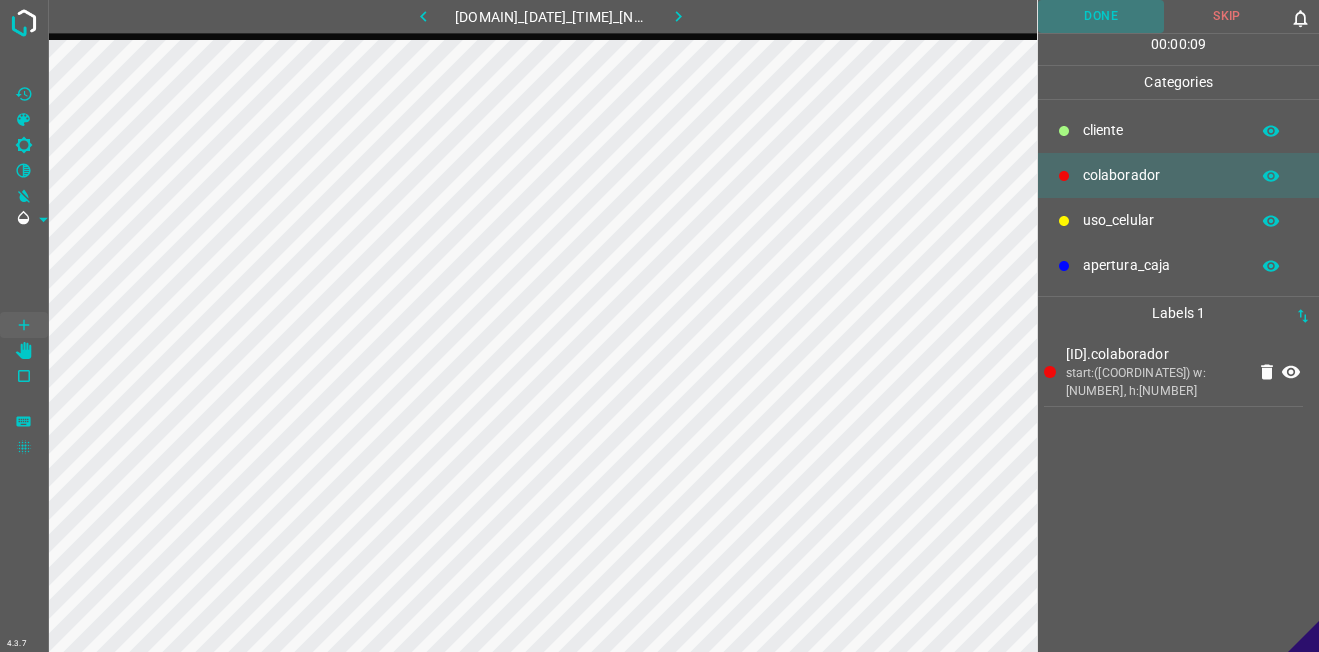 click on "Done" at bounding box center (1101, 16) 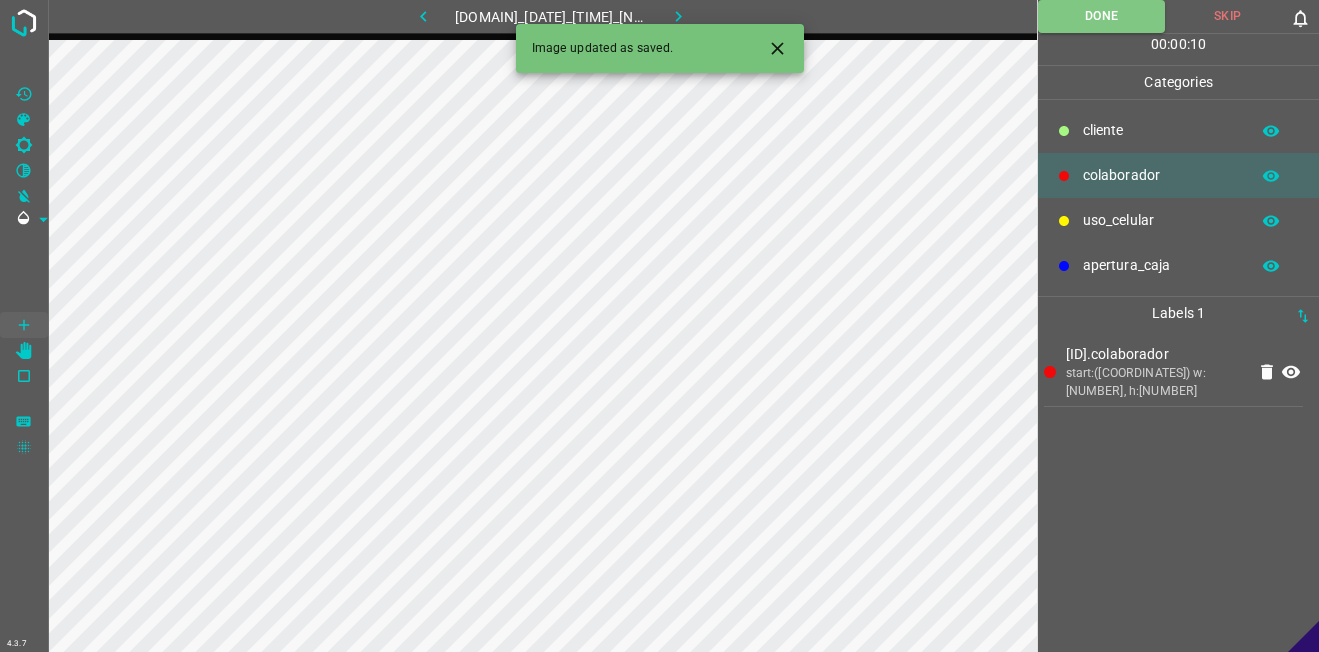 click at bounding box center [678, 16] 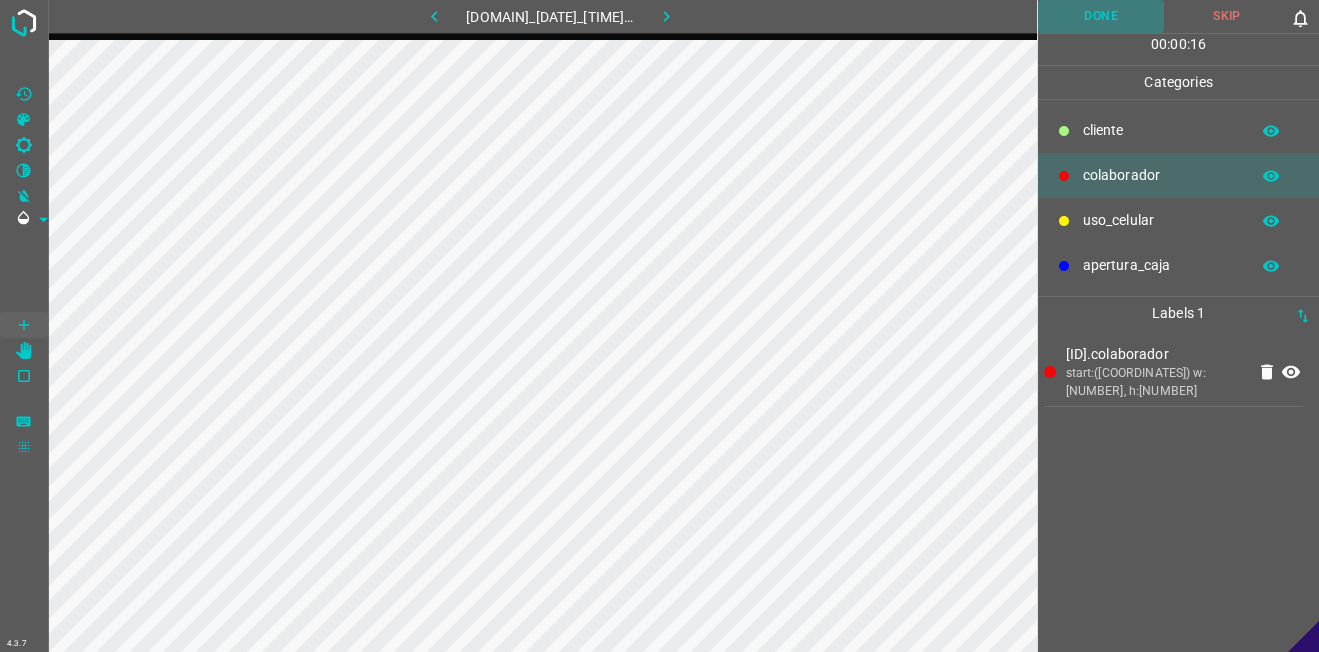 click on "Done" at bounding box center [1101, 16] 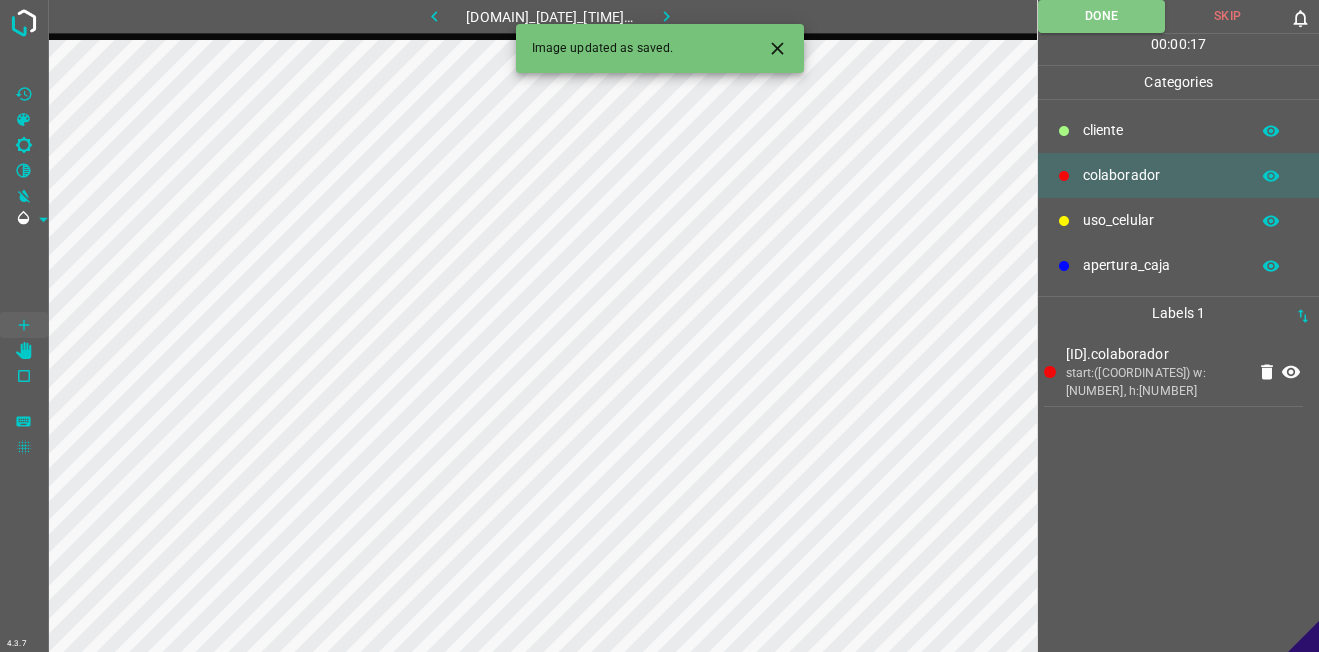 click at bounding box center [667, 16] 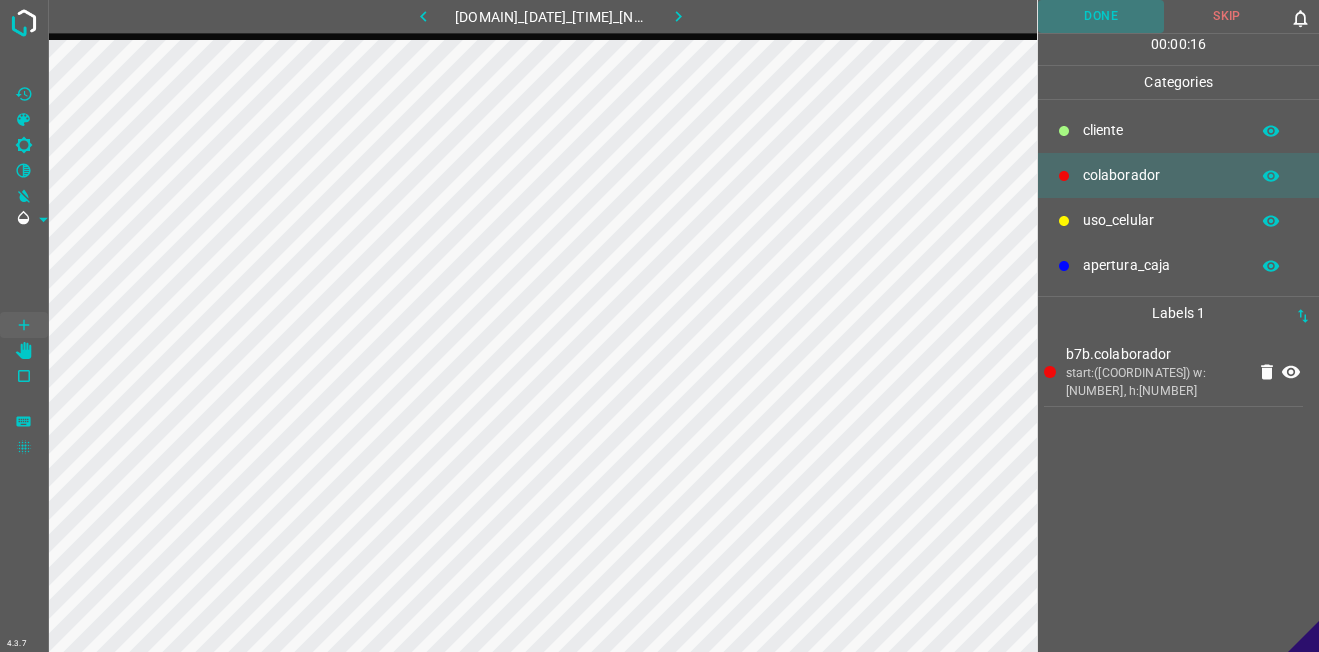click on "Done" at bounding box center (1101, 16) 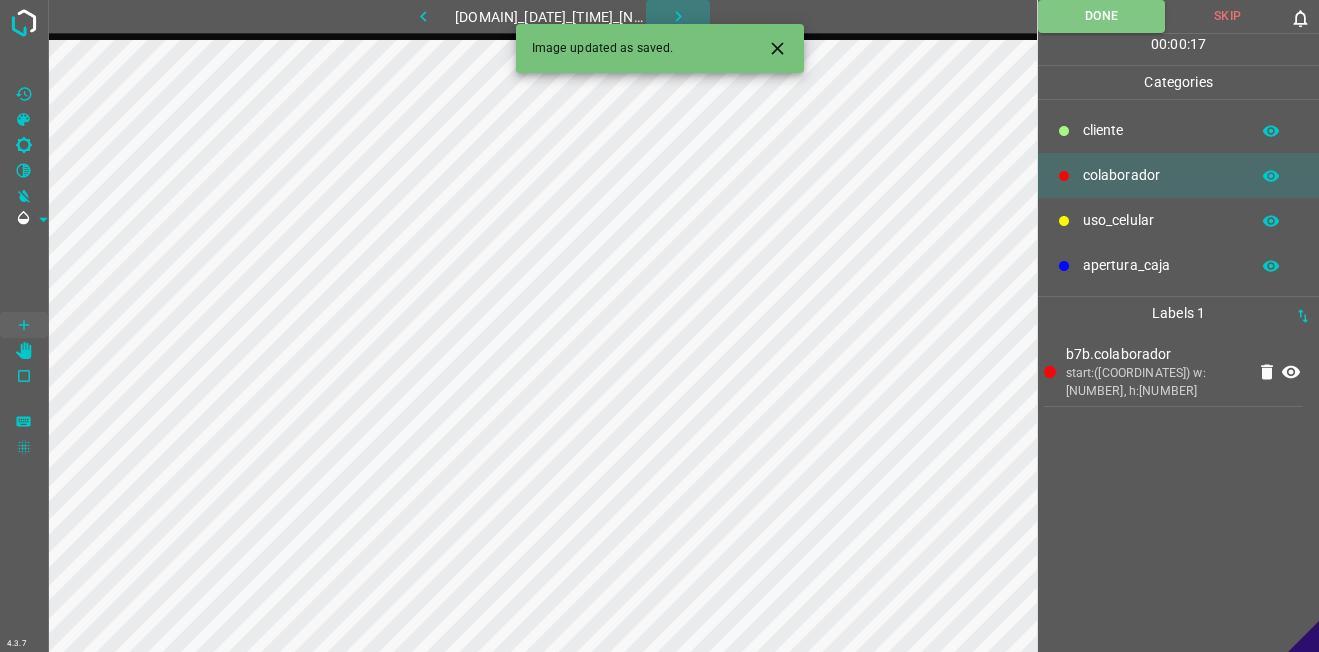 click at bounding box center [678, 16] 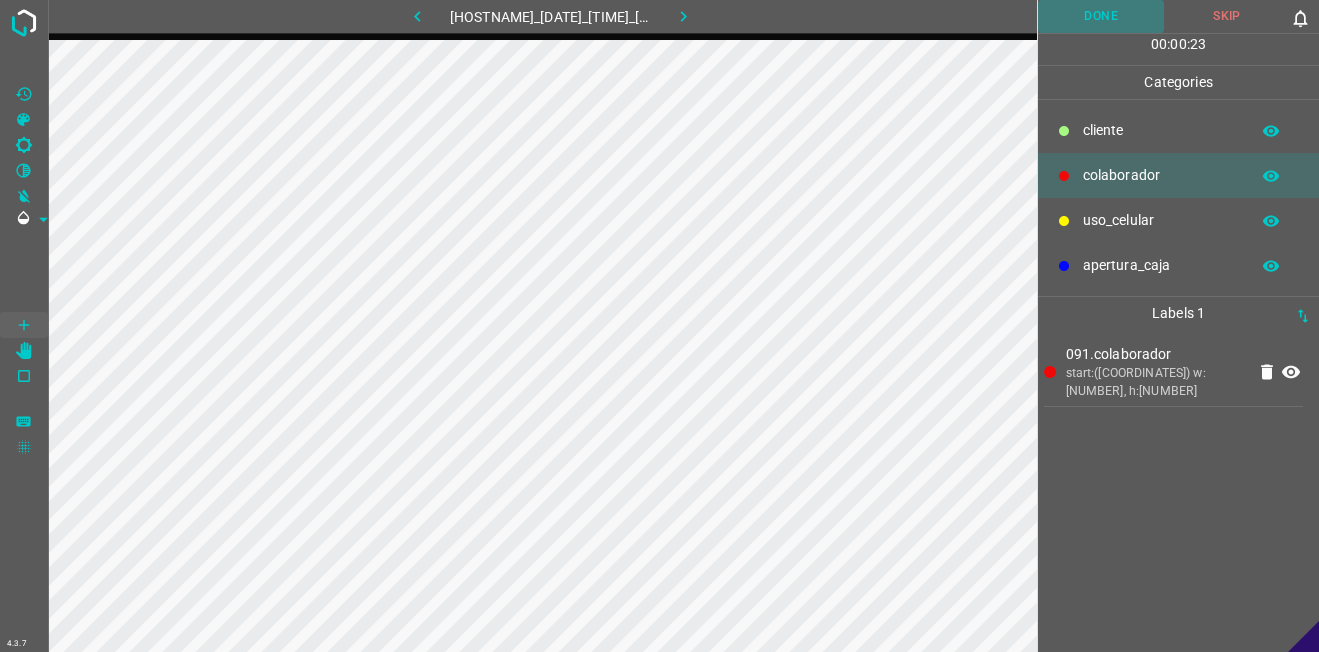 click on "Done" at bounding box center [1101, 16] 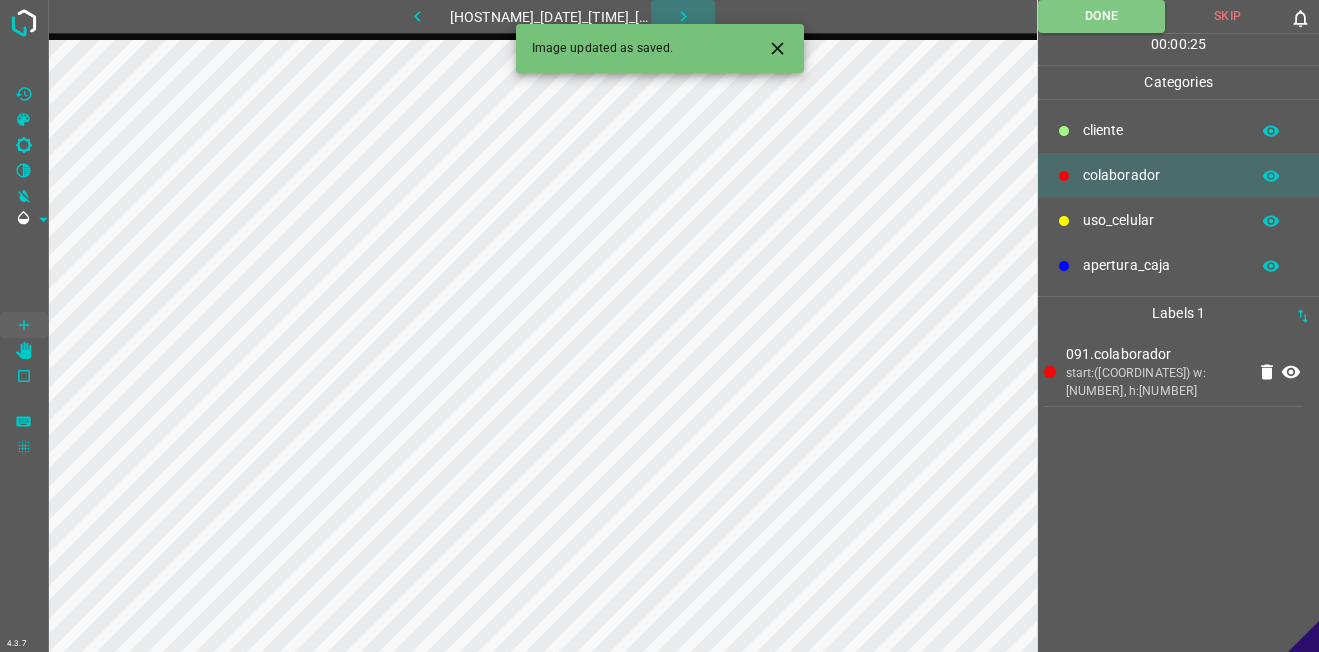 click at bounding box center [683, 16] 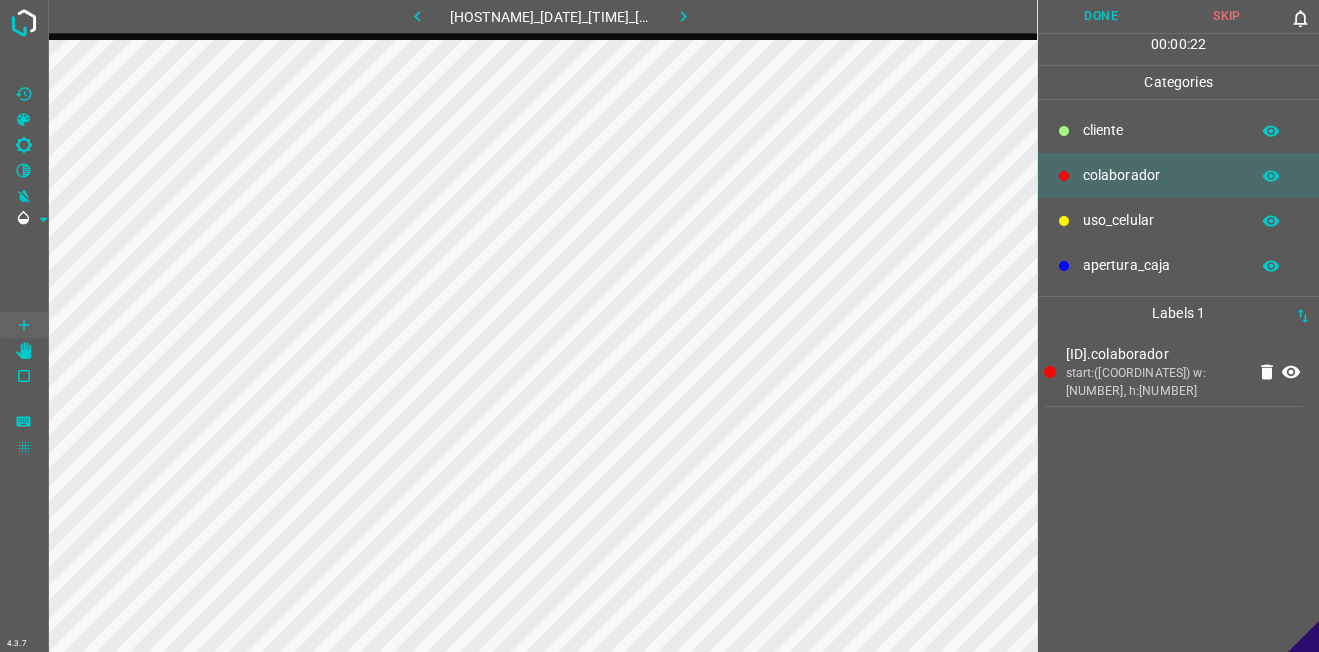 click on "Done" at bounding box center (1101, 16) 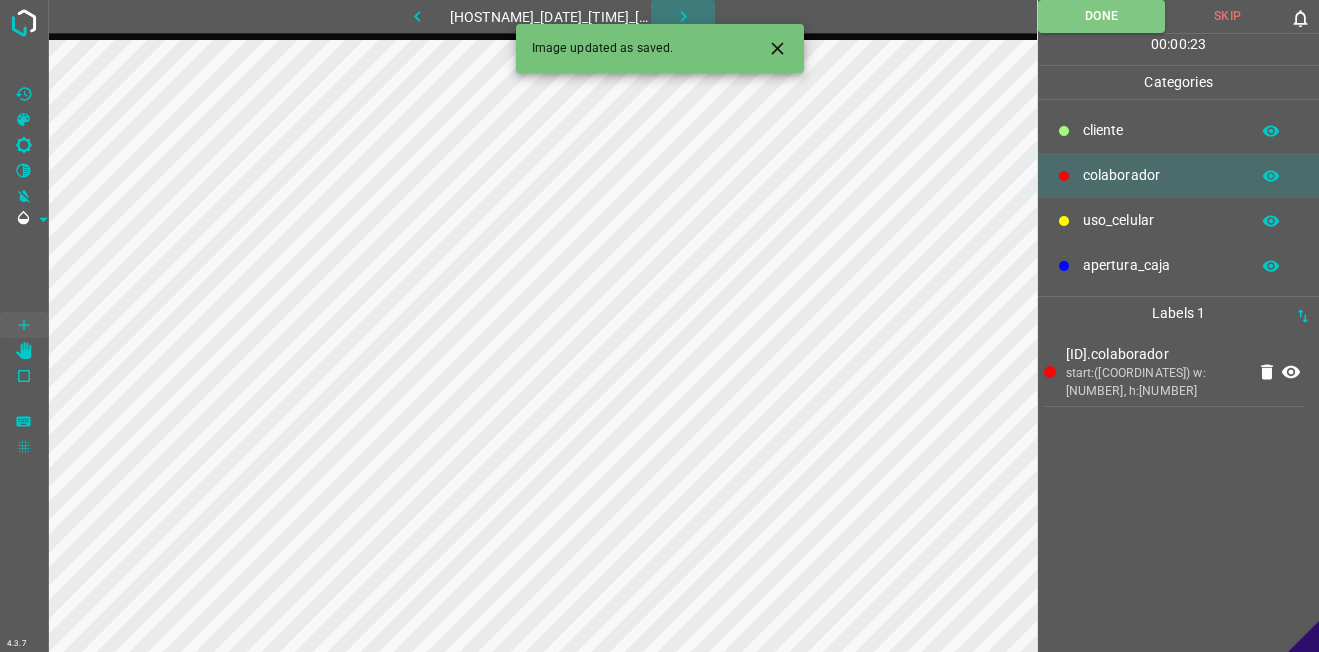 click at bounding box center (683, 16) 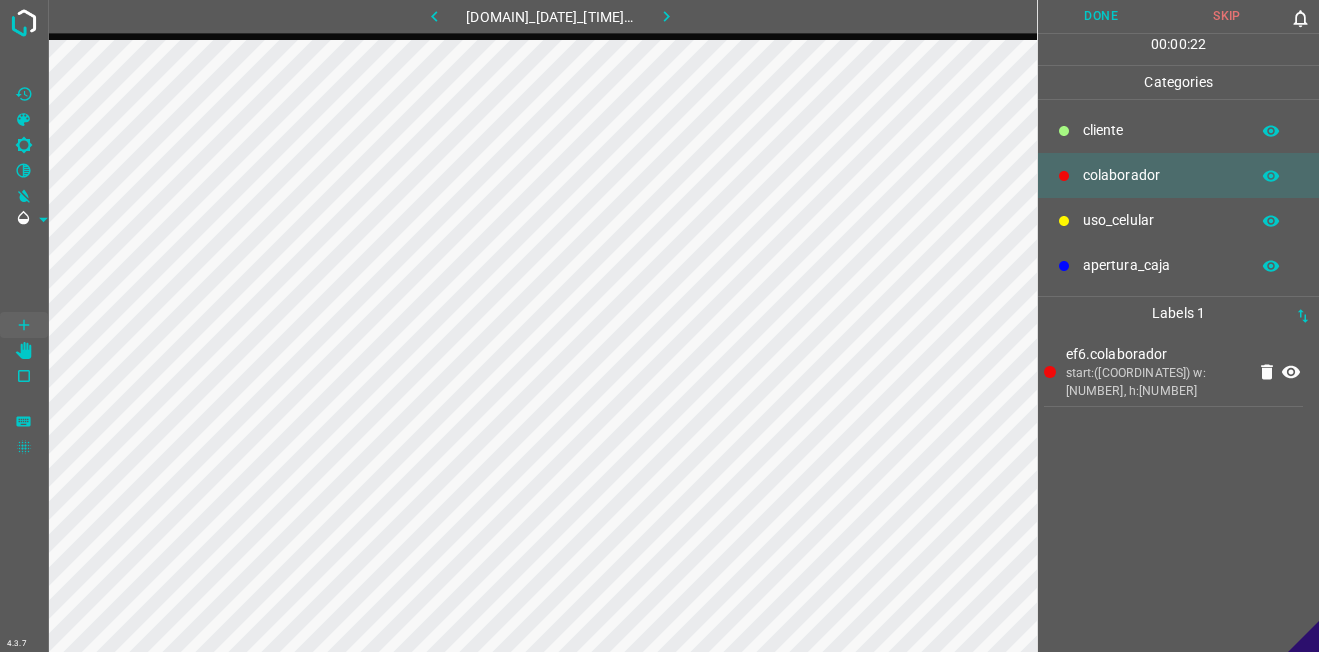 click on "Done" at bounding box center [1101, 16] 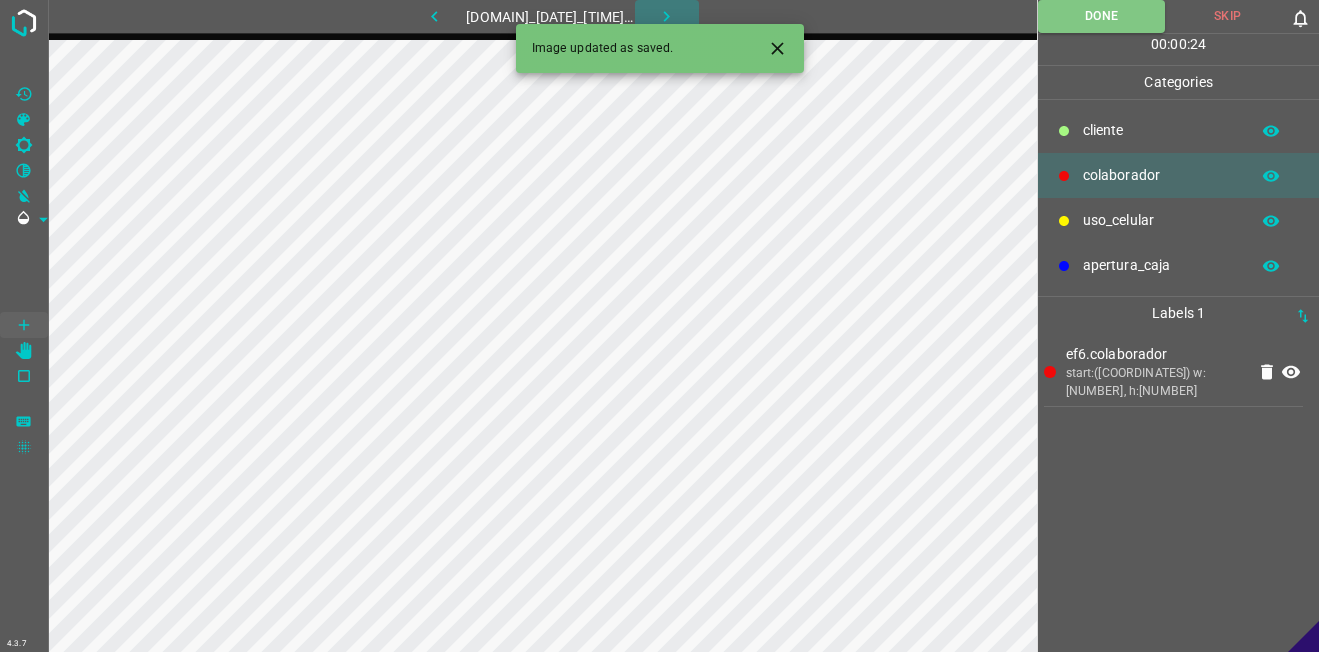 click at bounding box center (666, 16) 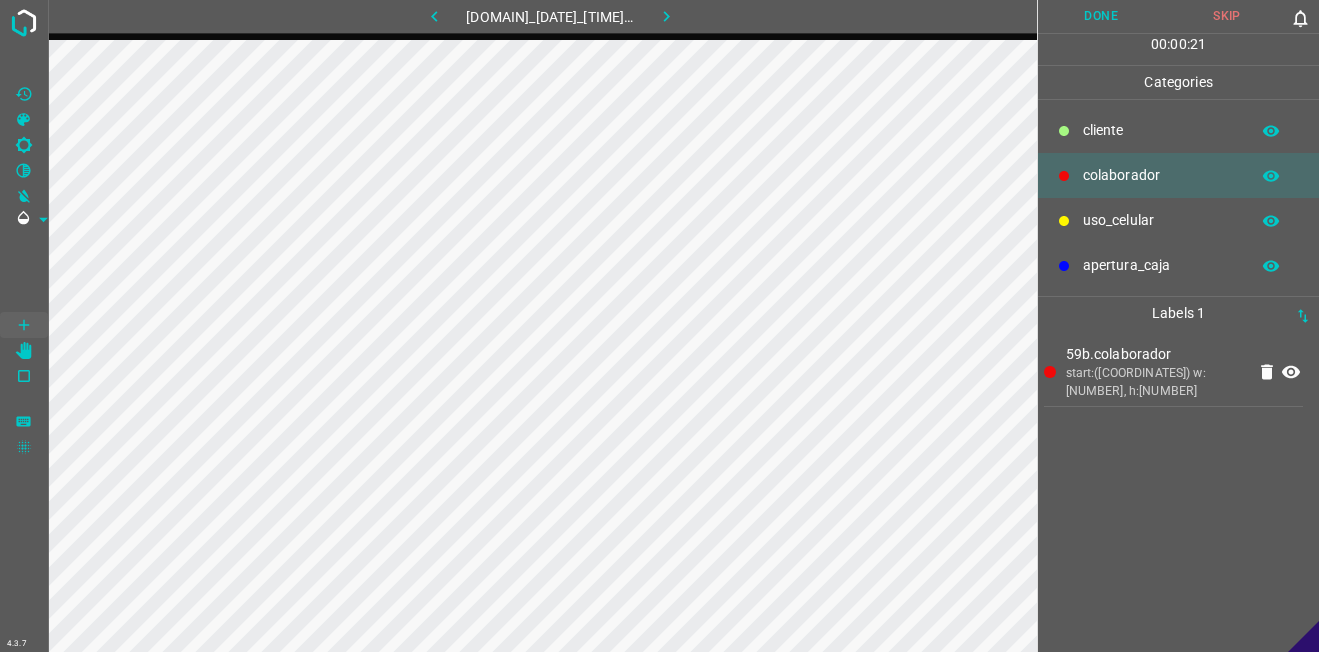 click on "Done" at bounding box center [1101, 16] 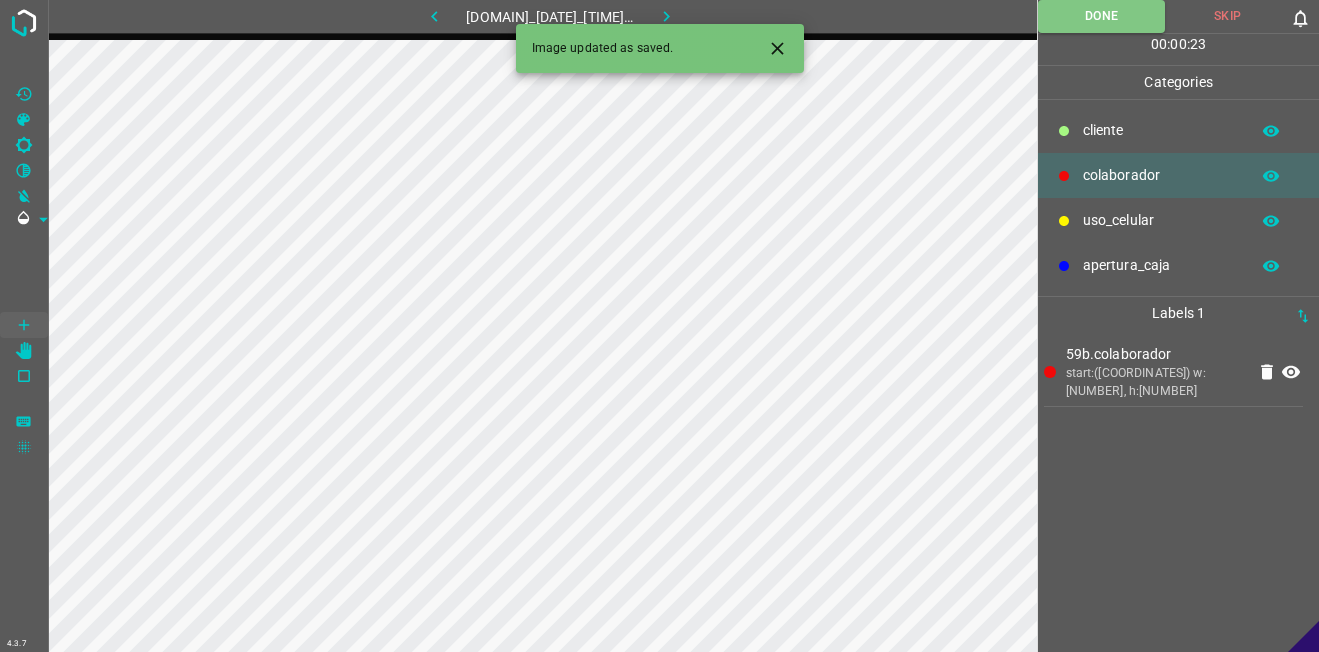 click at bounding box center (667, 16) 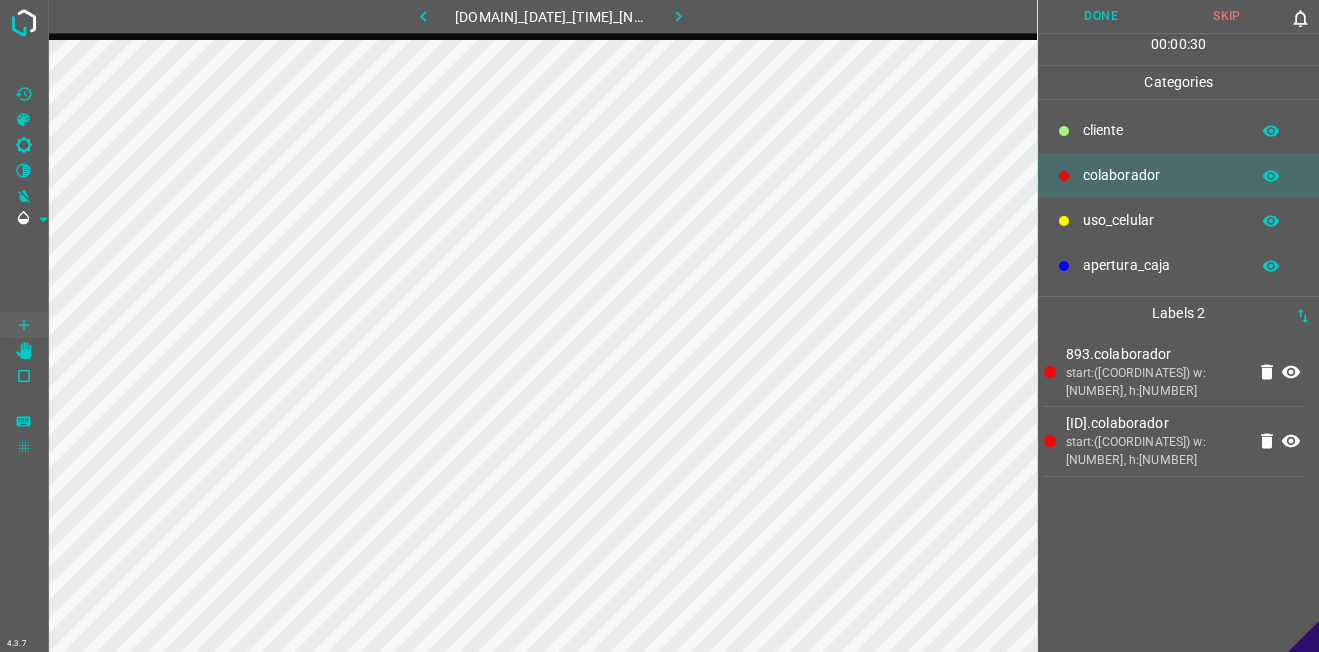 click on "Done" at bounding box center [1101, 16] 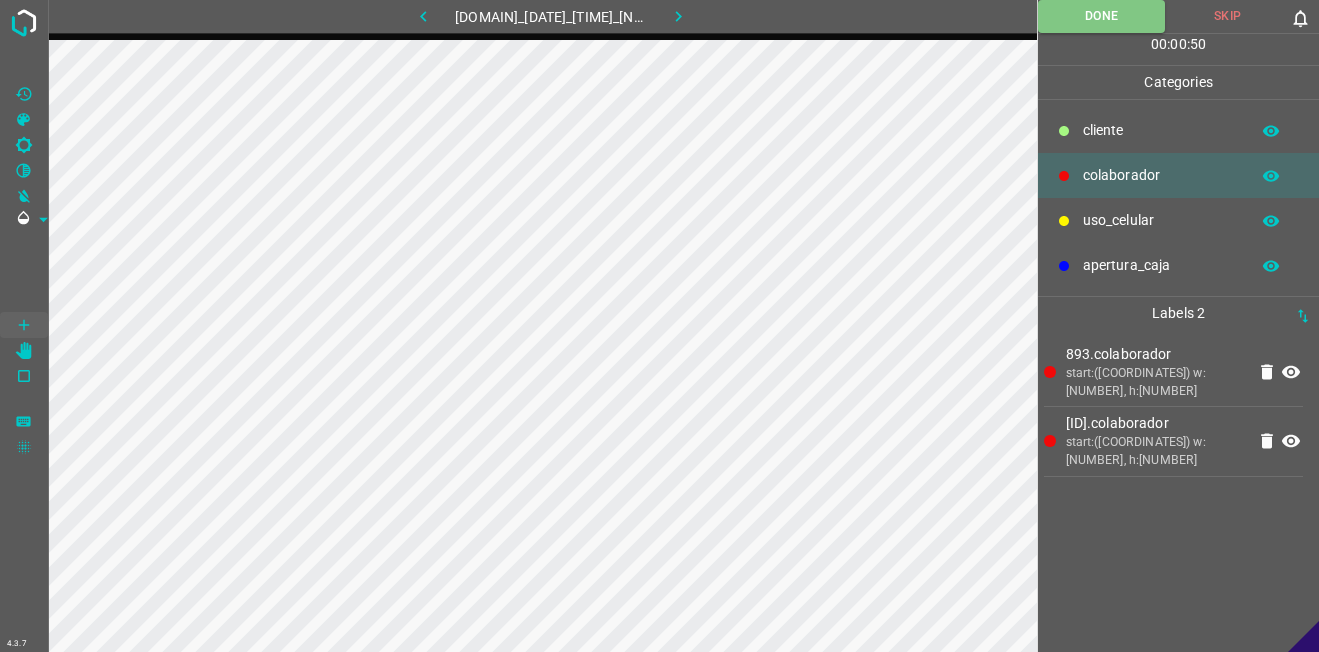 click at bounding box center (678, 16) 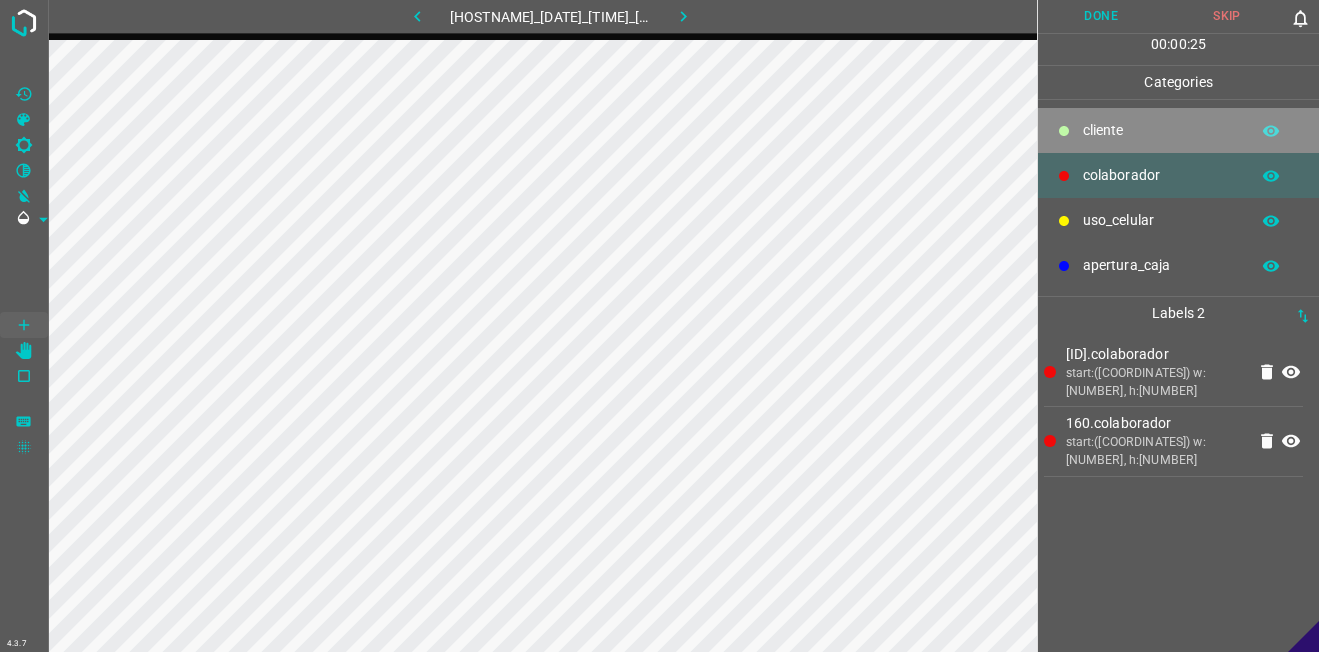 click at bounding box center (1064, 131) 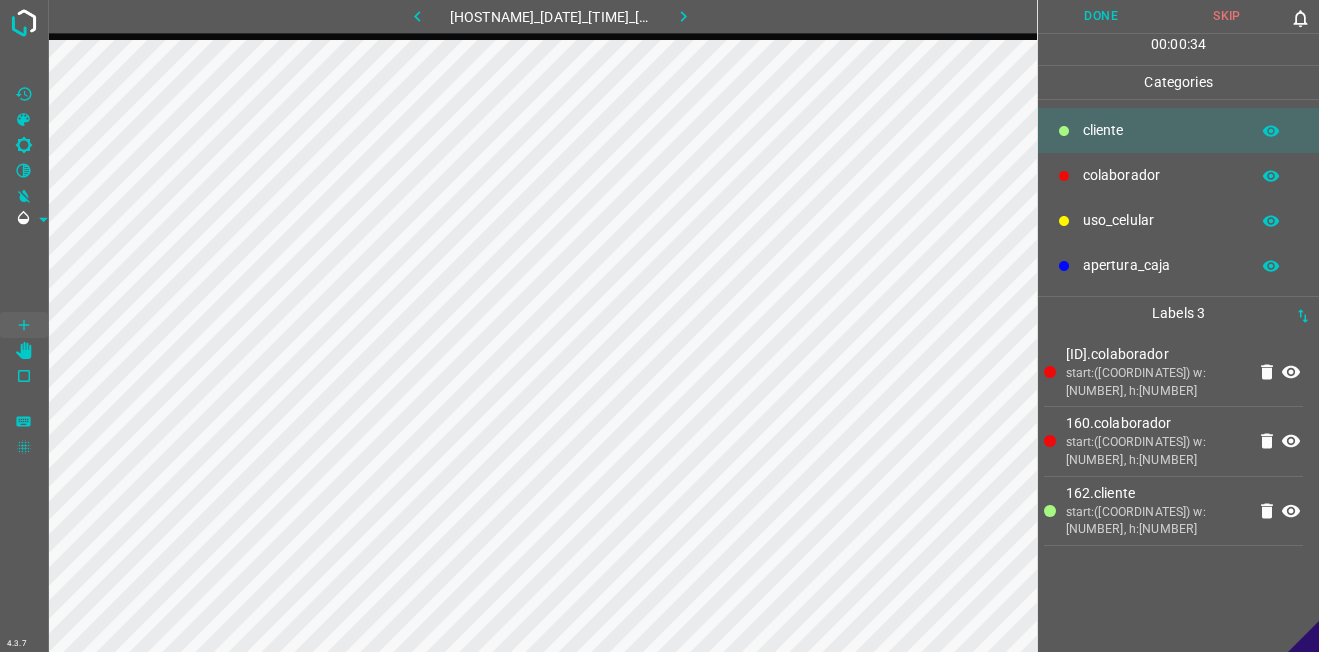 click on "Done" at bounding box center [1101, 16] 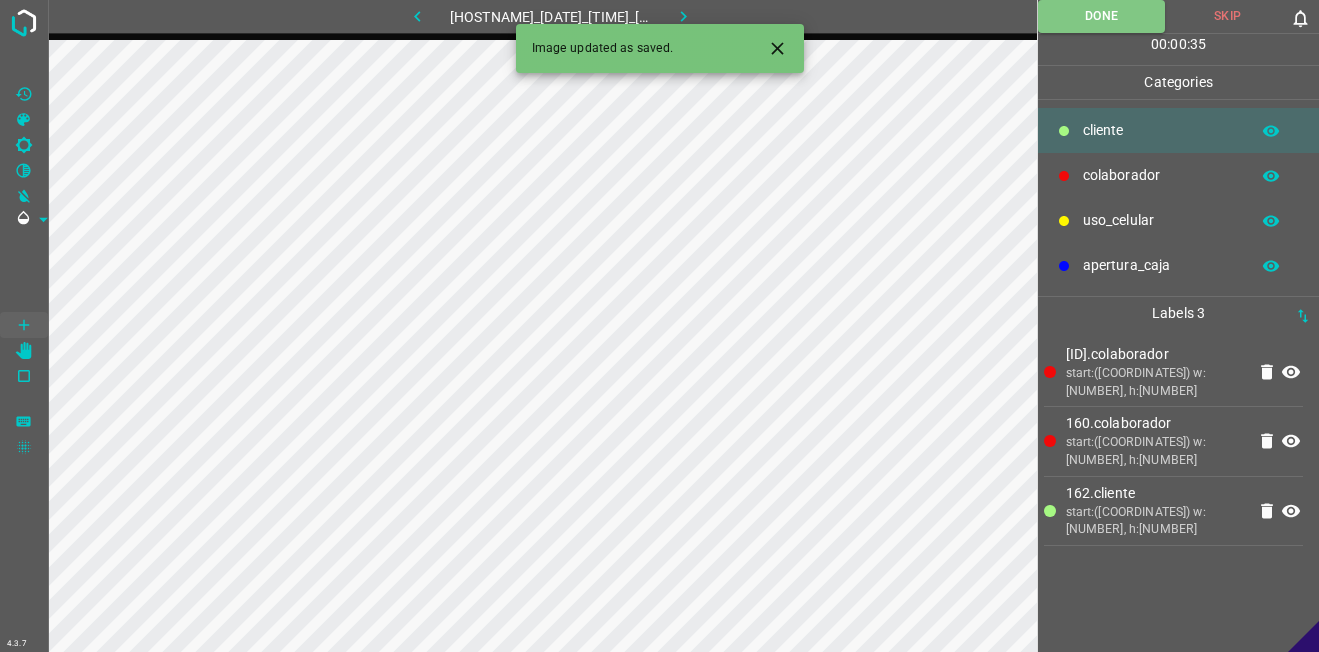 click at bounding box center [683, 16] 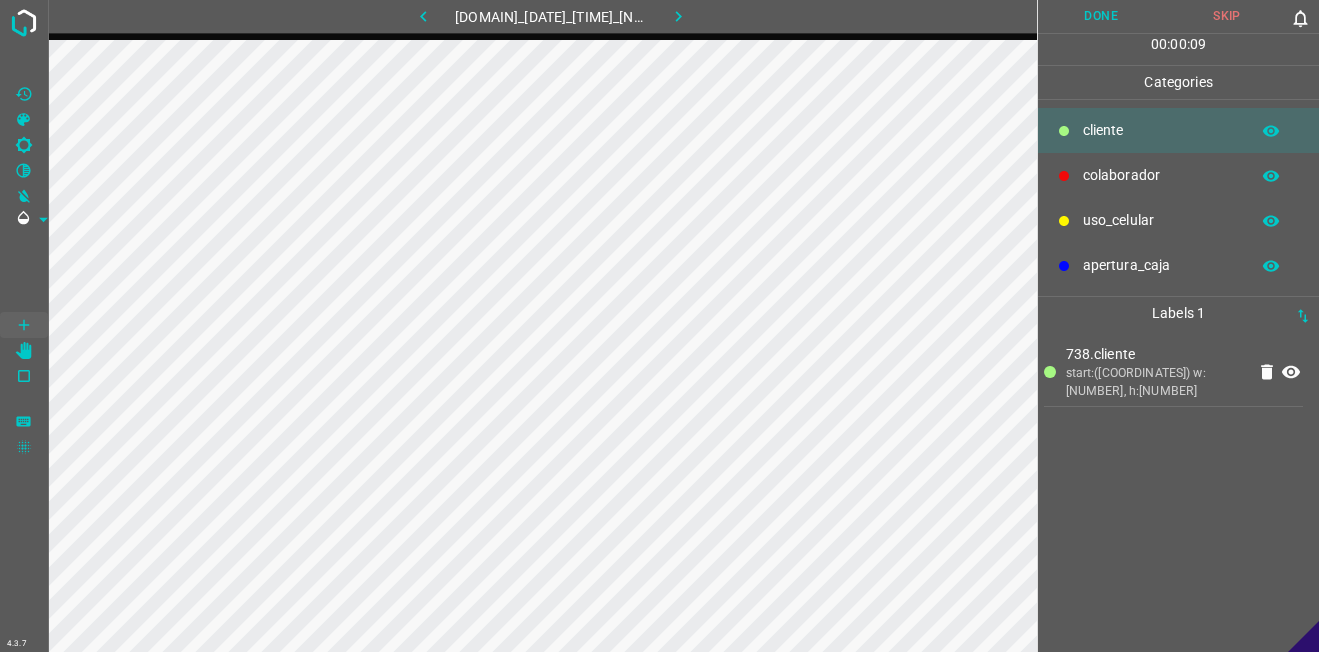 click on "colaborador" at bounding box center (1161, 130) 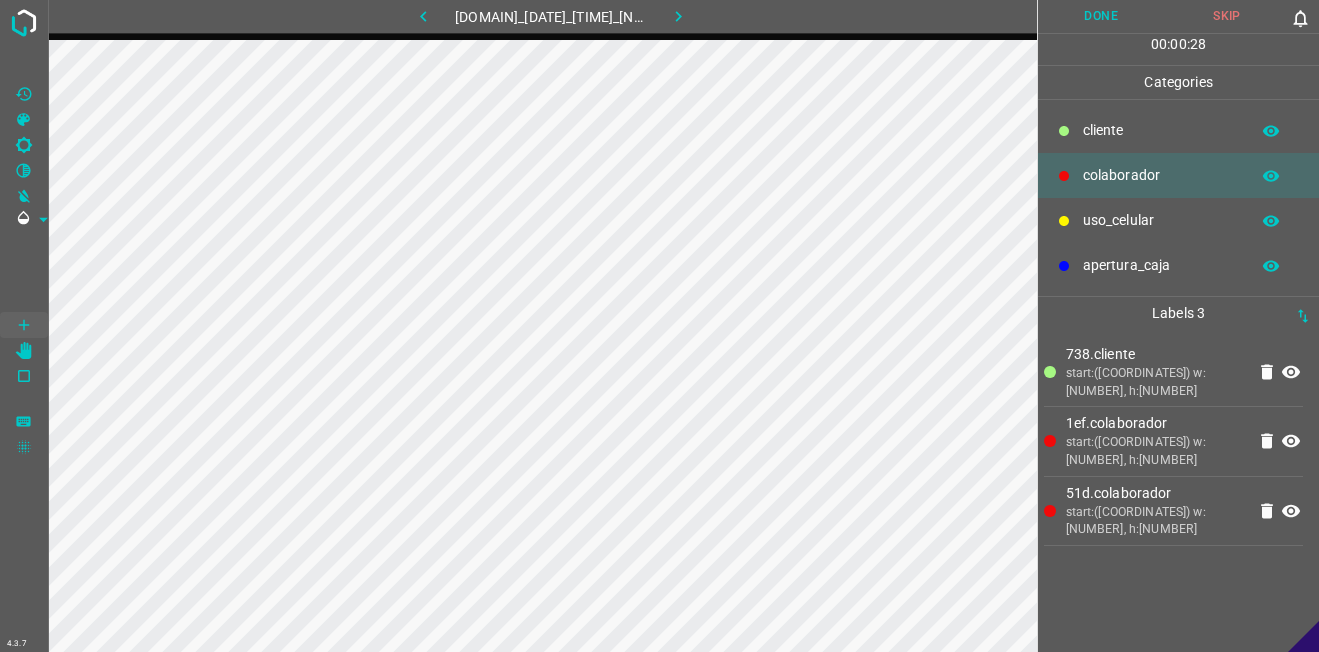 click on "Done" at bounding box center [1101, 16] 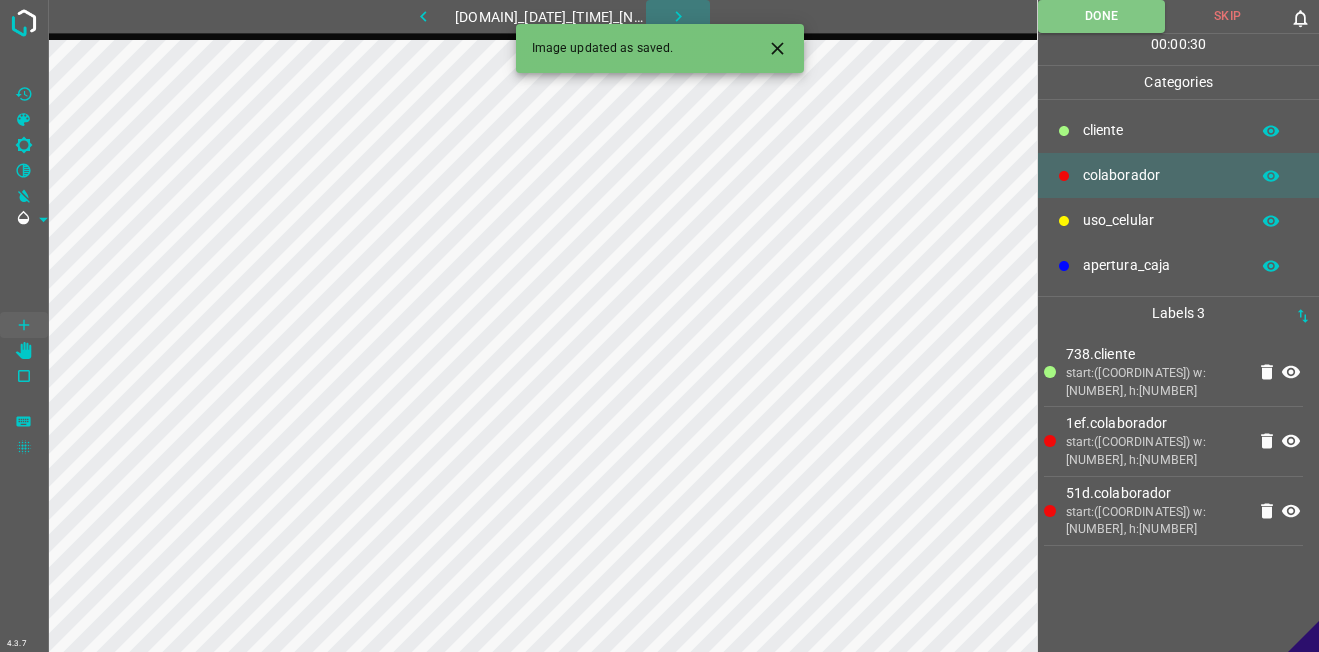 click at bounding box center (678, 16) 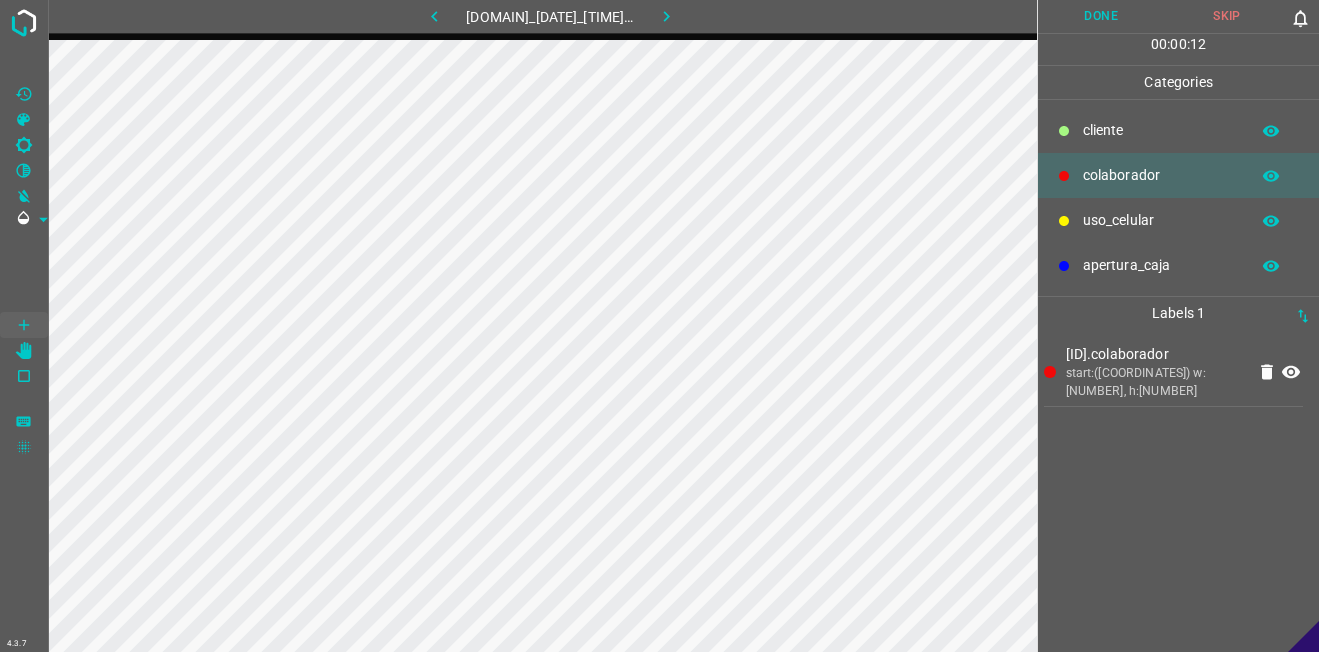 click on "​​cliente" at bounding box center (1178, 130) 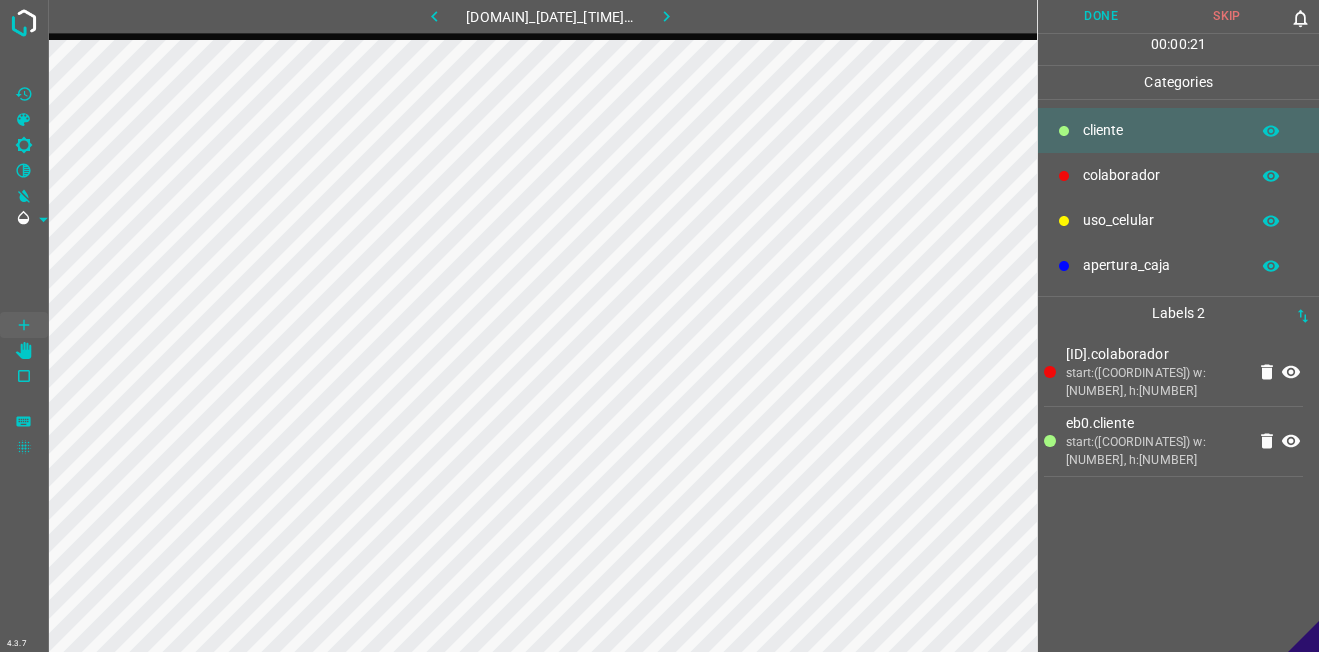 click on "Done" at bounding box center [1101, 16] 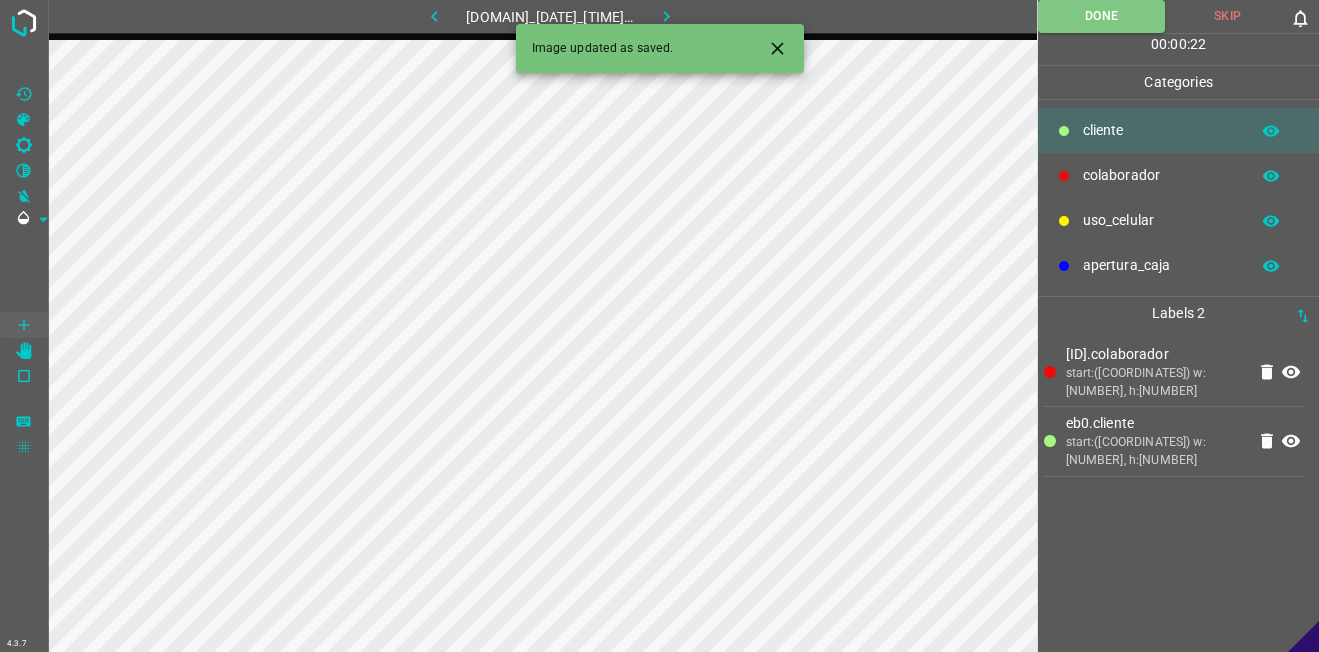 click at bounding box center (667, 16) 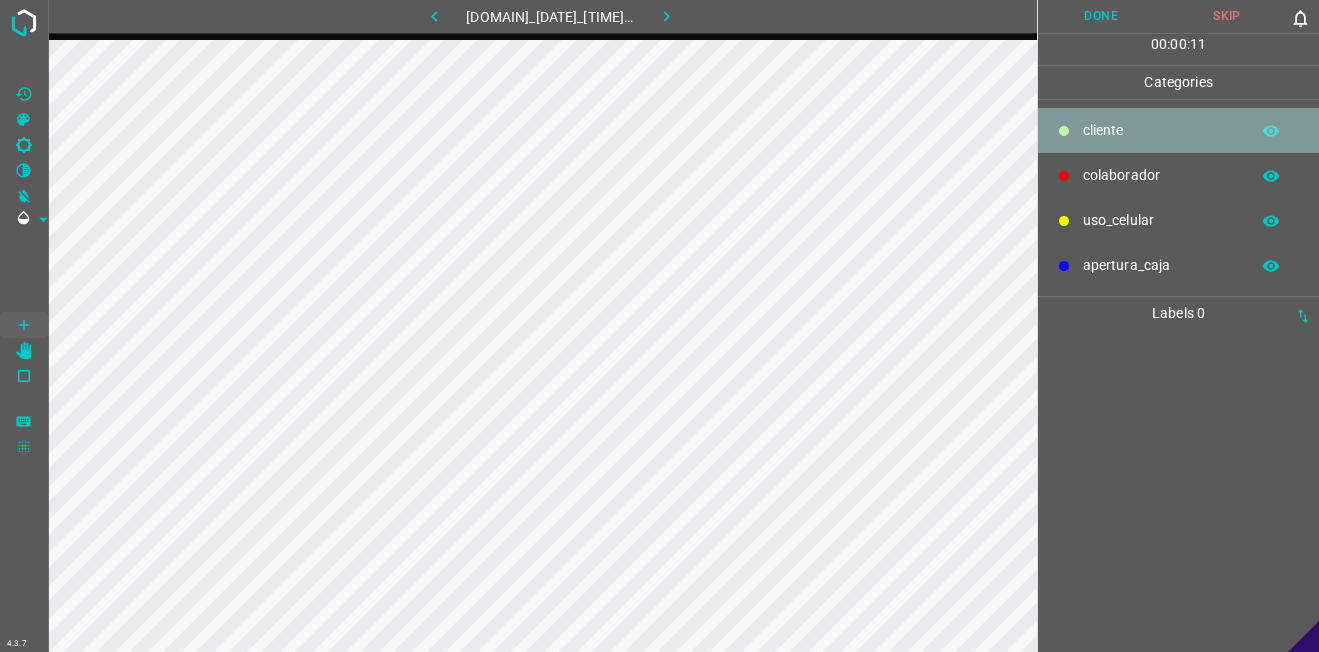 click on "​​cliente" at bounding box center (1161, 130) 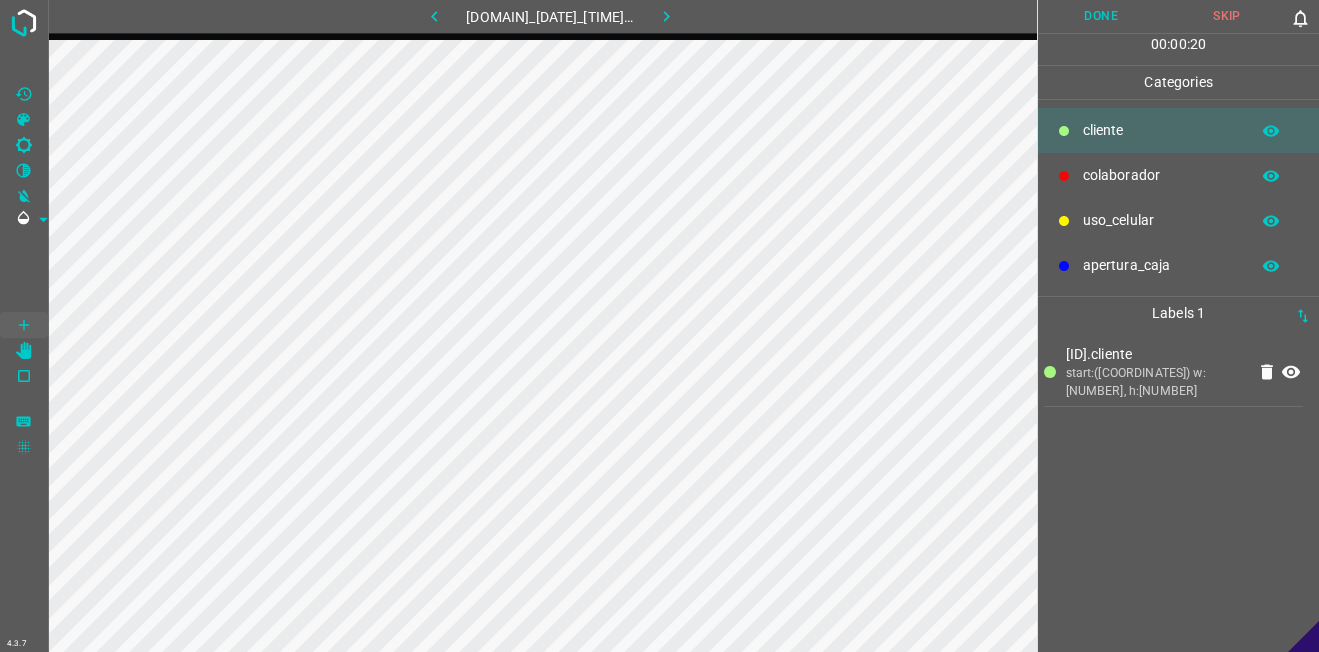 click on "Done" at bounding box center [1101, 16] 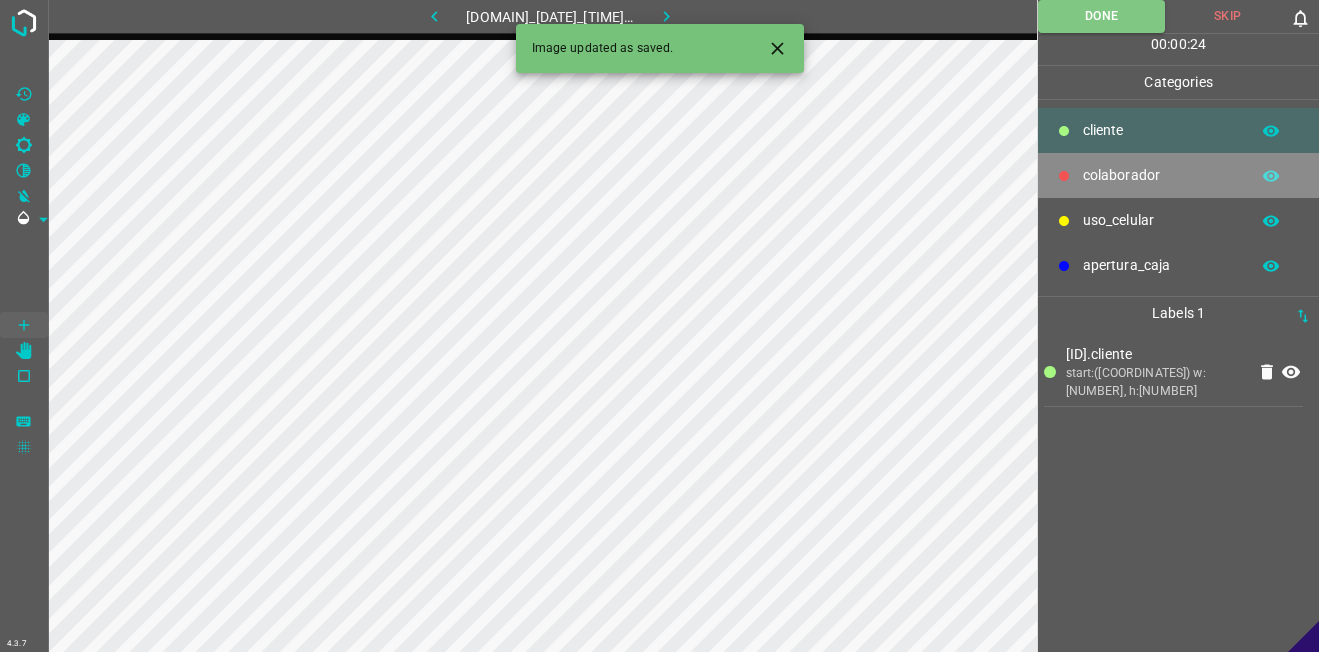 click on "colaborador" at bounding box center (1161, 130) 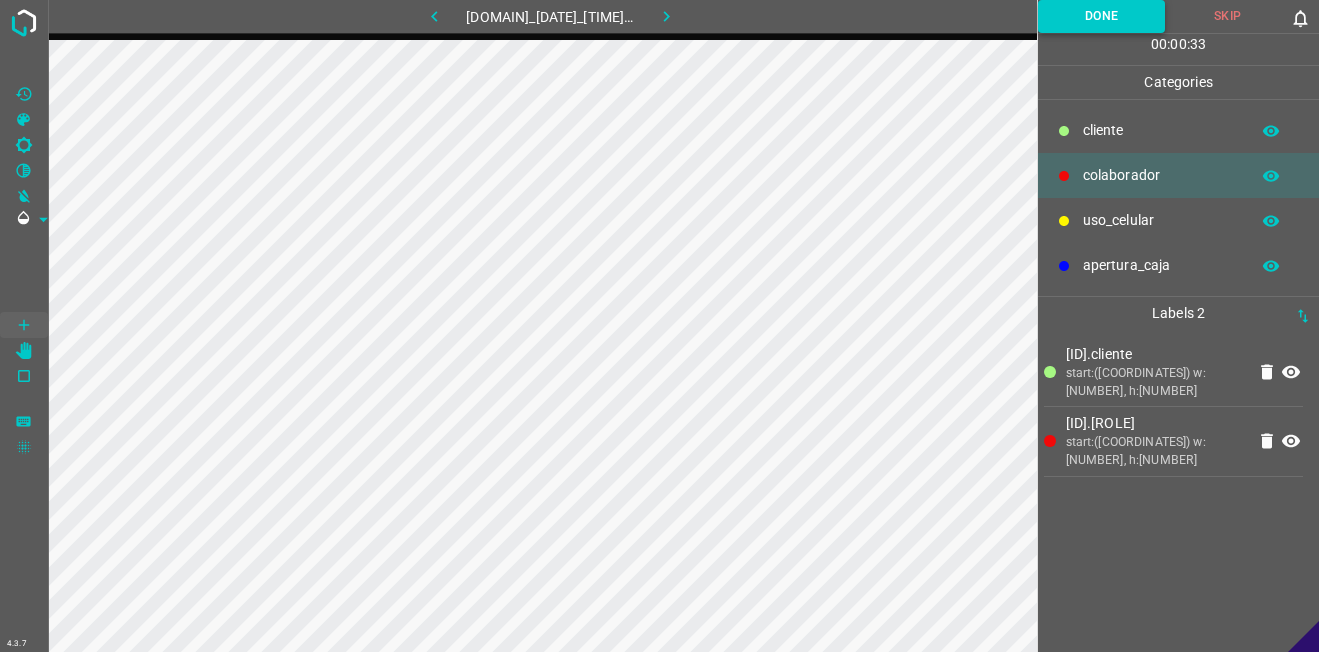 click on "Done" at bounding box center (1101, 16) 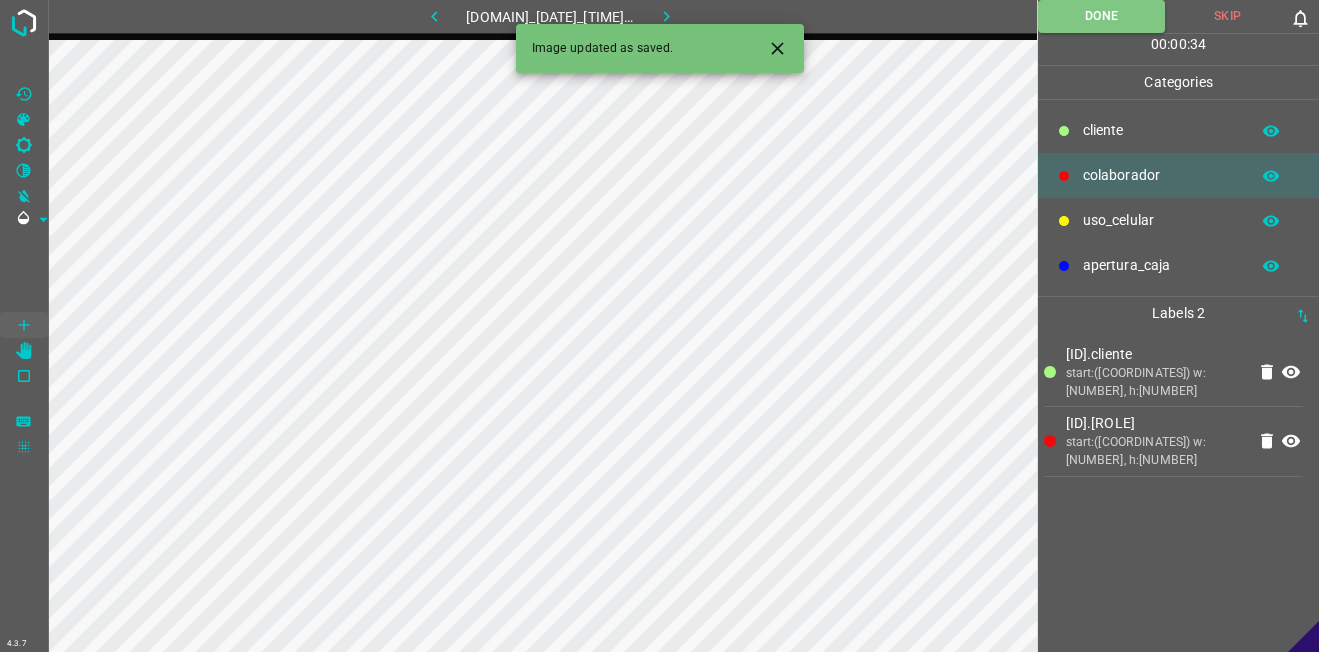 click at bounding box center [667, 16] 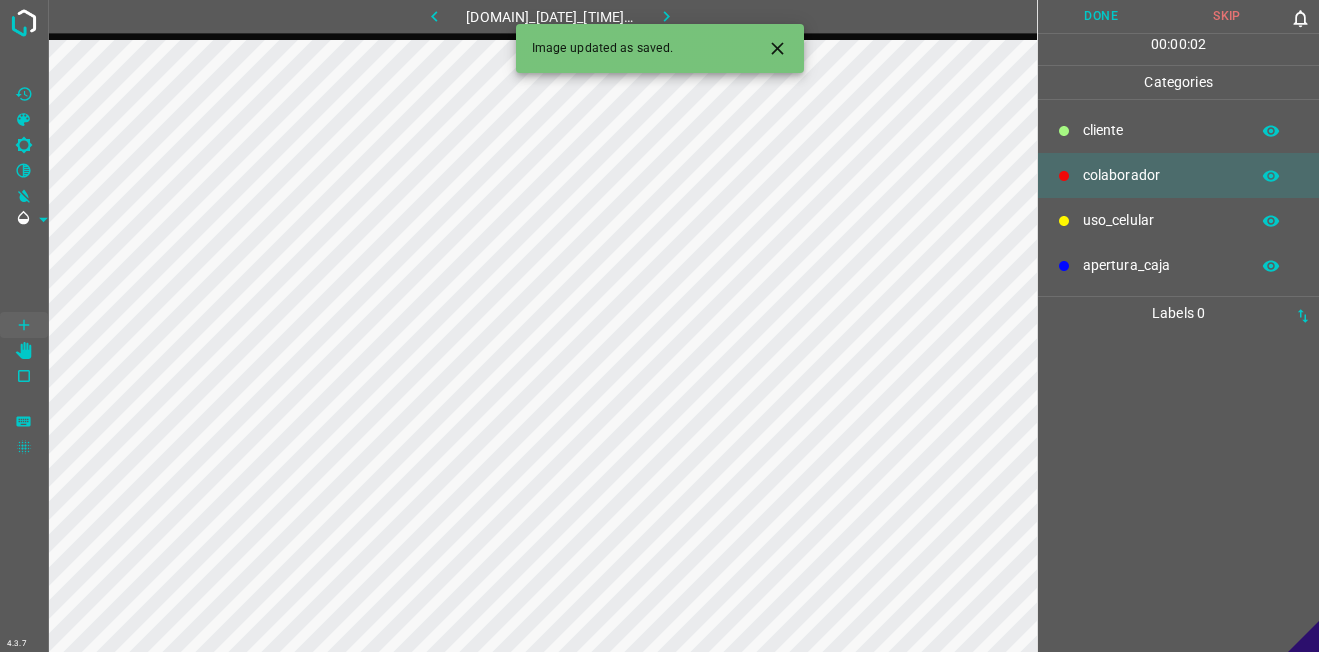 click at bounding box center (434, 16) 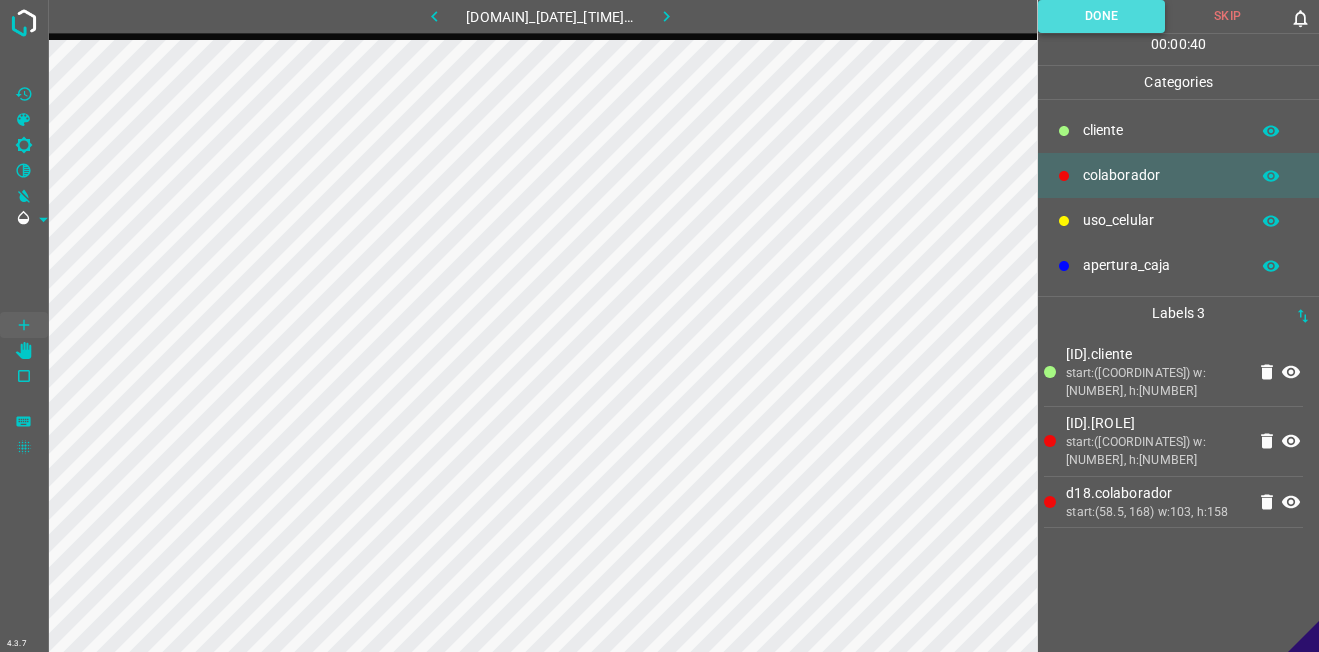 click on "Done" at bounding box center [1101, 16] 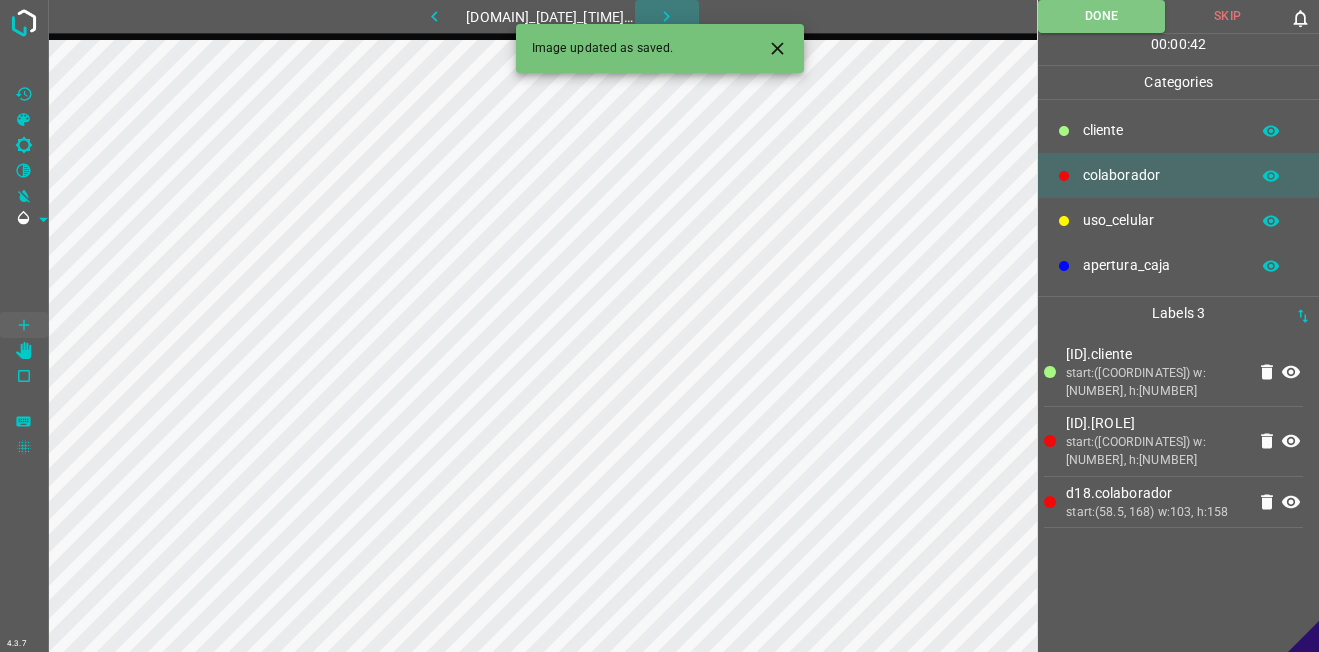 click at bounding box center (666, 16) 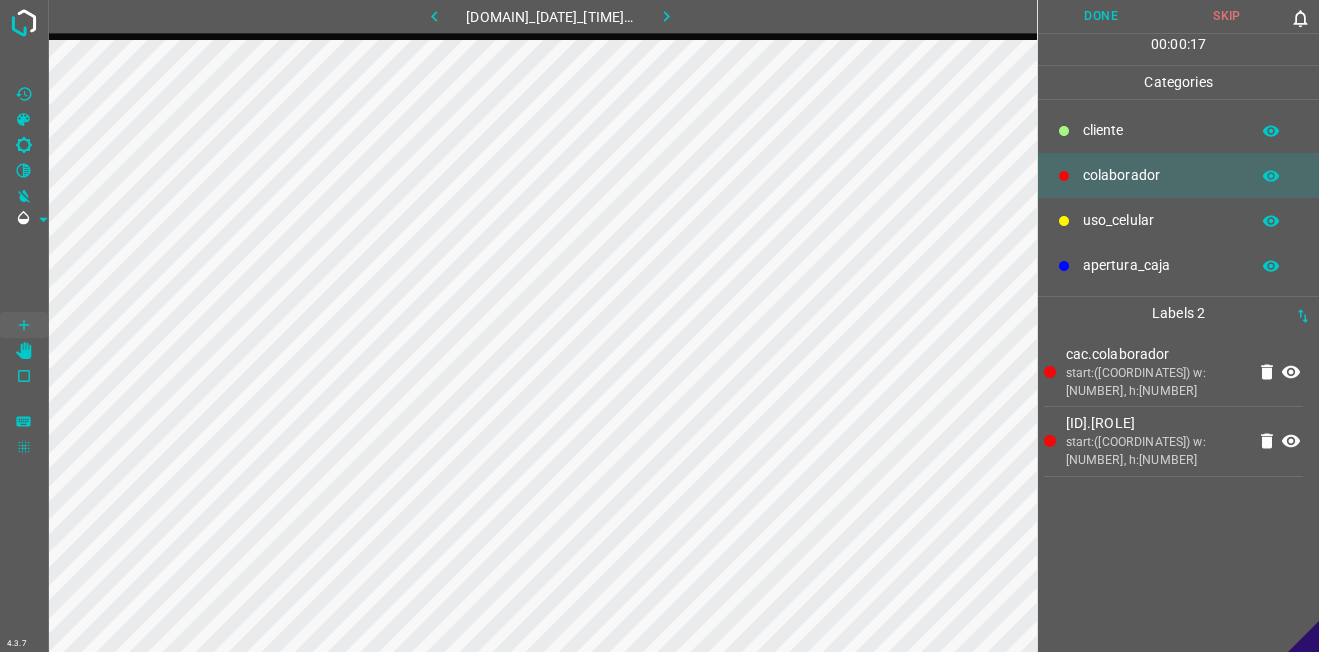 click on "​​cliente" at bounding box center [1161, 130] 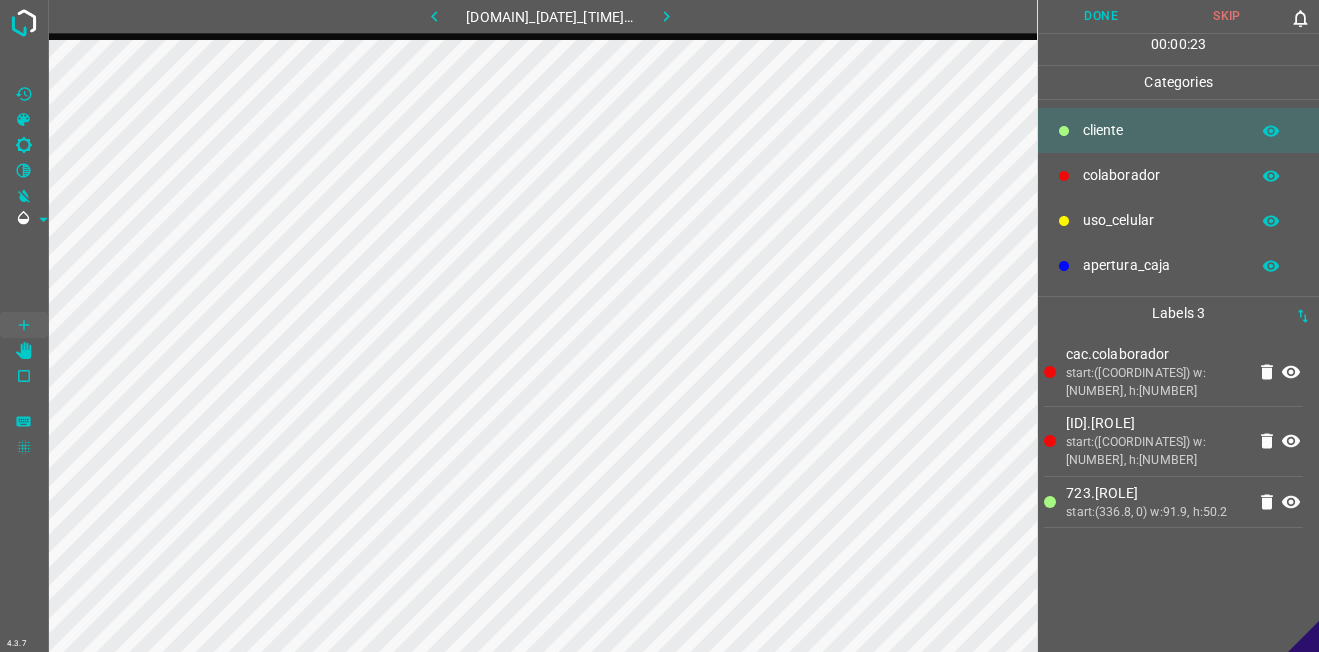 click on "Done" at bounding box center (1101, 16) 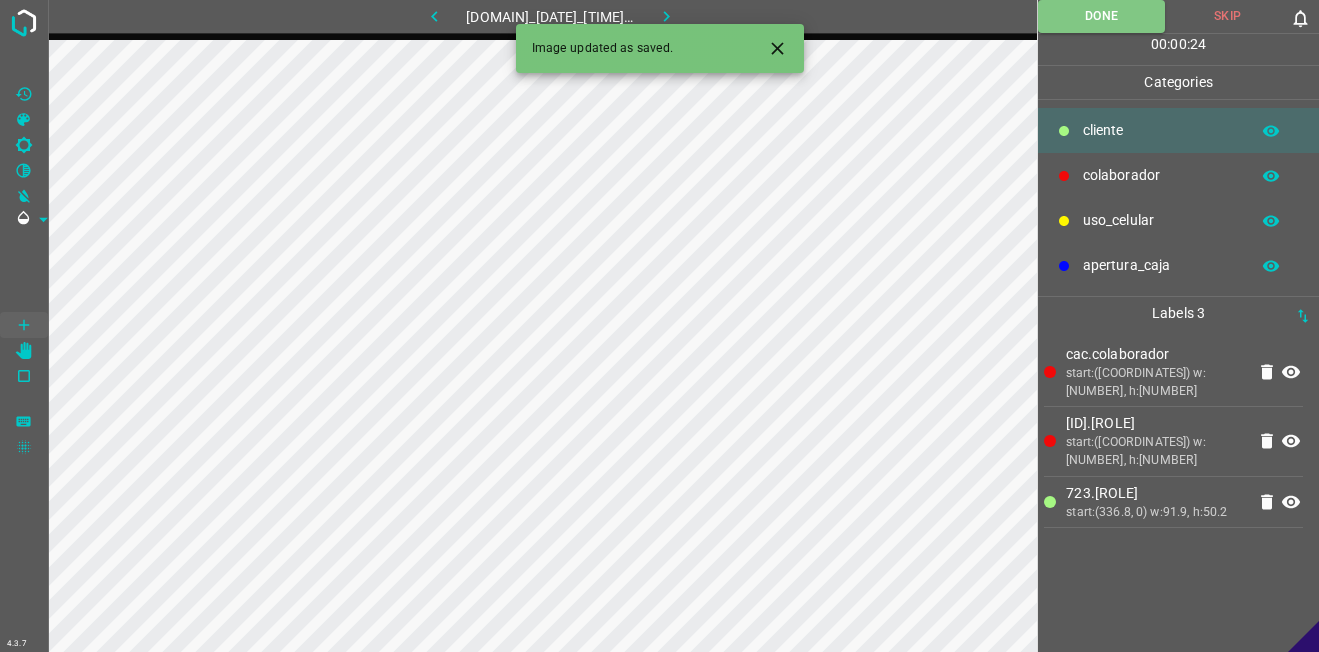 click at bounding box center (667, 16) 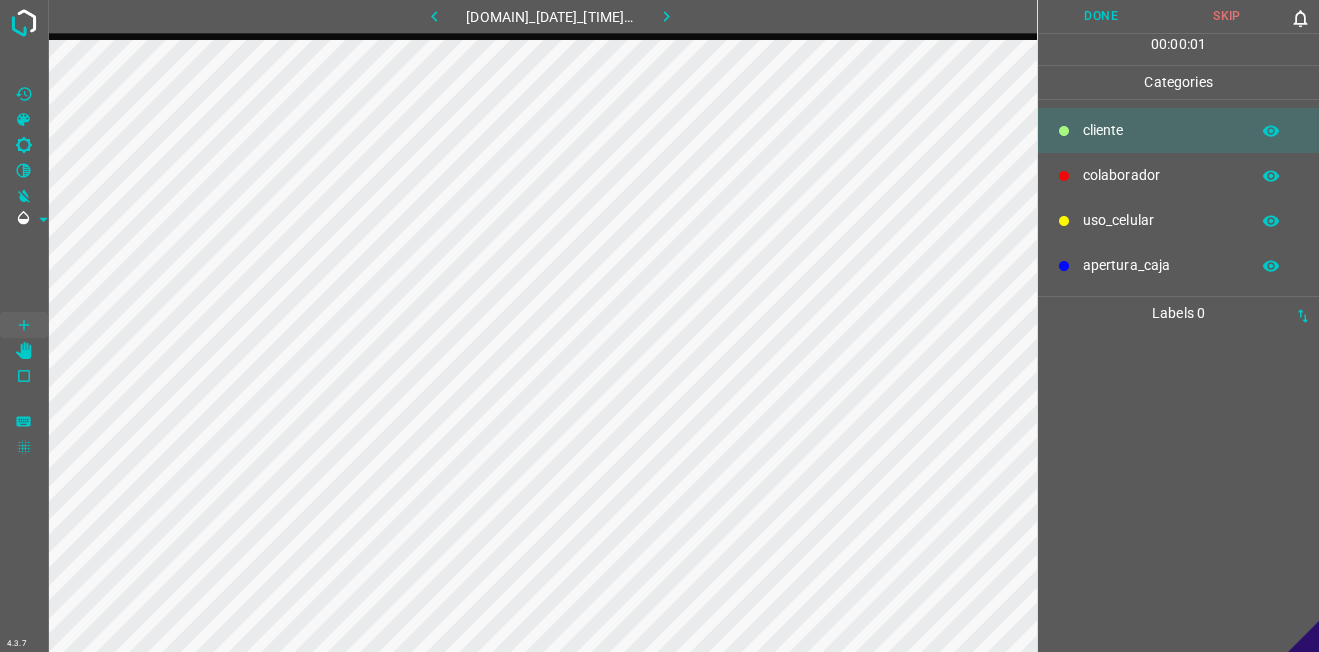 click on "colaborador" at bounding box center [1161, 130] 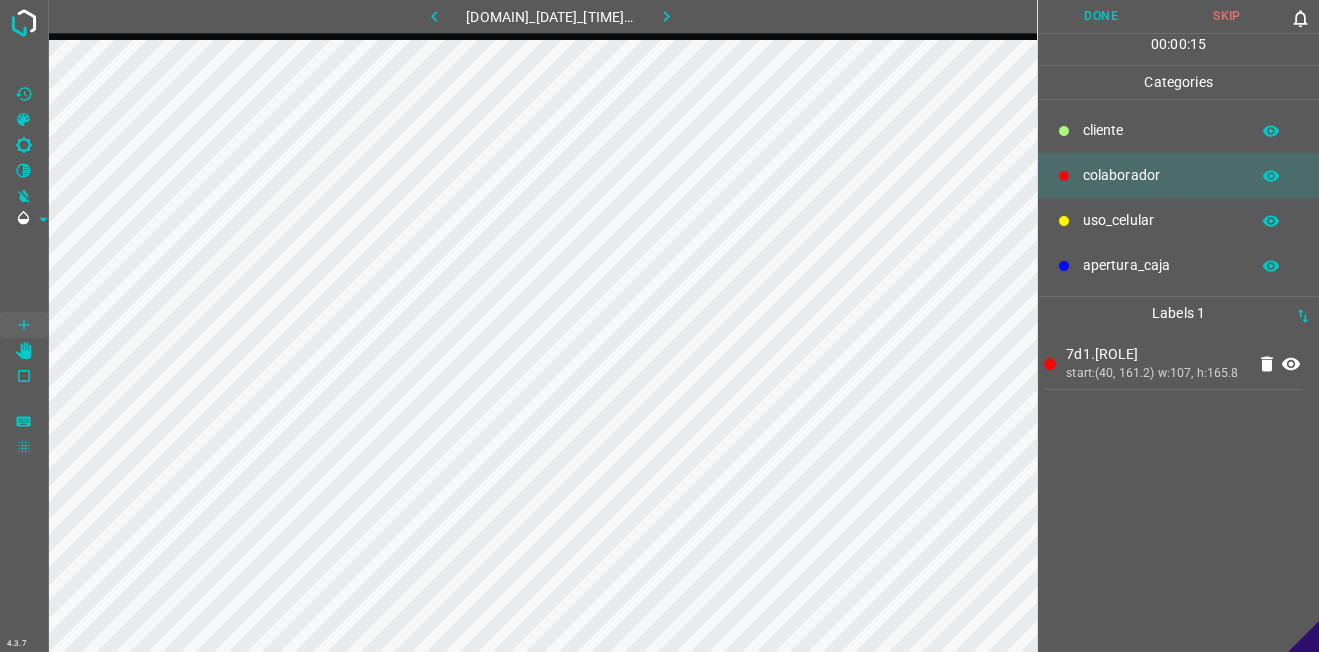 click on "​​cliente" at bounding box center (1178, 130) 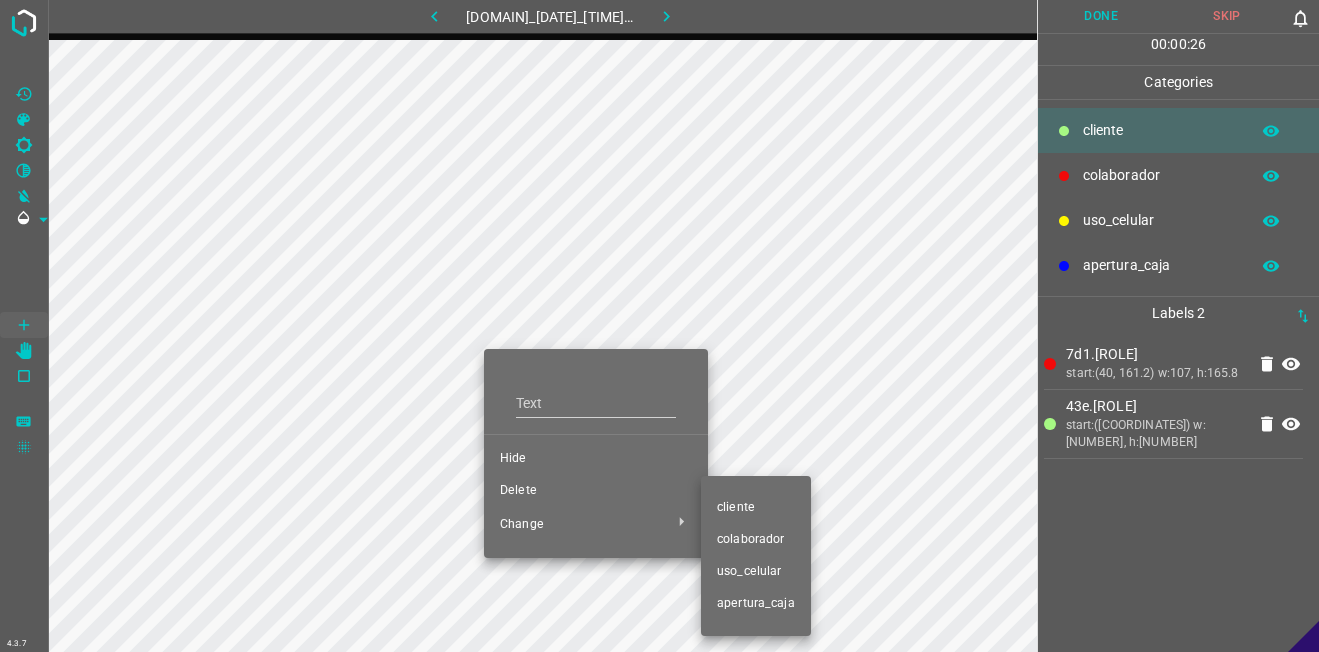 click on "colaborador" at bounding box center [596, 459] 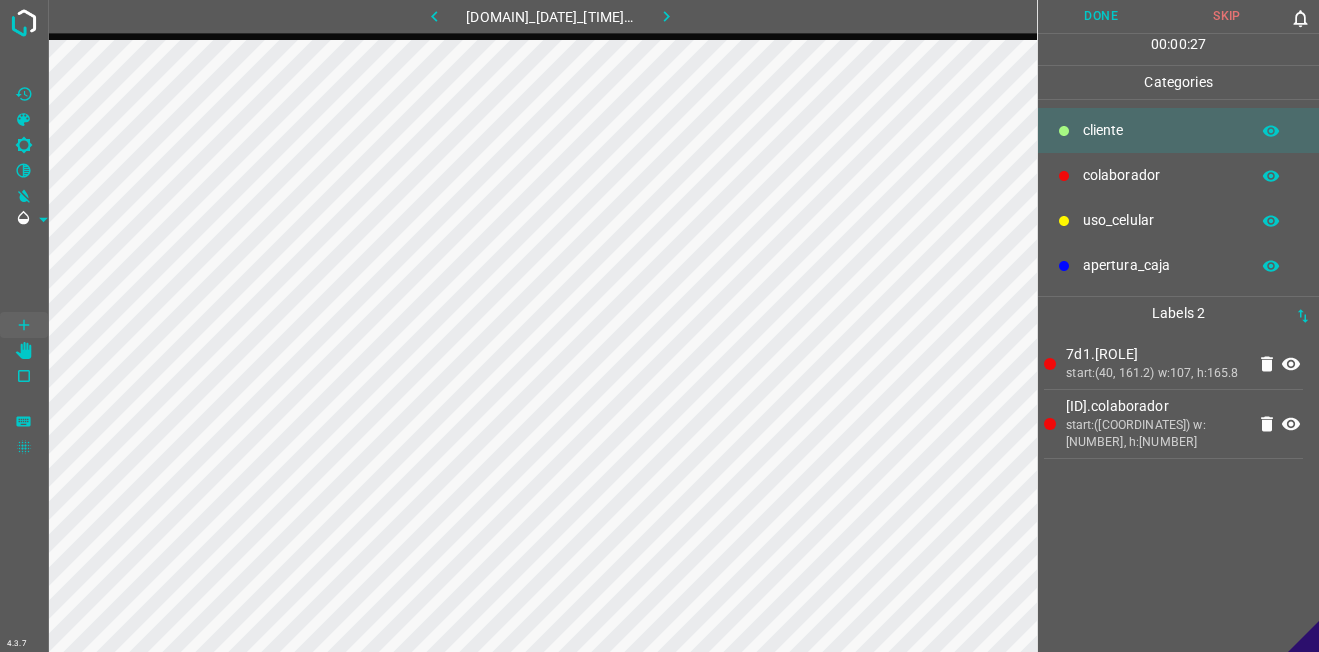 click on "colaborador" at bounding box center (1161, 130) 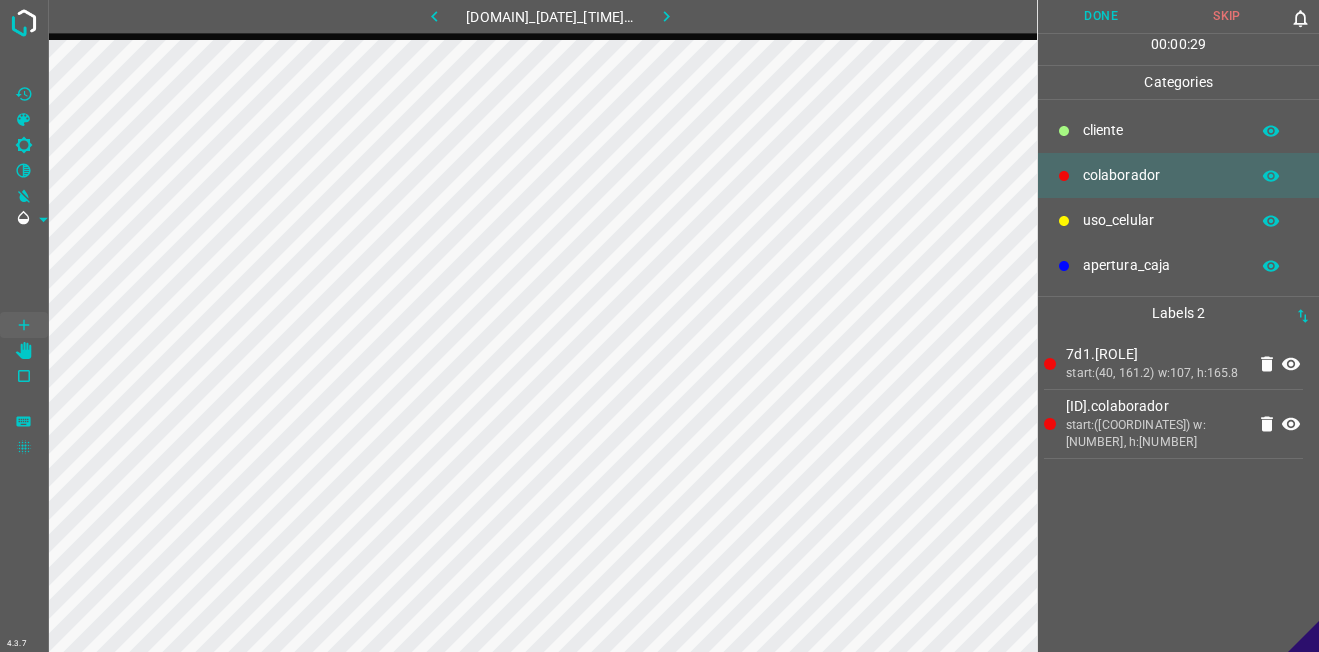 click on "​​cliente" at bounding box center (1161, 130) 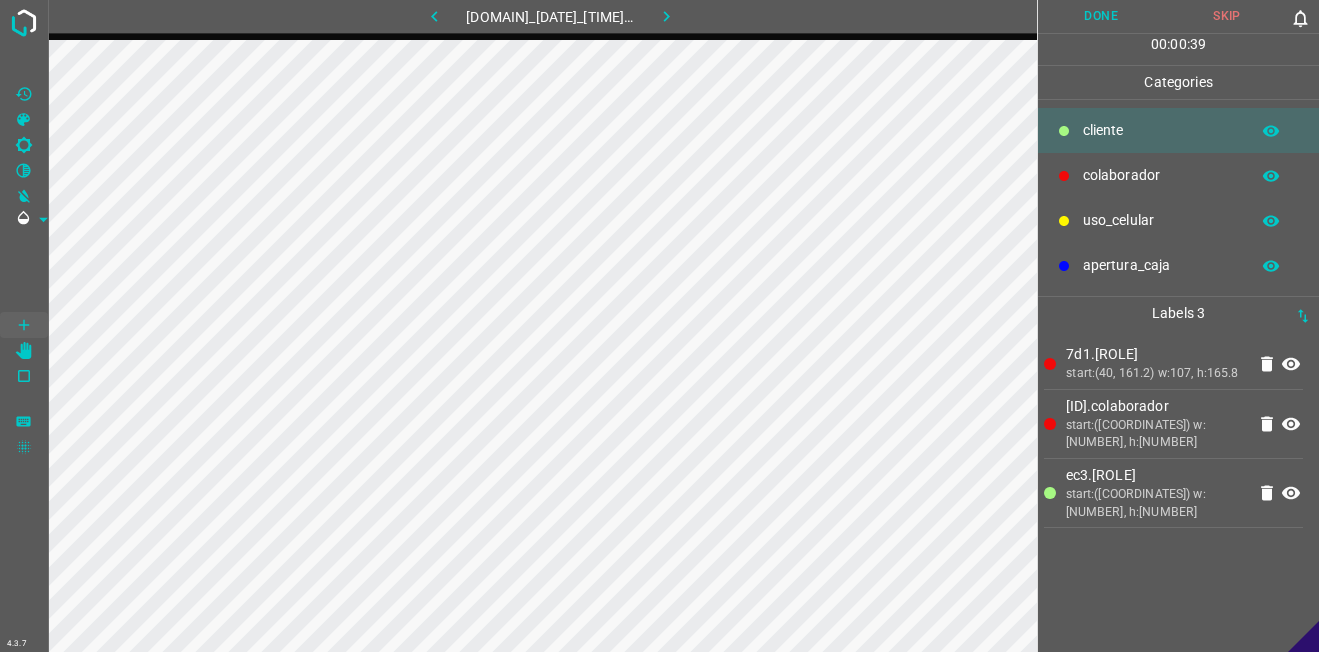 click on "Done" at bounding box center [1101, 16] 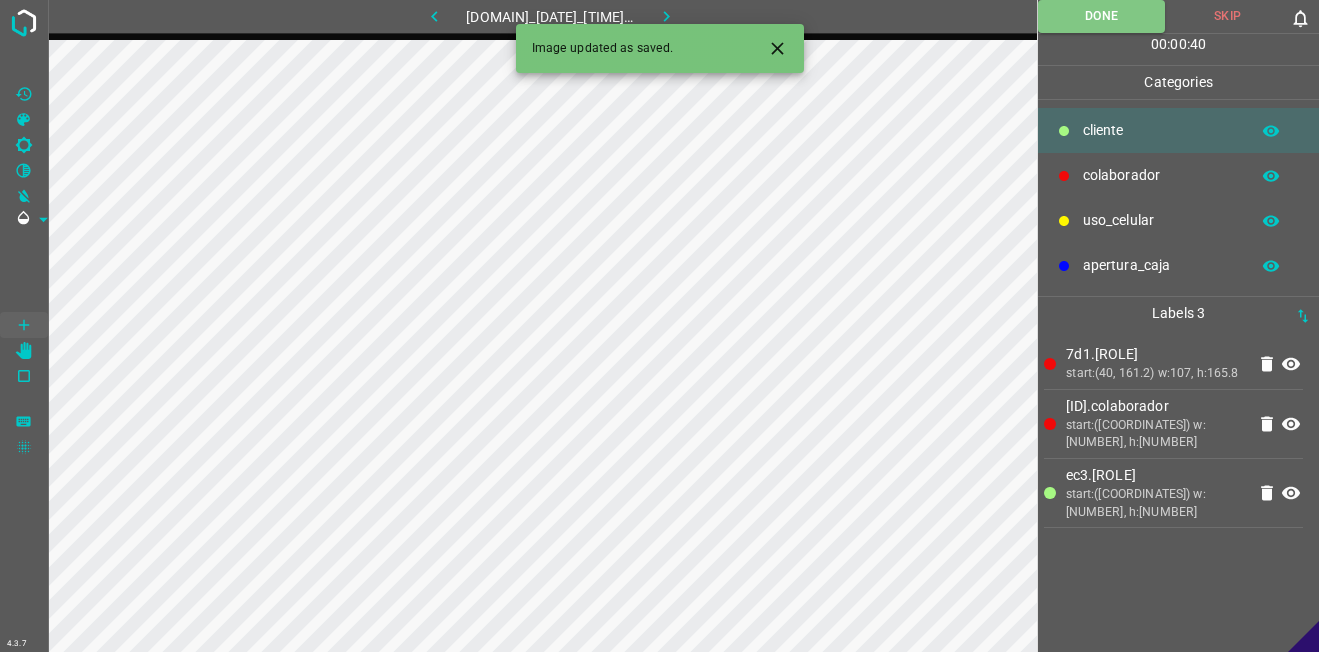 click at bounding box center [666, 16] 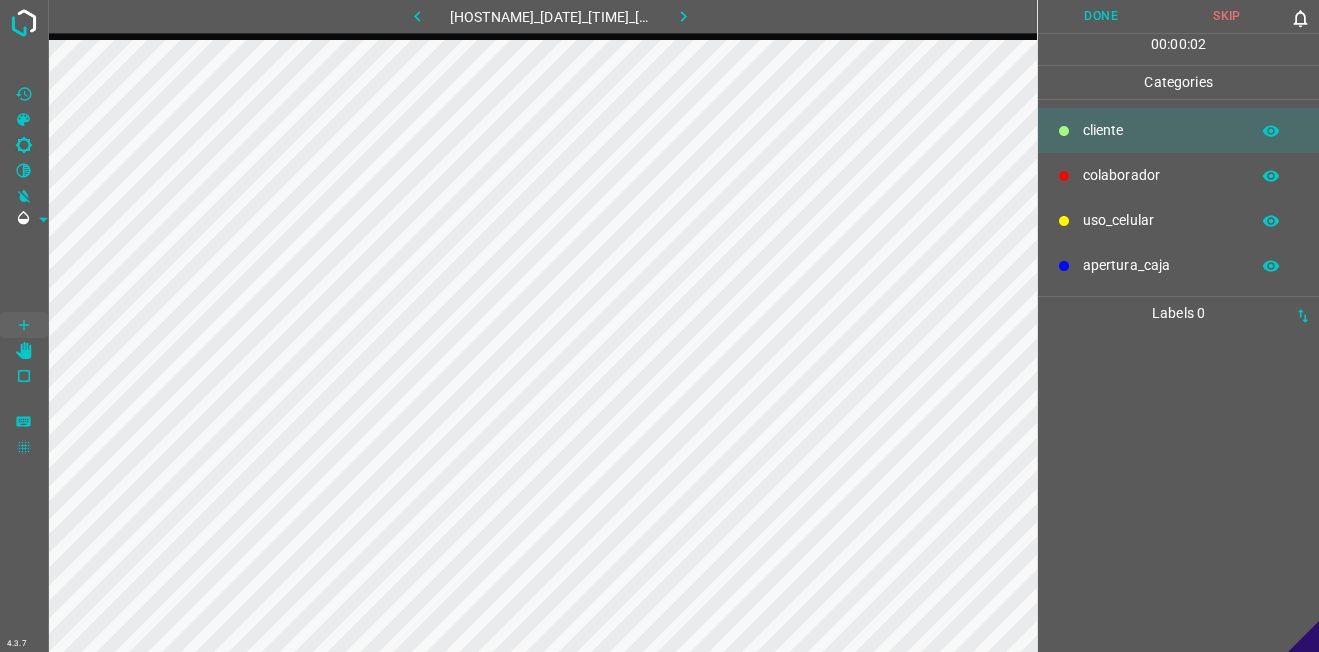 click on "colaborador" at bounding box center (1161, 130) 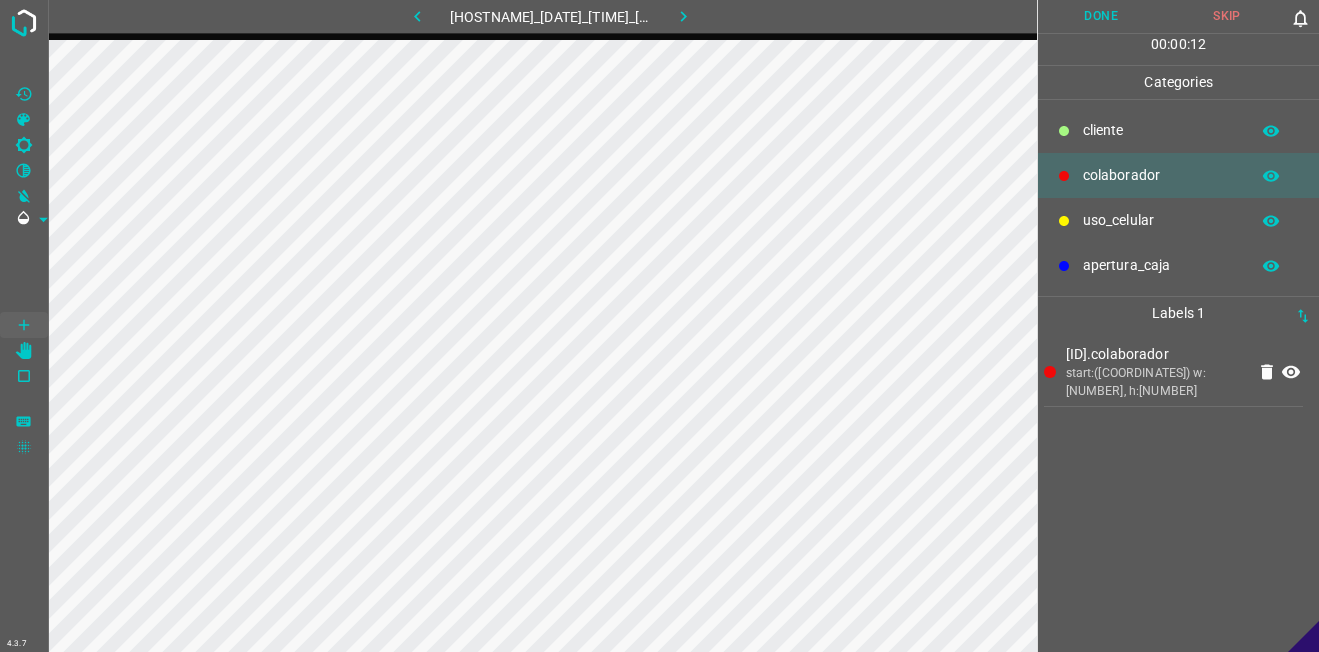 click on "Done" at bounding box center [1101, 16] 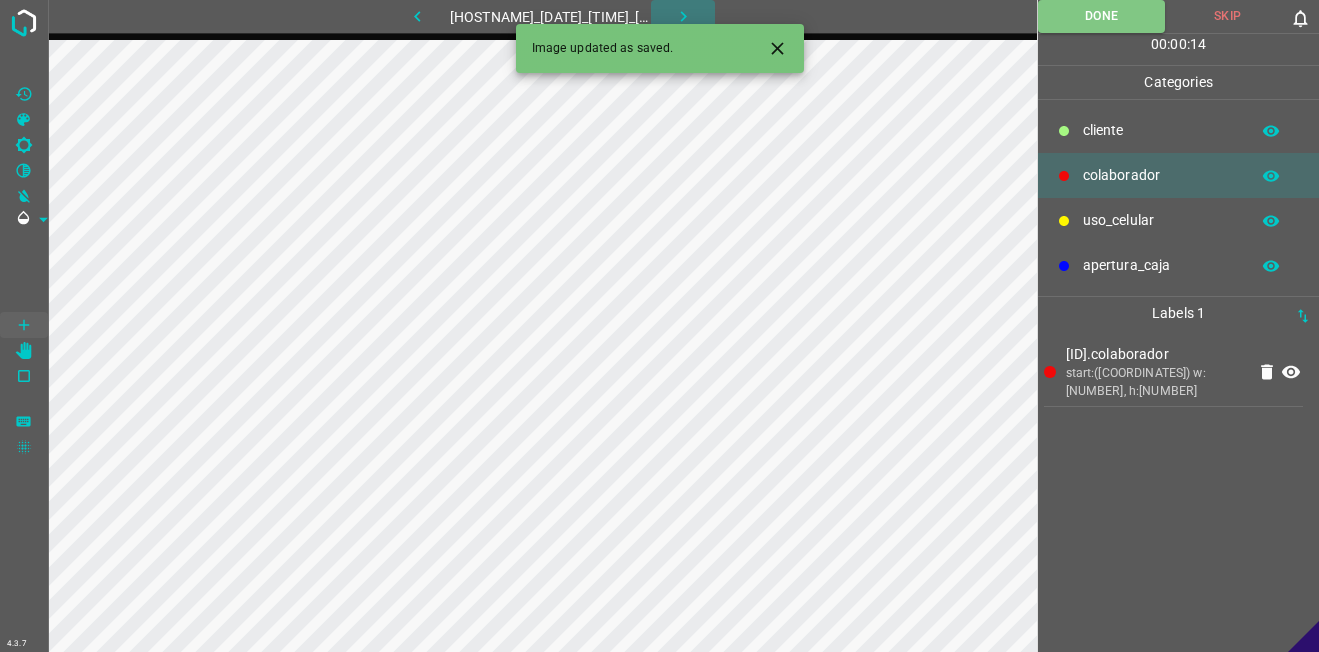 click at bounding box center (683, 16) 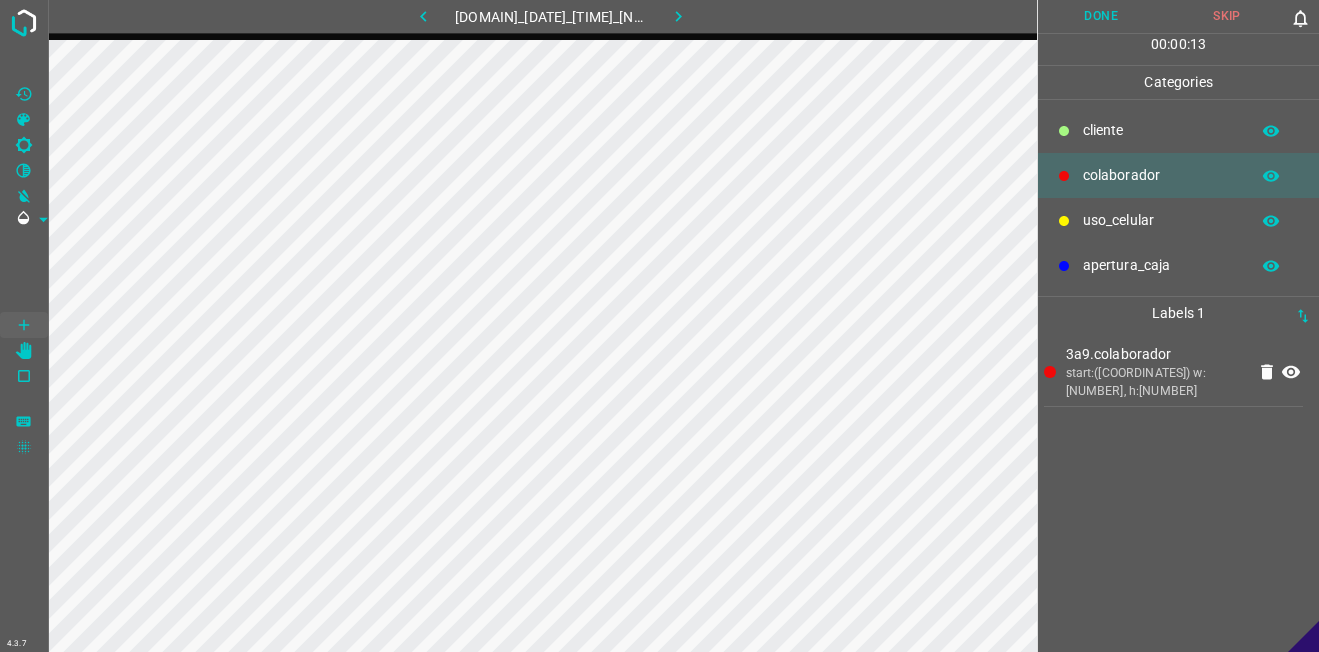 click on "​​cliente" at bounding box center [1161, 130] 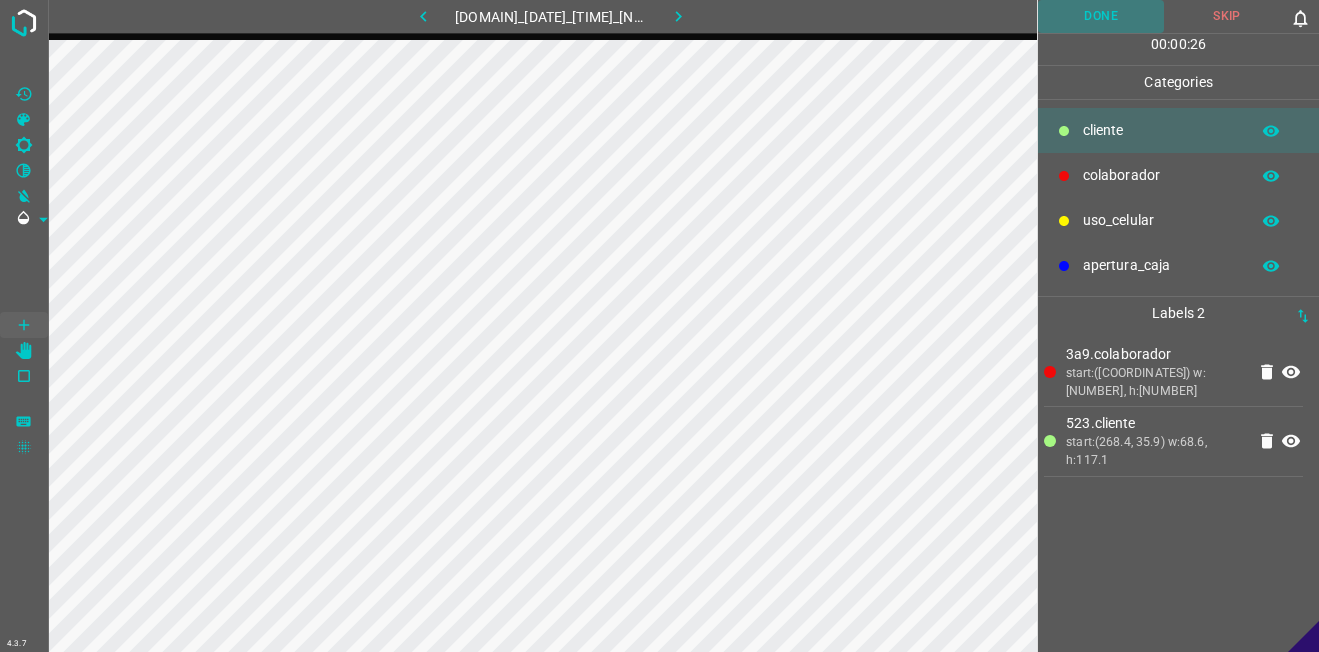 click on "Done" at bounding box center [1101, 16] 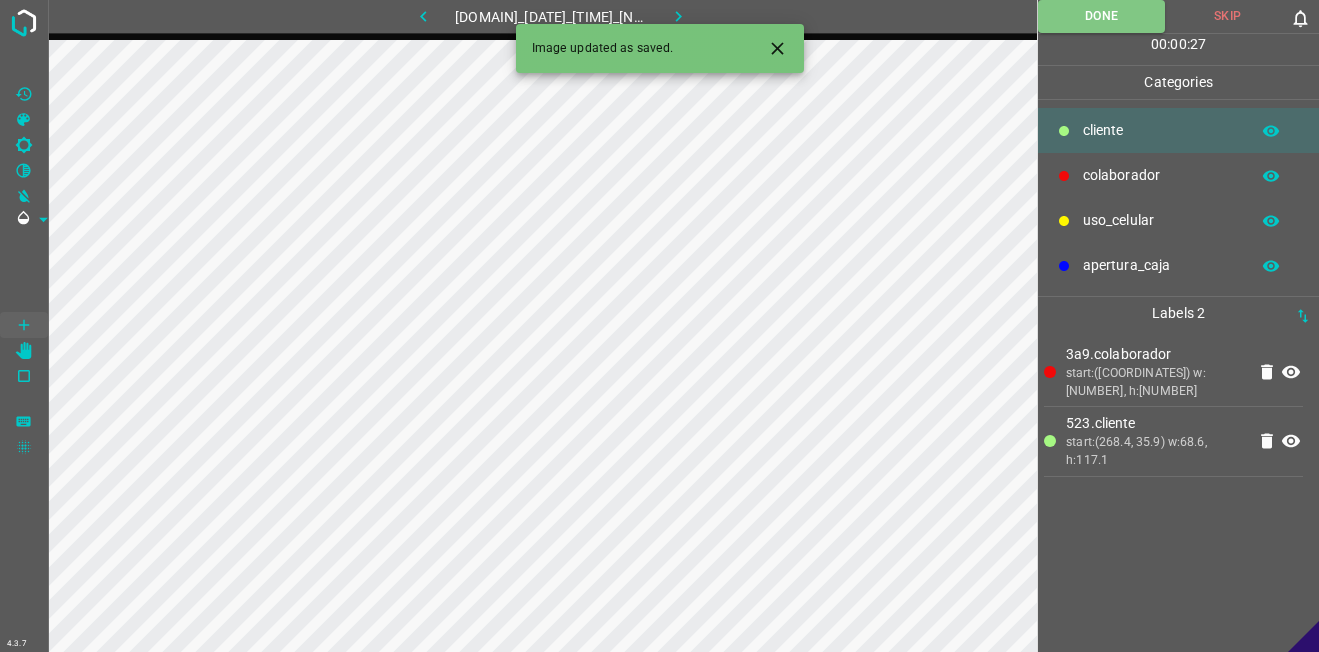 click at bounding box center [678, 16] 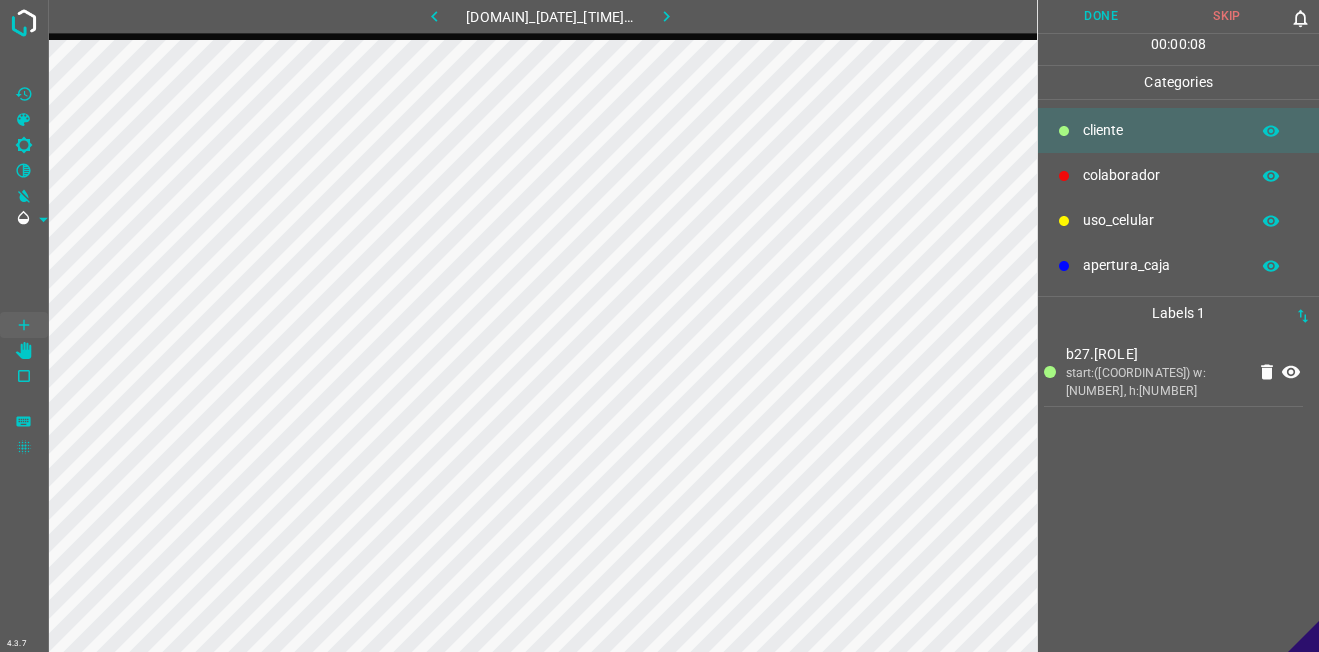 click on "colaborador" at bounding box center [1161, 130] 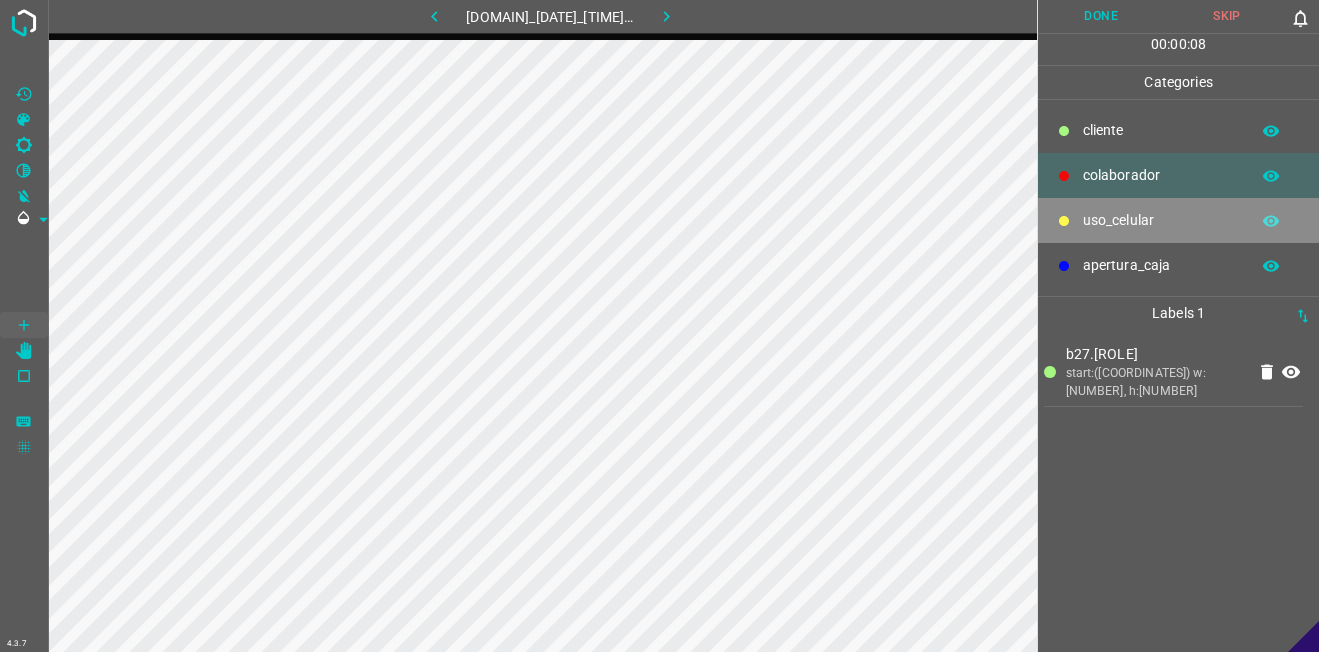 click on "uso_celular" at bounding box center (1161, 130) 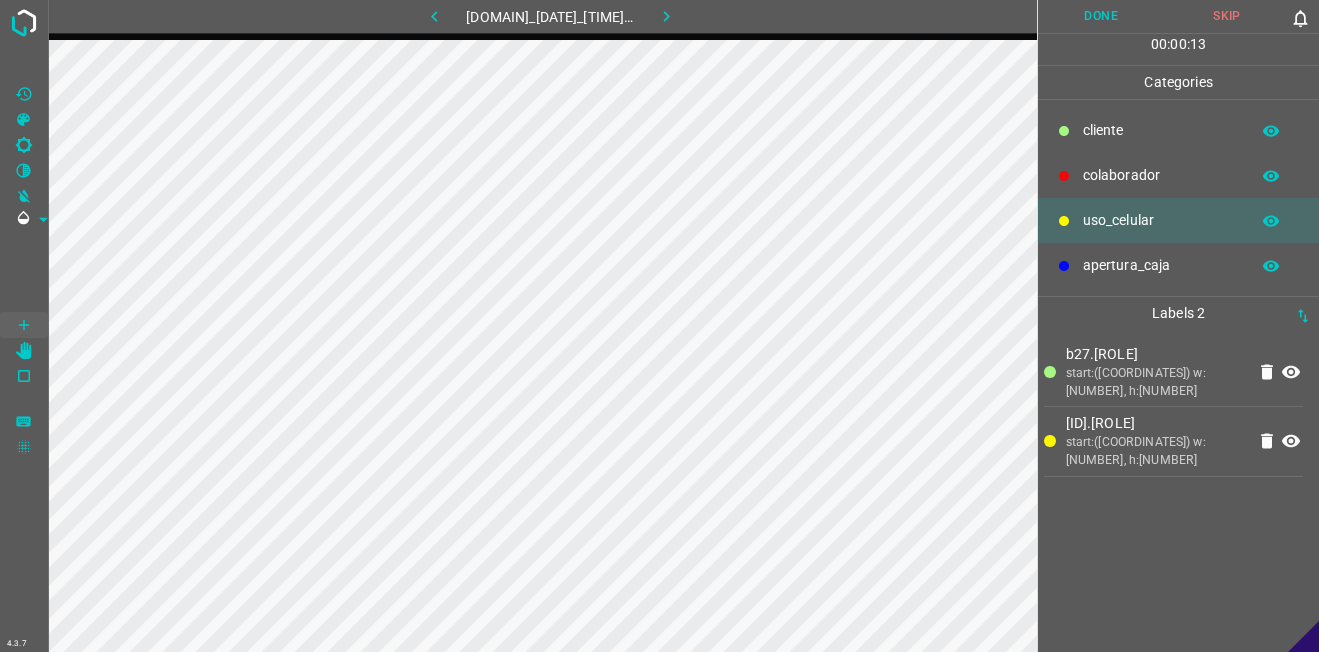 click on "Done" at bounding box center [1101, 16] 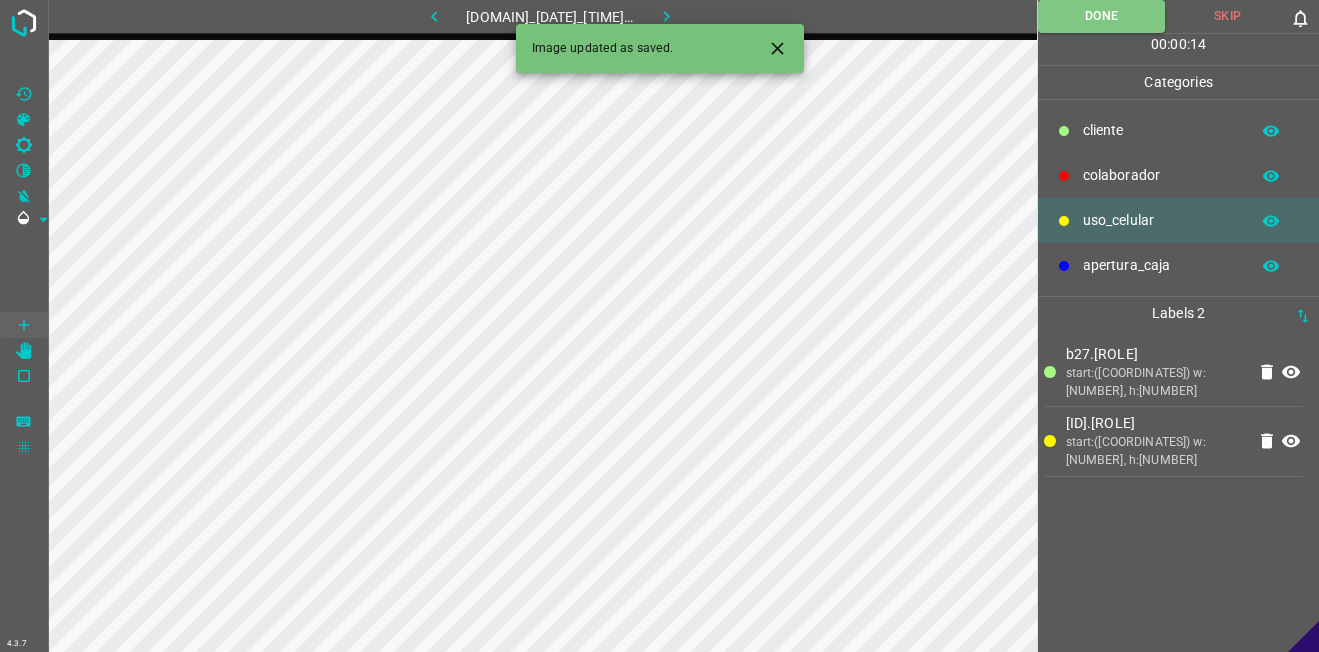 click at bounding box center (434, 16) 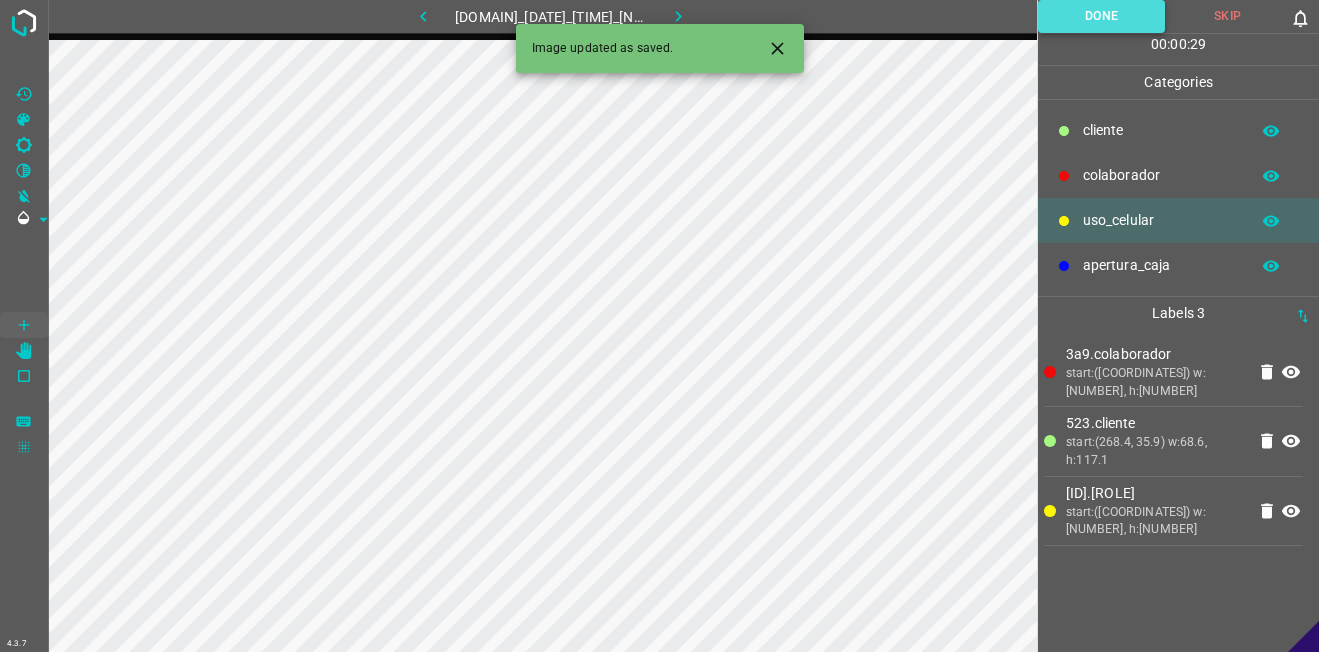 click on "Done" at bounding box center [1101, 16] 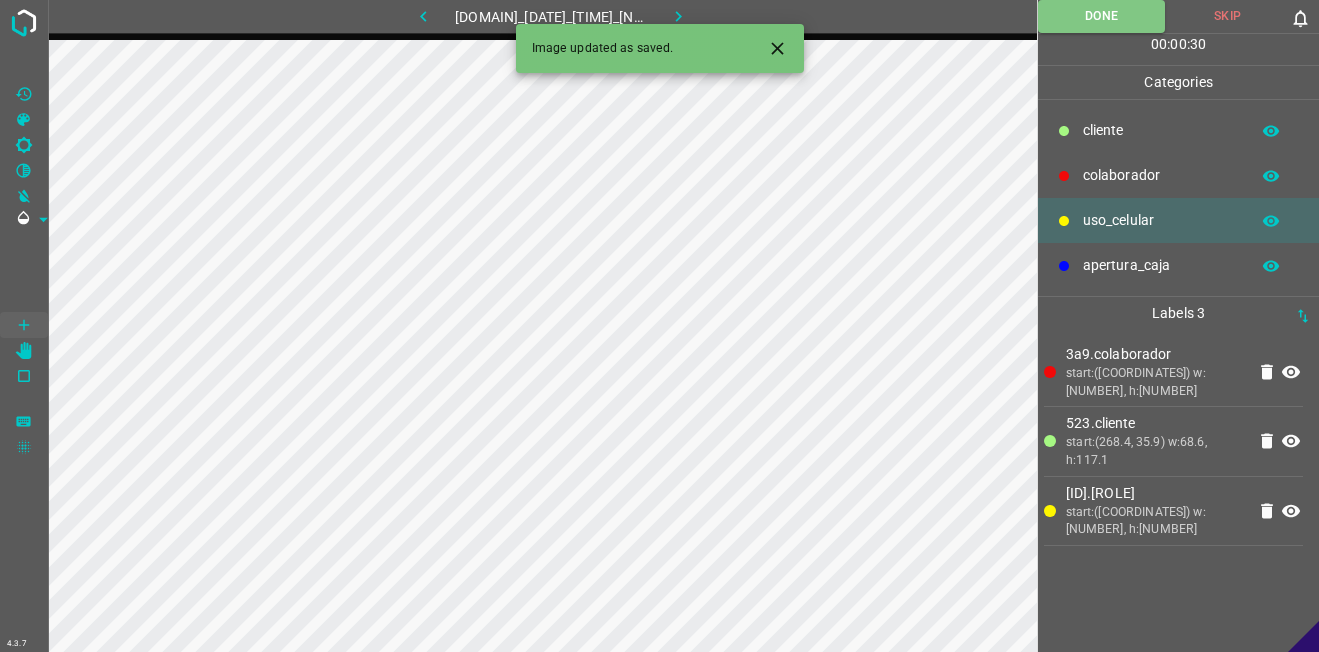 click at bounding box center (678, 16) 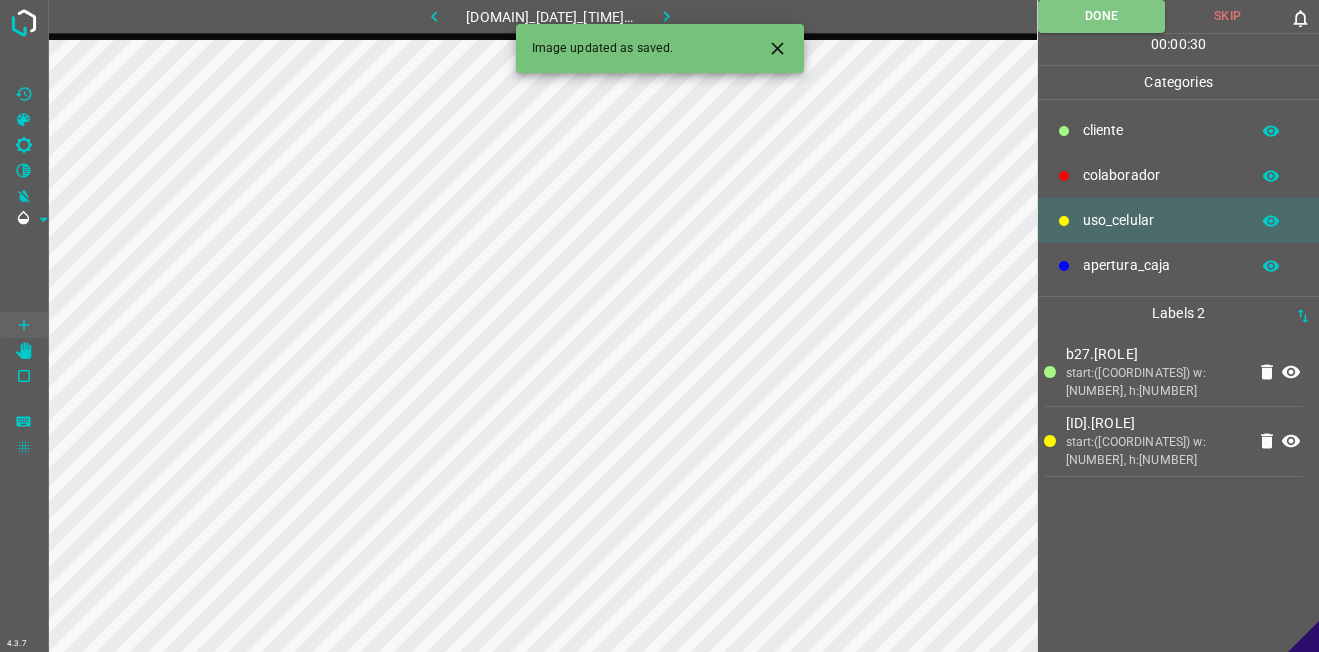 click at bounding box center (667, 16) 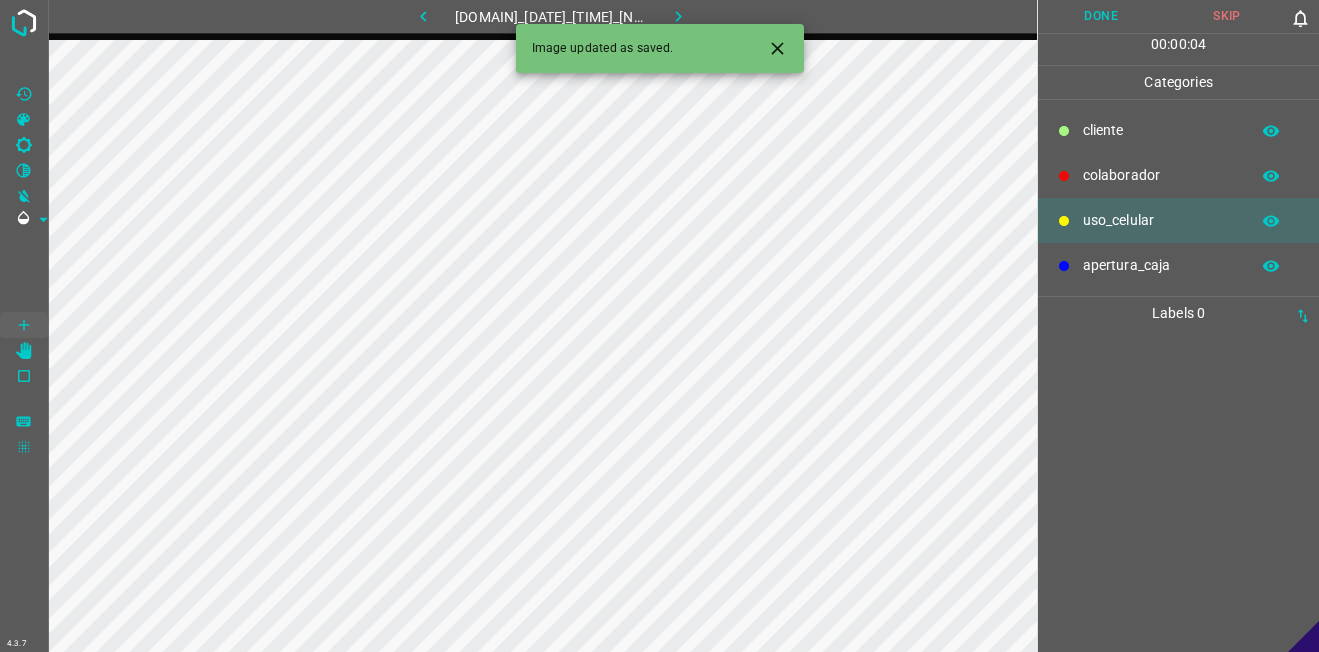 click on "​​cliente" at bounding box center [1178, 130] 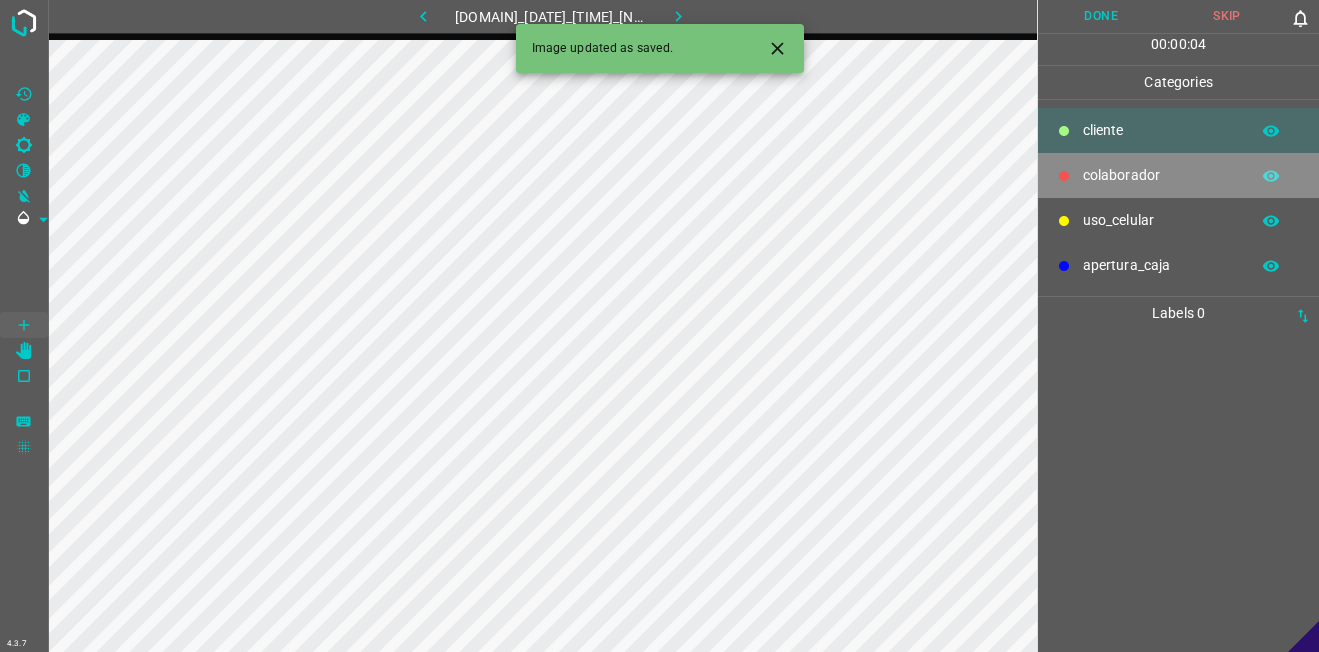 click on "colaborador" at bounding box center [1161, 130] 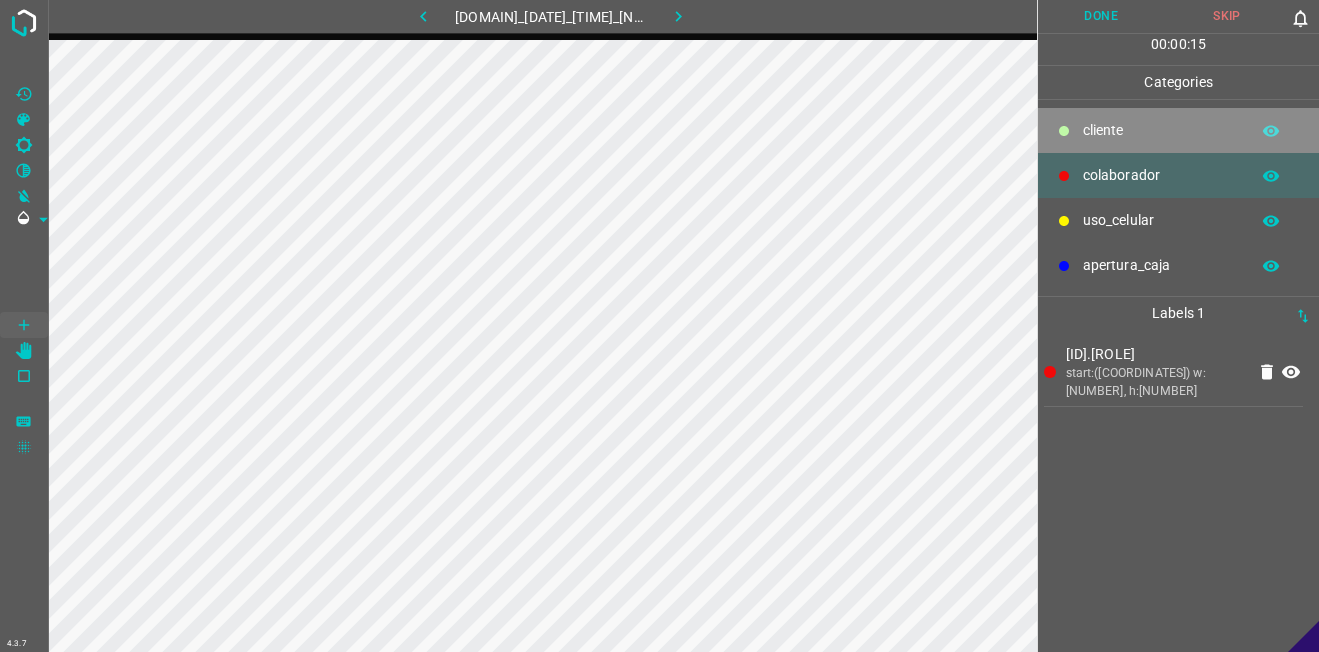 click on "​​cliente" at bounding box center (1161, 130) 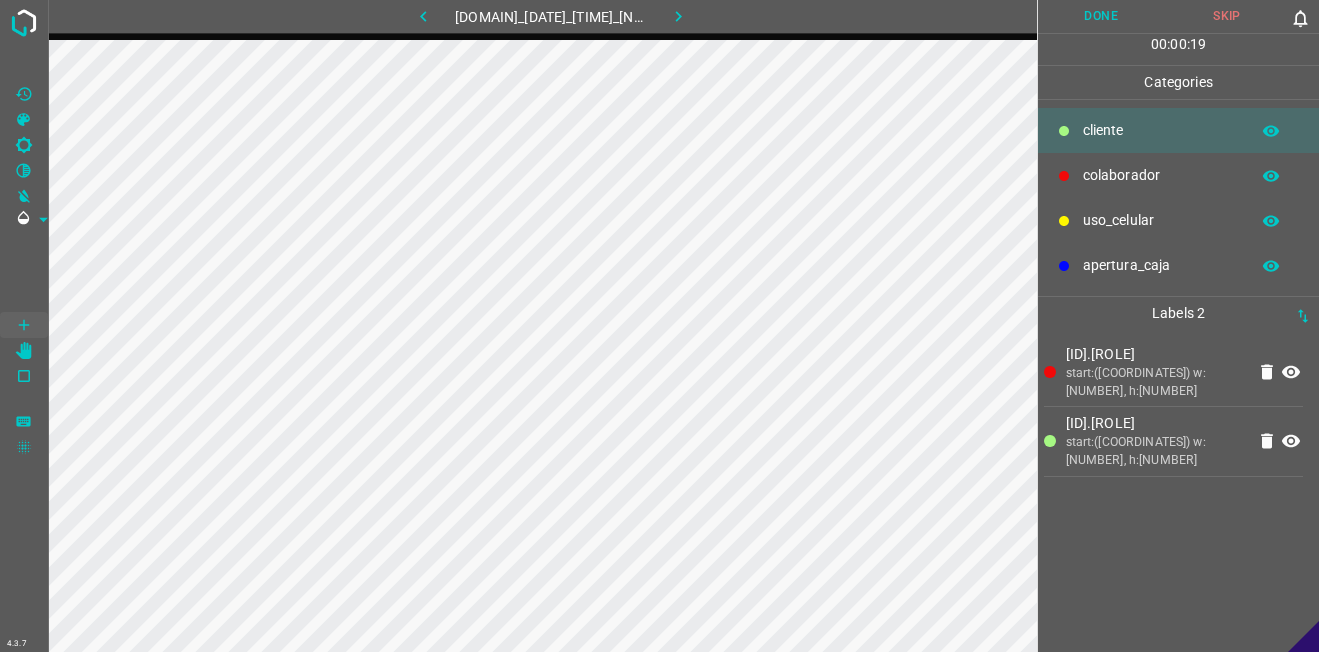 click on "Done" at bounding box center [1101, 16] 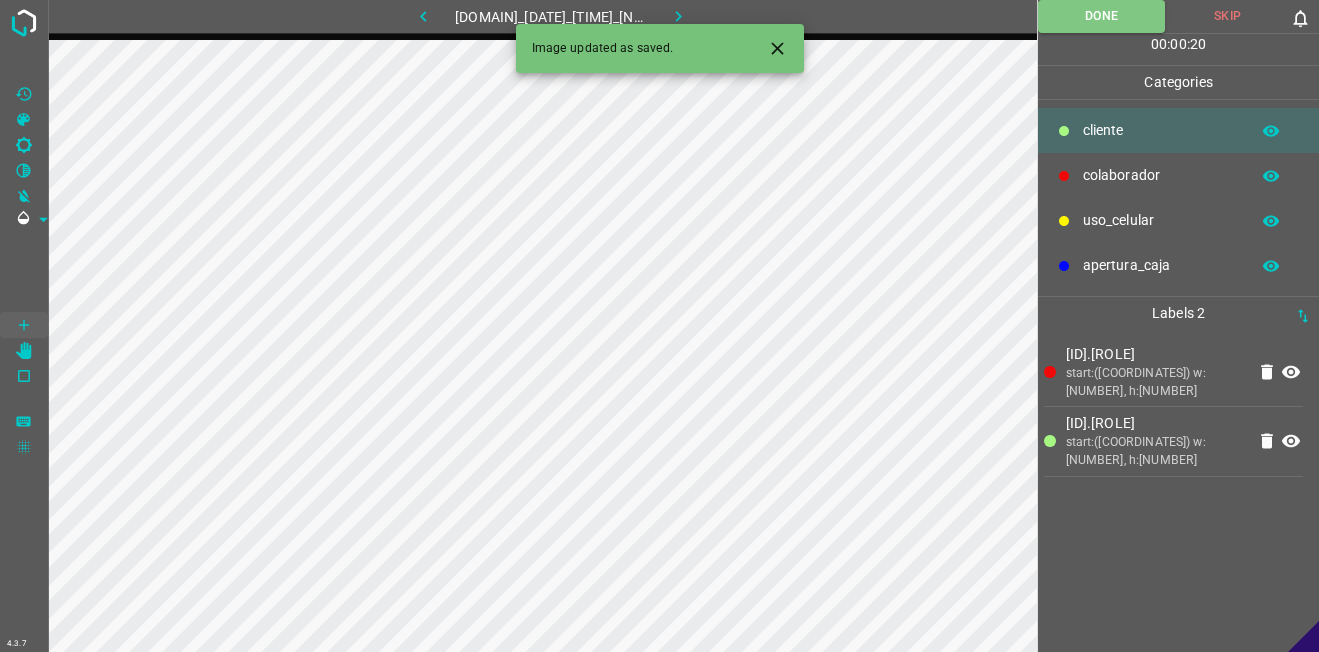 click at bounding box center (678, 16) 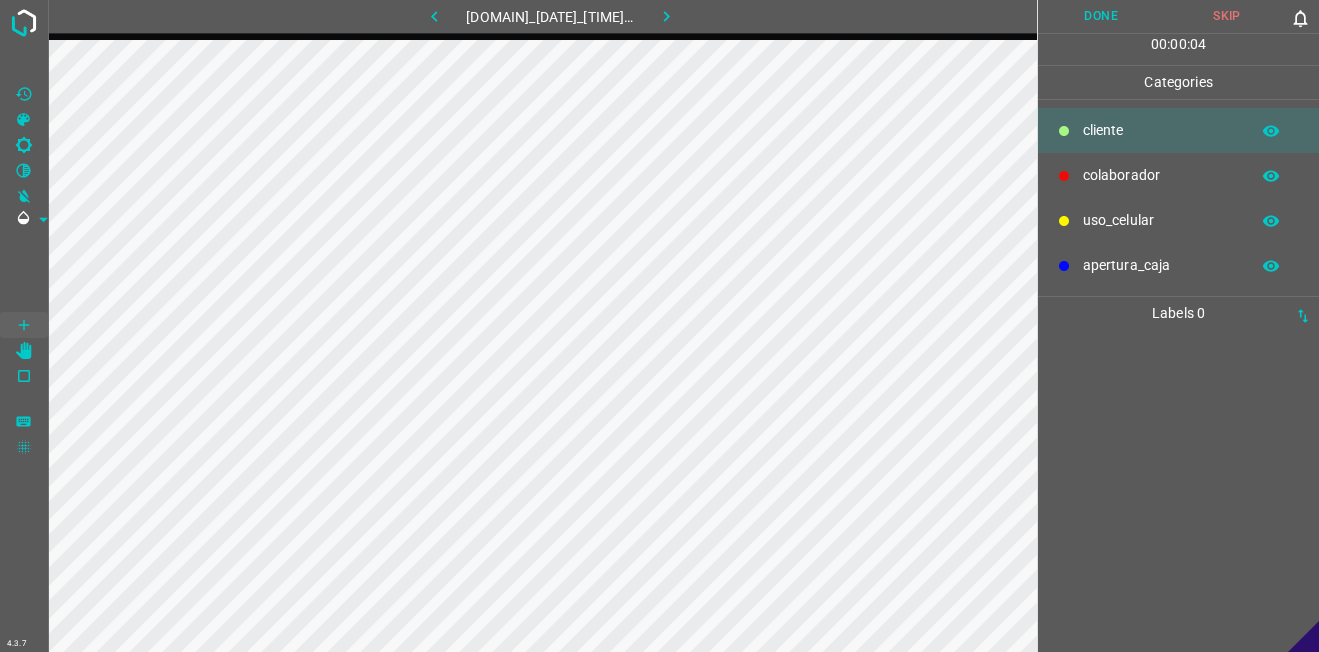 click at bounding box center (1064, 131) 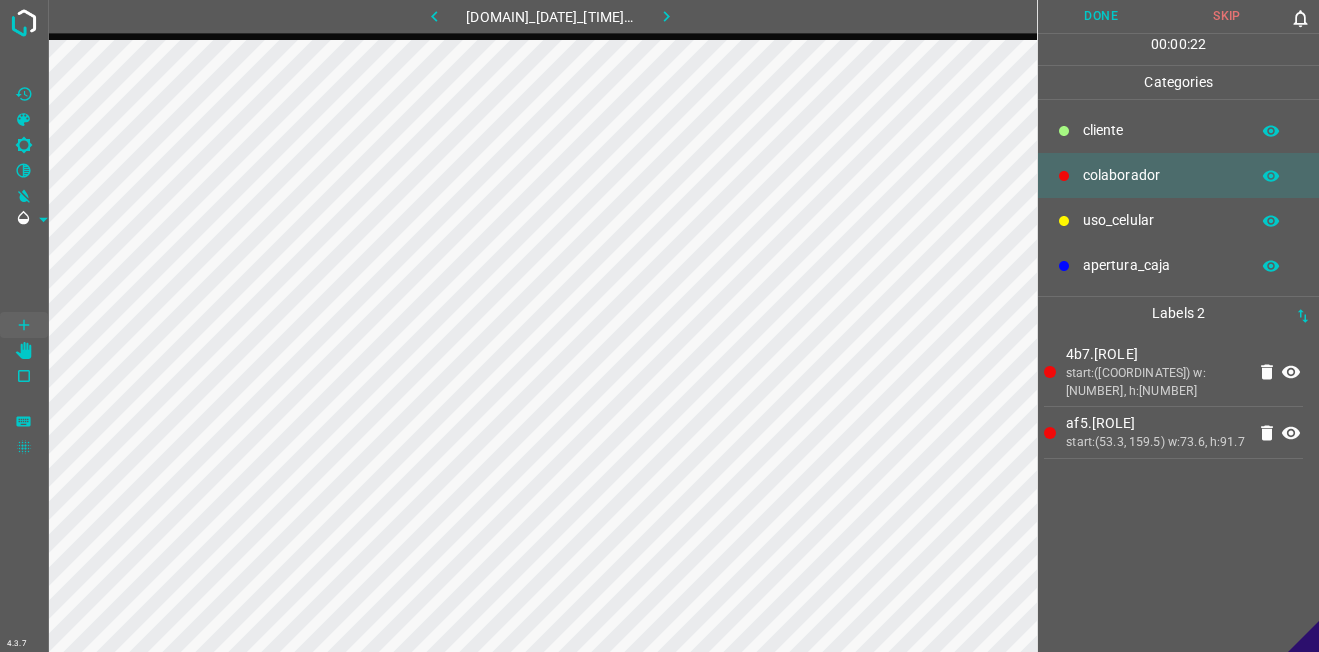 click on "​​cliente" at bounding box center [1161, 130] 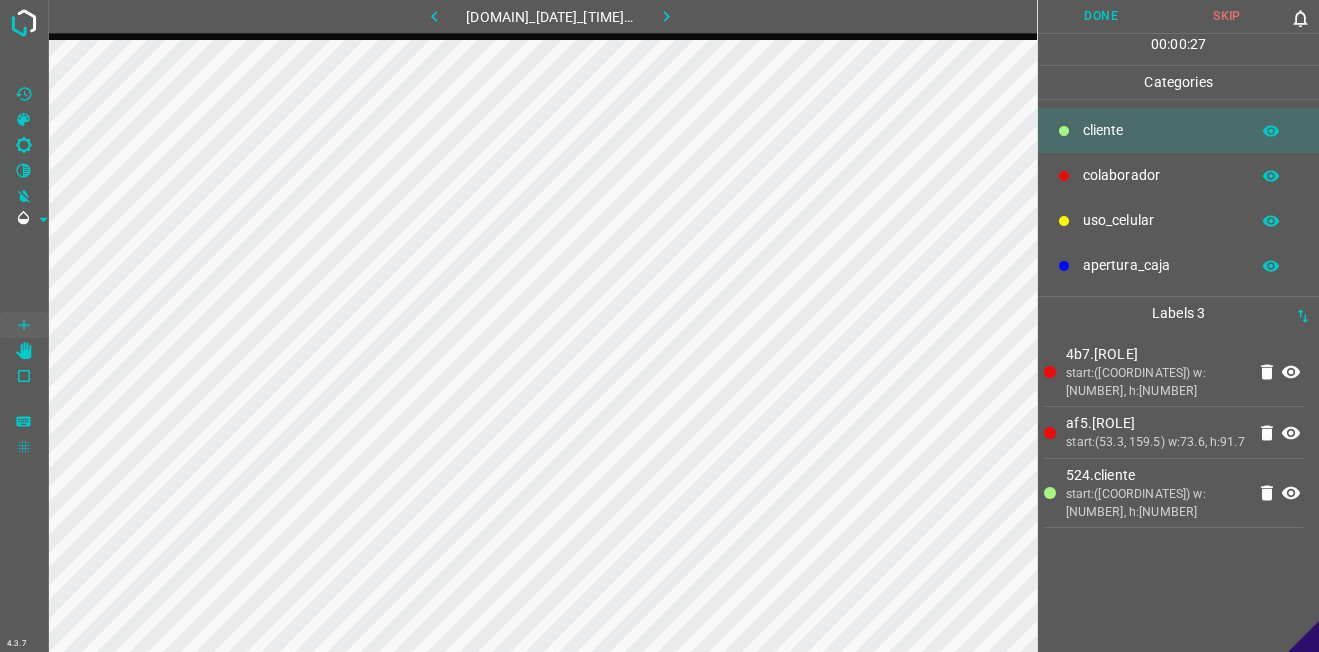 click on "Done" at bounding box center [1101, 16] 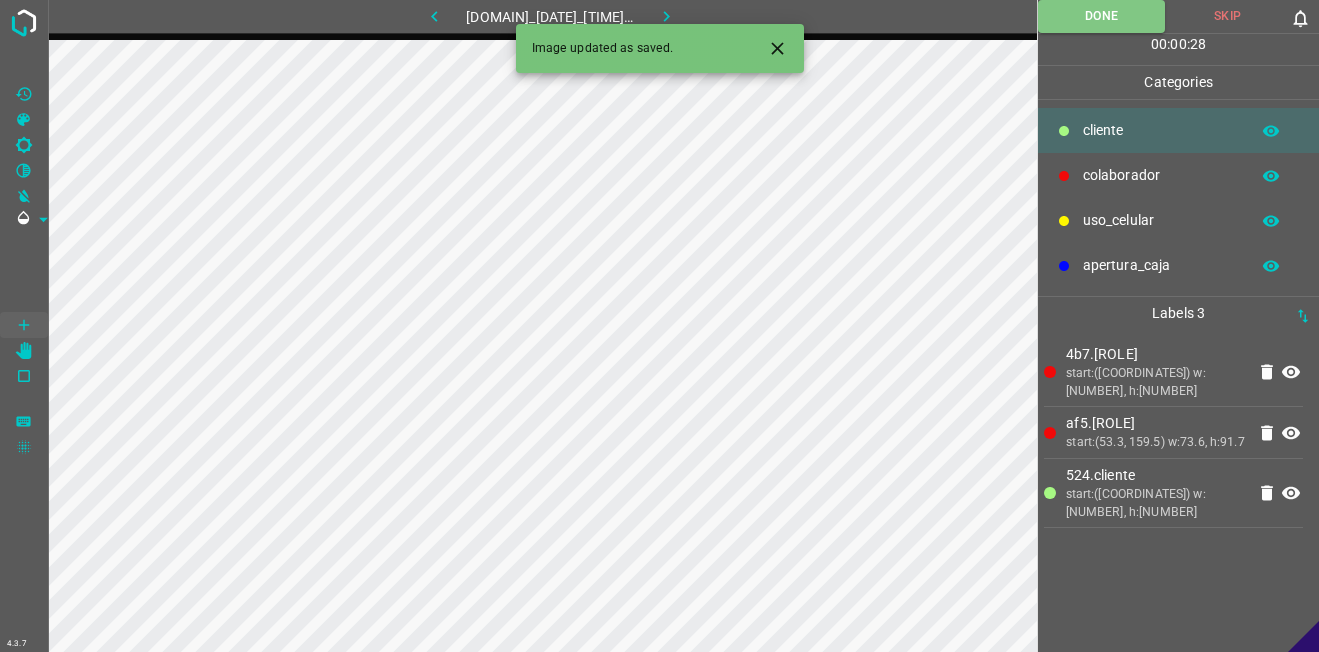 click at bounding box center [667, 16] 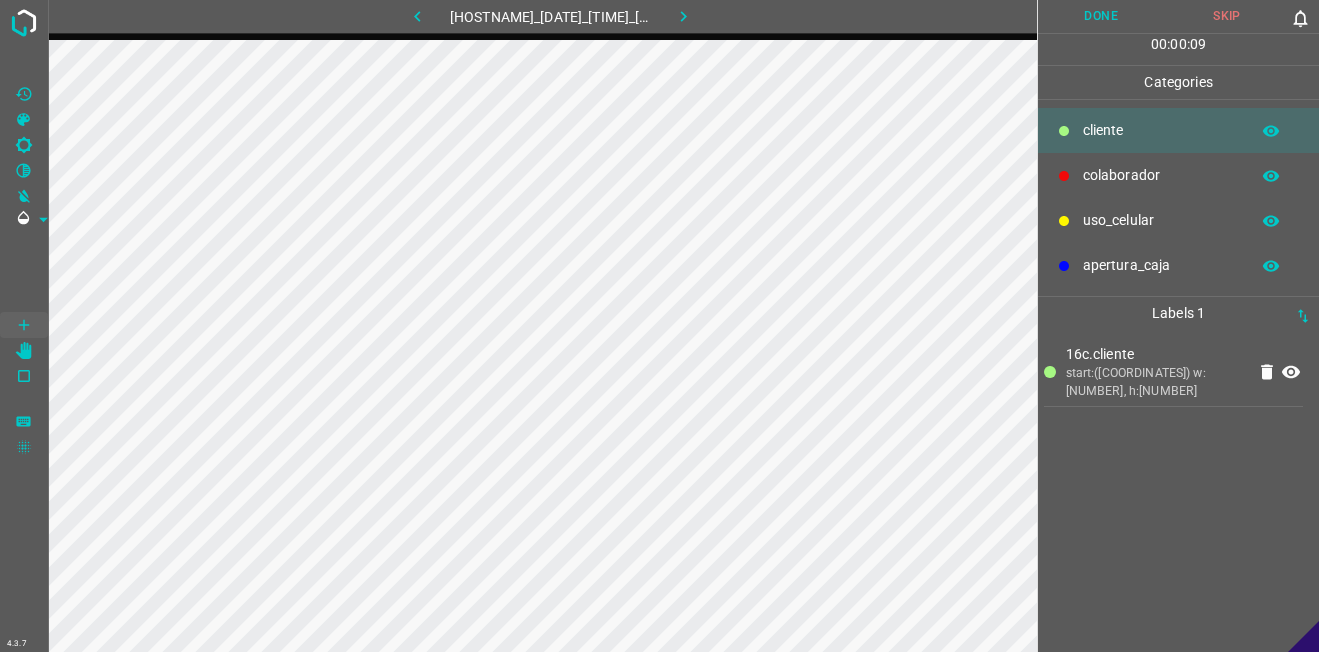 click on "colaborador" at bounding box center [1178, 175] 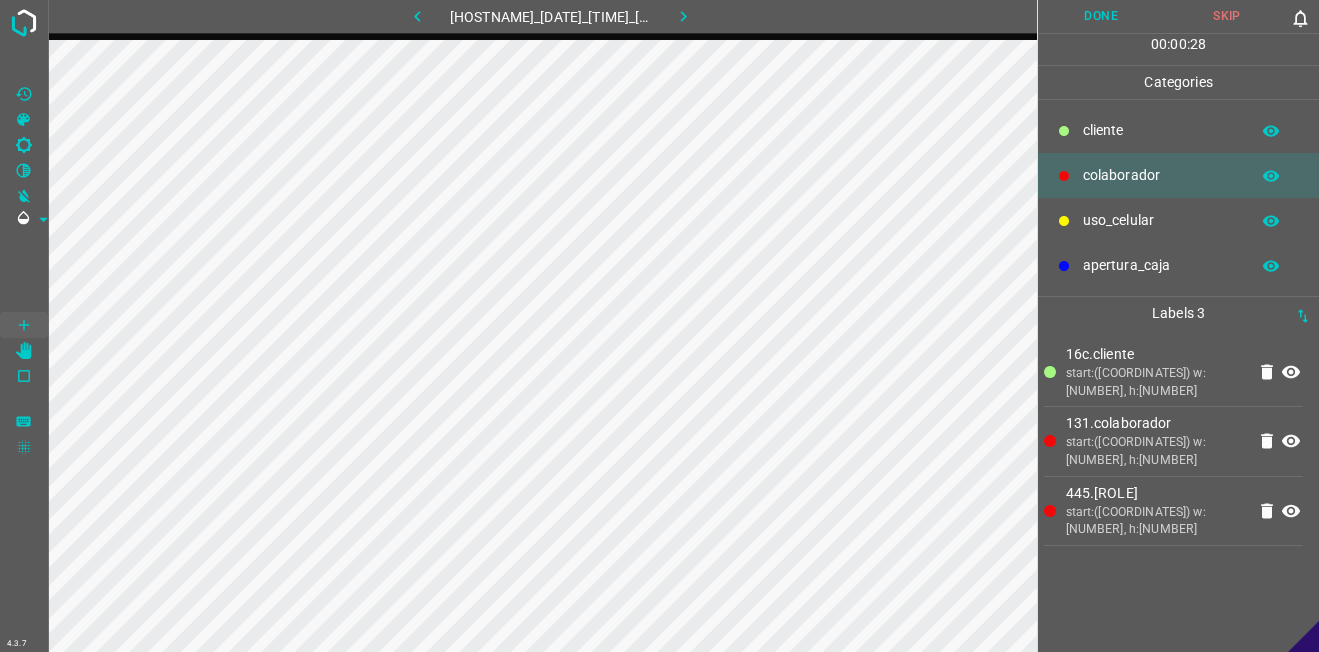 click on "Done" at bounding box center (1101, 16) 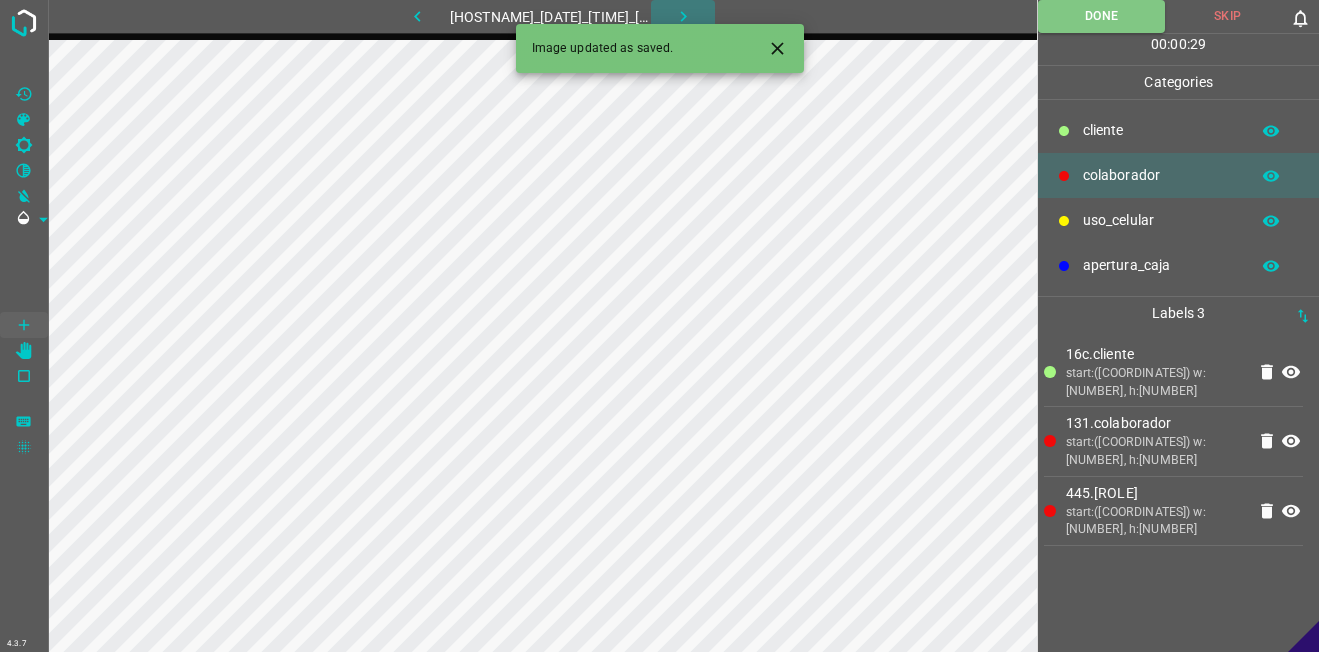 click at bounding box center [683, 16] 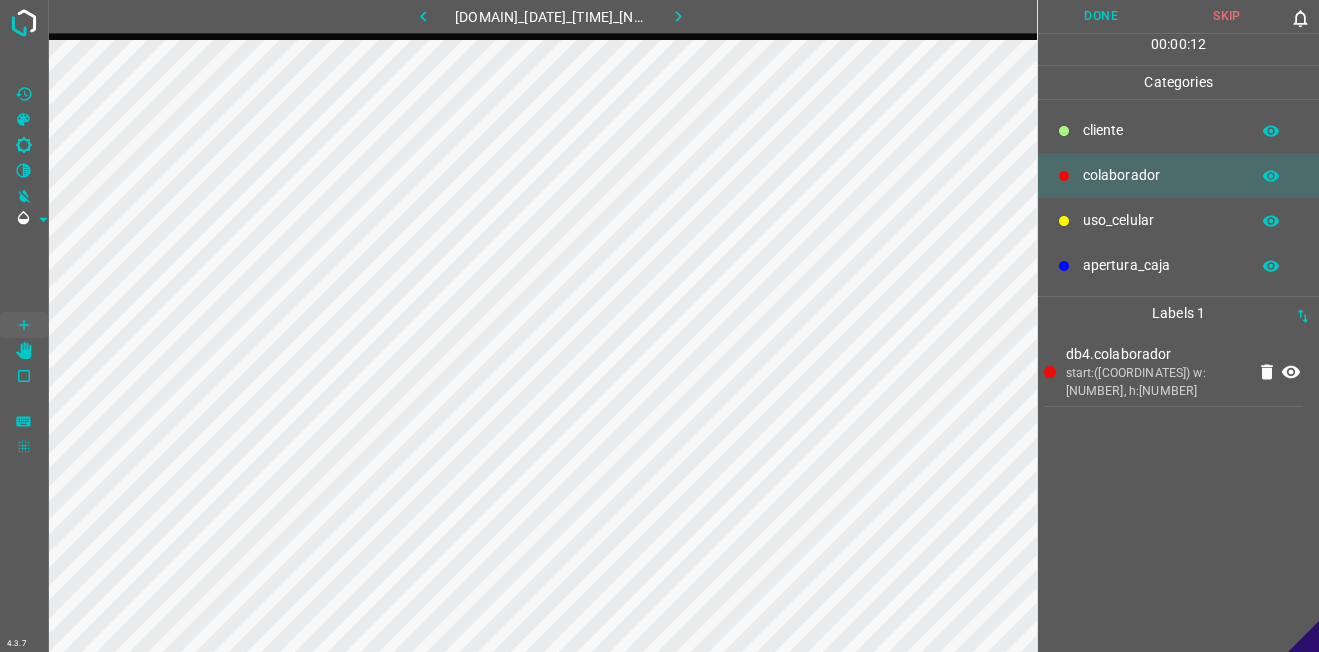 click on "​​cliente" at bounding box center [1161, 130] 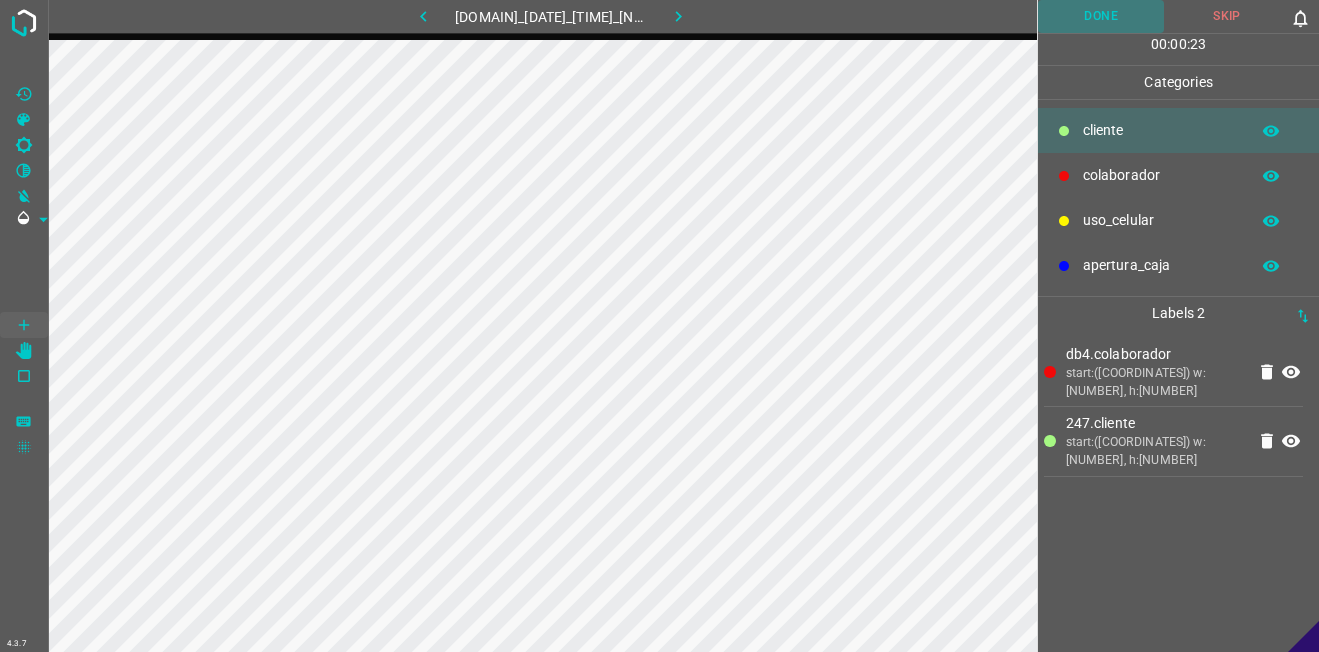 click on "Done" at bounding box center (1101, 16) 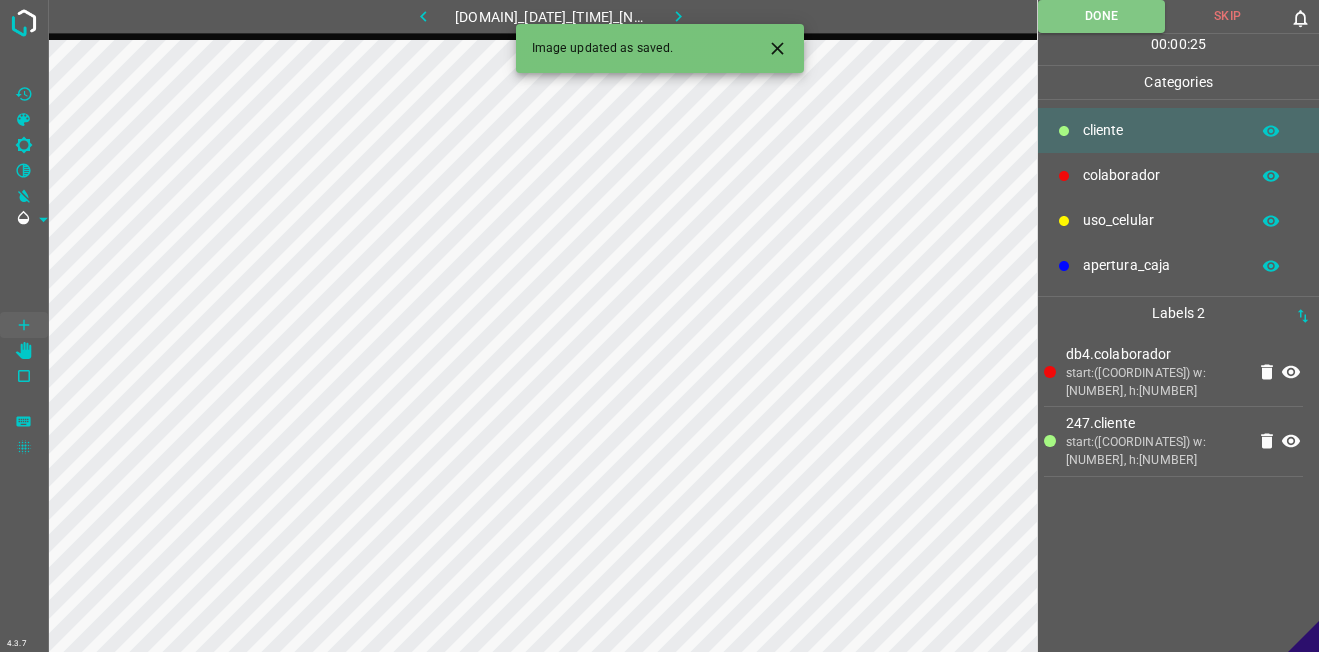 click at bounding box center (678, 16) 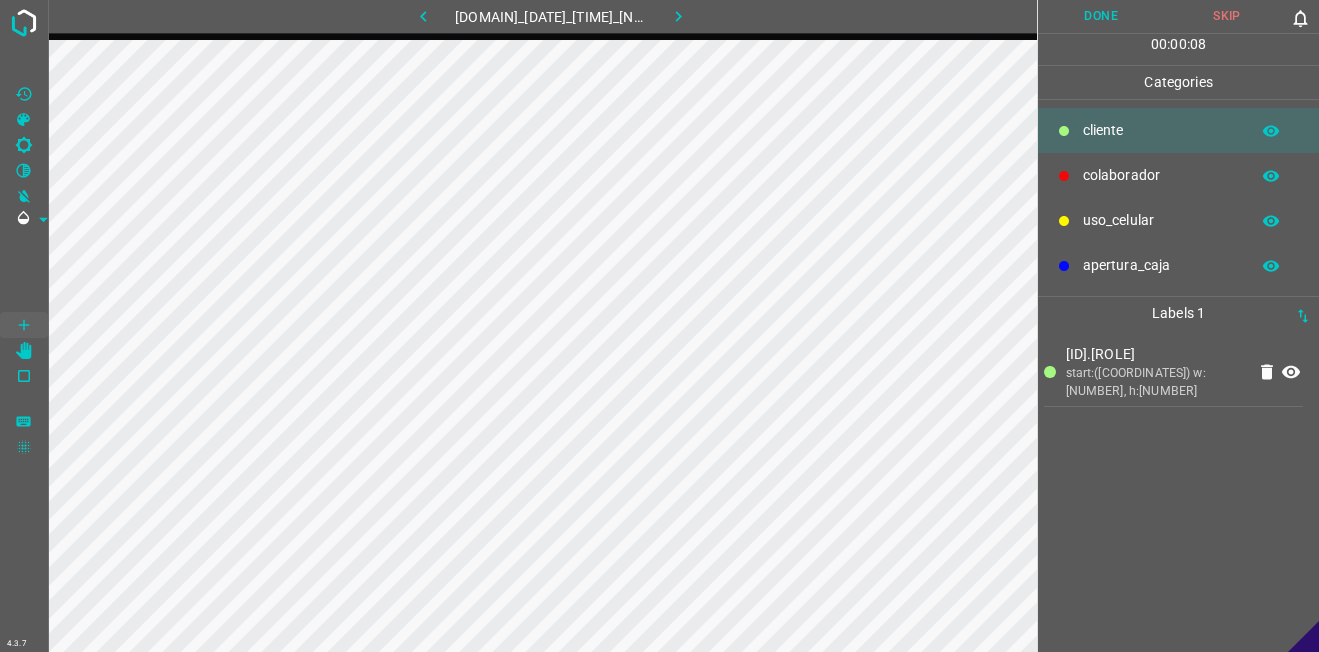 click on "colaborador" at bounding box center [1161, 130] 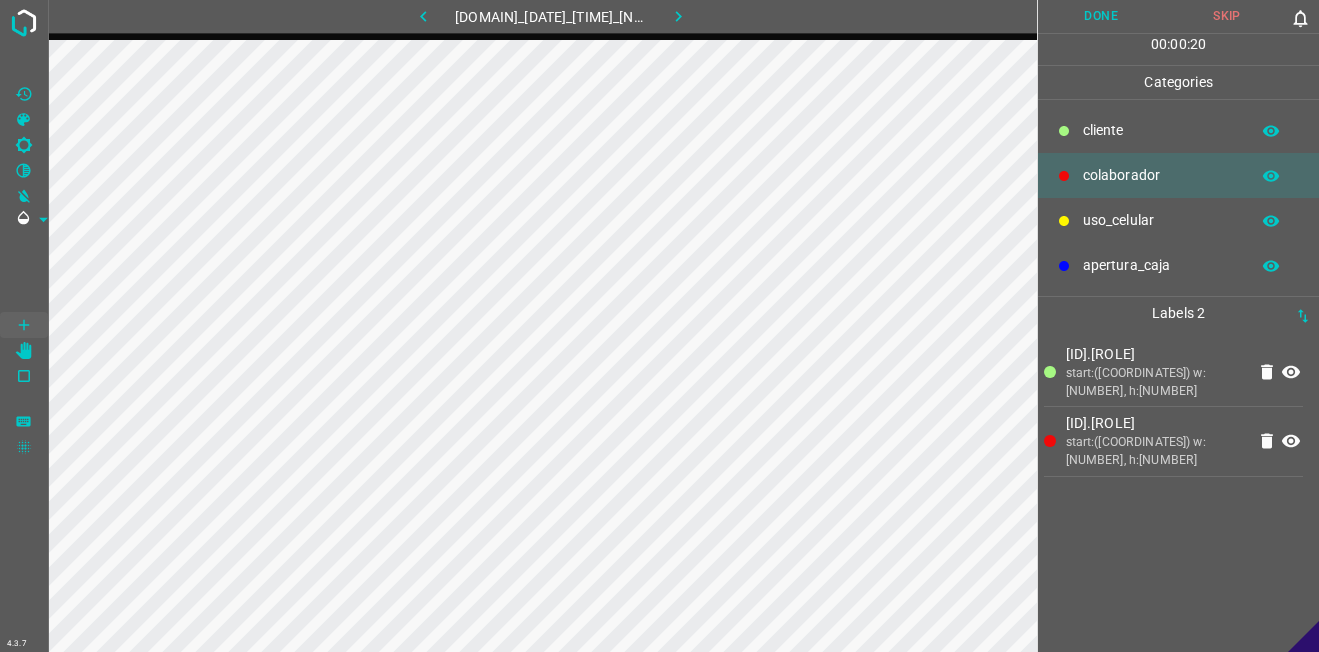 click on "Done" at bounding box center (1101, 16) 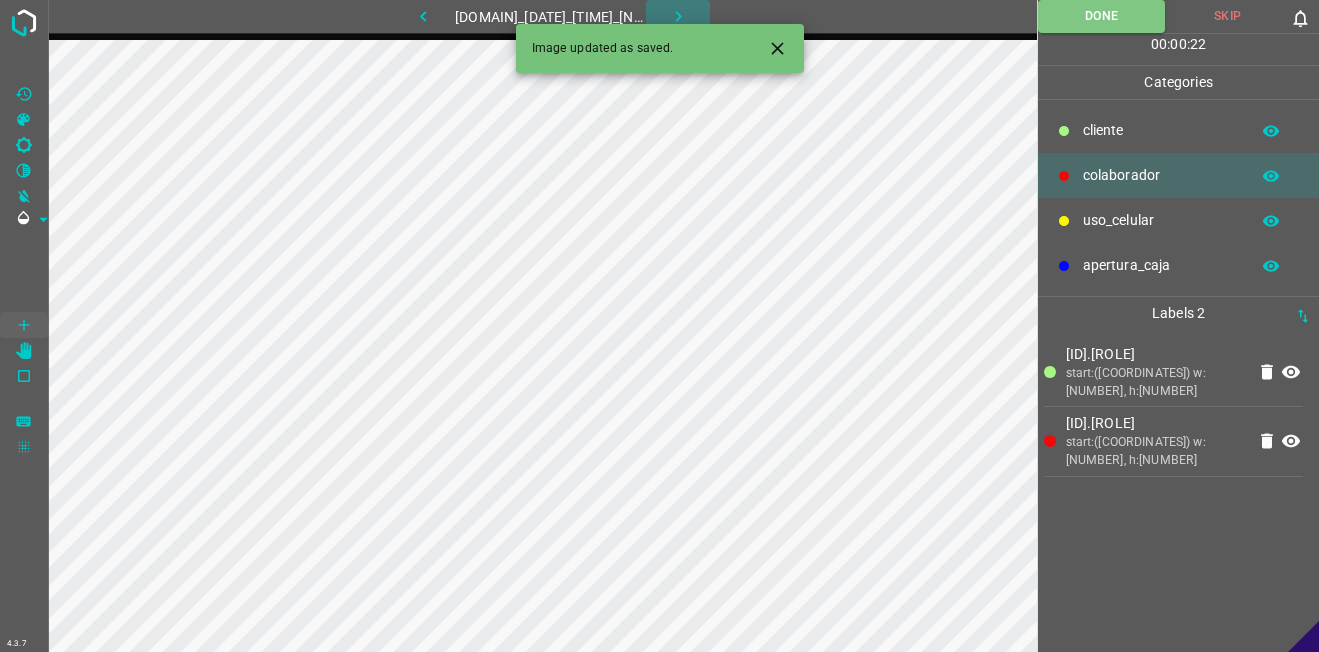 click at bounding box center (678, 16) 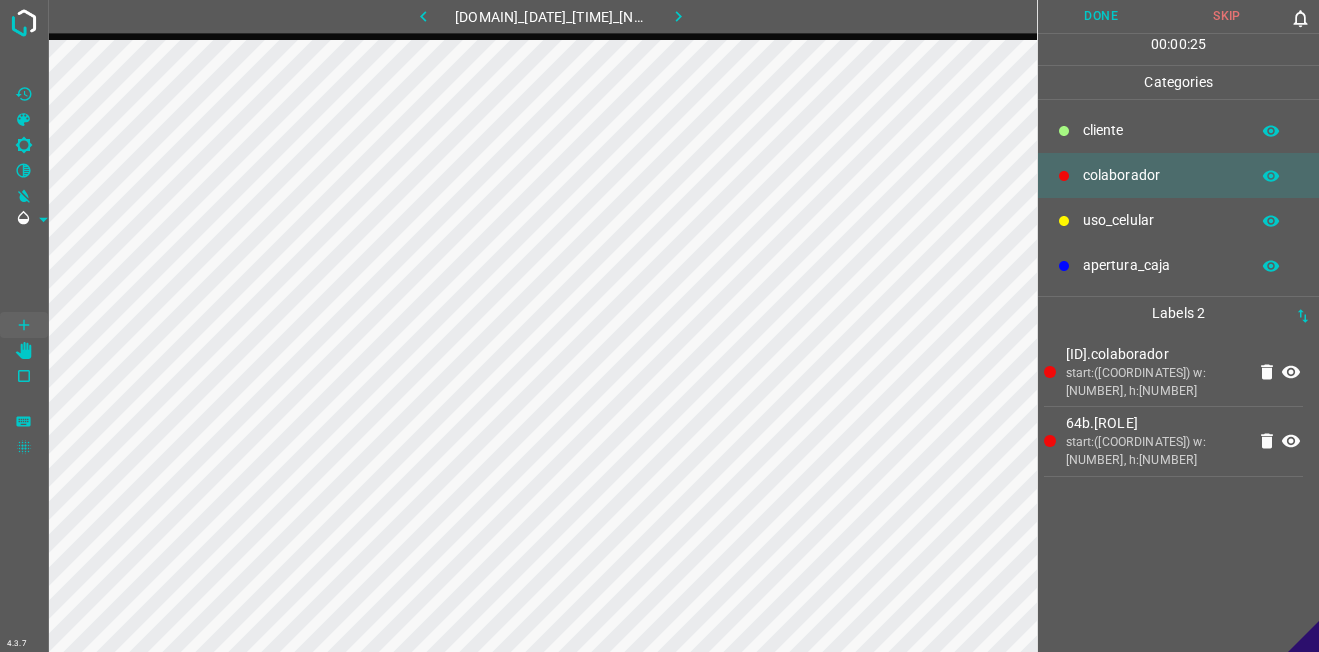 click on "​​cliente colaborador uso_celular apertura_caja" at bounding box center [1178, 198] 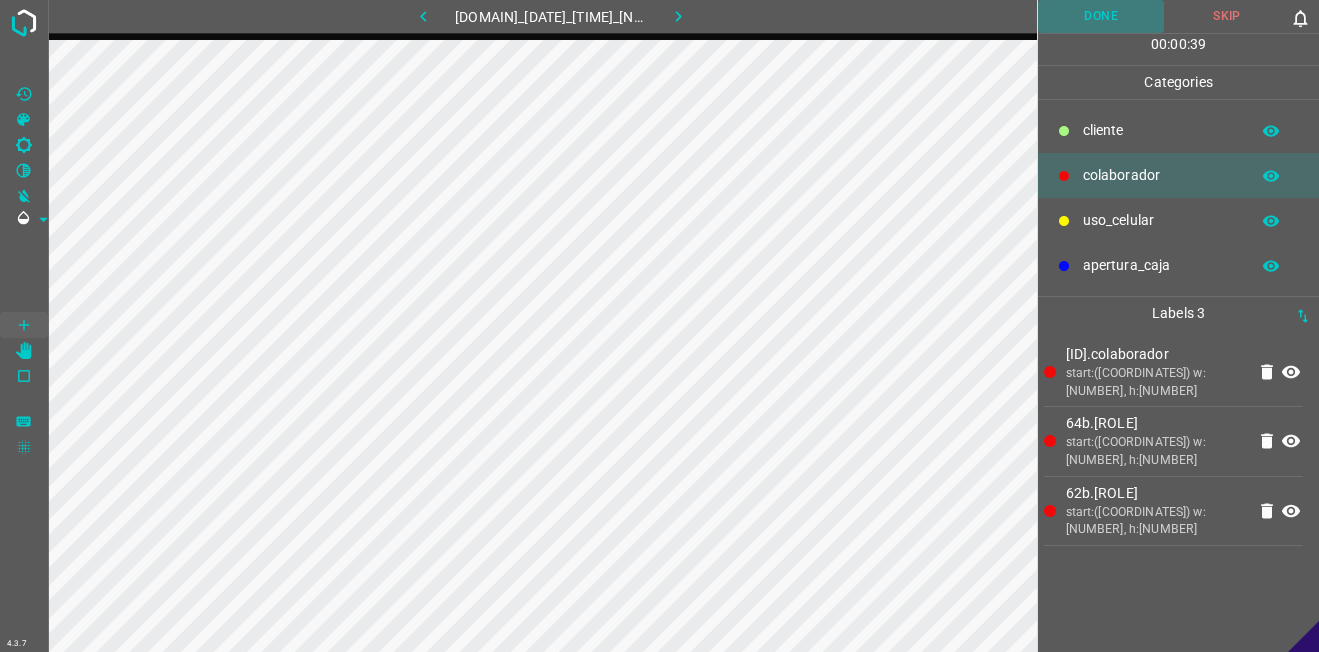 click on "Done" at bounding box center (1101, 16) 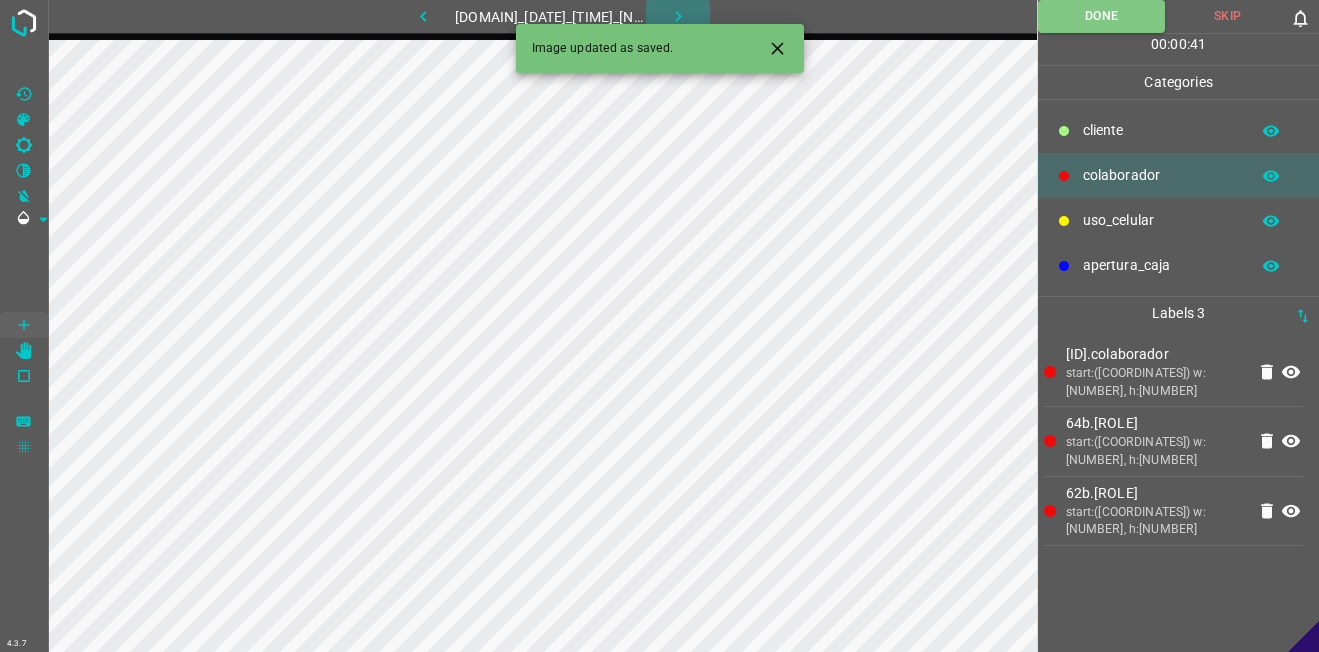 click at bounding box center [678, 16] 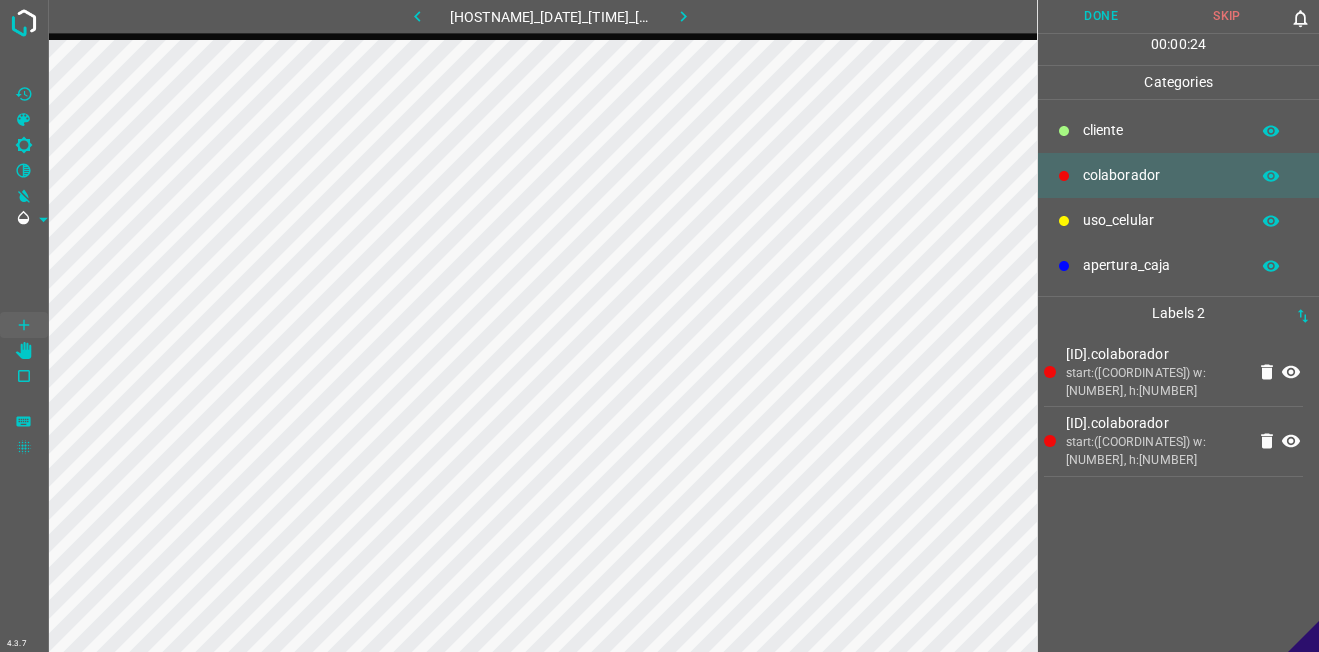 click on "​​cliente" at bounding box center [1161, 130] 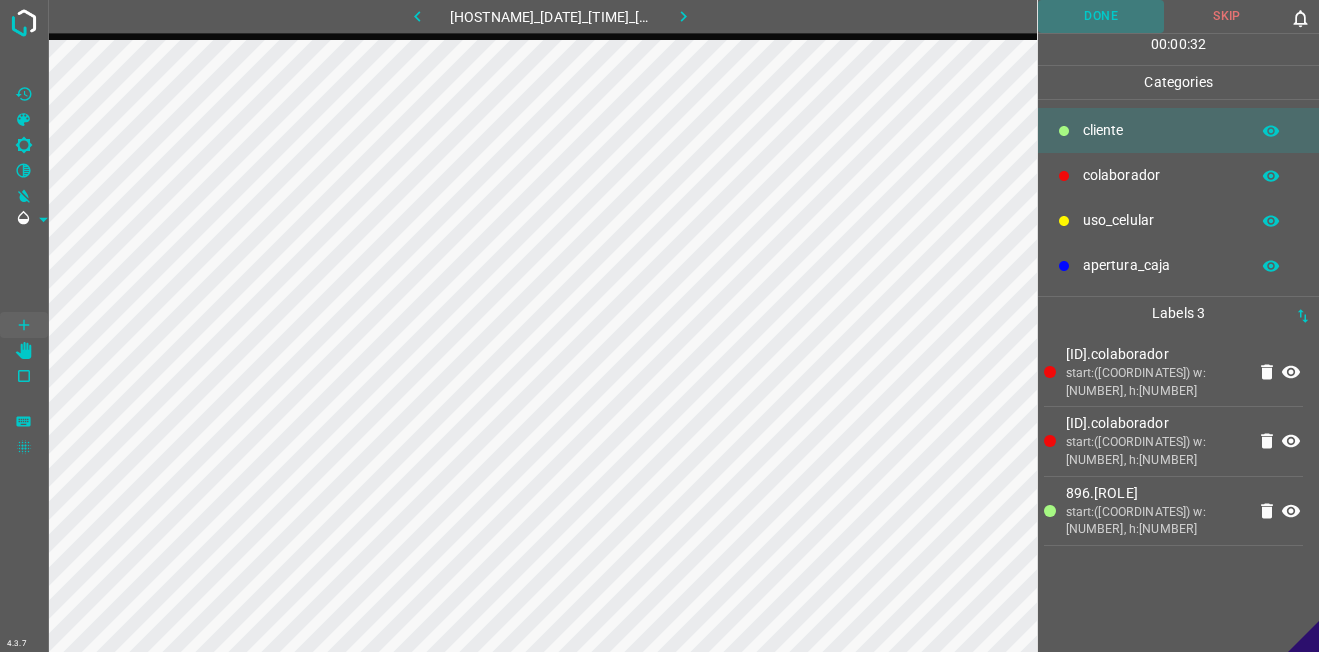 click on "Done" at bounding box center (1101, 16) 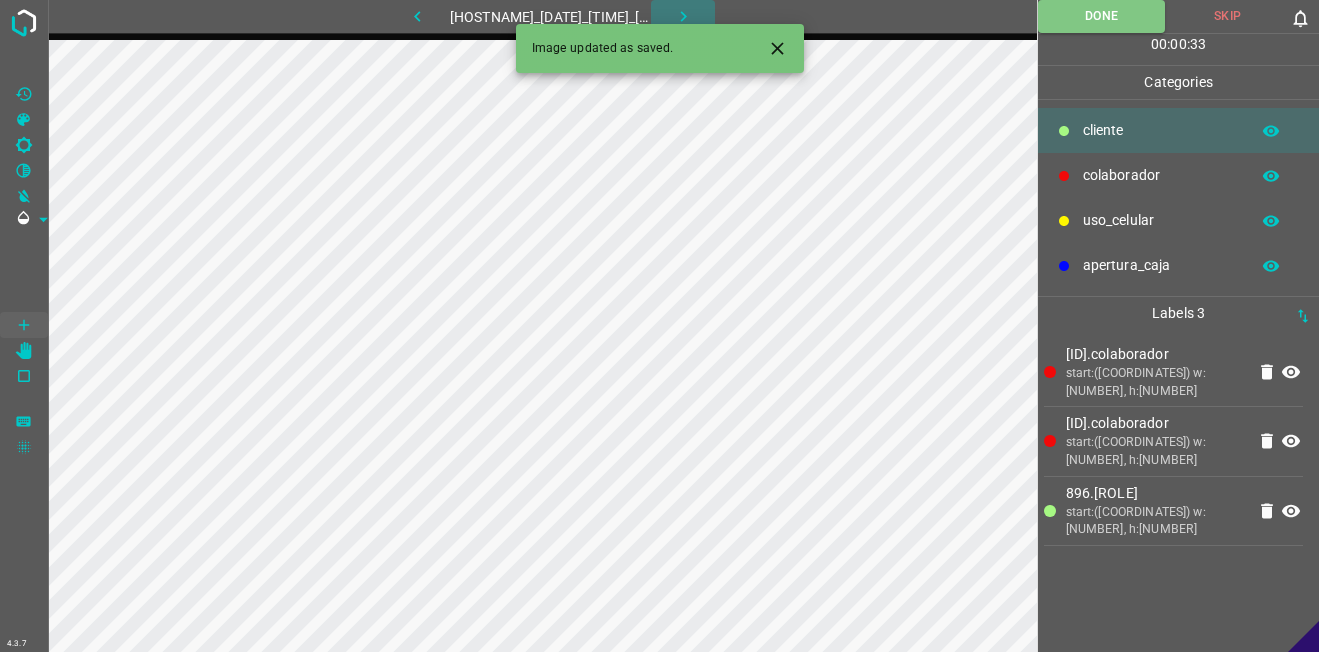 click at bounding box center (683, 16) 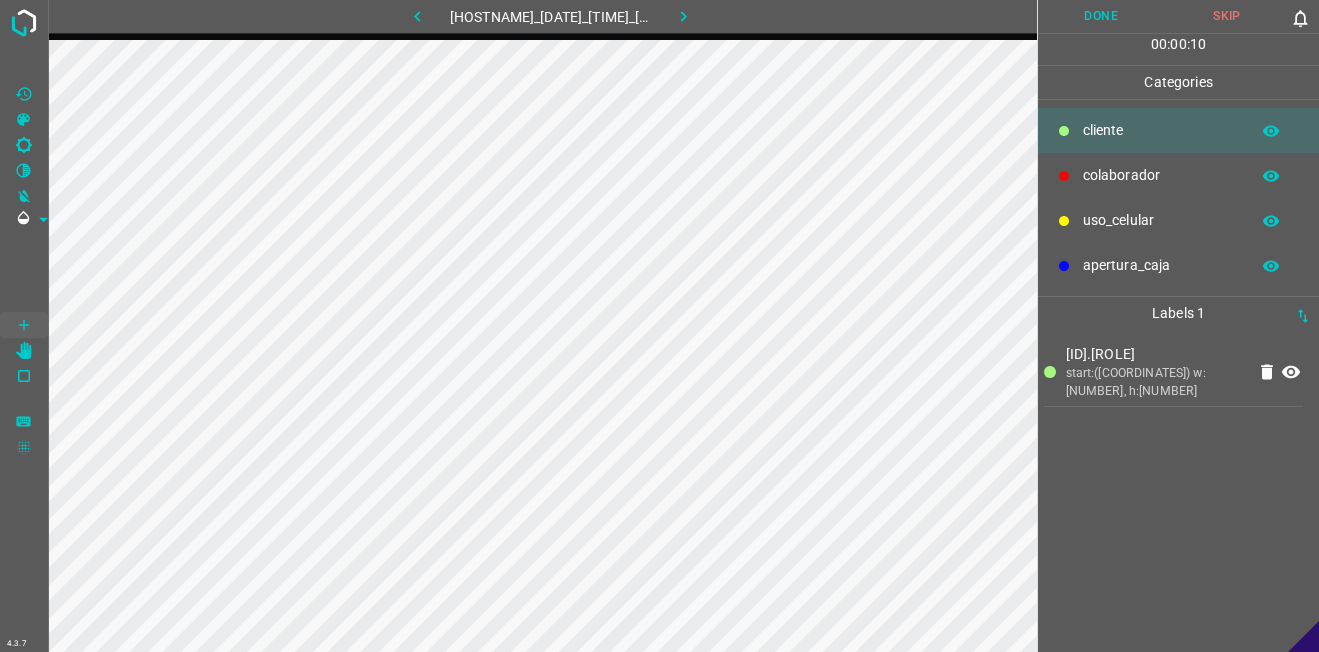 click on "colaborador" at bounding box center (1161, 130) 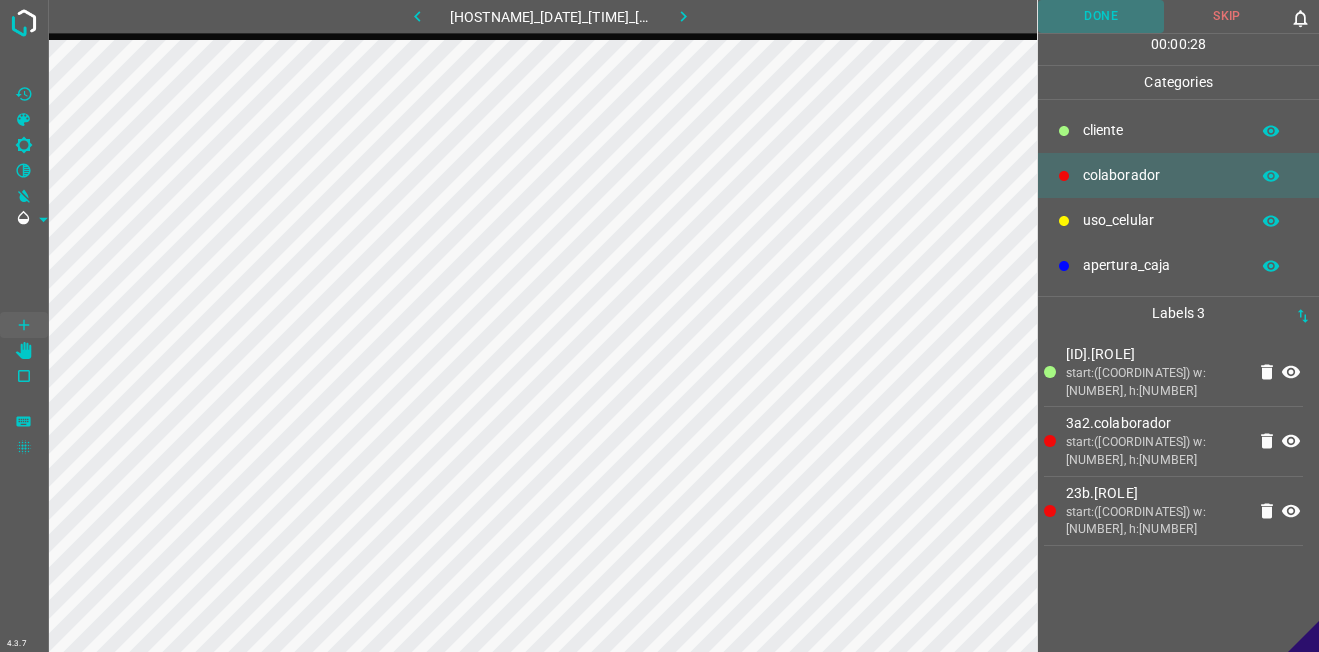 click on "Done" at bounding box center [1101, 16] 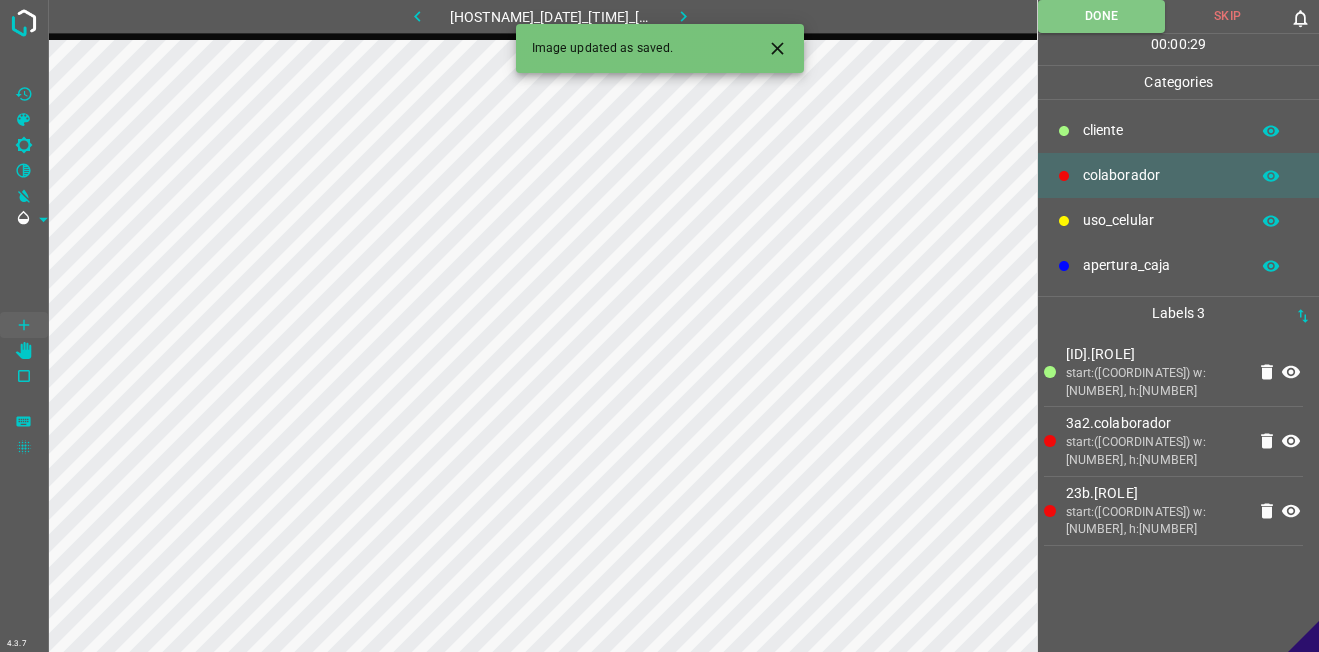 click at bounding box center [683, 16] 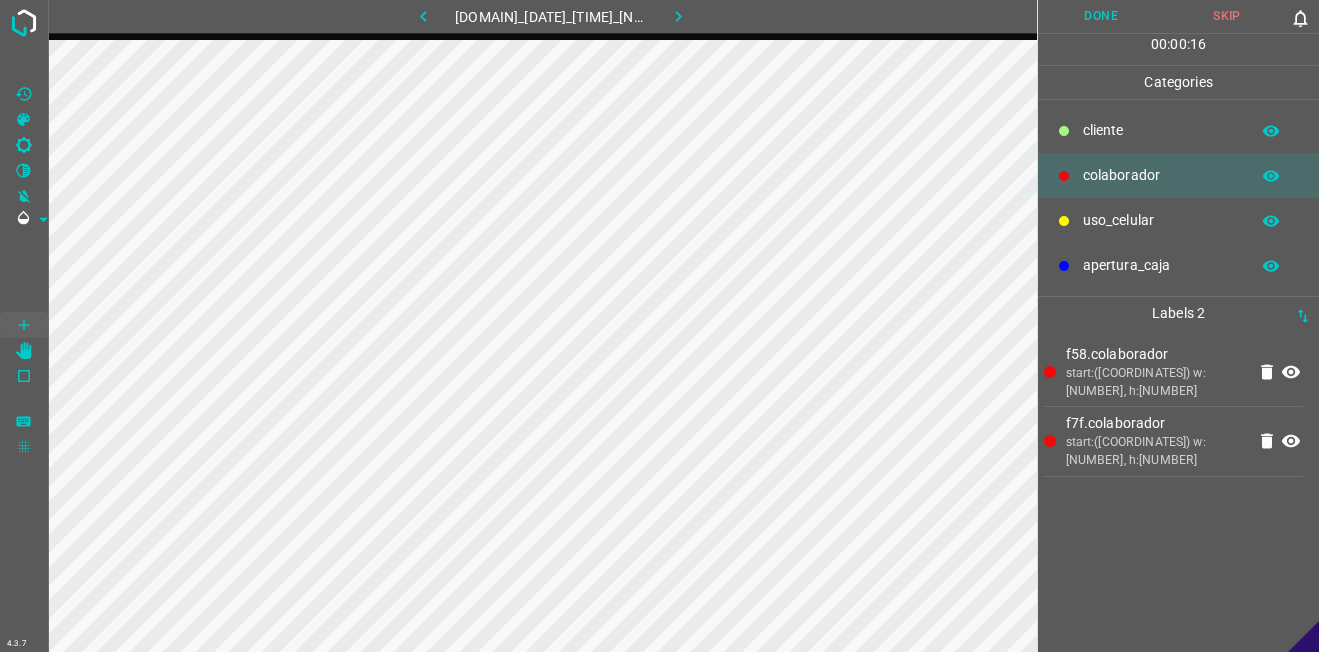 click on "​​cliente" at bounding box center (1178, 130) 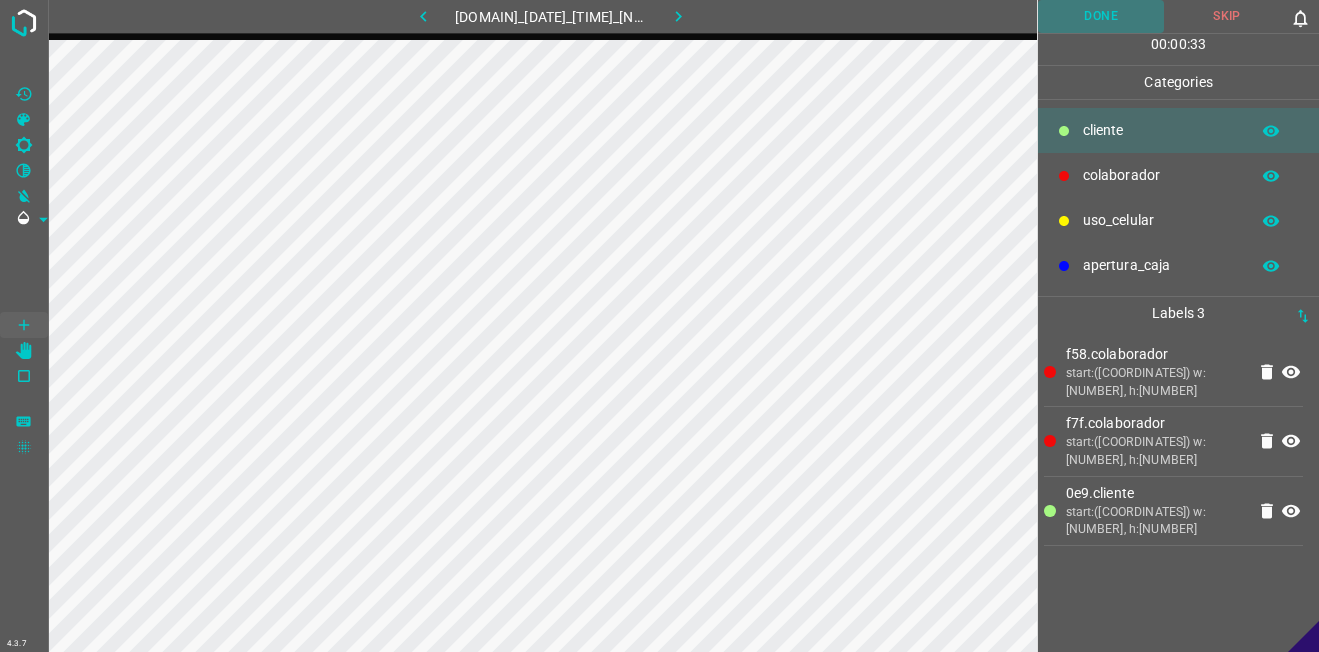 click on "Done" at bounding box center (1101, 16) 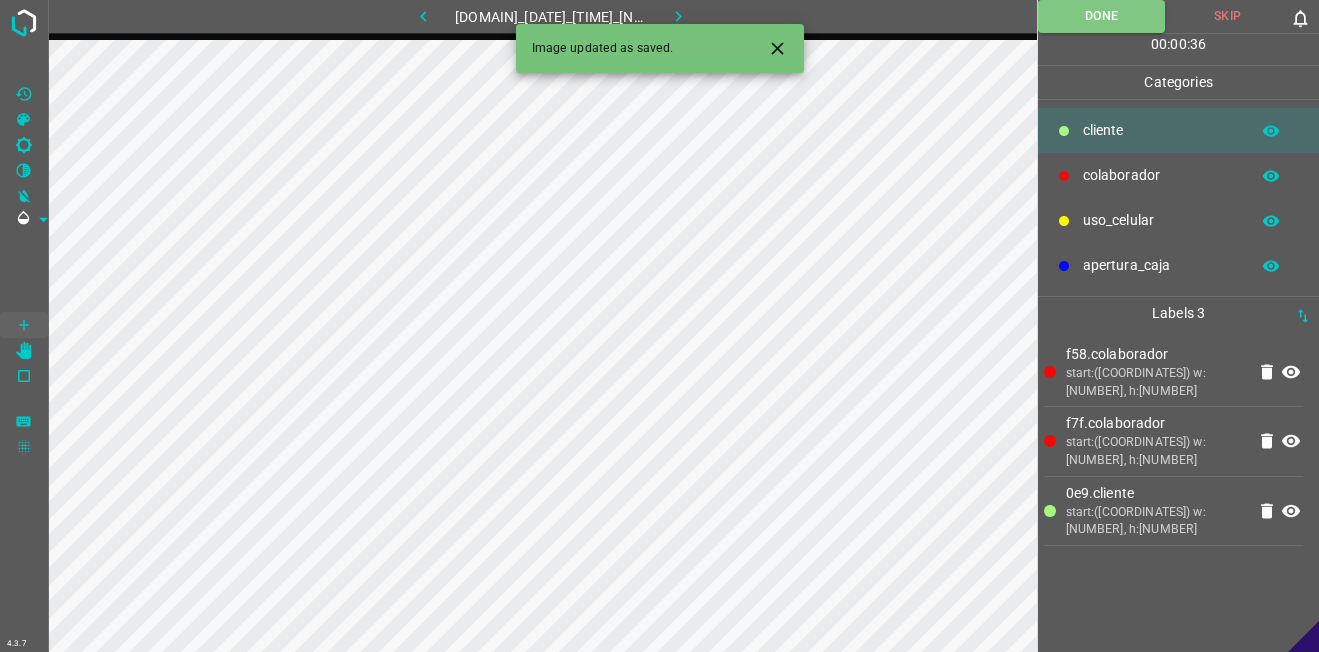 click at bounding box center [678, 16] 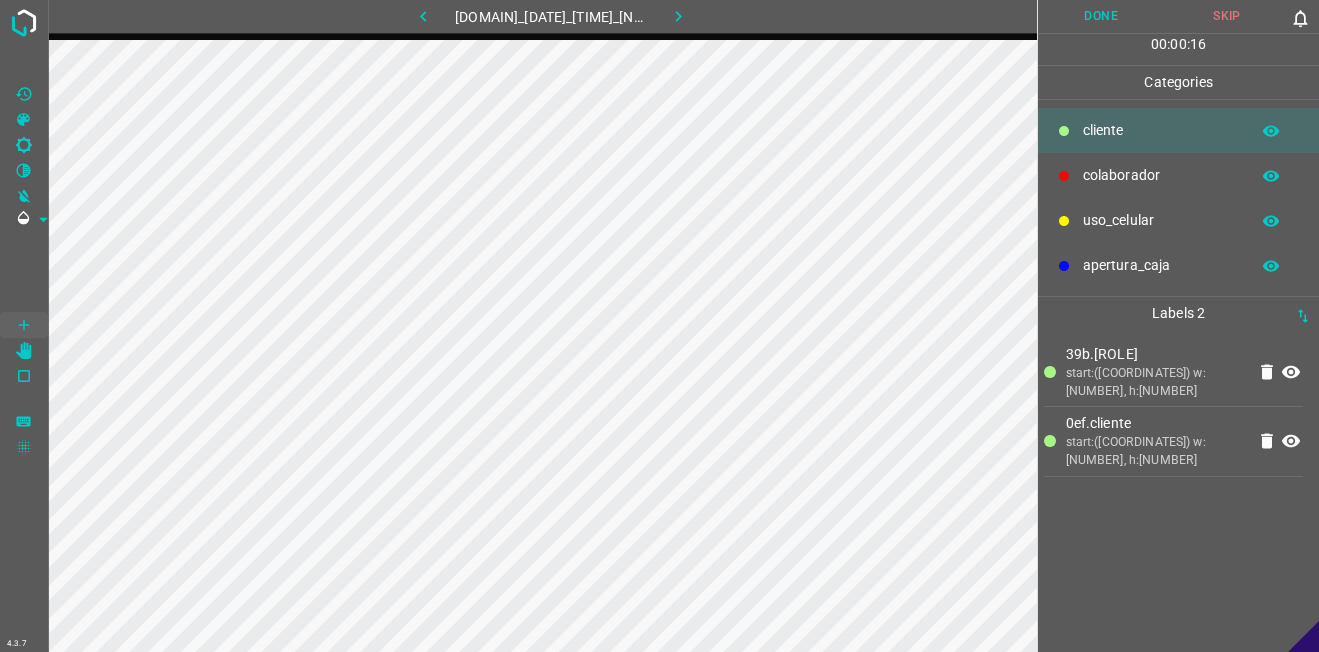 click on "colaborador" at bounding box center (1178, 175) 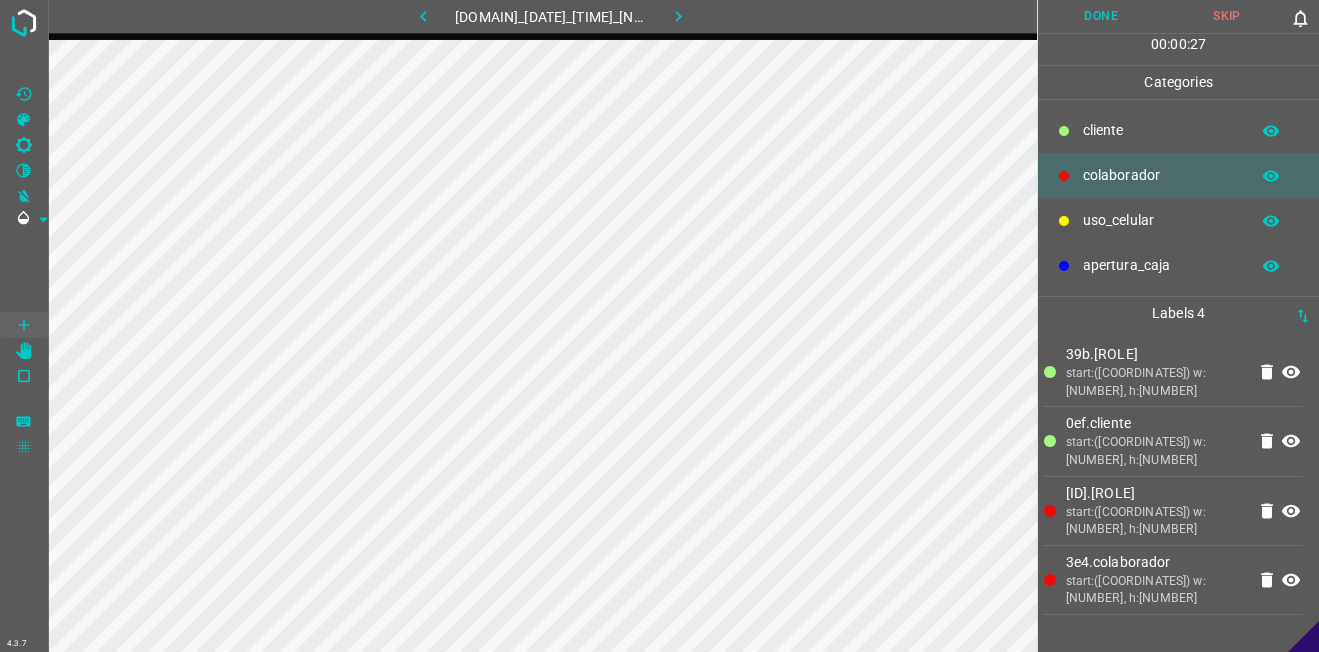 click on "Done" at bounding box center (1101, 16) 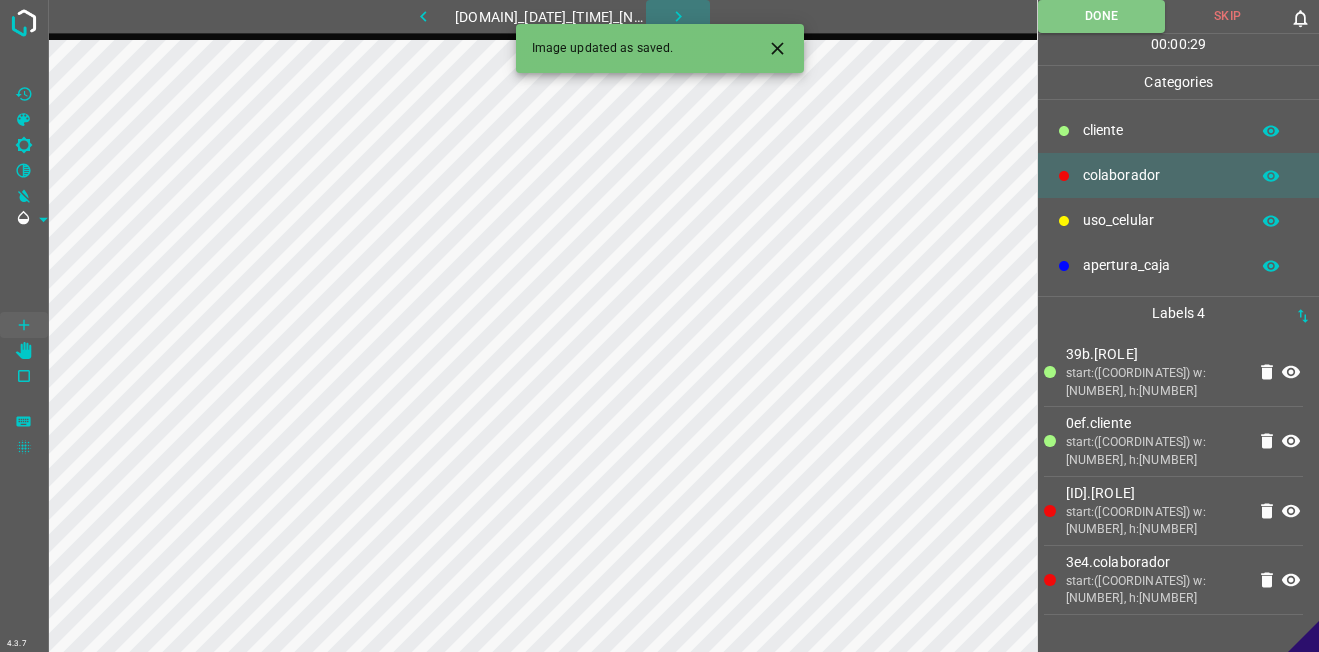 click at bounding box center (678, 16) 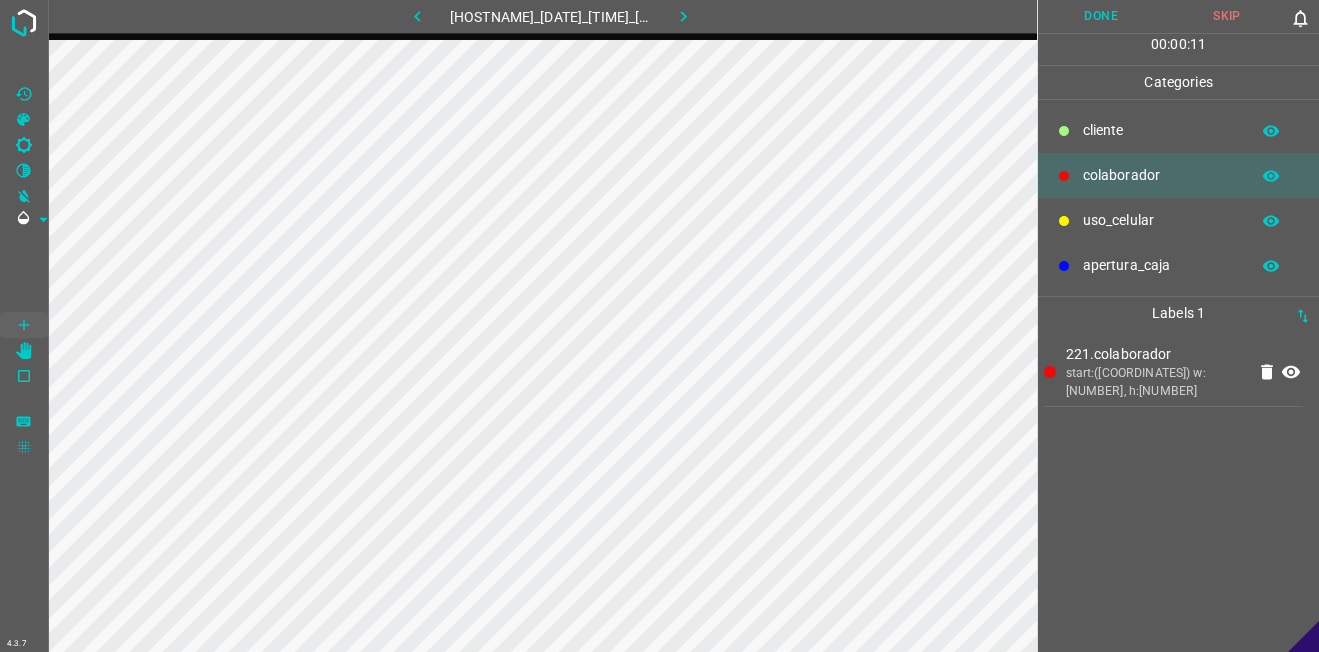 click on "​​cliente" at bounding box center [1178, 130] 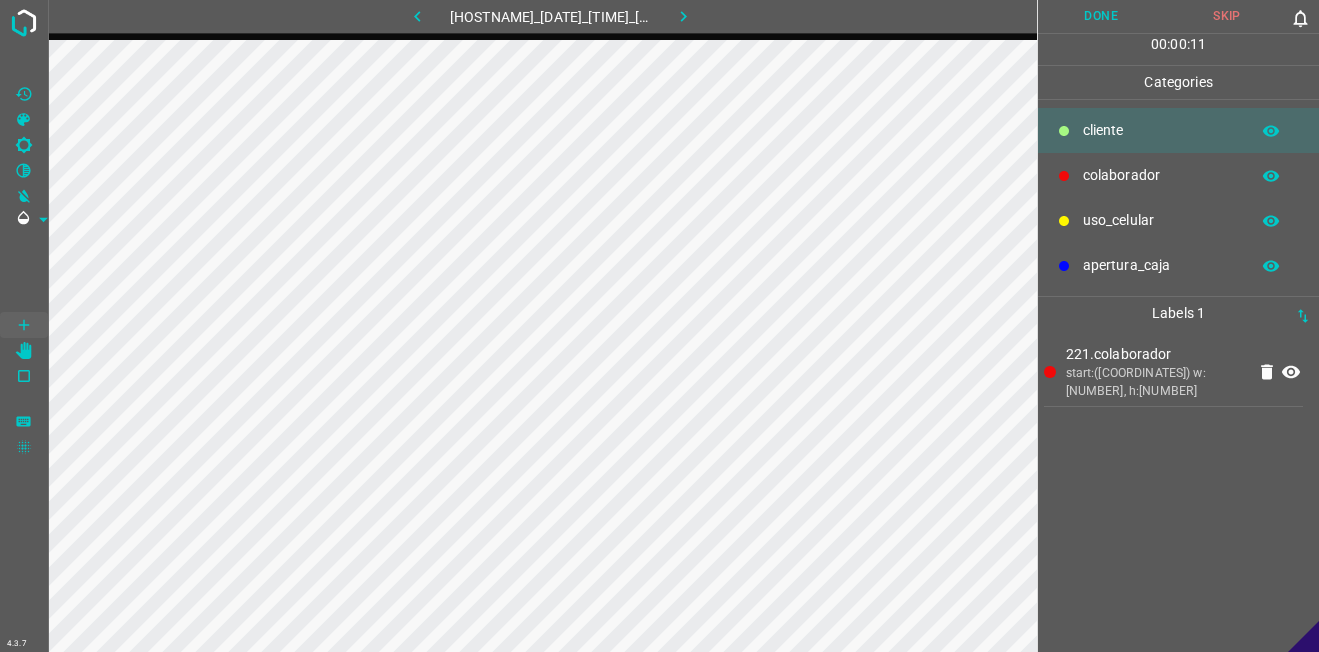 click on "uso_celular" at bounding box center (1161, 130) 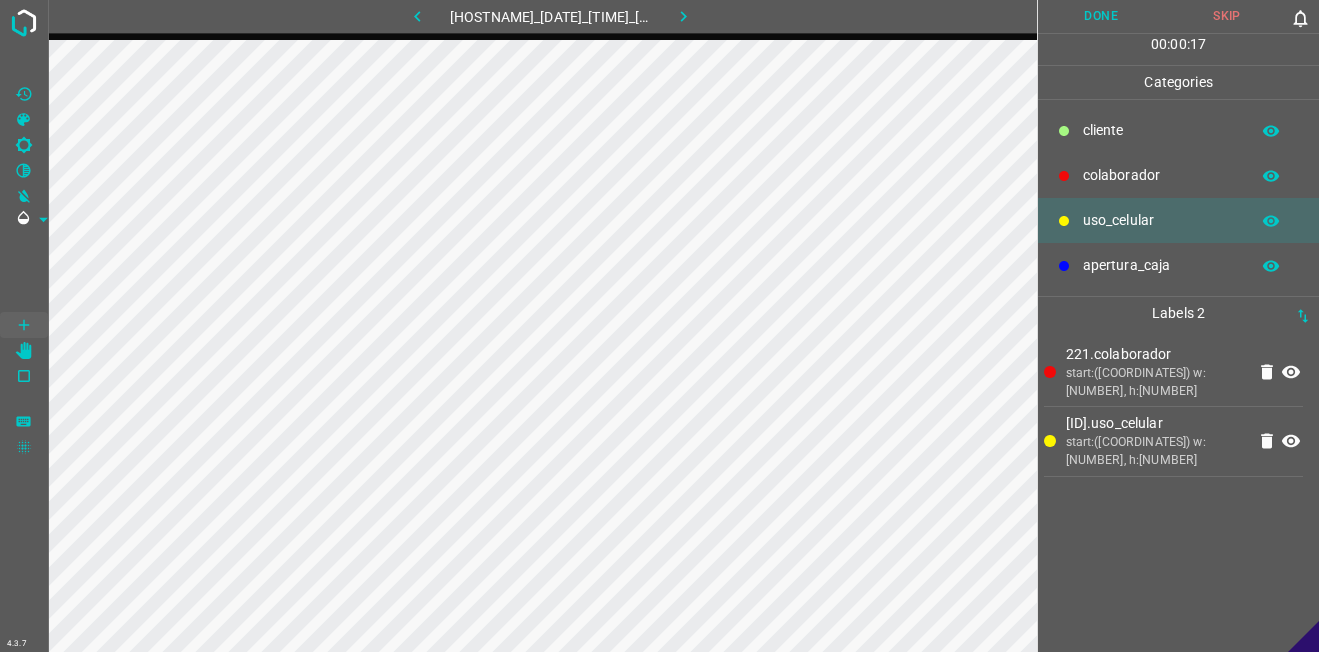 click on "colaborador" at bounding box center [1161, 130] 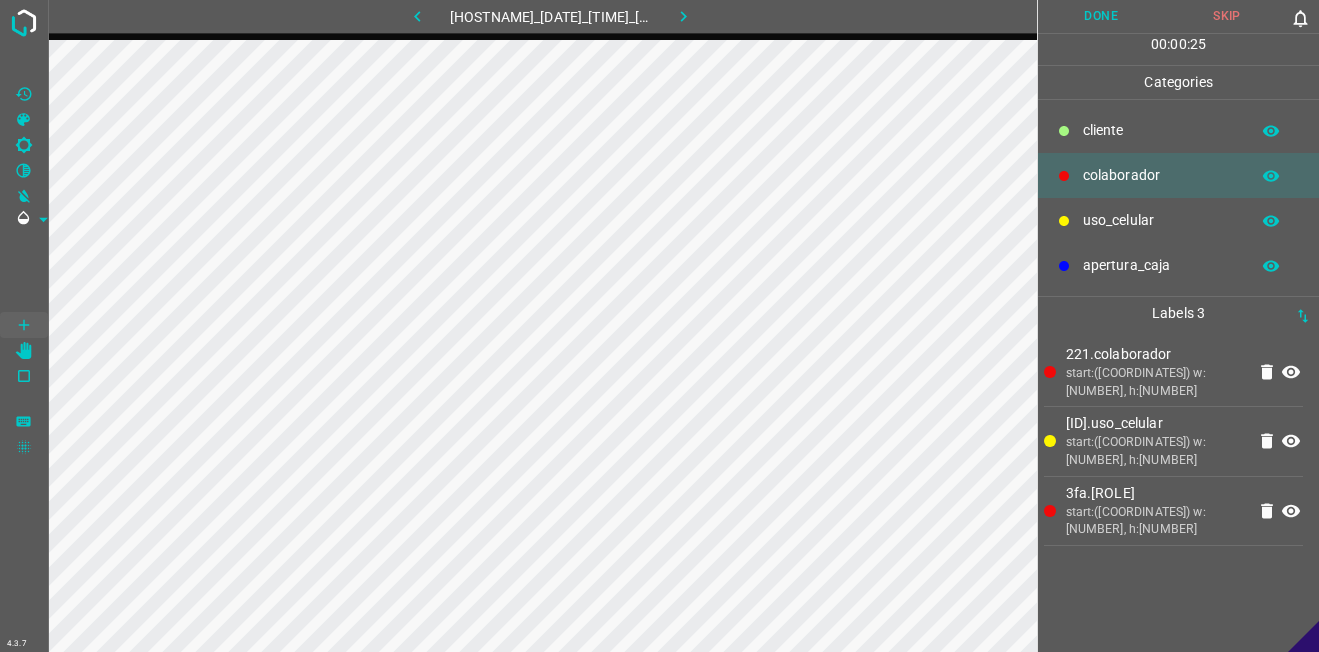 click on "​​cliente" at bounding box center (1178, 130) 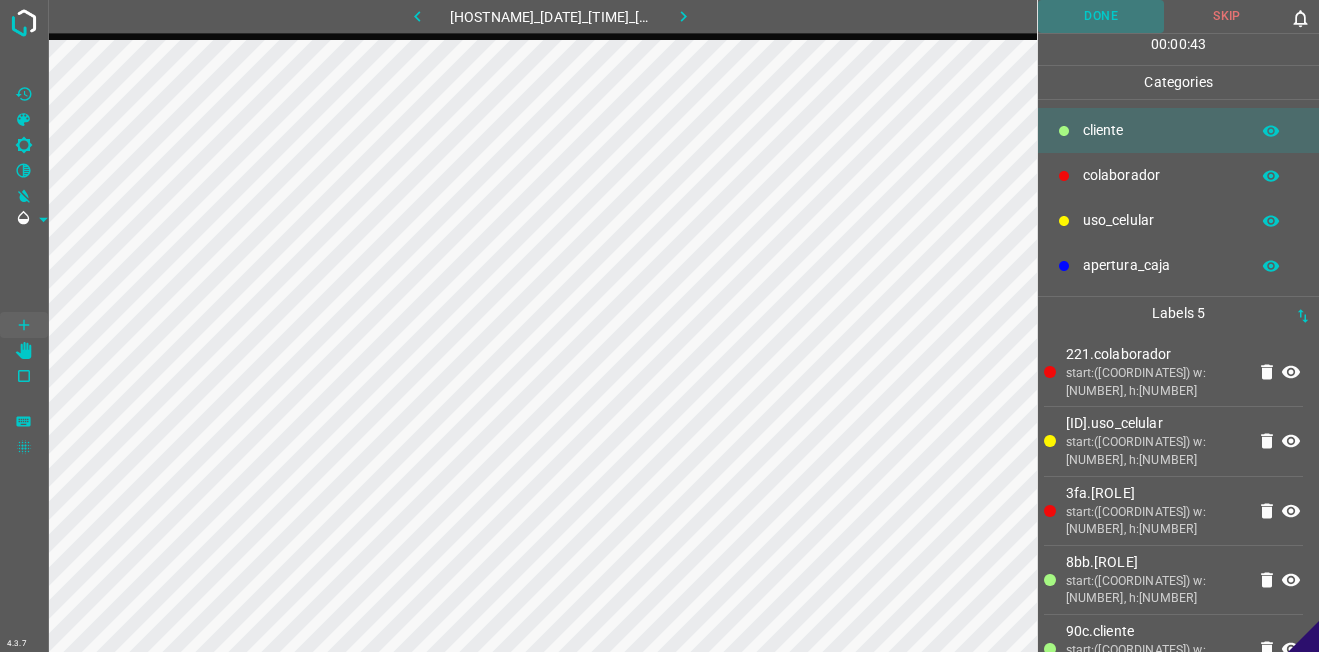 click on "Done" at bounding box center (1101, 16) 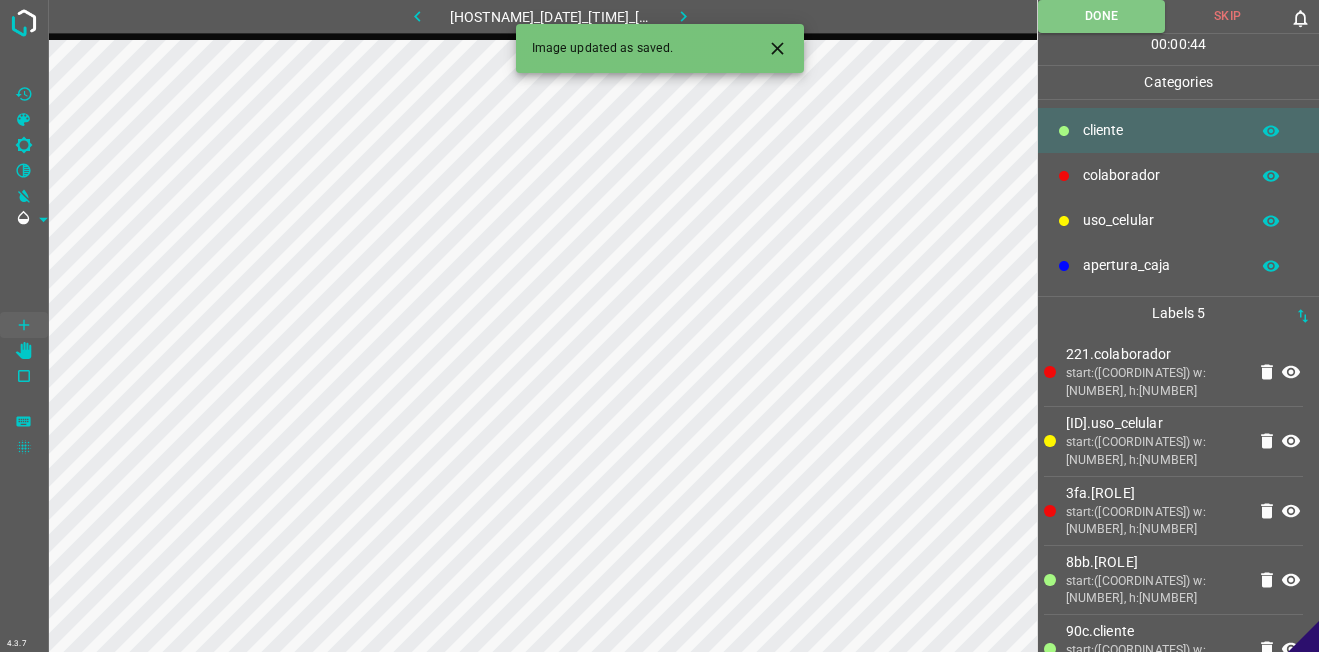 click at bounding box center [683, 16] 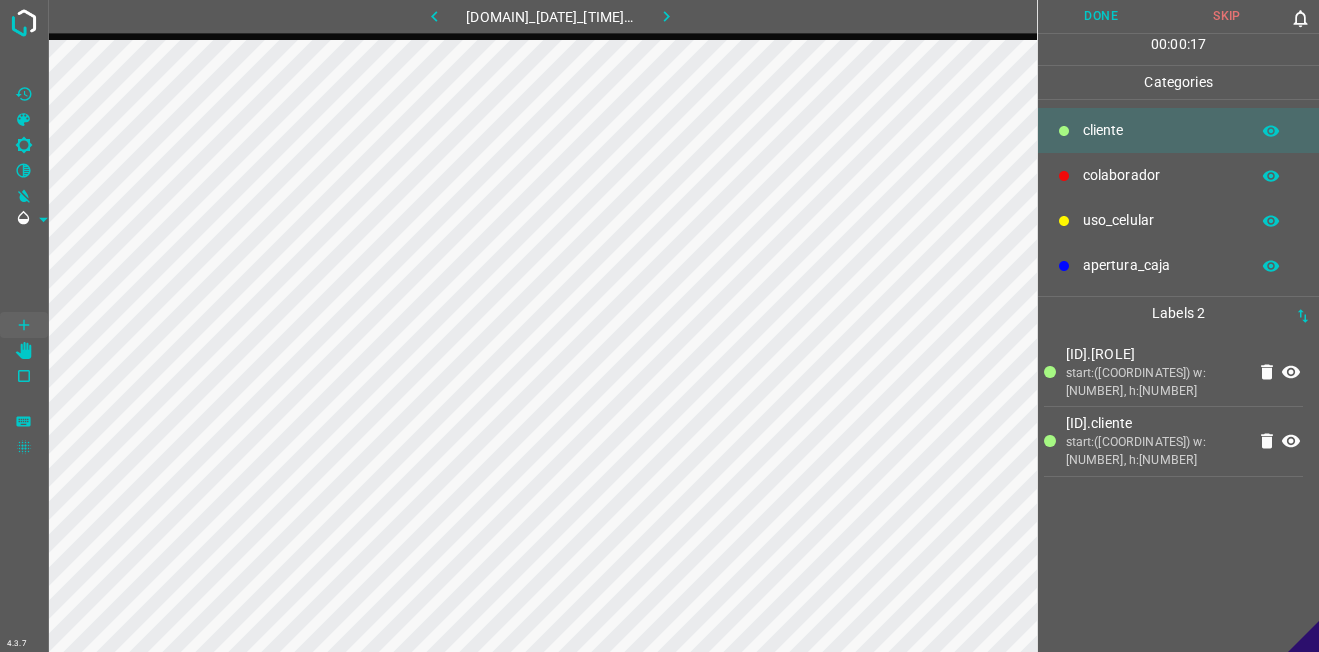 click on "uso_celular" at bounding box center [1161, 130] 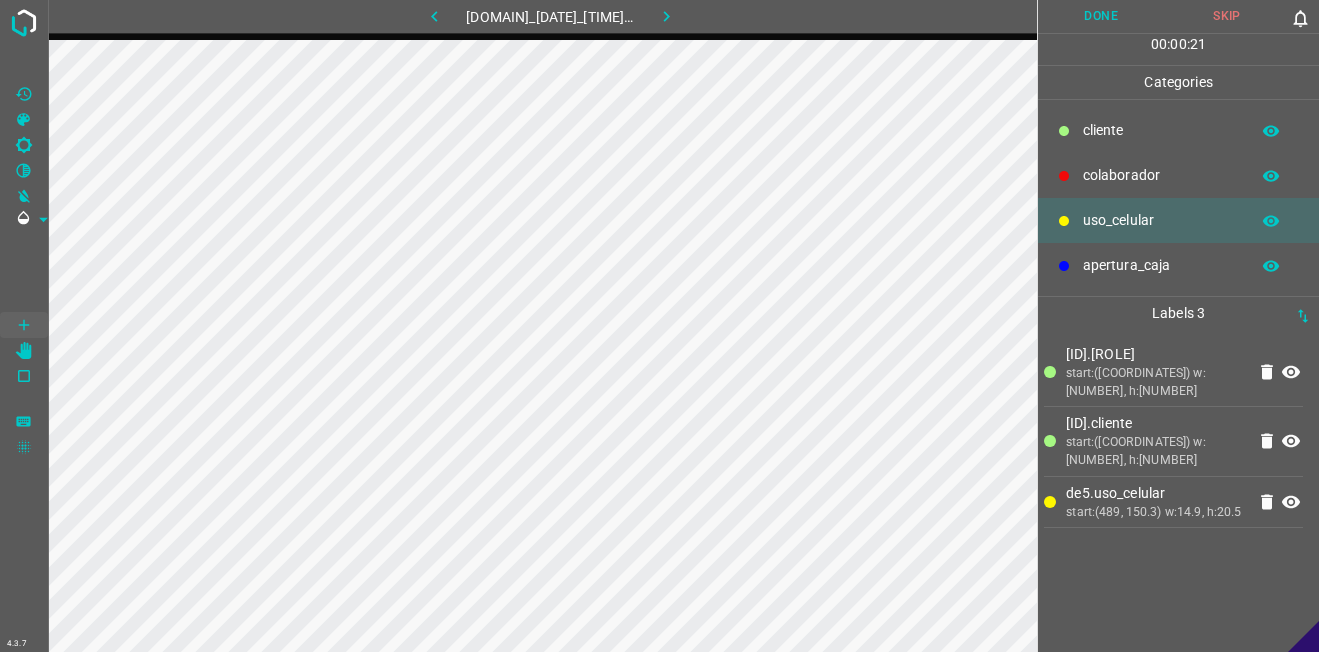 click on "colaborador" at bounding box center (1161, 130) 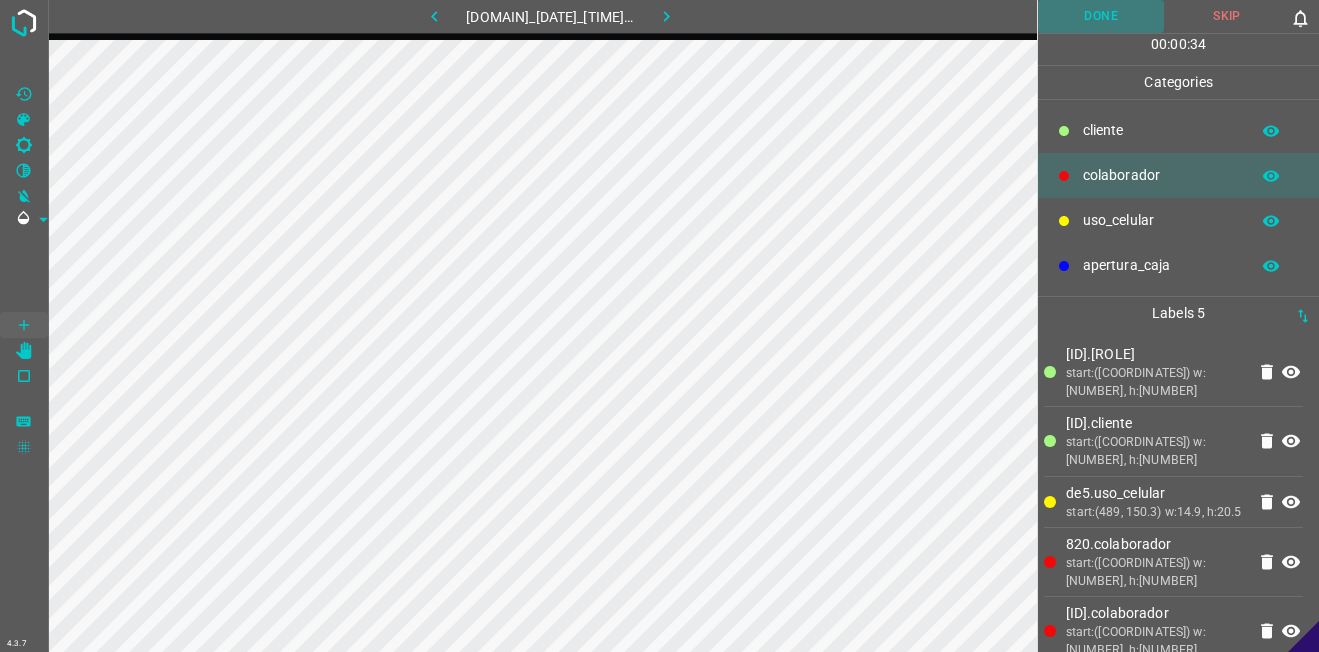 click on "Done" at bounding box center (1101, 16) 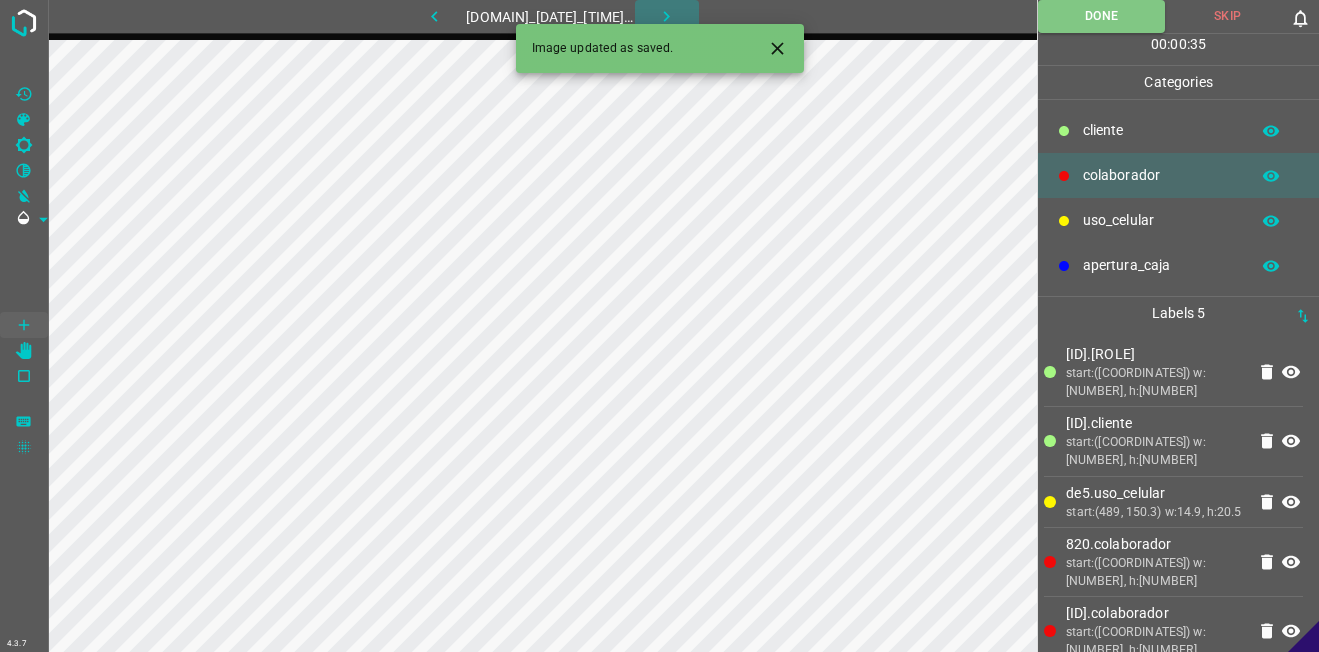 click at bounding box center [667, 16] 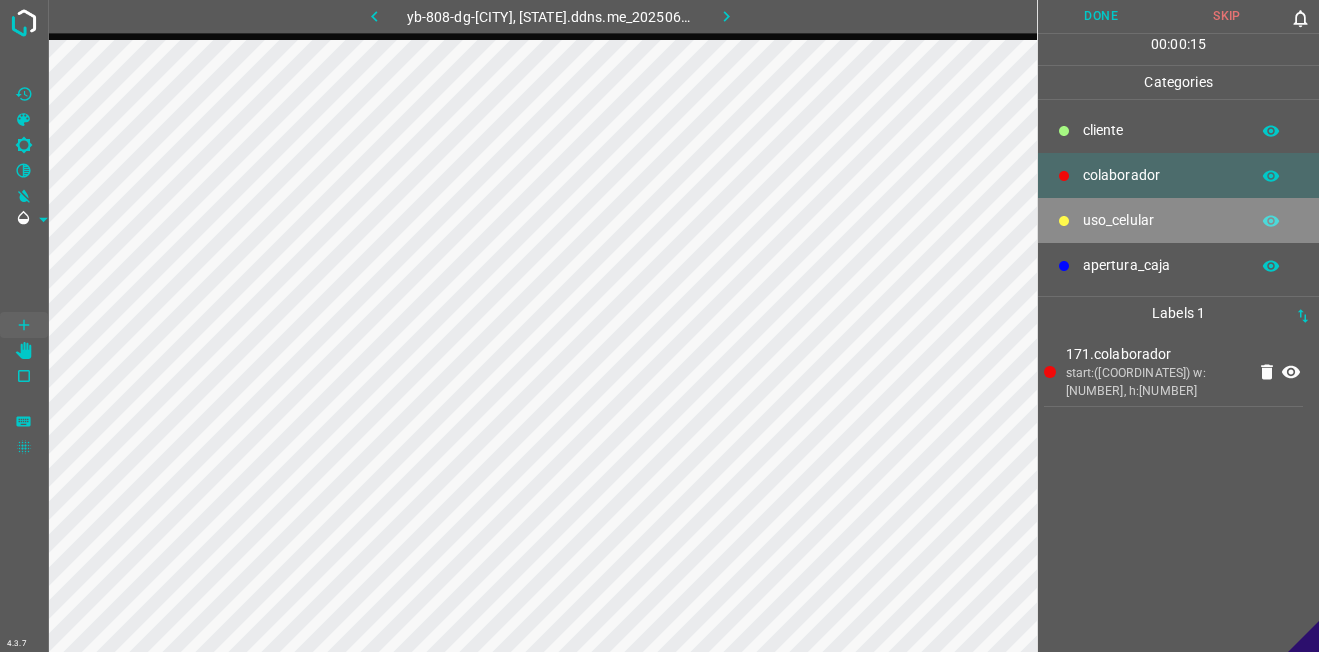 click on "uso_celular" at bounding box center [1178, 220] 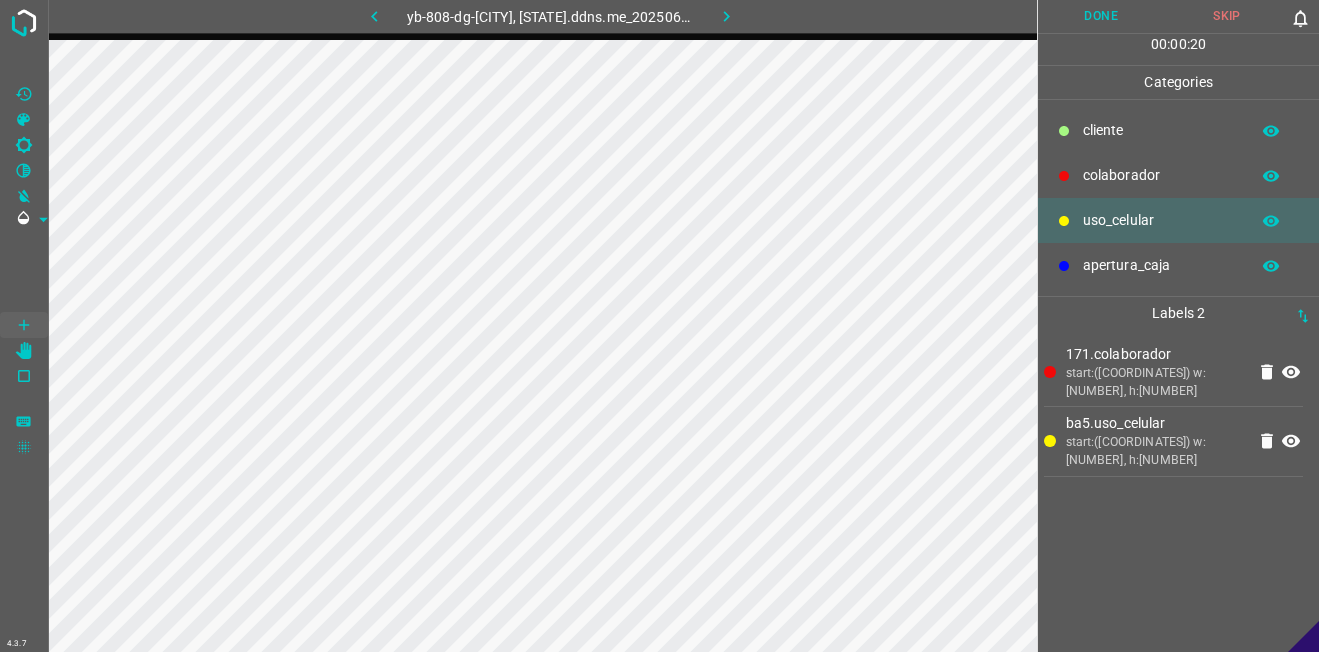click on "colaborador" at bounding box center [1161, 130] 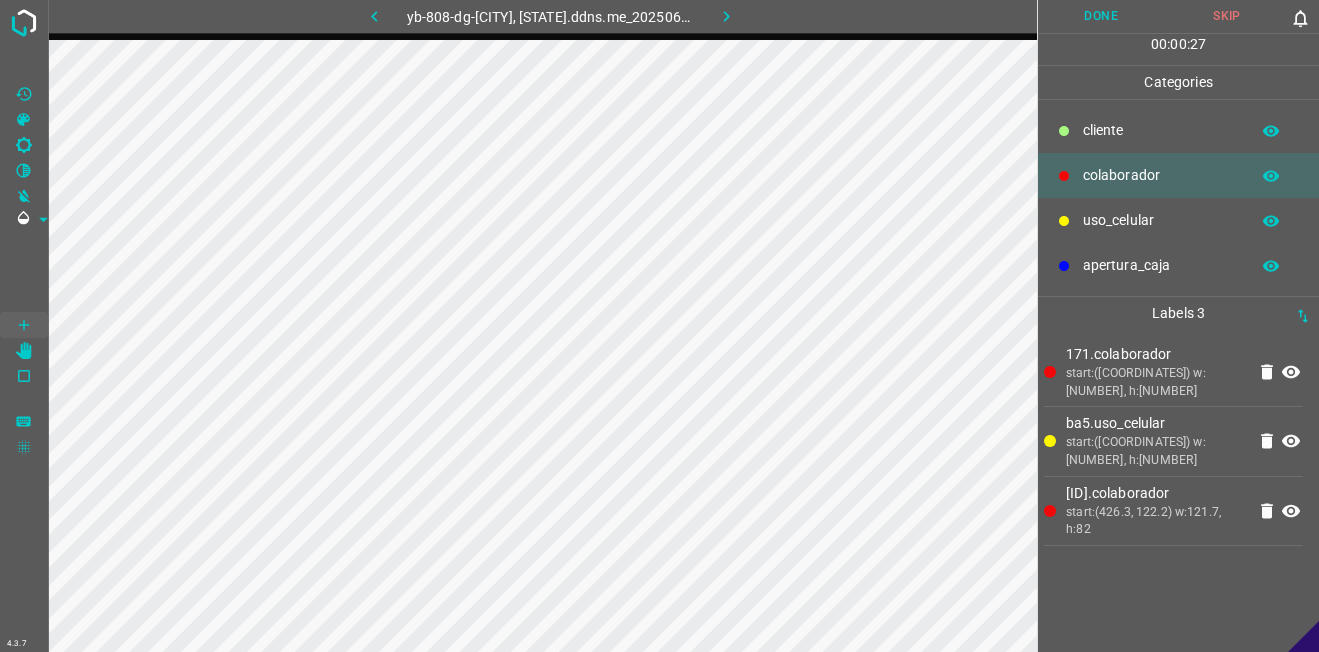 click at bounding box center [1064, 131] 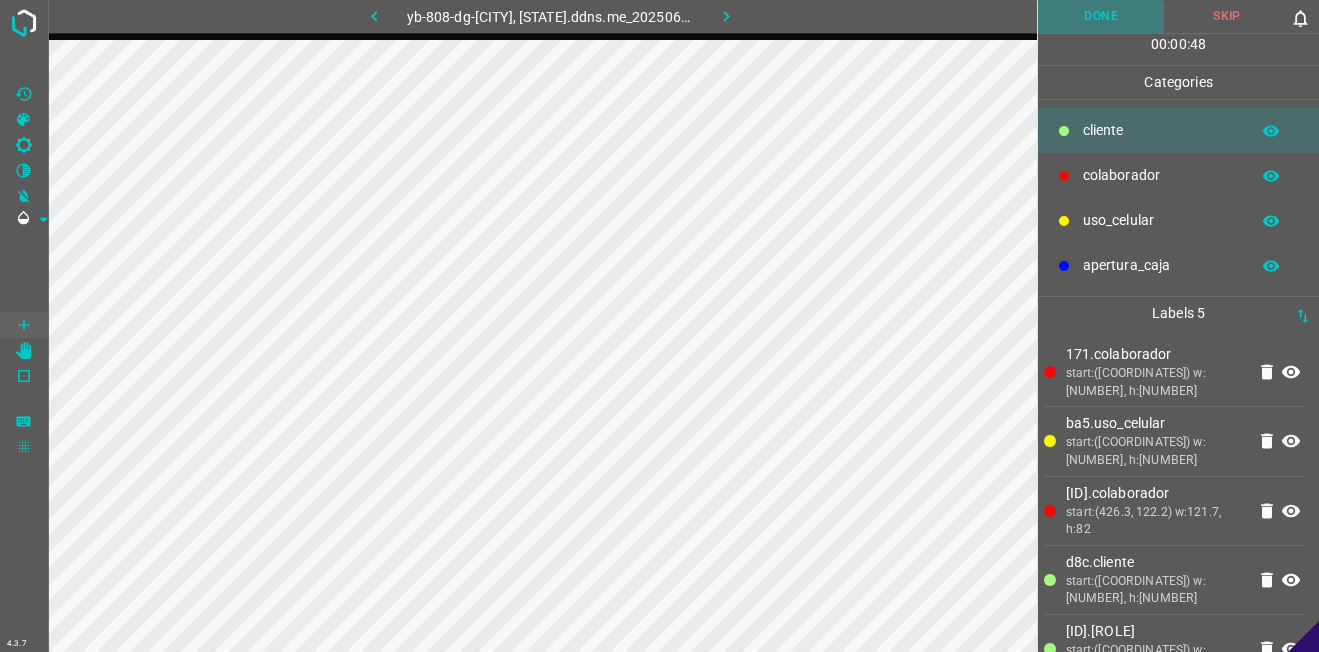 click on "Done" at bounding box center [1101, 16] 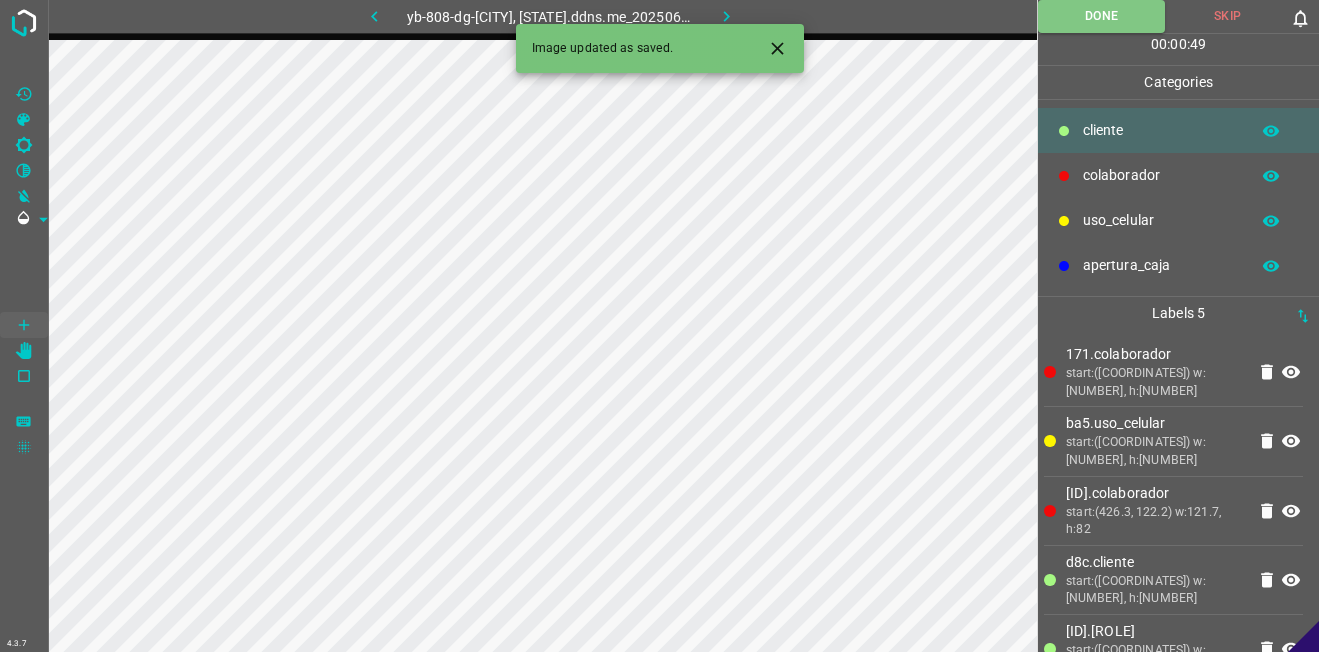 click at bounding box center [727, 16] 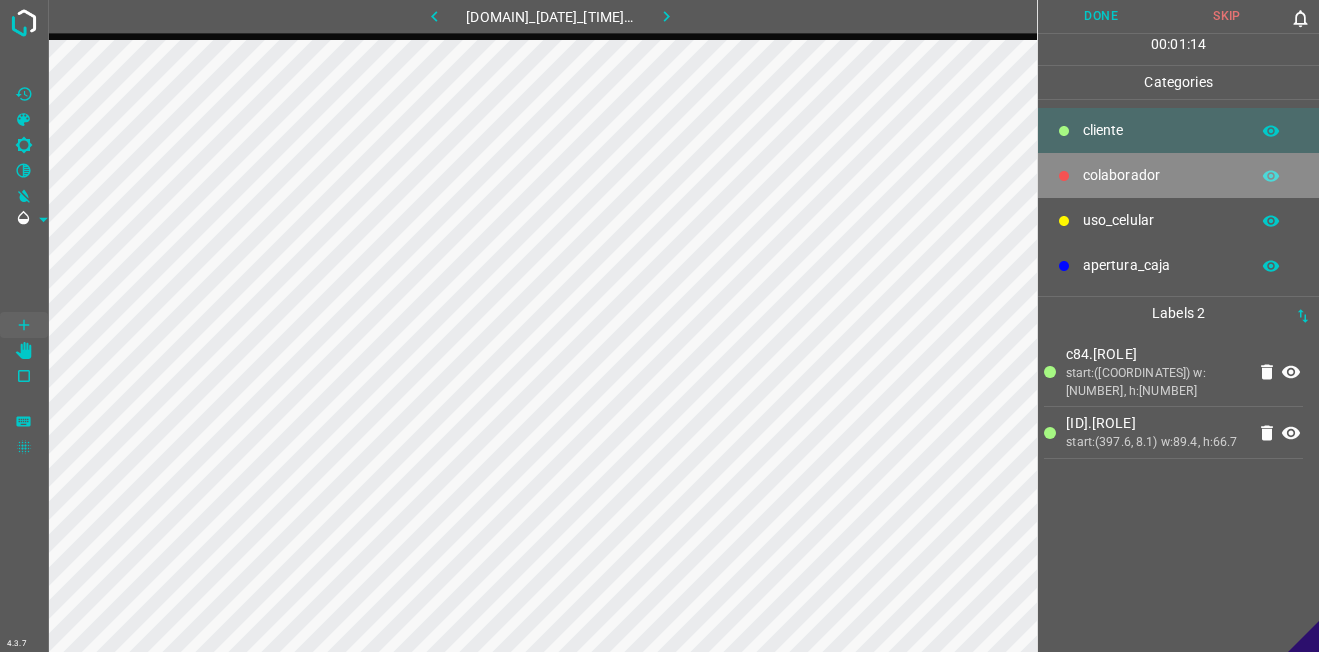 click on "colaborador" at bounding box center (1161, 130) 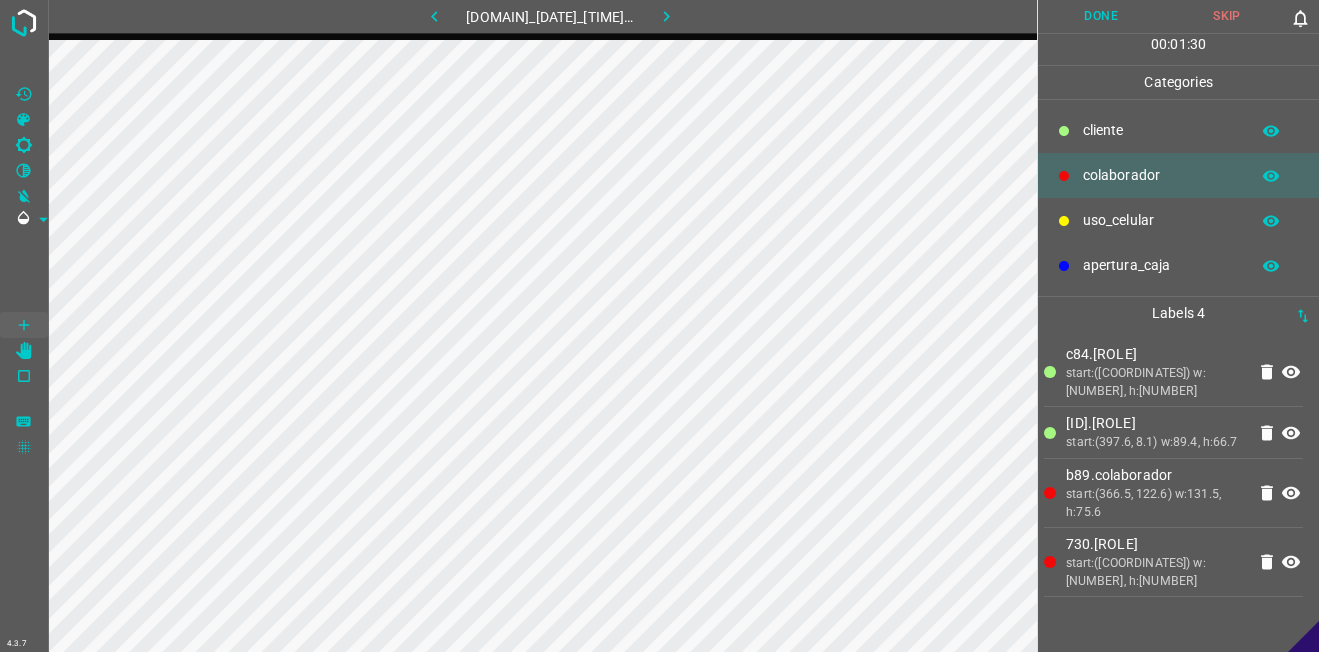 click on "Done" at bounding box center (1101, 16) 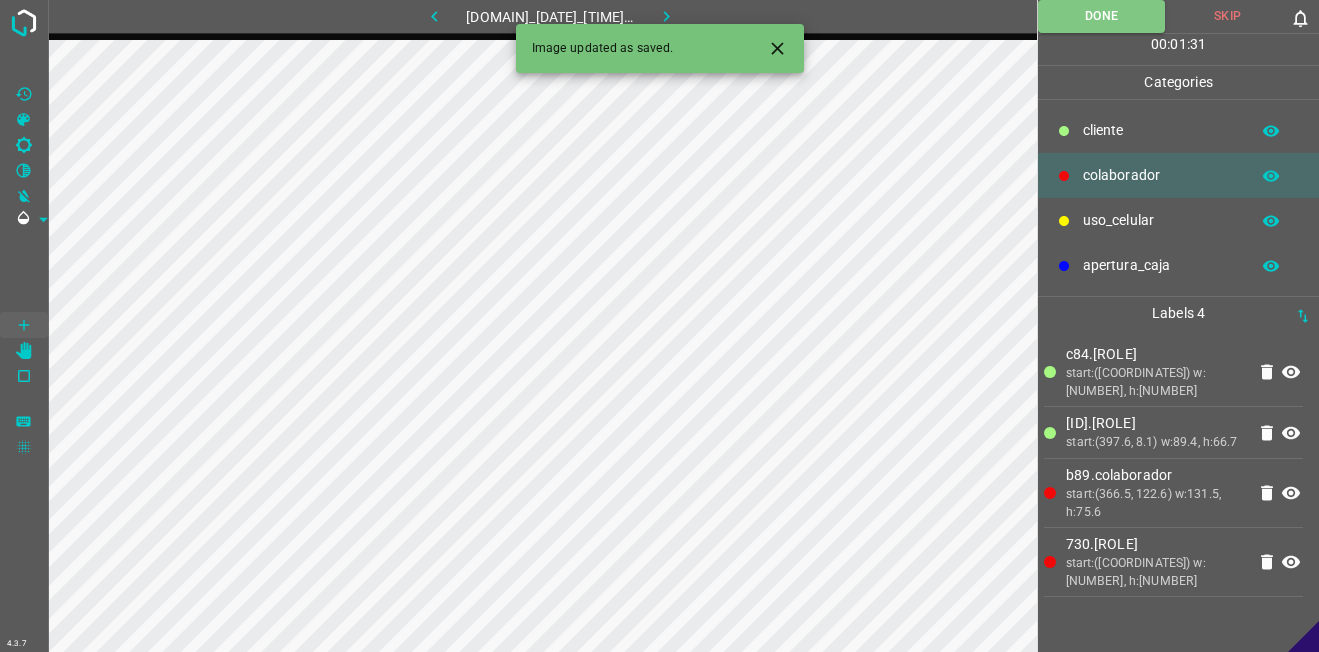 click at bounding box center (666, 16) 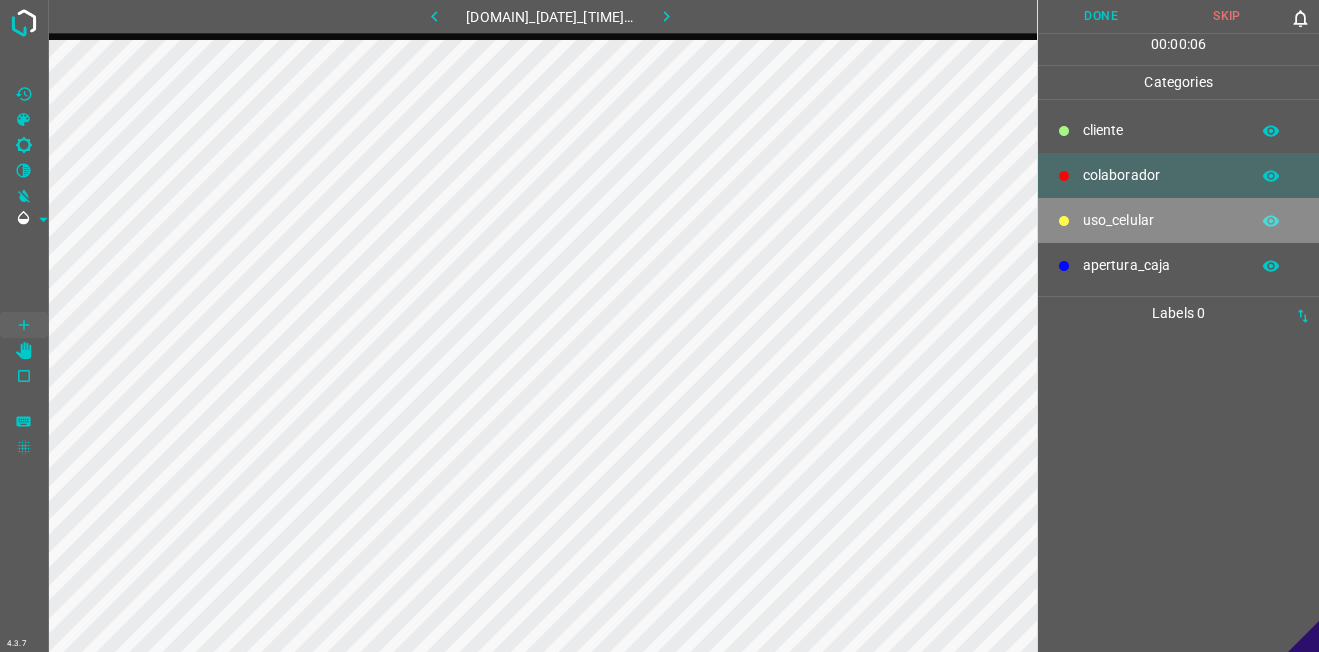 click on "uso_celular" at bounding box center (1161, 130) 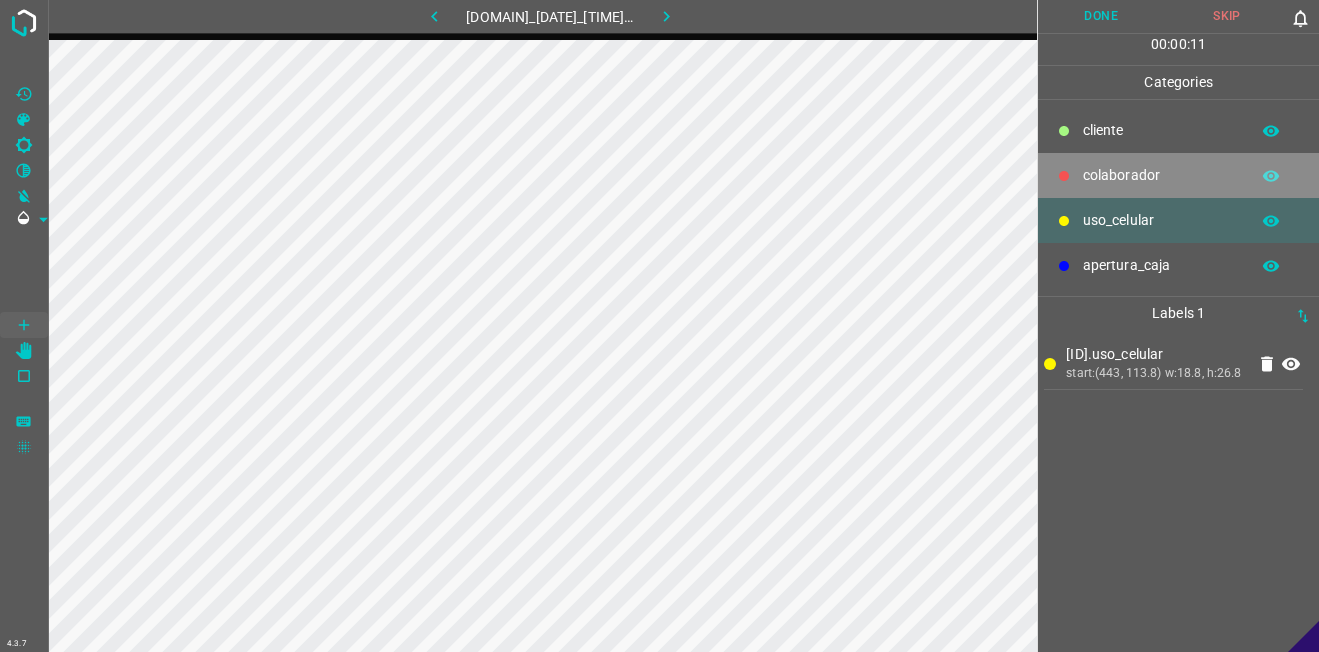click on "colaborador" at bounding box center (1161, 130) 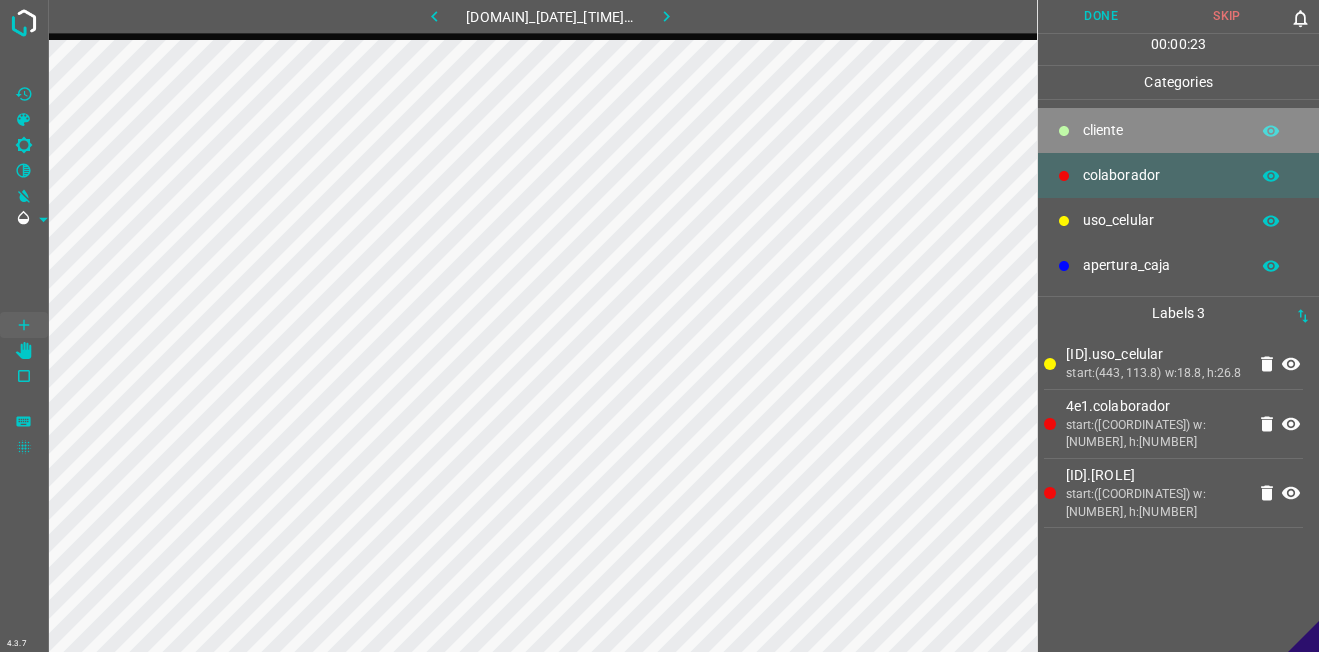 click on "​​cliente" at bounding box center [1161, 130] 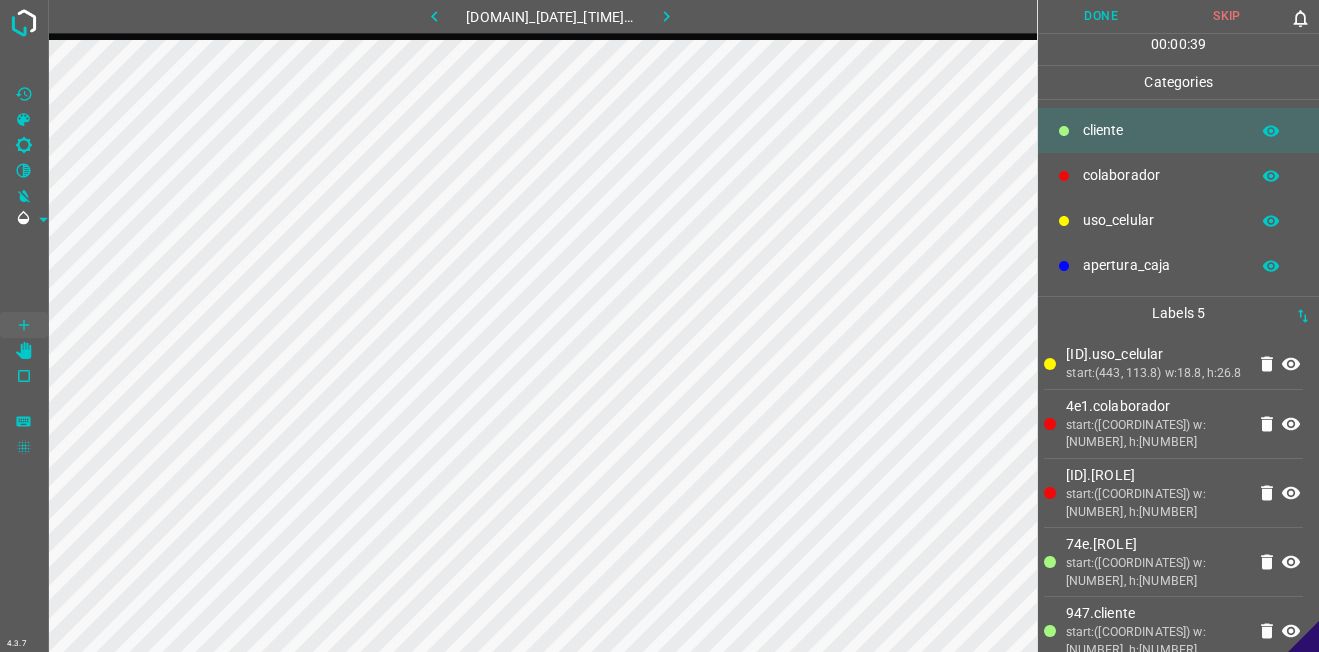 click on "Done" at bounding box center (1101, 16) 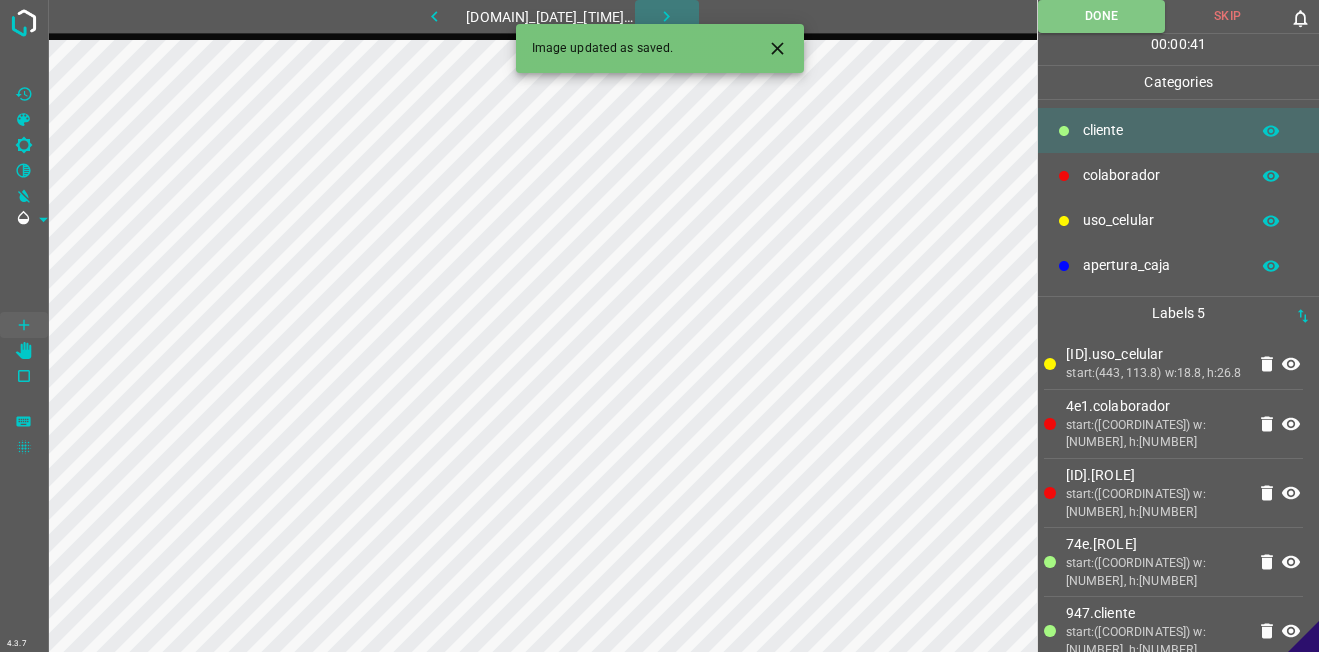 click at bounding box center (667, 16) 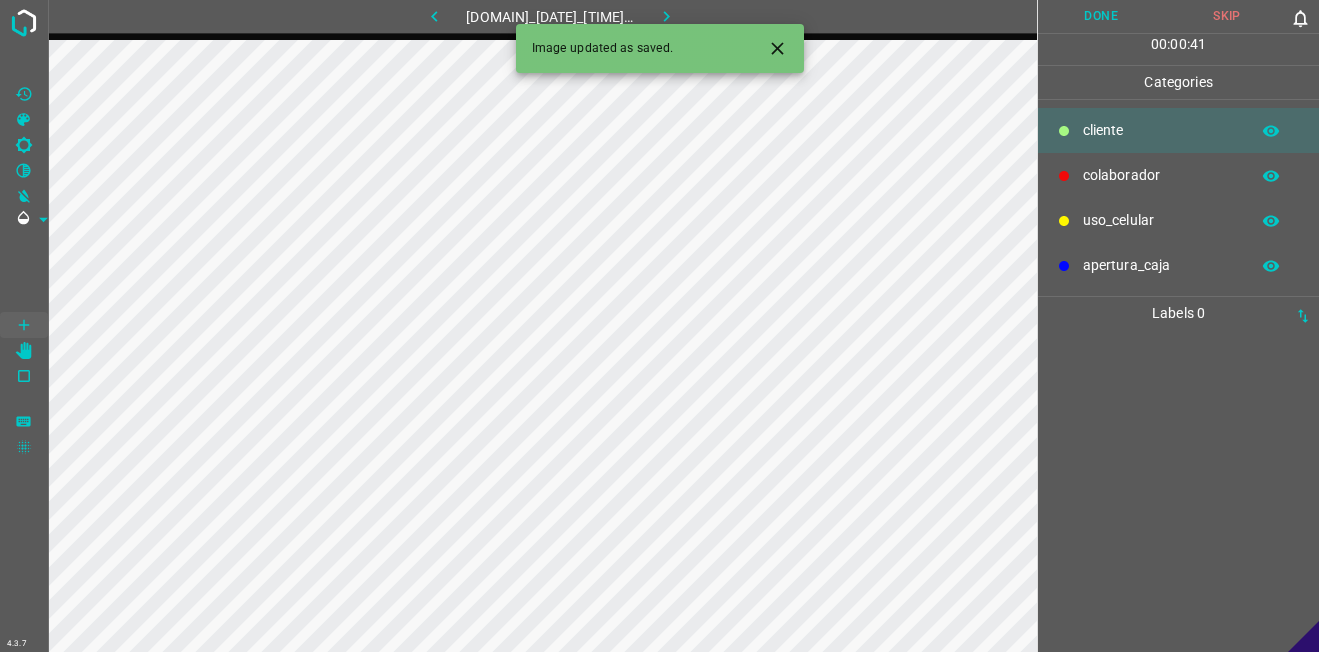 click on "colaborador" at bounding box center (1161, 130) 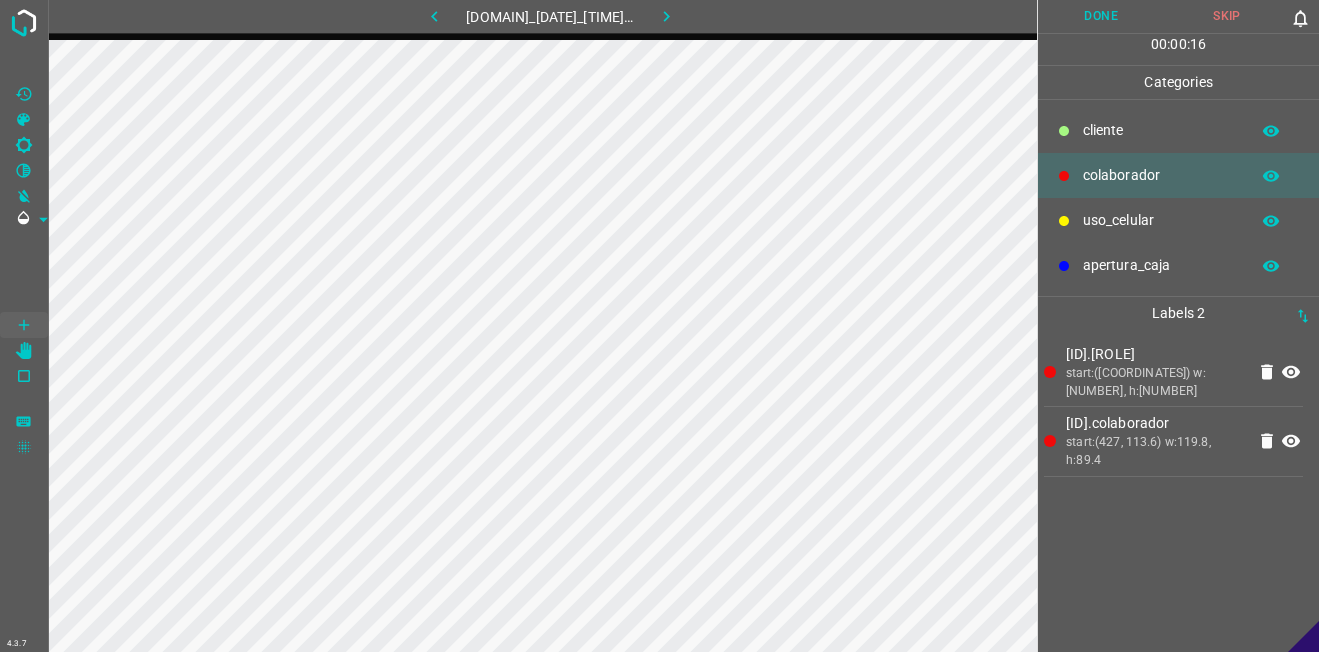 click on "Done" at bounding box center (1101, 16) 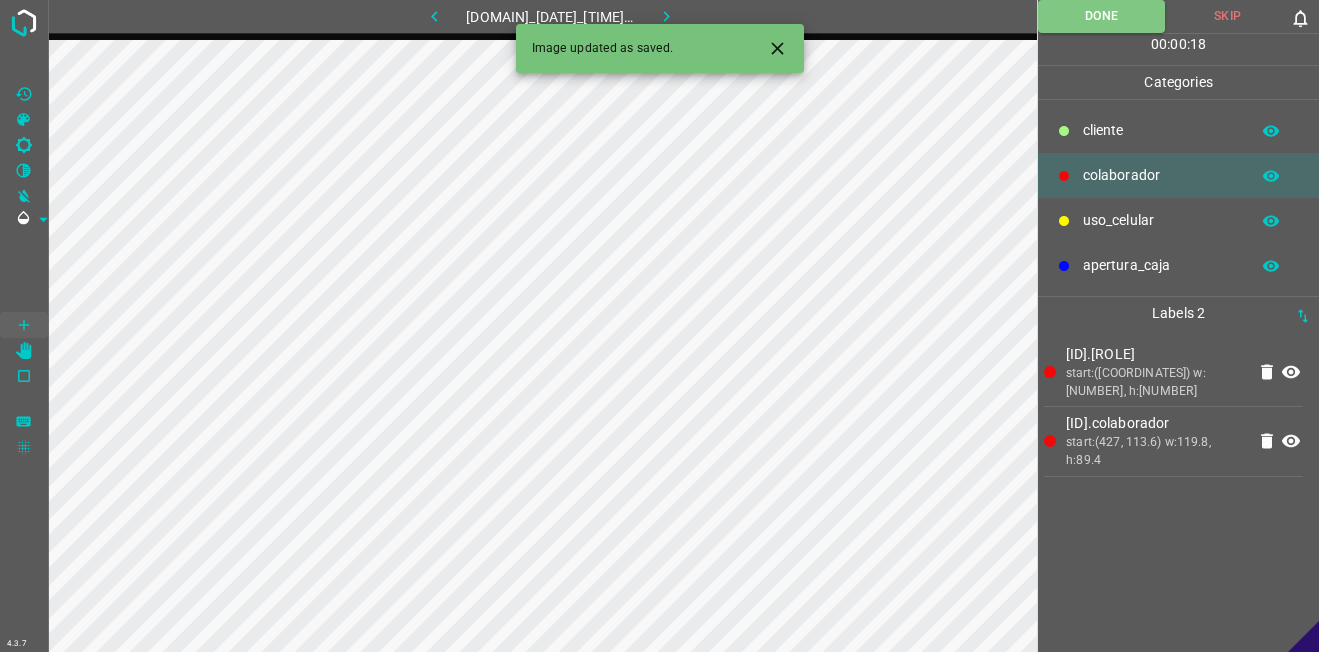 click at bounding box center [666, 16] 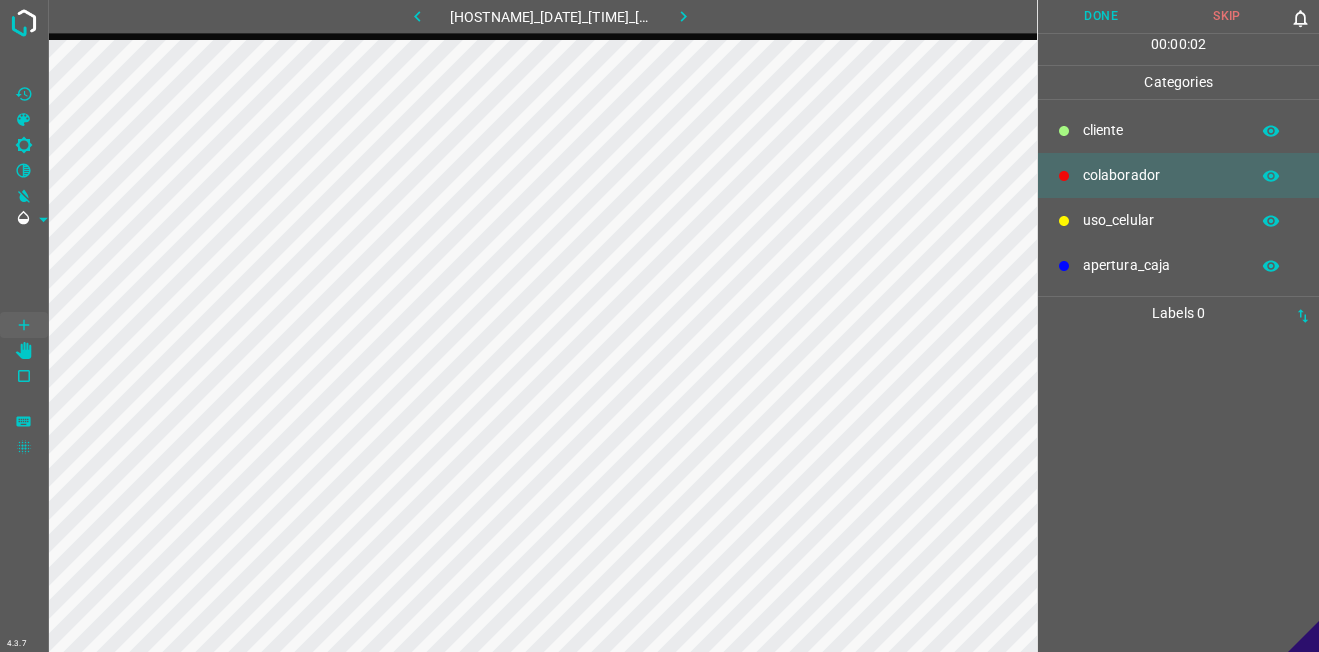 click on "uso_celular" at bounding box center [1161, 130] 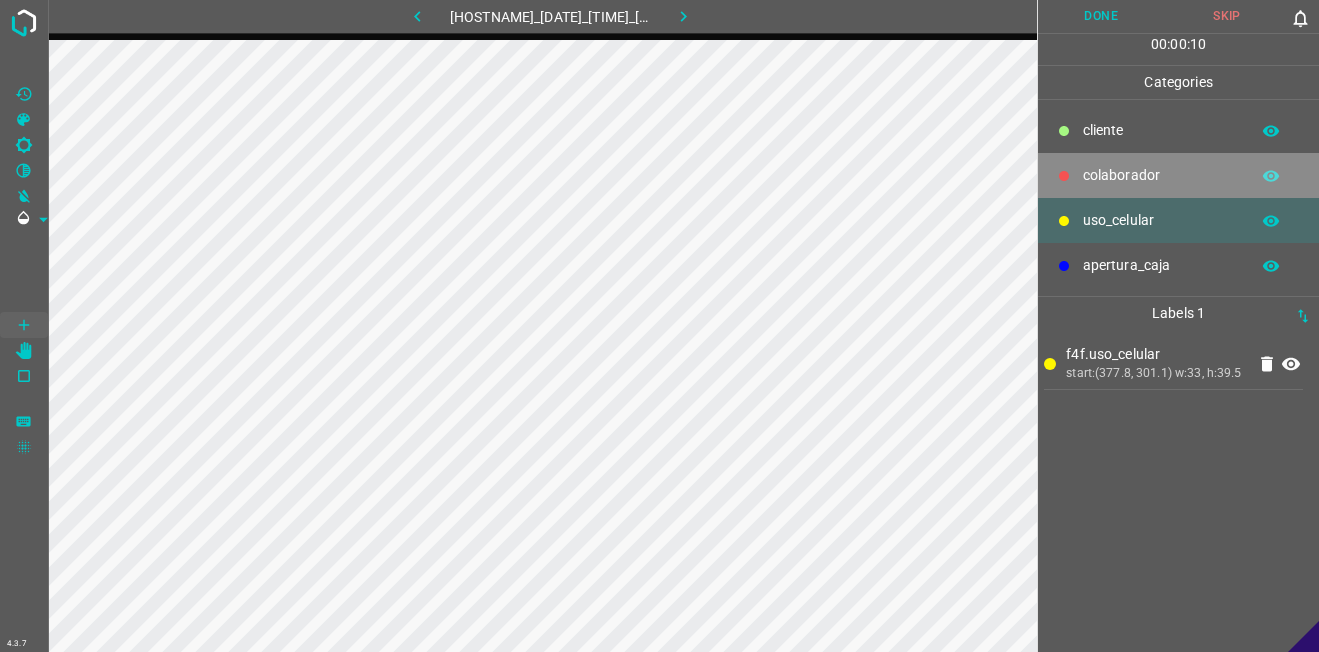 click on "colaborador" at bounding box center (1178, 175) 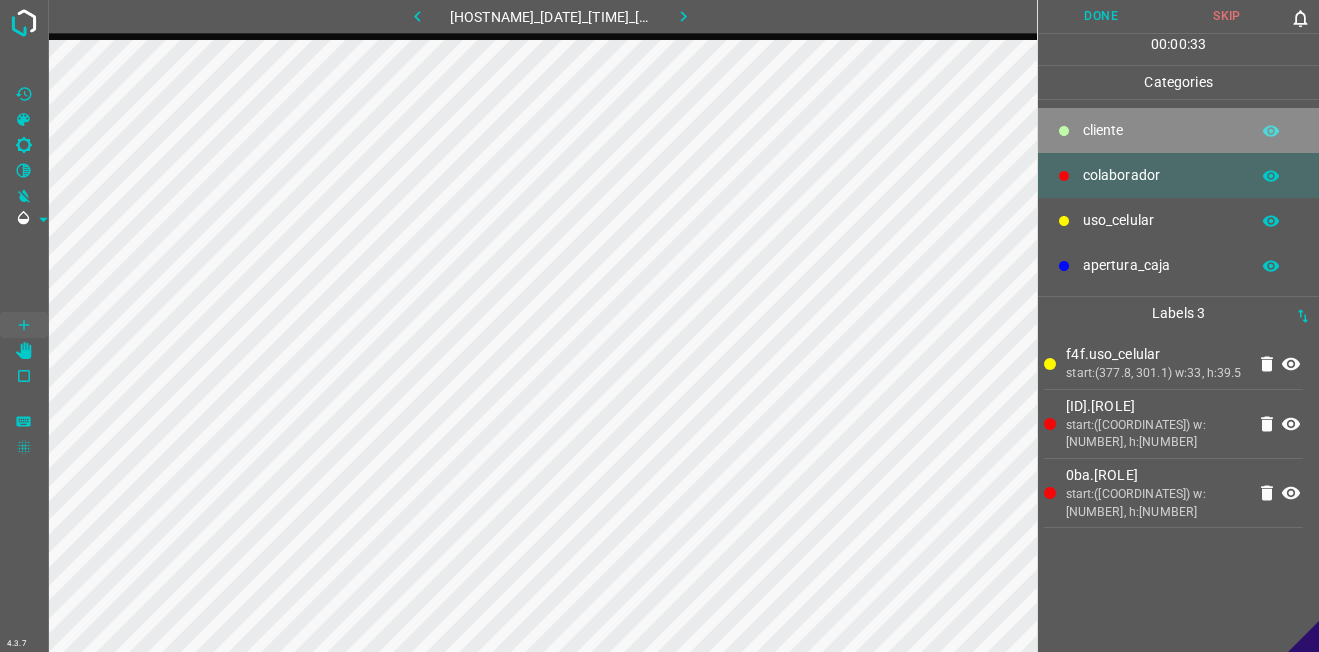 click on "​​cliente" at bounding box center (1161, 130) 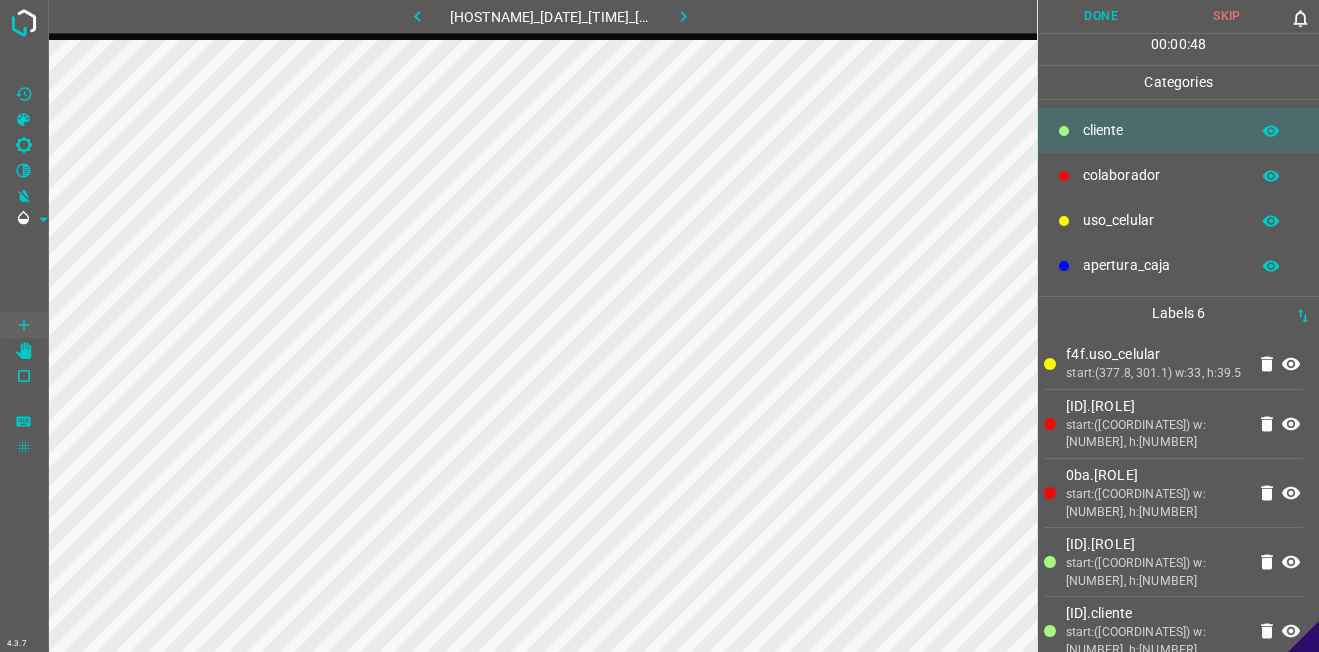 click on "Done" at bounding box center [1101, 16] 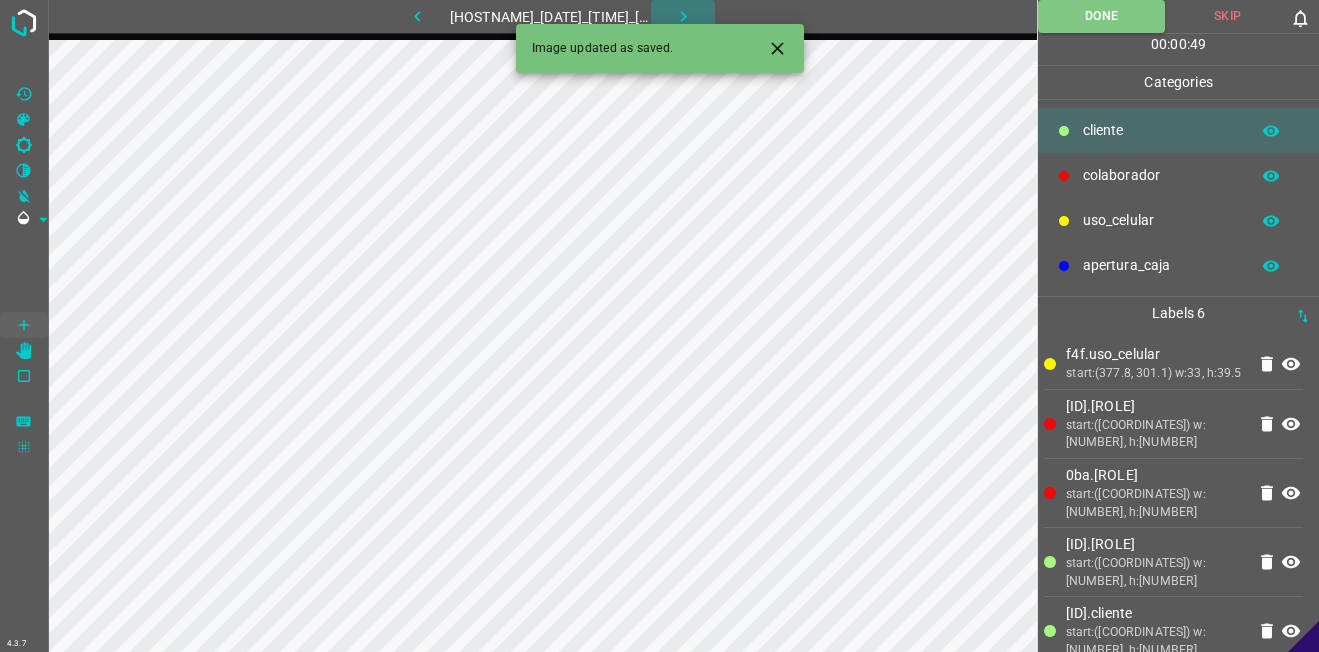 click at bounding box center (683, 16) 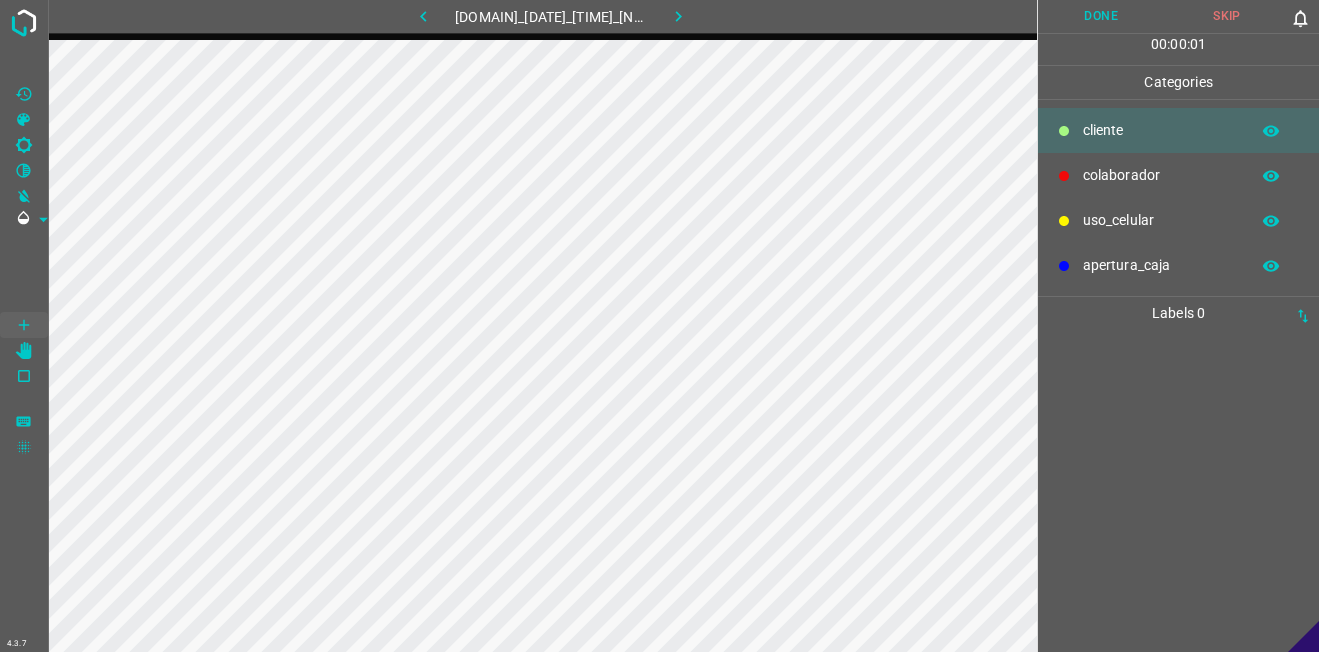 click on "colaborador" at bounding box center (1161, 130) 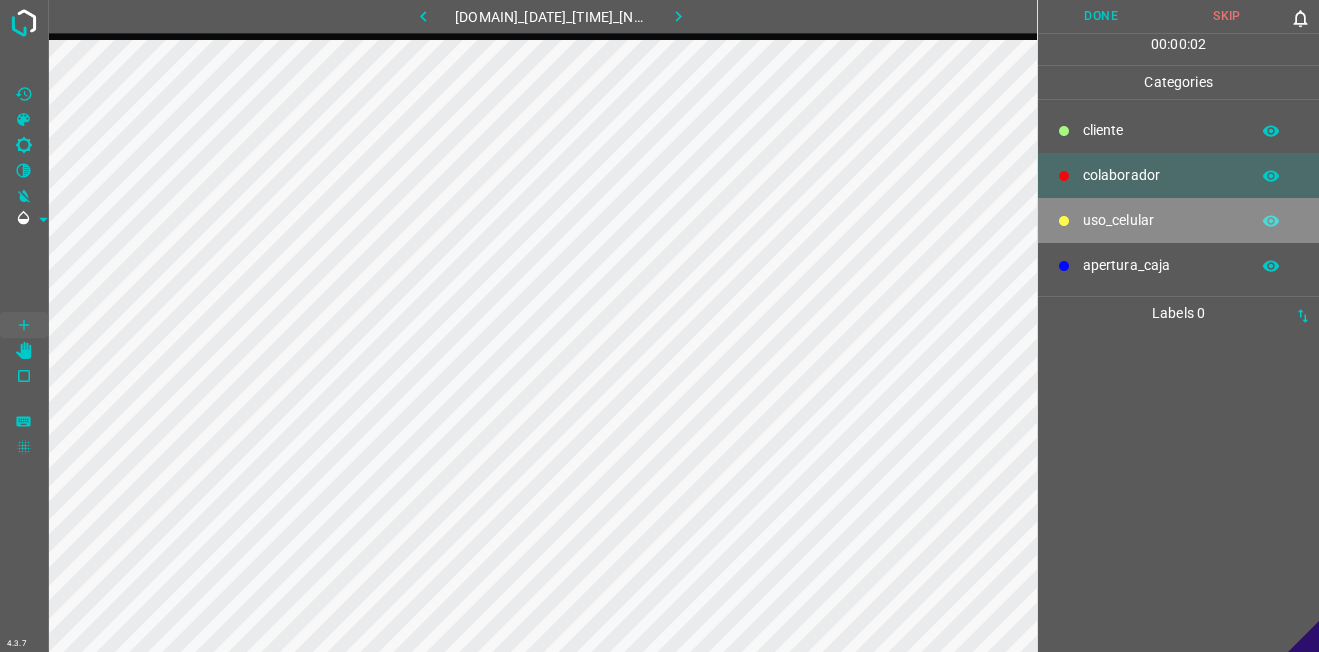 click on "uso_celular" at bounding box center [1161, 130] 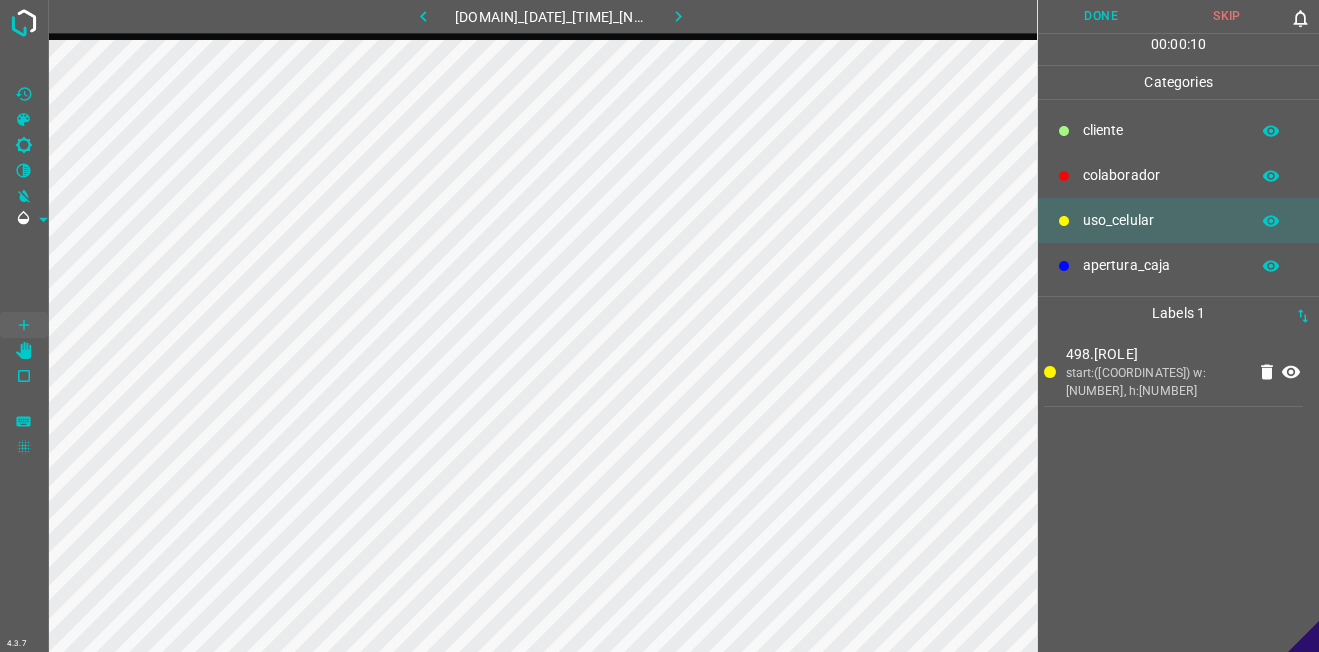 click on "colaborador" at bounding box center (1178, 175) 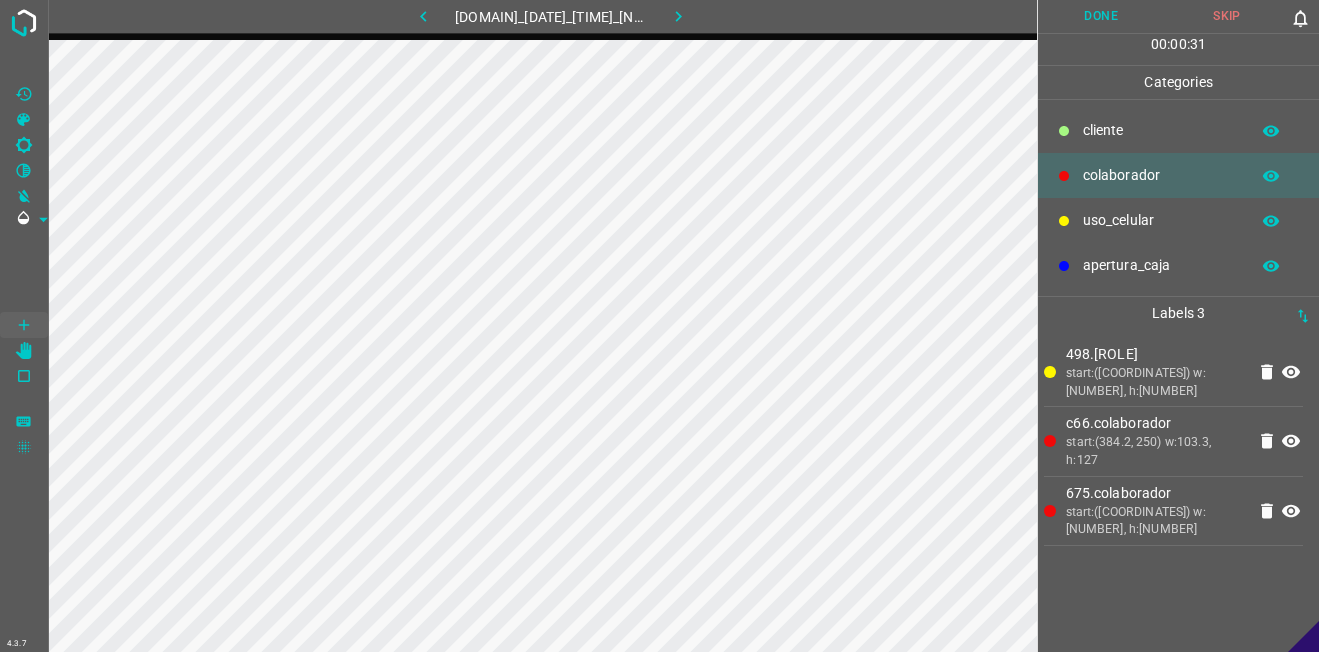 click on "​​cliente" at bounding box center [1161, 130] 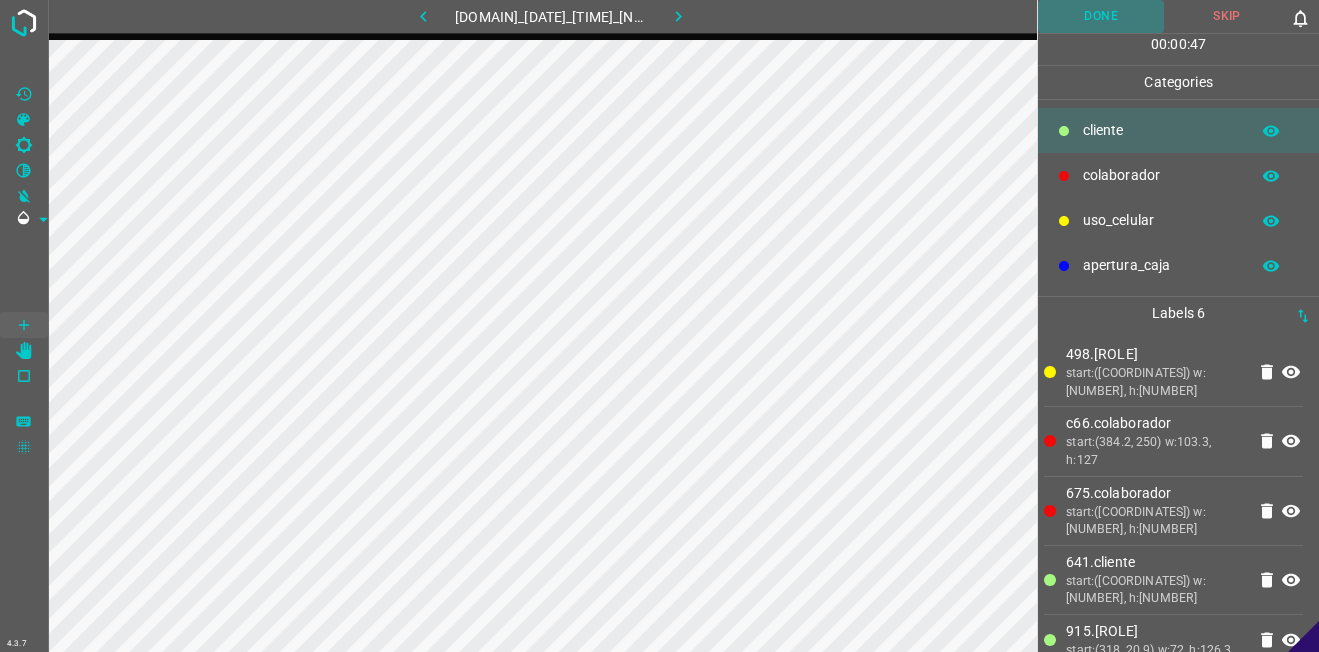 click on "Done" at bounding box center (1101, 16) 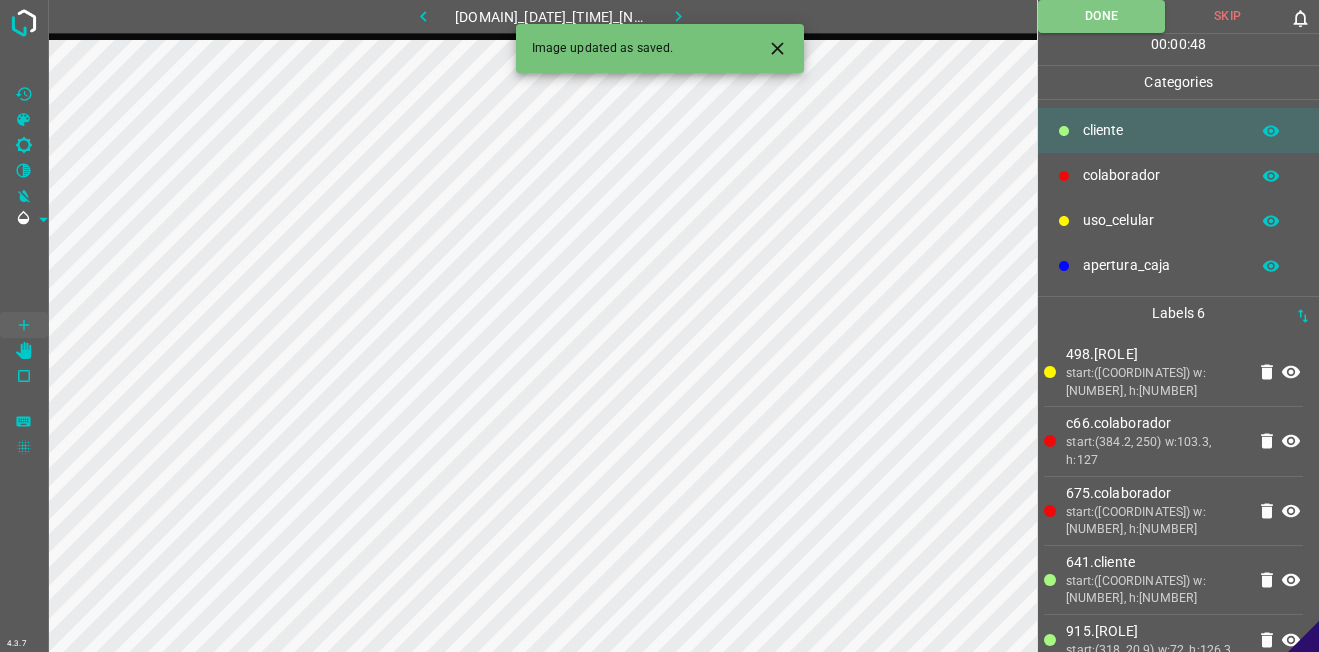 click at bounding box center [678, 16] 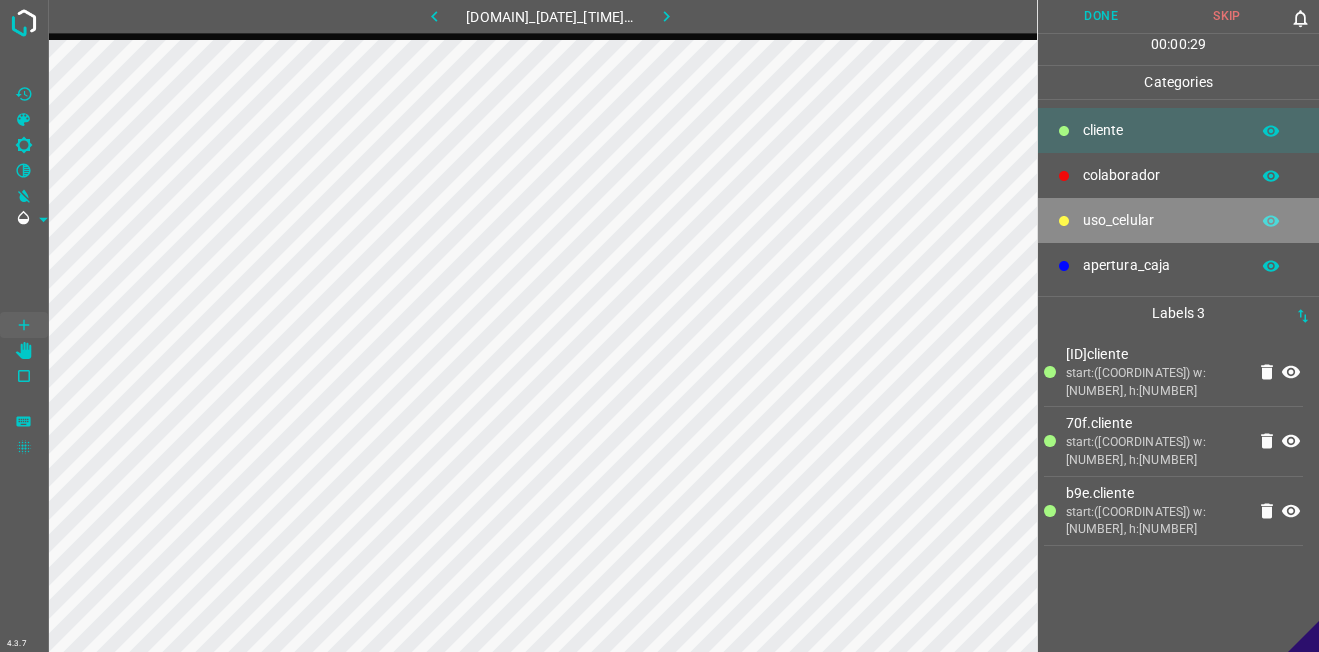 click on "uso_celular" at bounding box center (1161, 130) 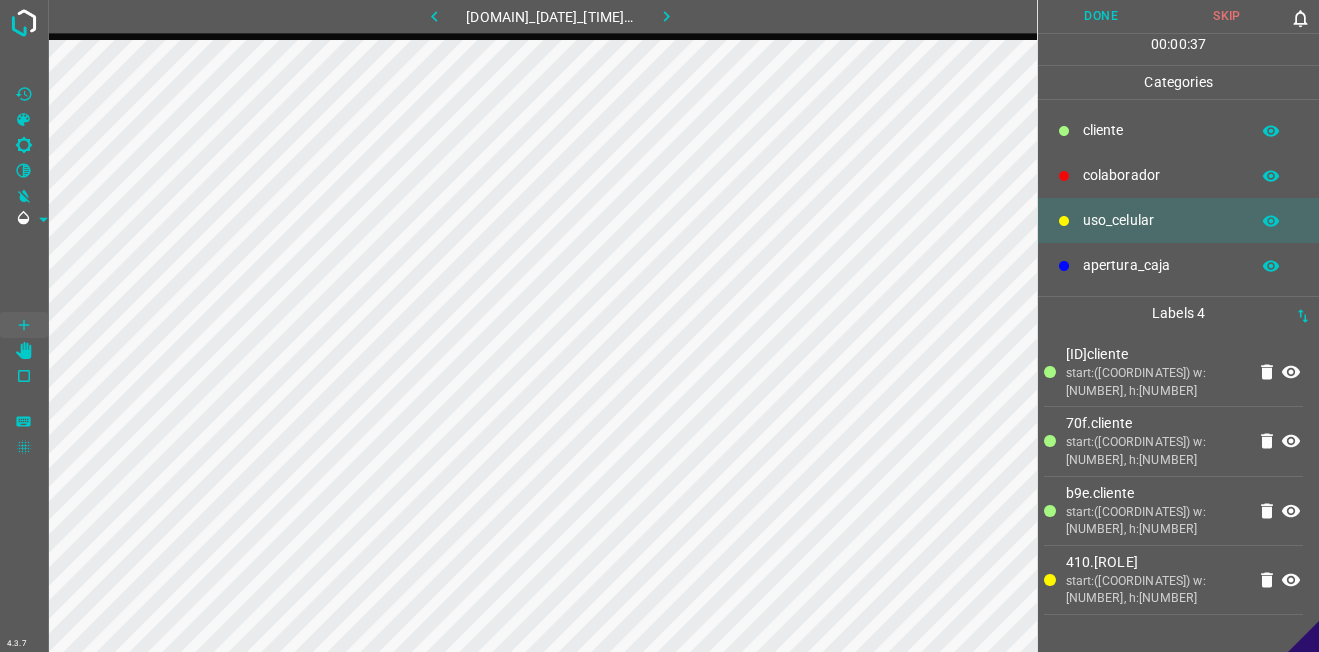 click on "colaborador" at bounding box center [1178, 175] 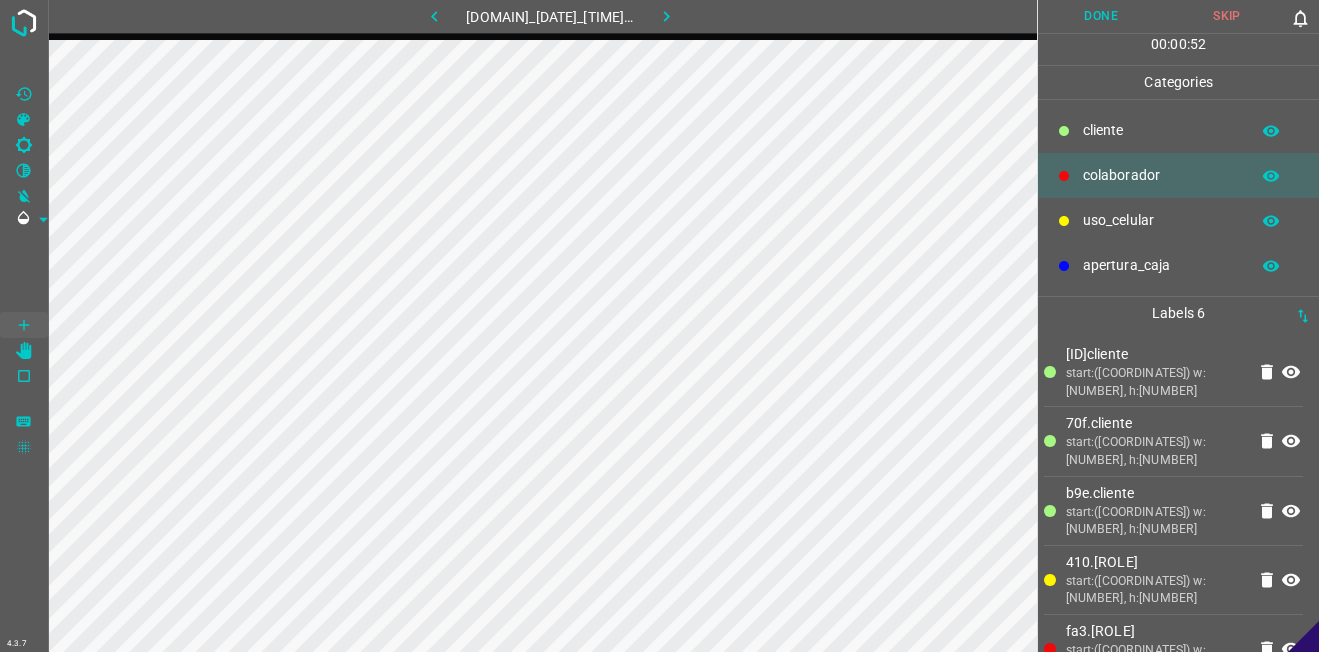 click on "Done" at bounding box center [1101, 16] 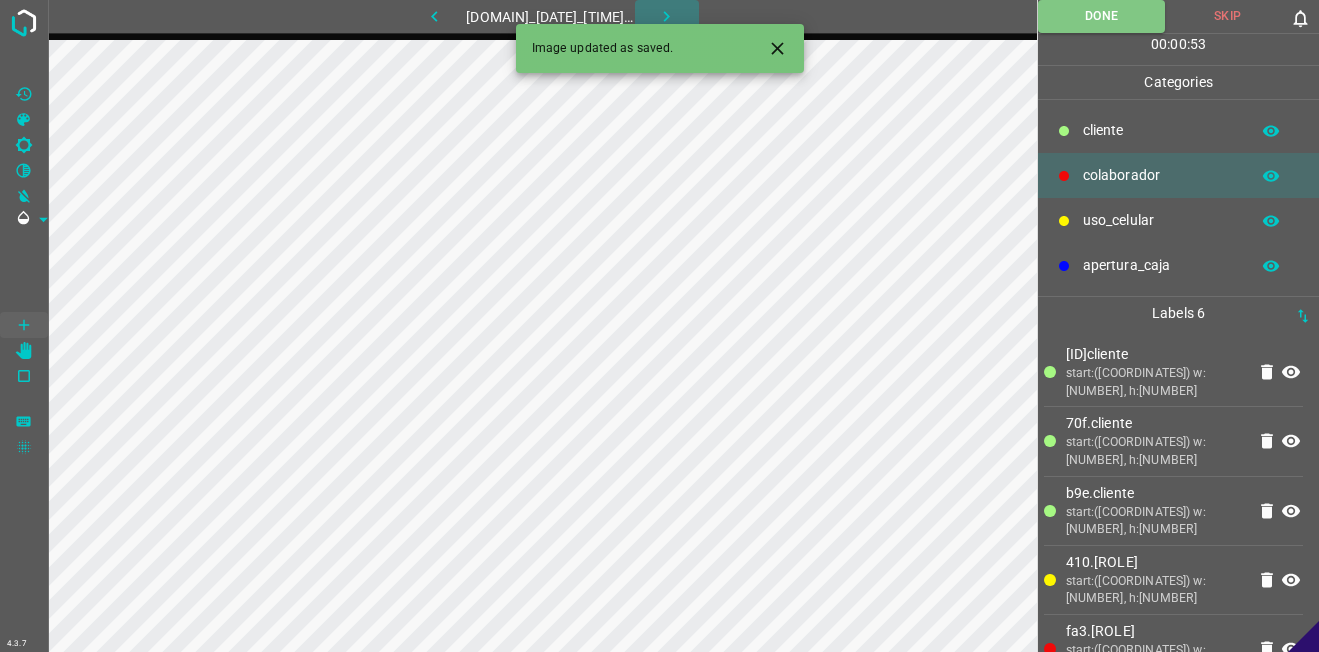 click at bounding box center [666, 16] 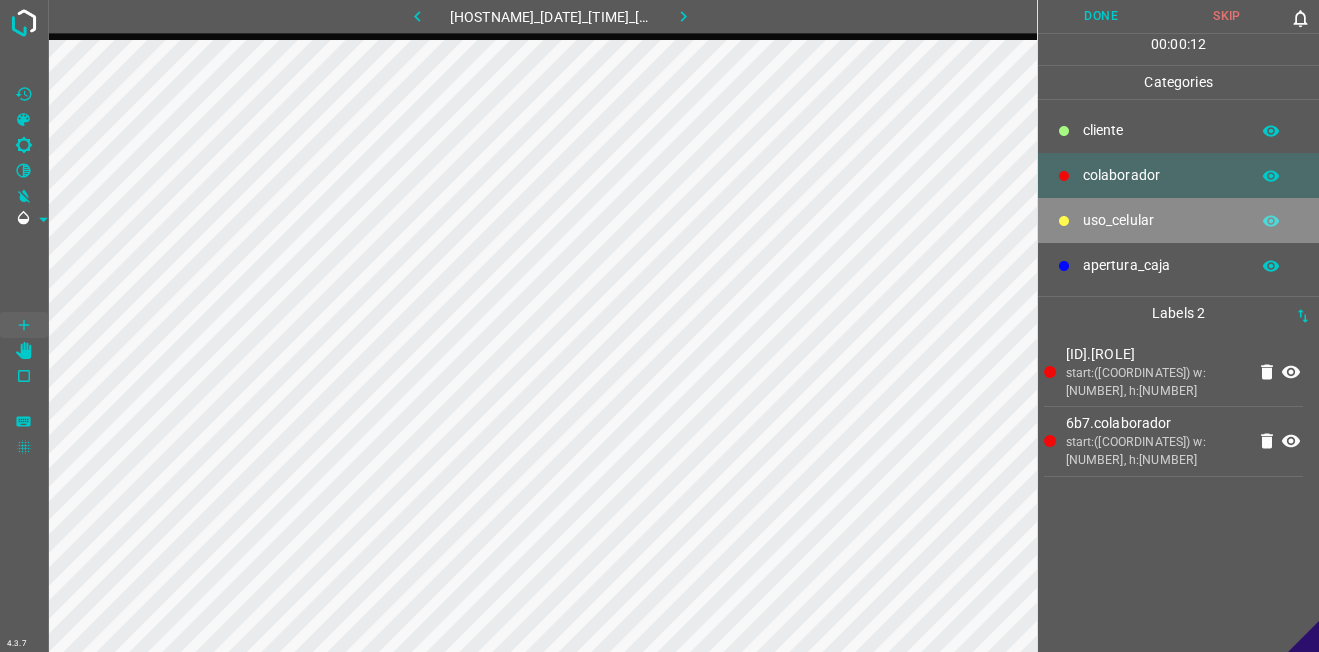 click on "uso_celular" at bounding box center [1178, 220] 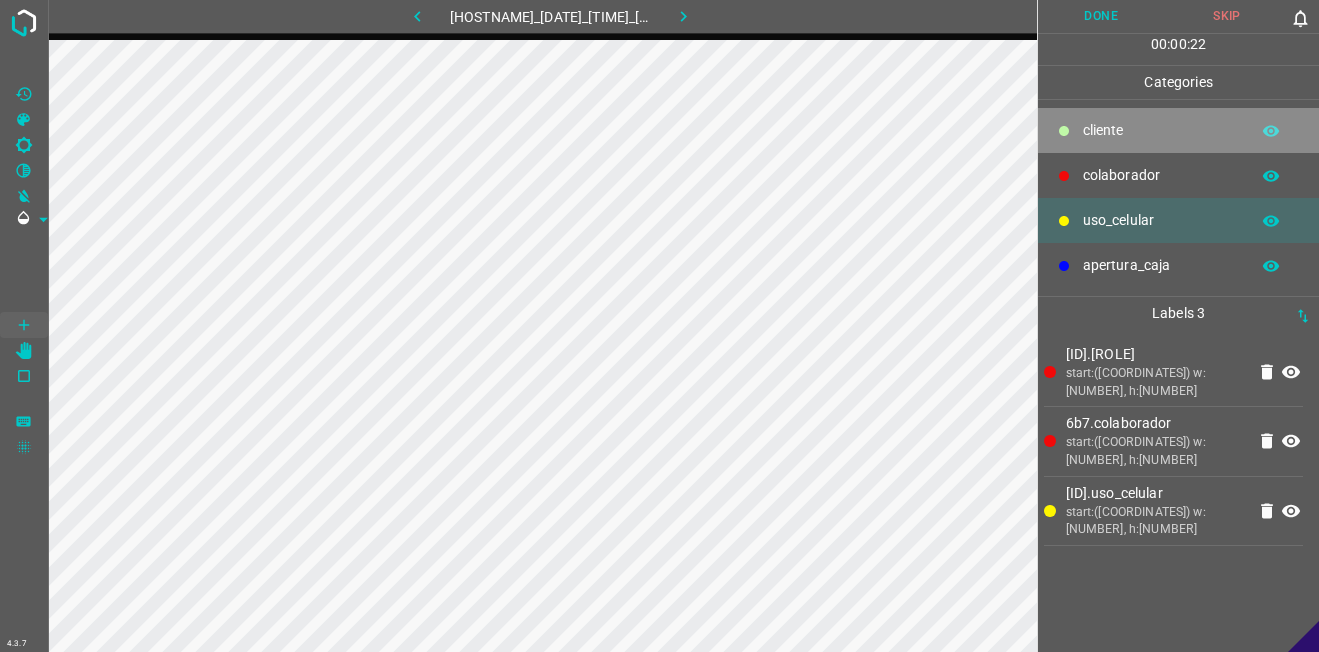 drag, startPoint x: 1189, startPoint y: 135, endPoint x: 1100, endPoint y: 138, distance: 89.050545 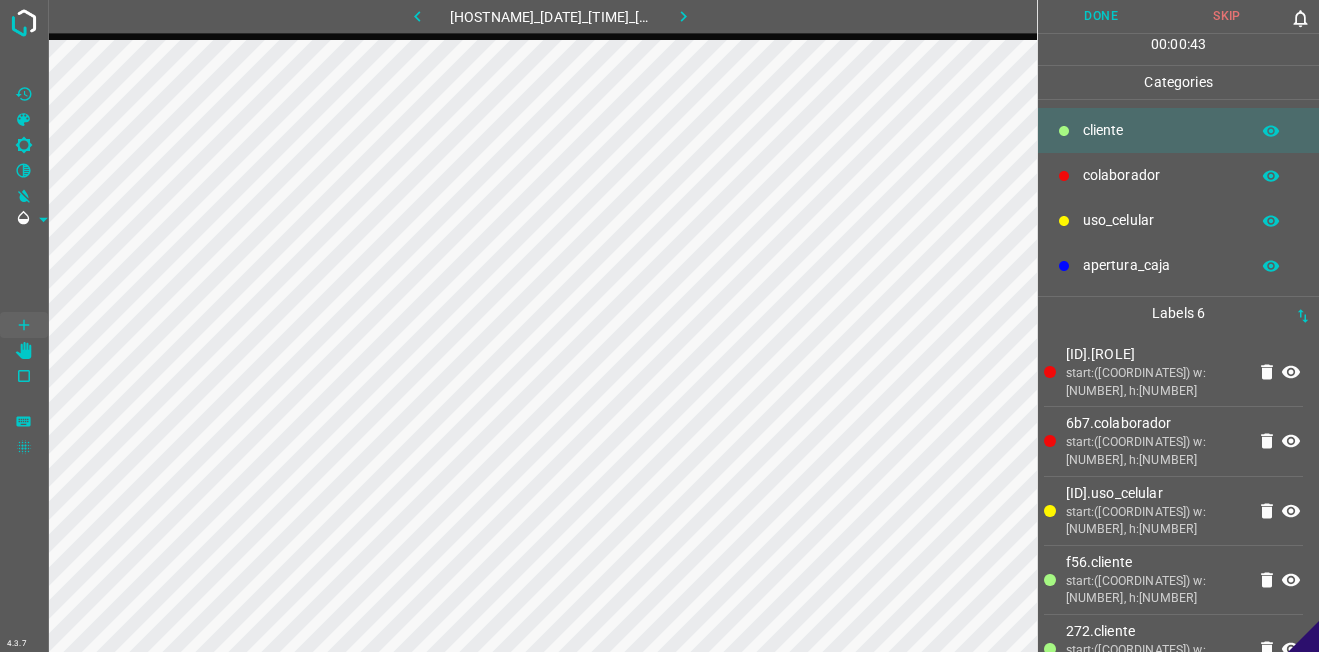 click on "Done" at bounding box center [1101, 16] 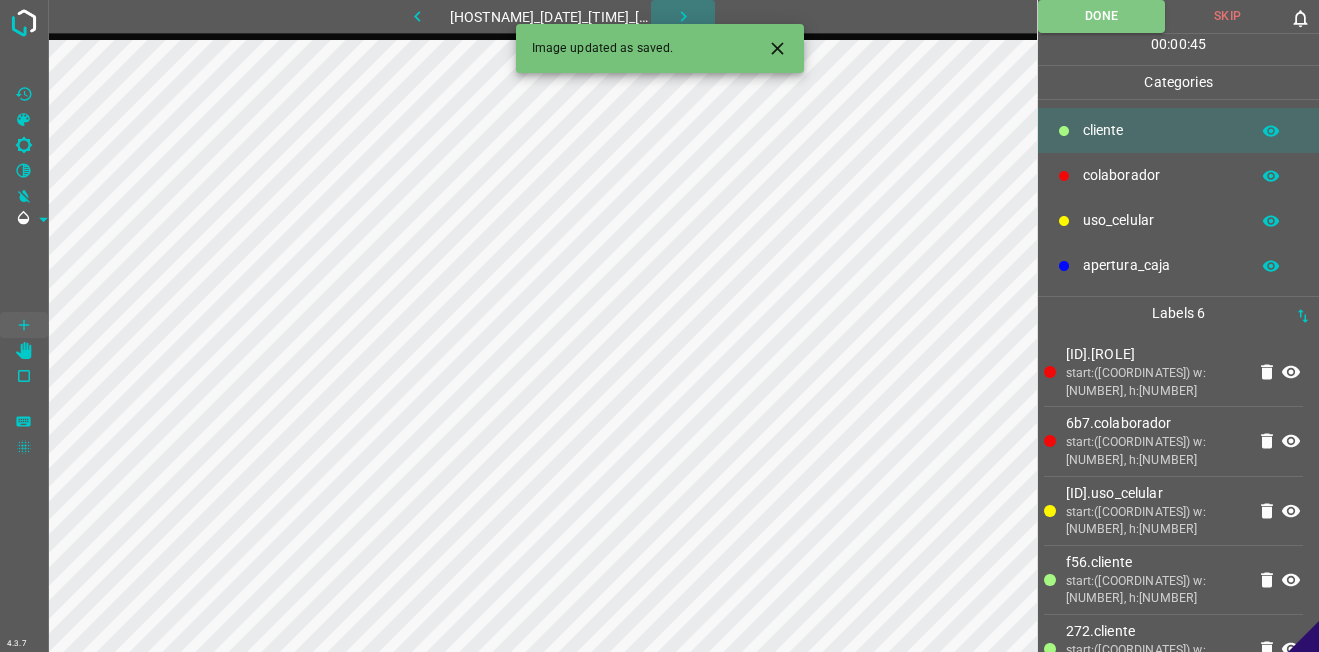 click at bounding box center (683, 16) 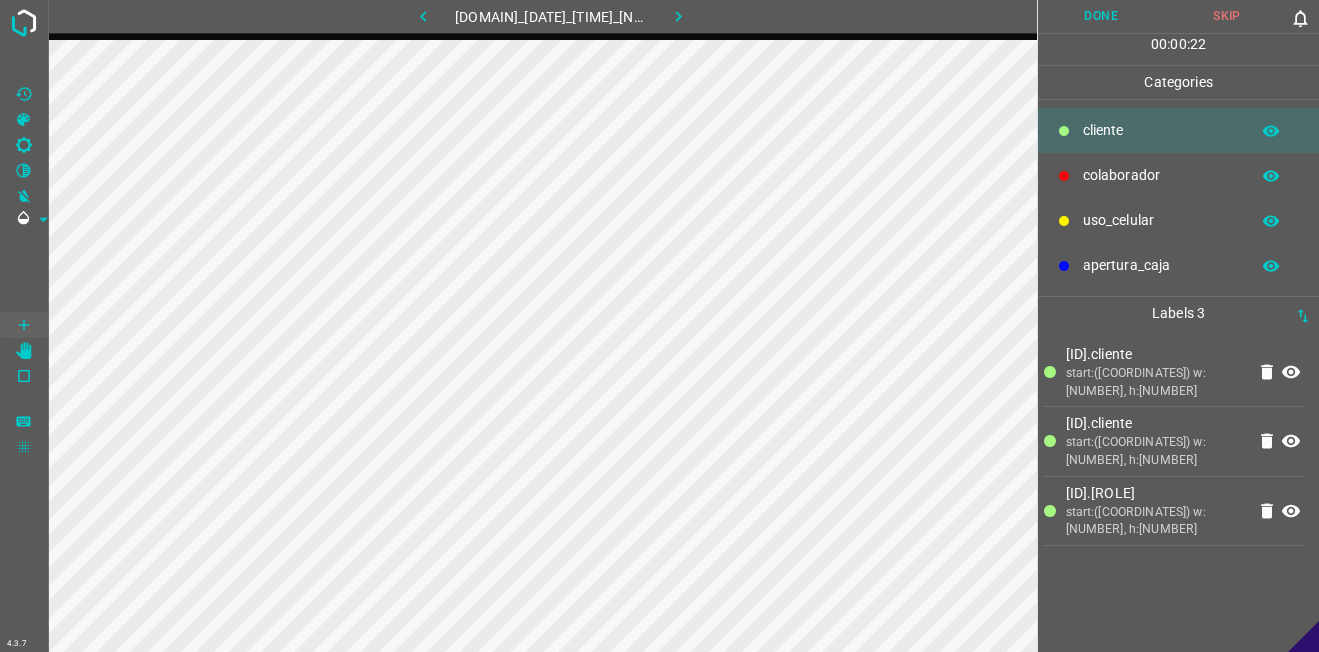 click on "uso_celular" at bounding box center (1178, 220) 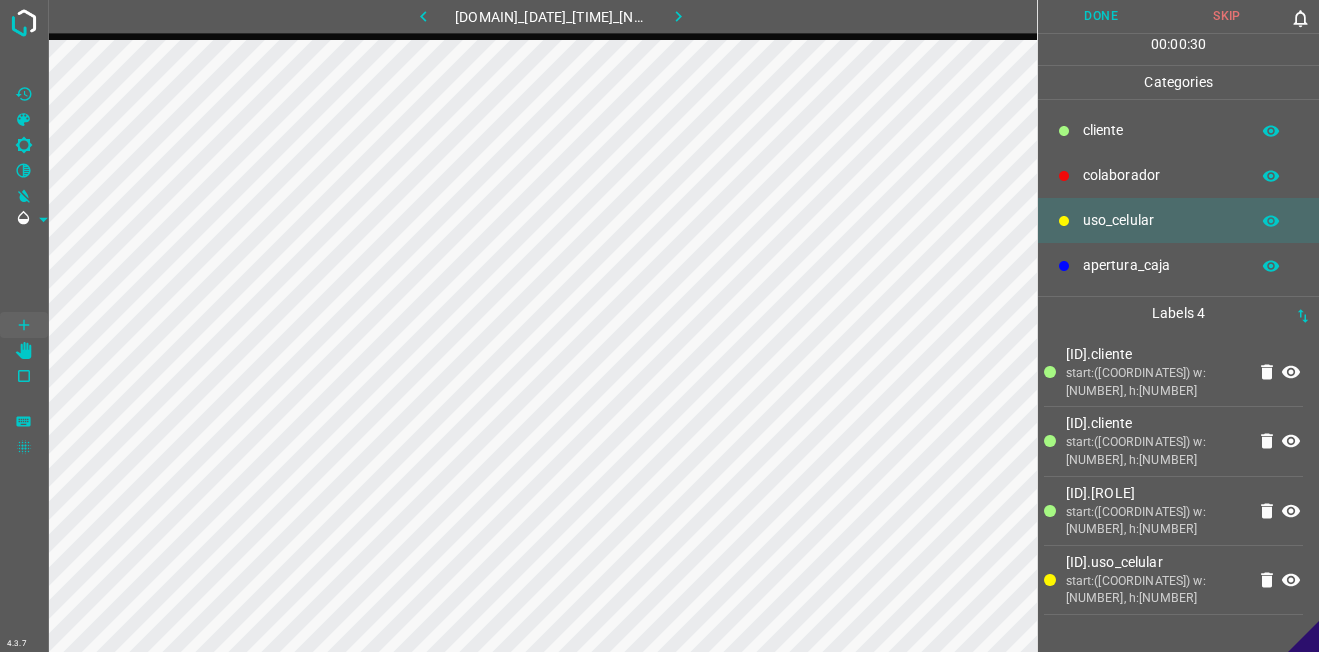 click on "colaborador" at bounding box center [1161, 130] 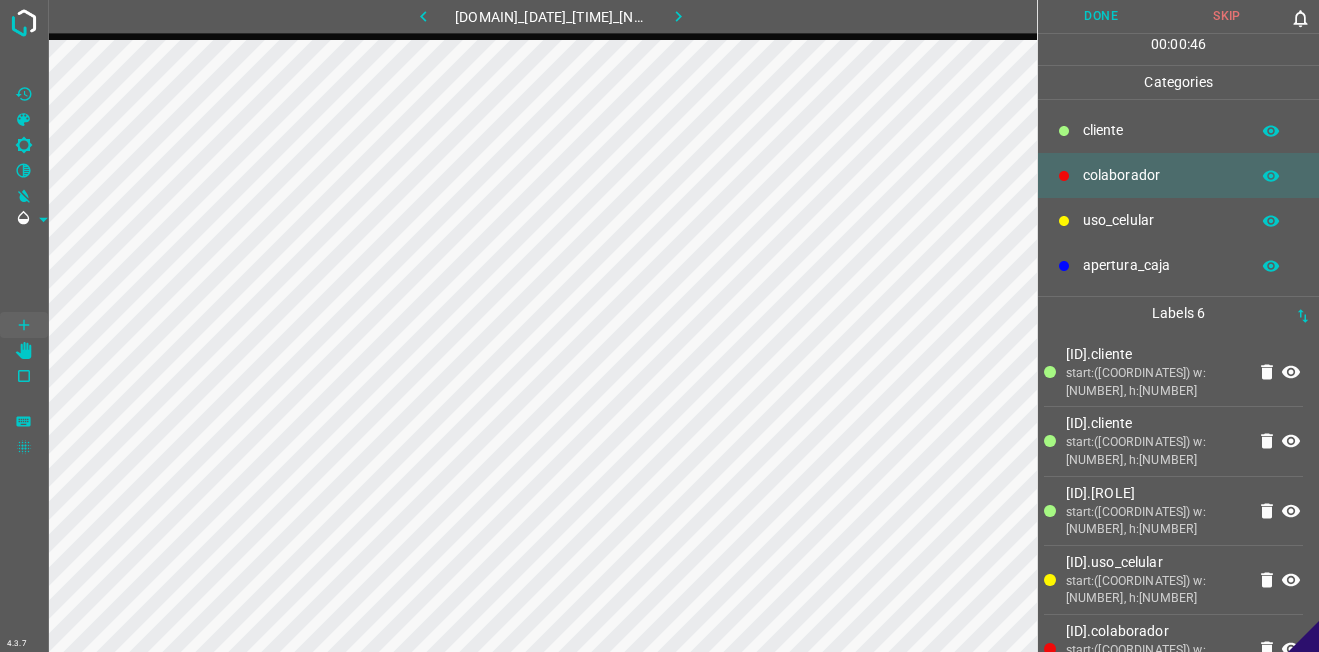 click on "Done" at bounding box center (1101, 16) 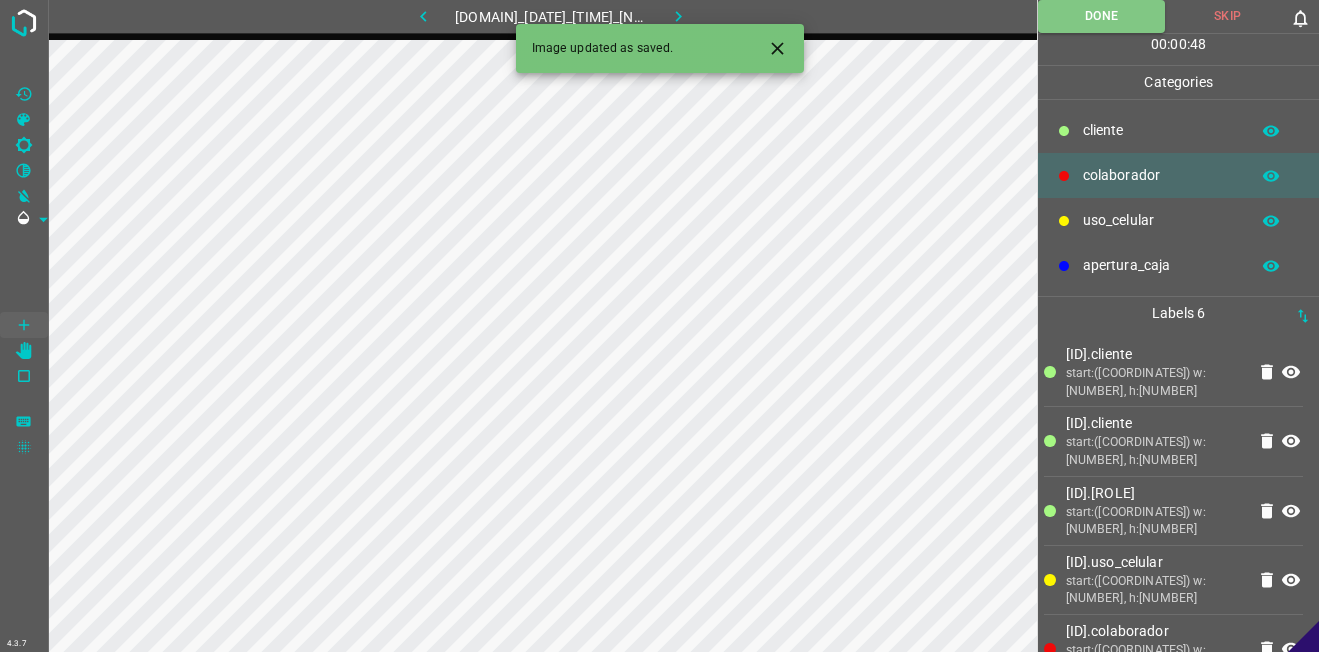 click at bounding box center (678, 16) 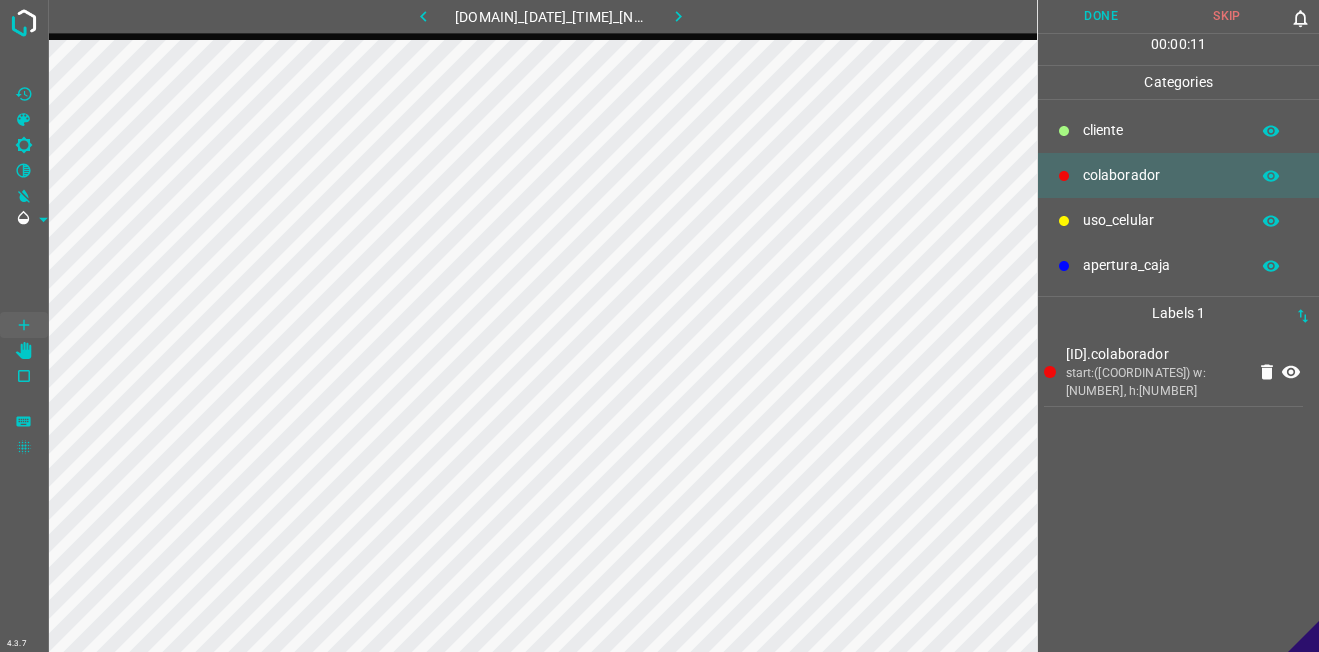 click on "uso_celular" at bounding box center (1161, 130) 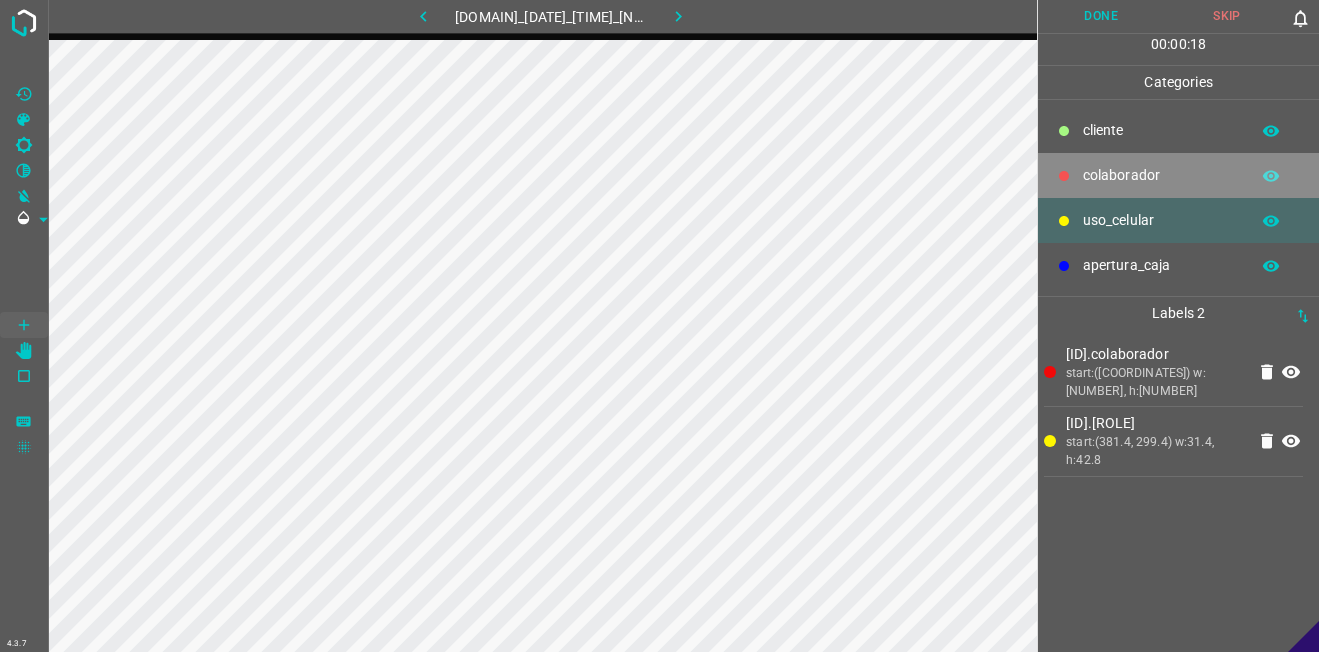 click on "colaborador" at bounding box center (1161, 130) 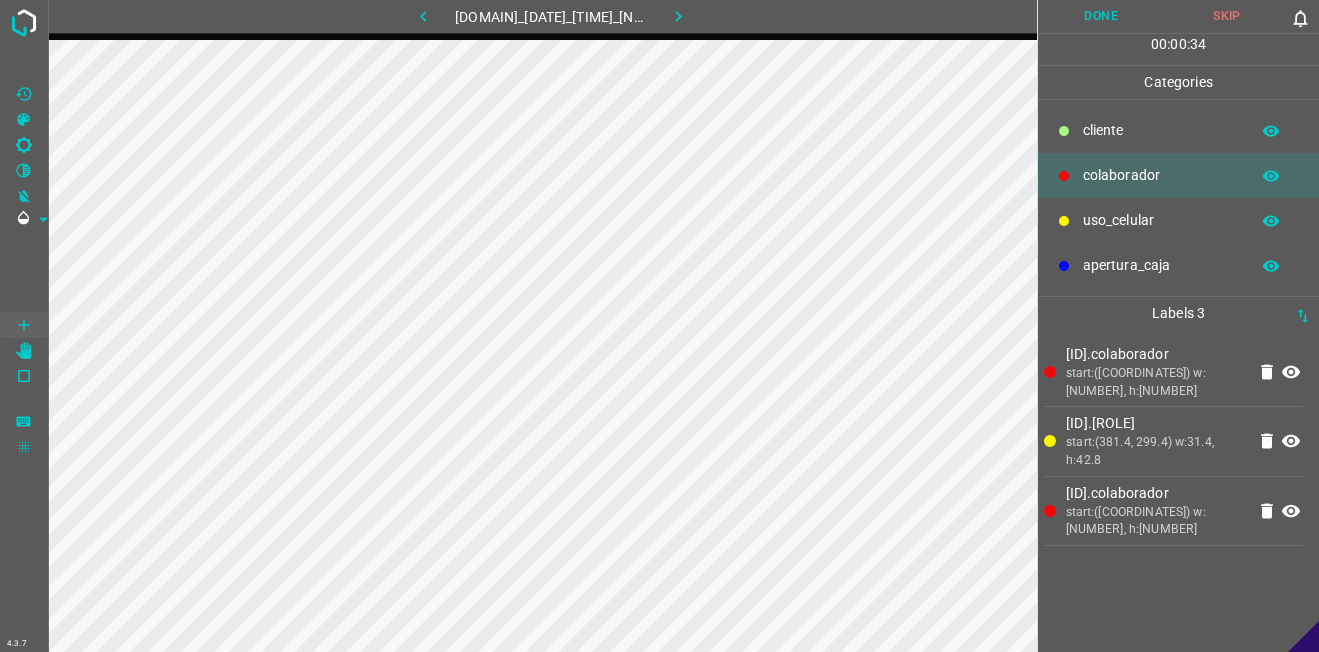 click on "​​cliente" at bounding box center [1161, 130] 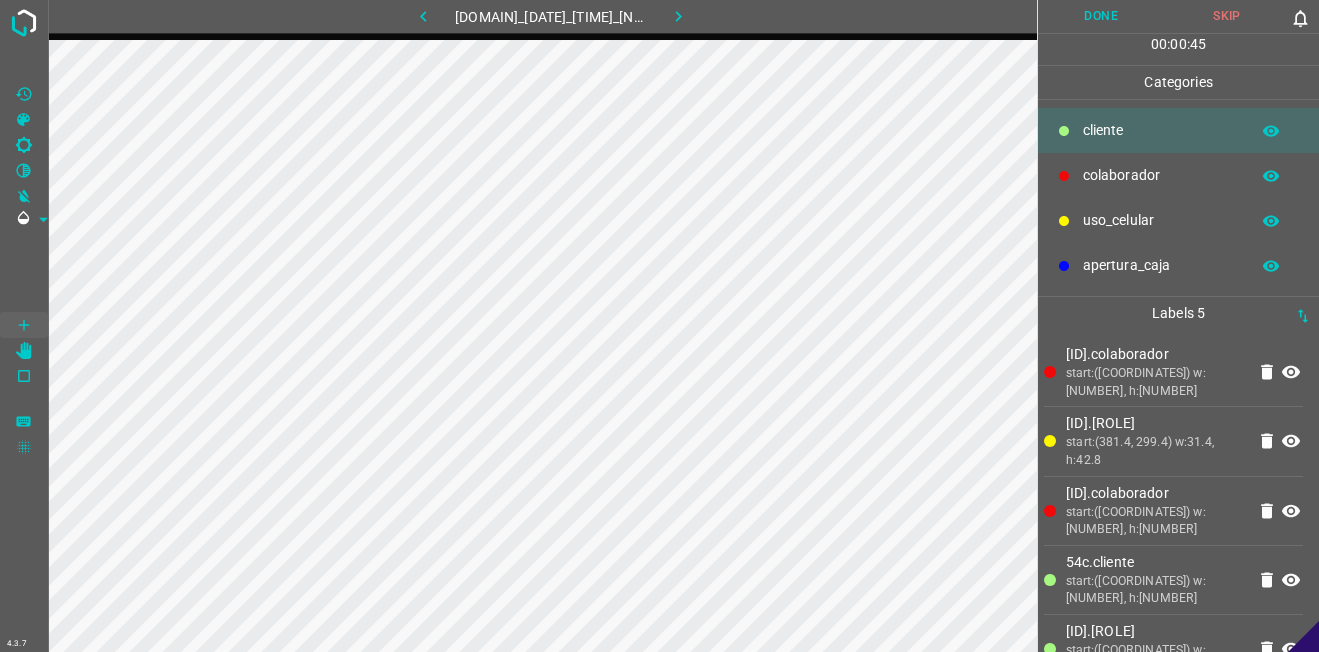 click on "uso_celular" at bounding box center [1161, 130] 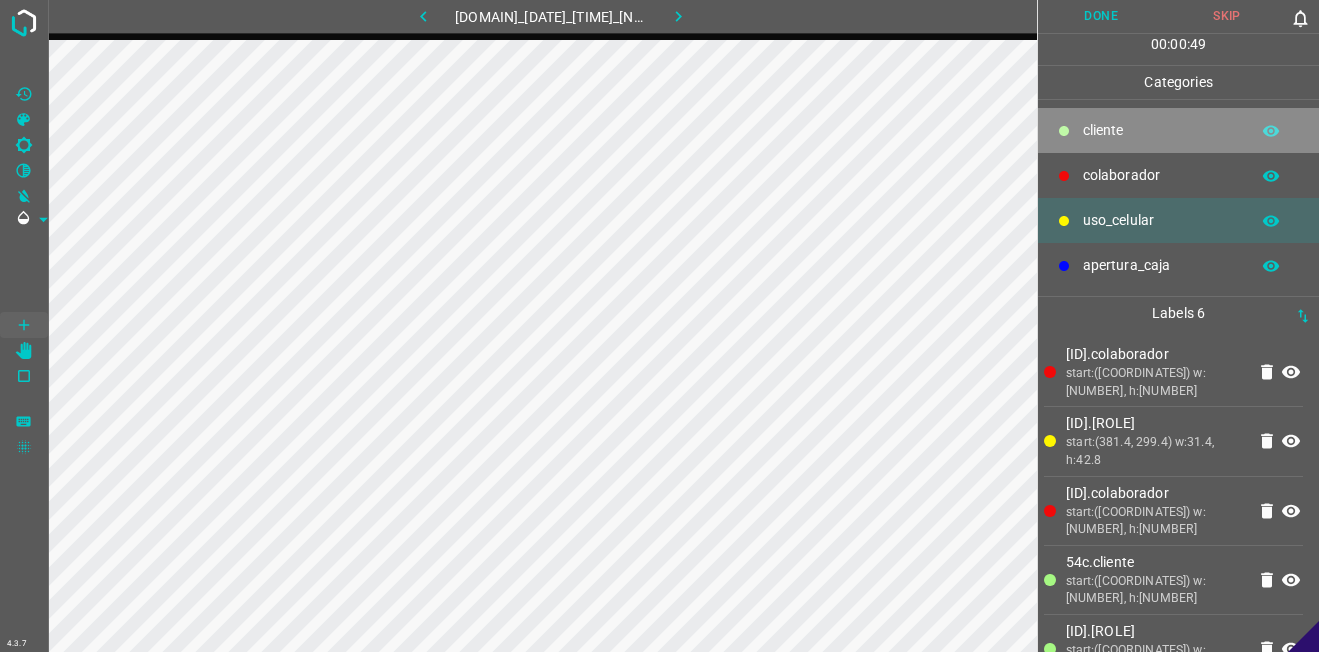 click on "​​cliente" at bounding box center [1178, 130] 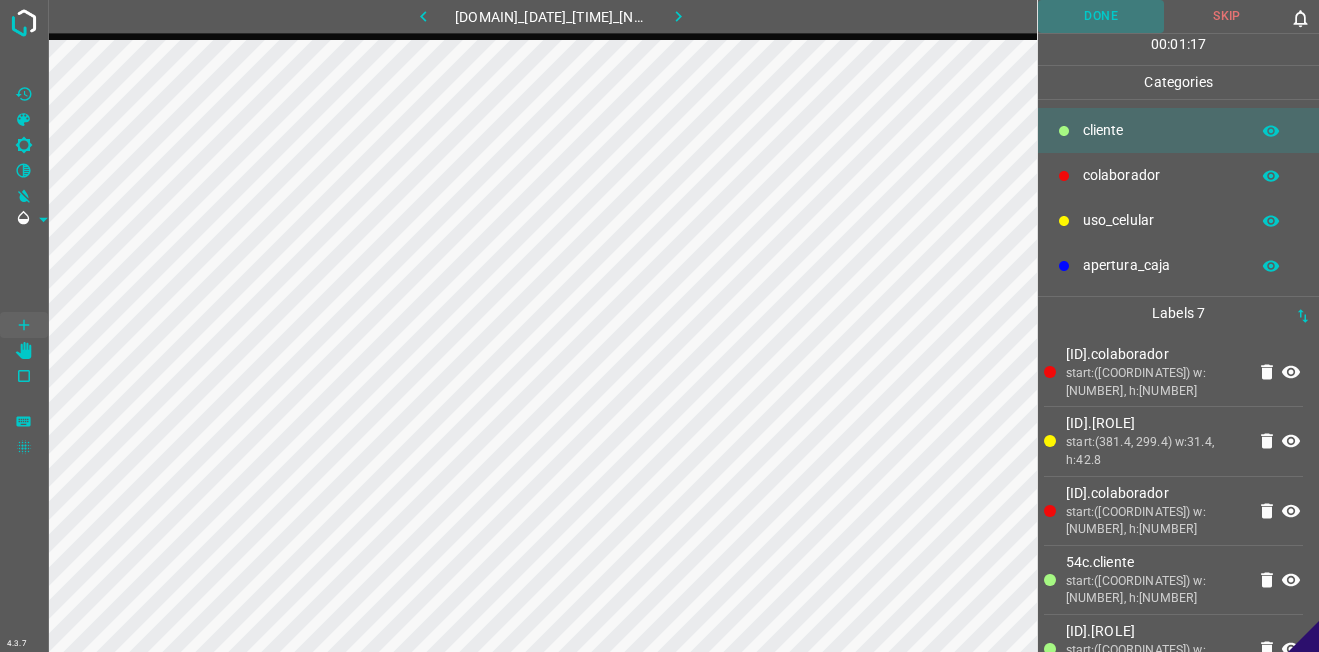 click on "Done" at bounding box center [1101, 16] 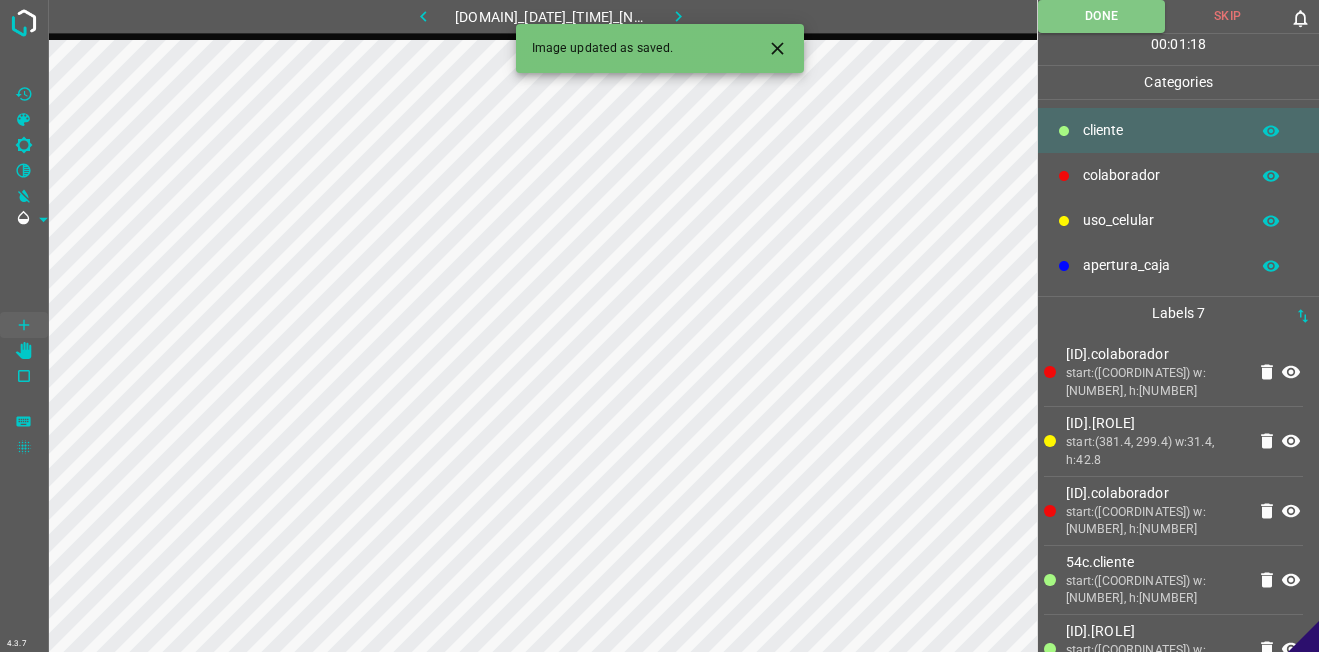 click at bounding box center (678, 16) 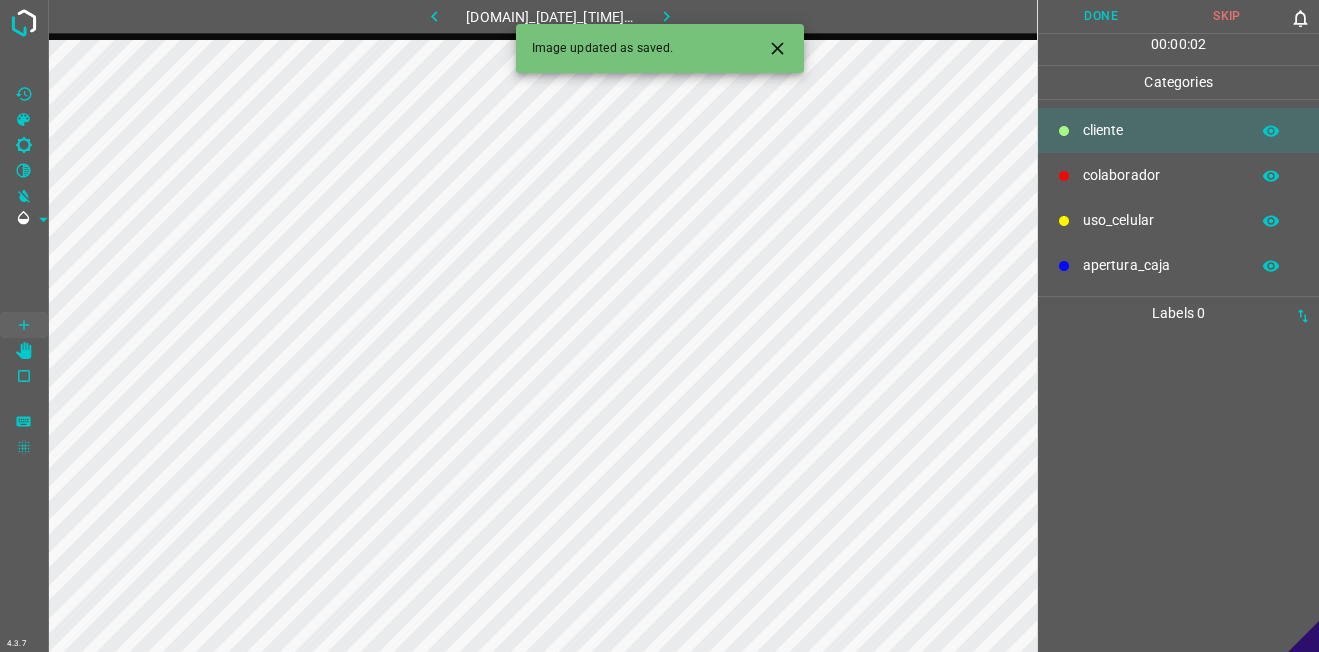 click on "uso_celular" at bounding box center (1178, 220) 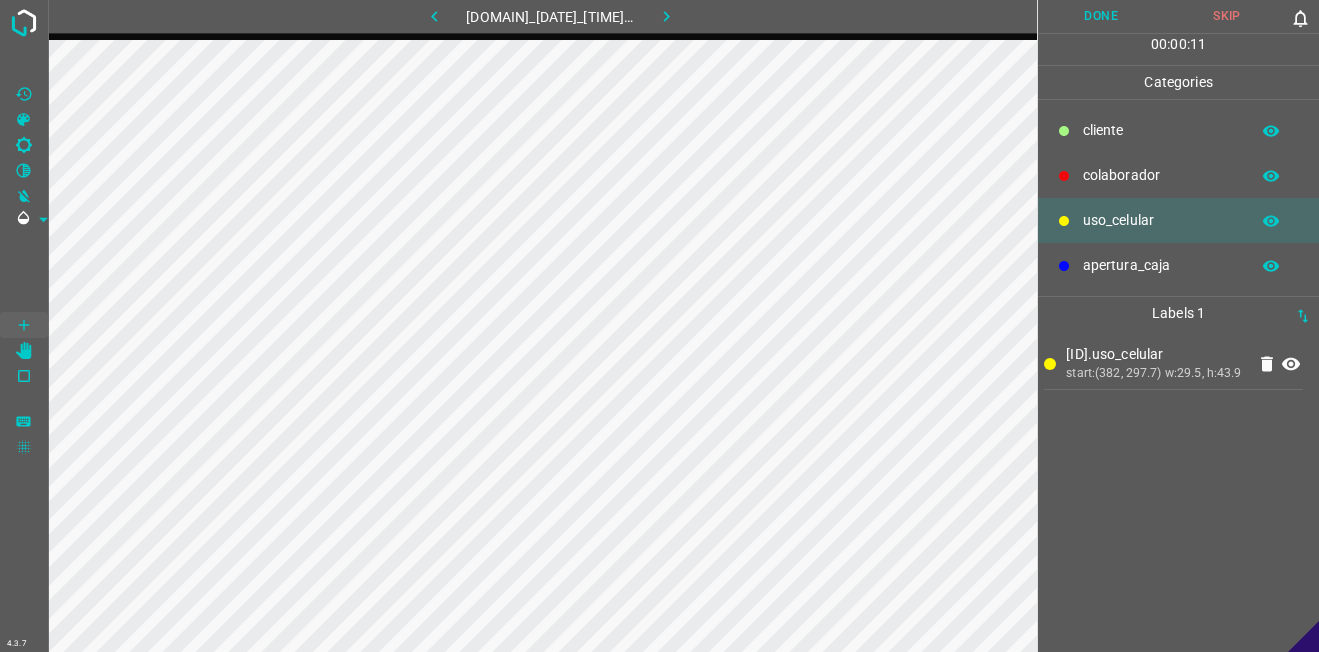 click on "colaborador" at bounding box center [1178, 175] 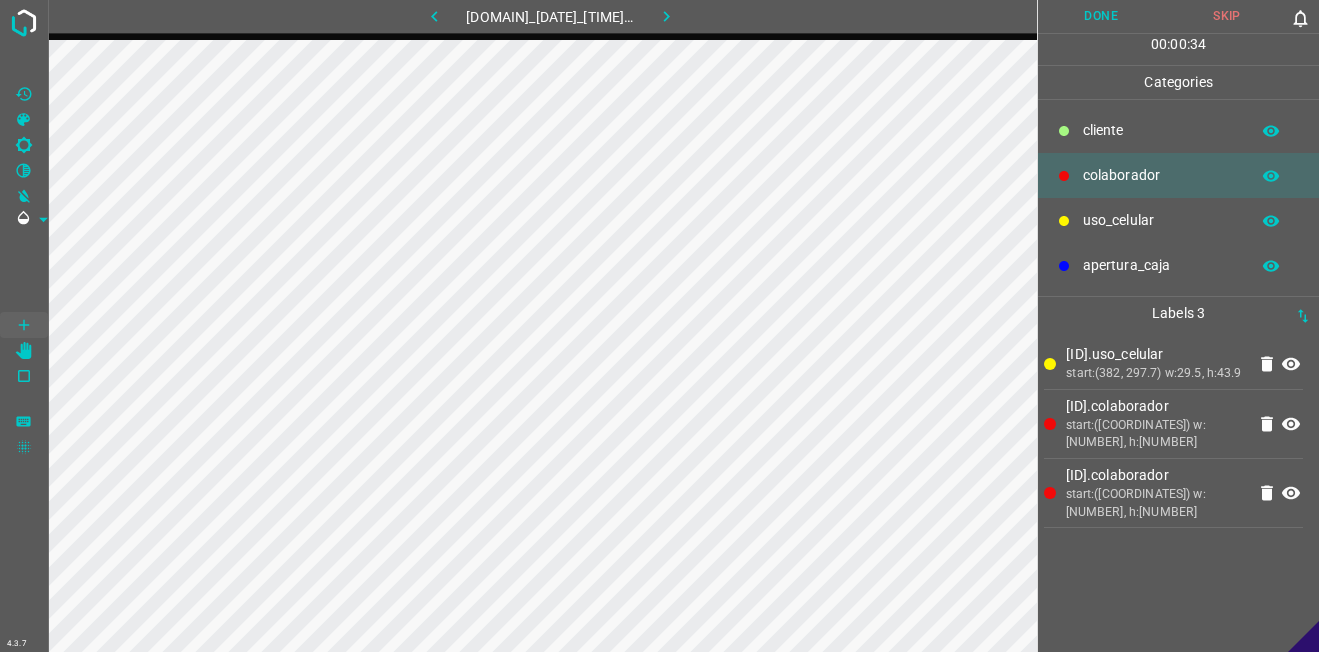 click on "​​cliente" at bounding box center (1161, 130) 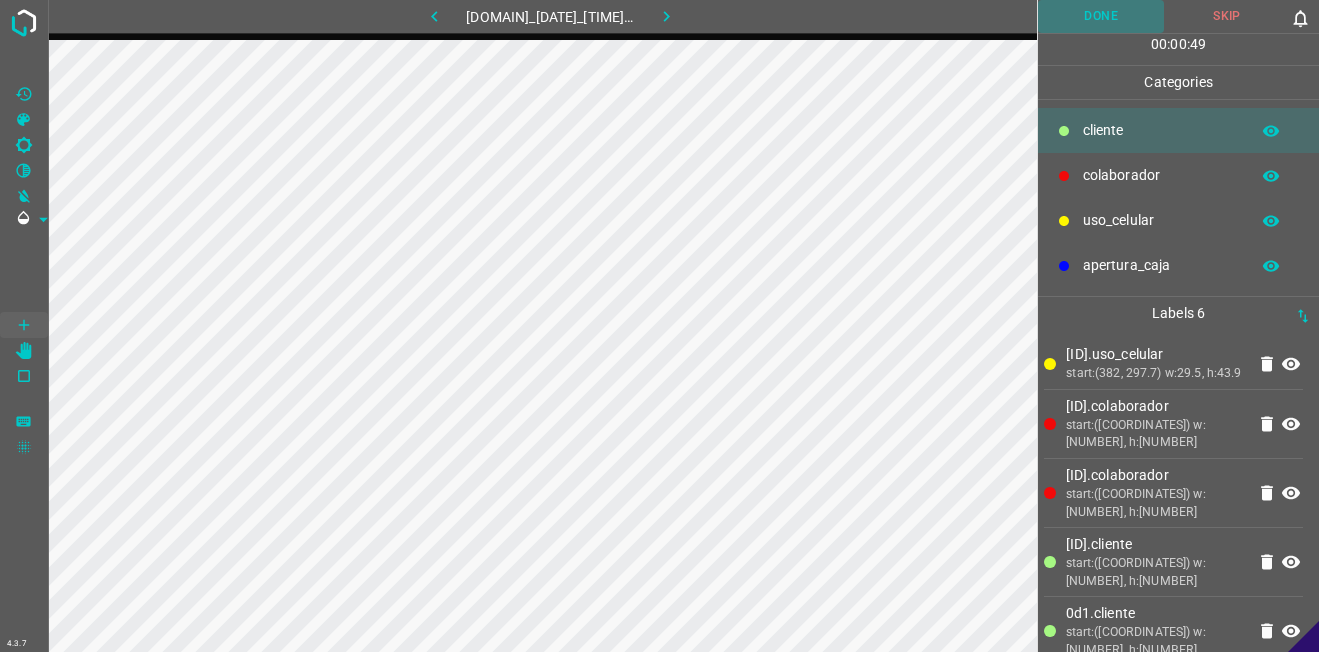 click on "Done" at bounding box center [1101, 16] 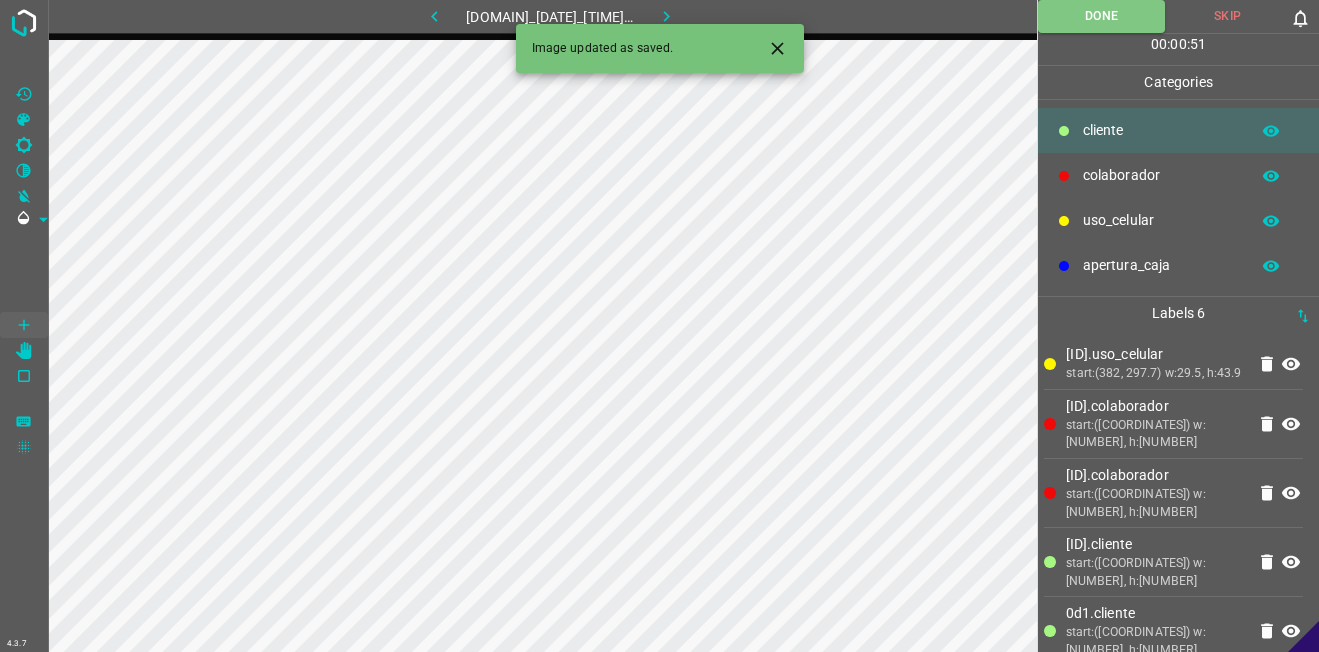 click at bounding box center (667, 16) 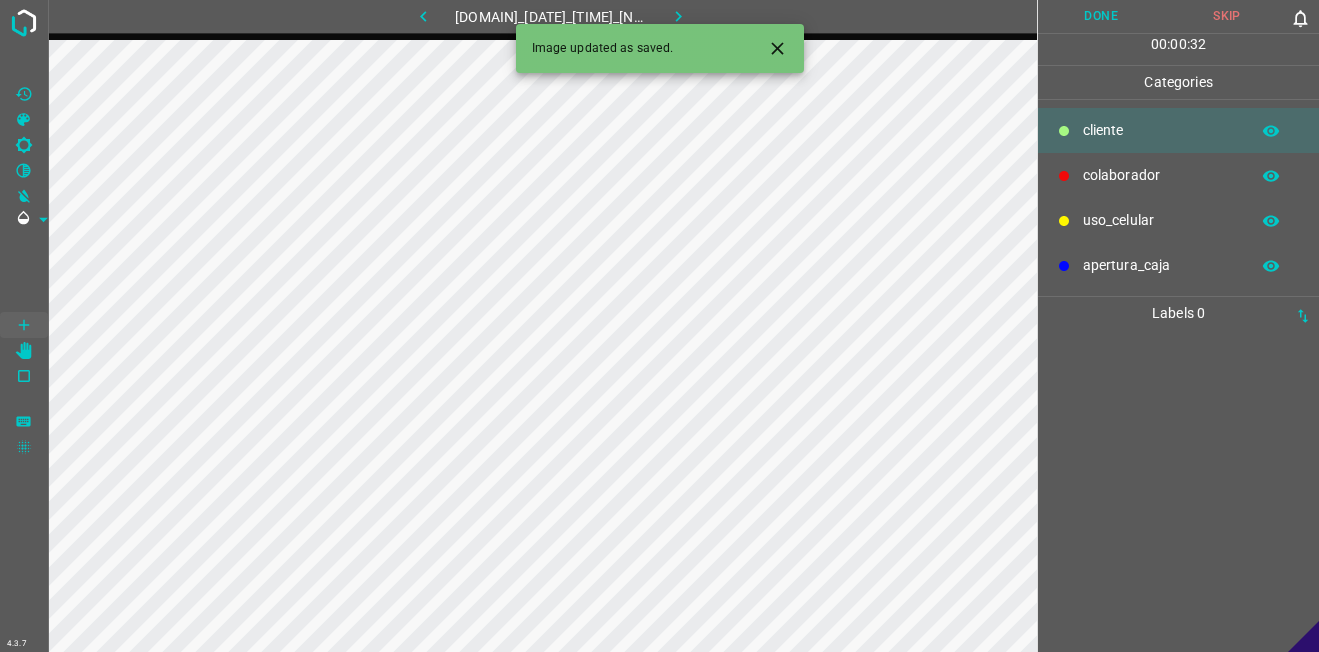 click on "uso_celular" at bounding box center (1178, 220) 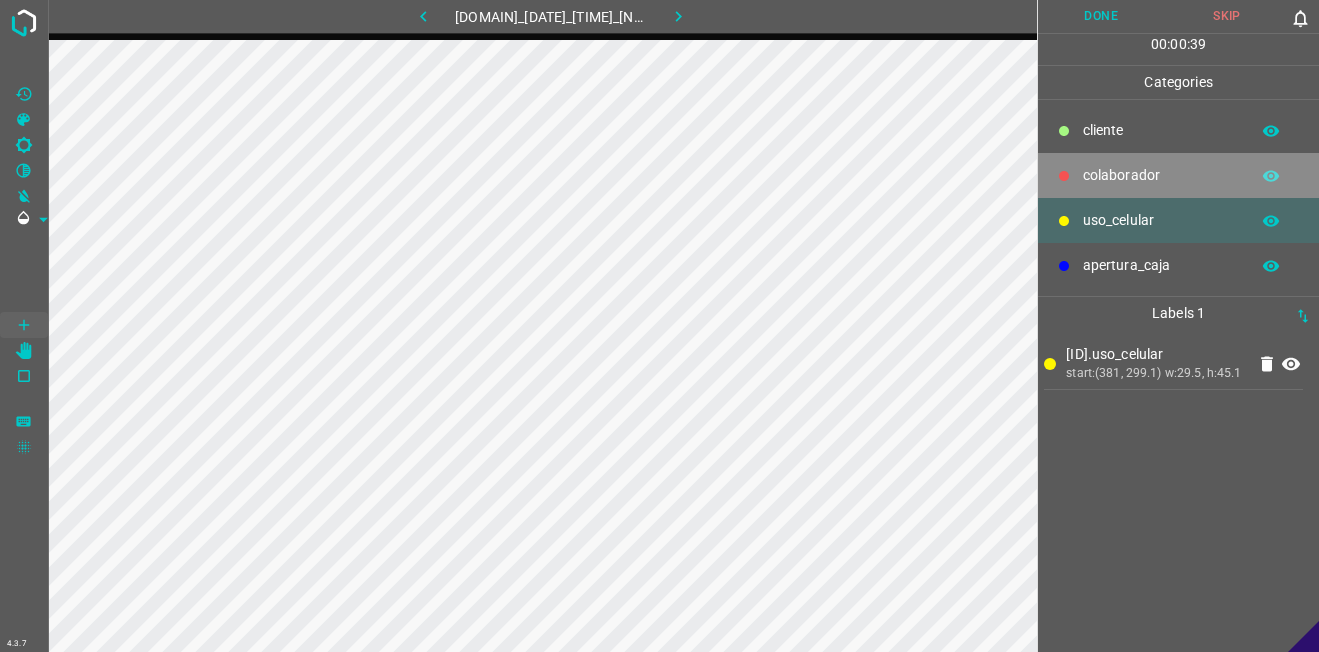 click on "colaborador" at bounding box center [1161, 130] 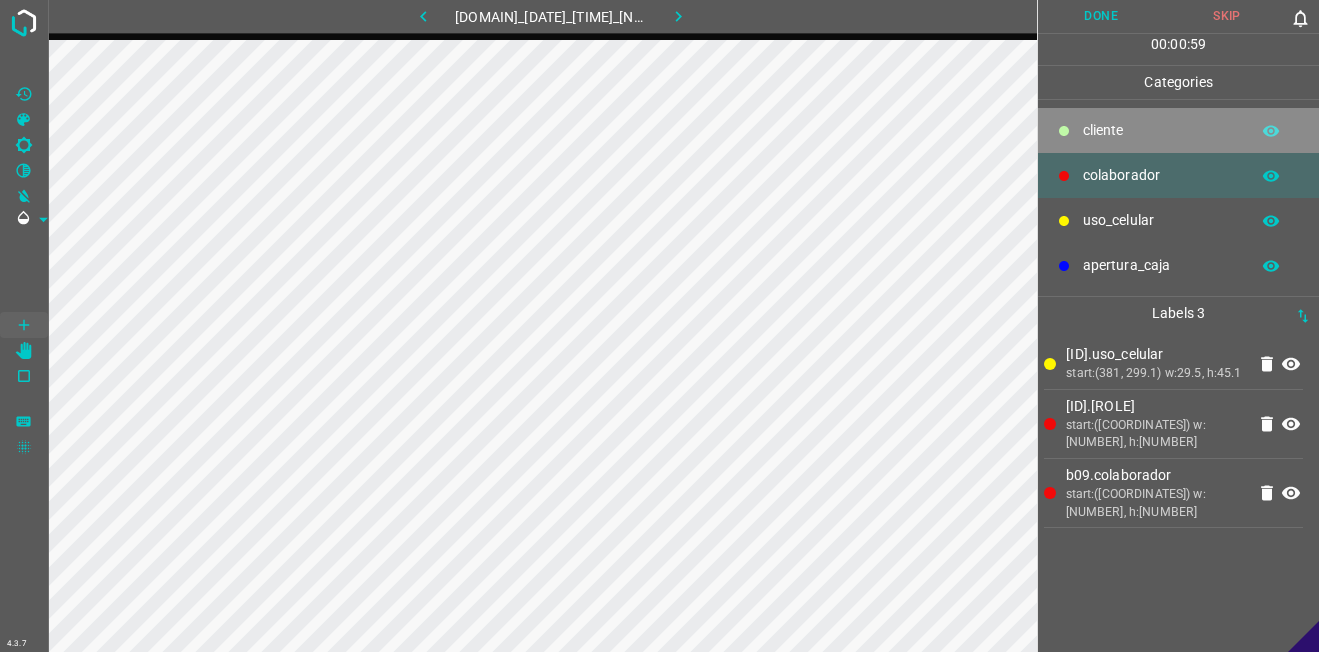 click on "​​cliente" at bounding box center [1161, 130] 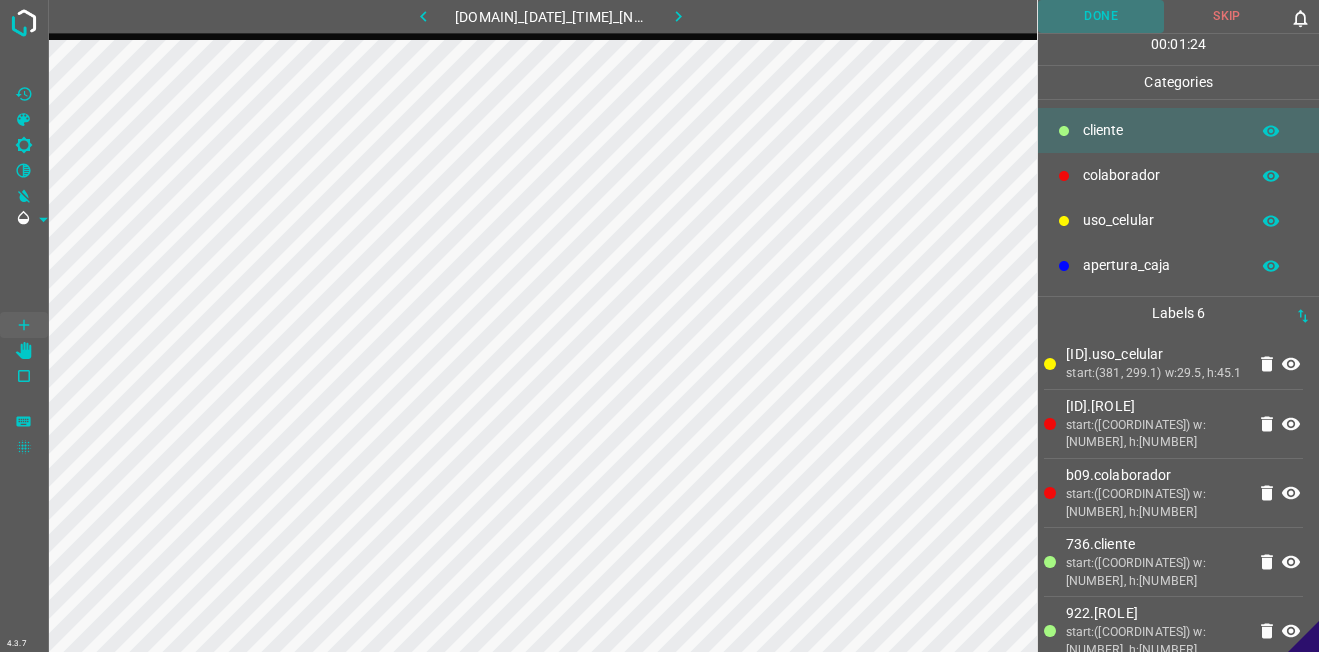 click on "Done" at bounding box center (1101, 16) 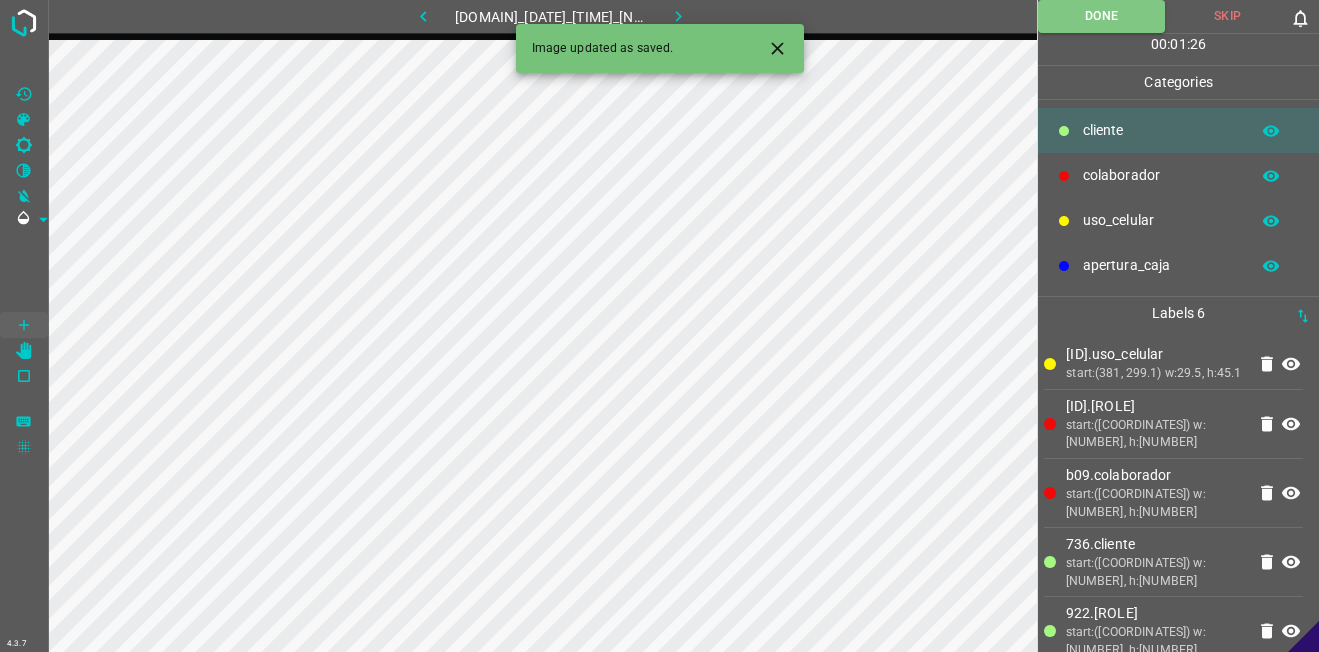 click at bounding box center (678, 16) 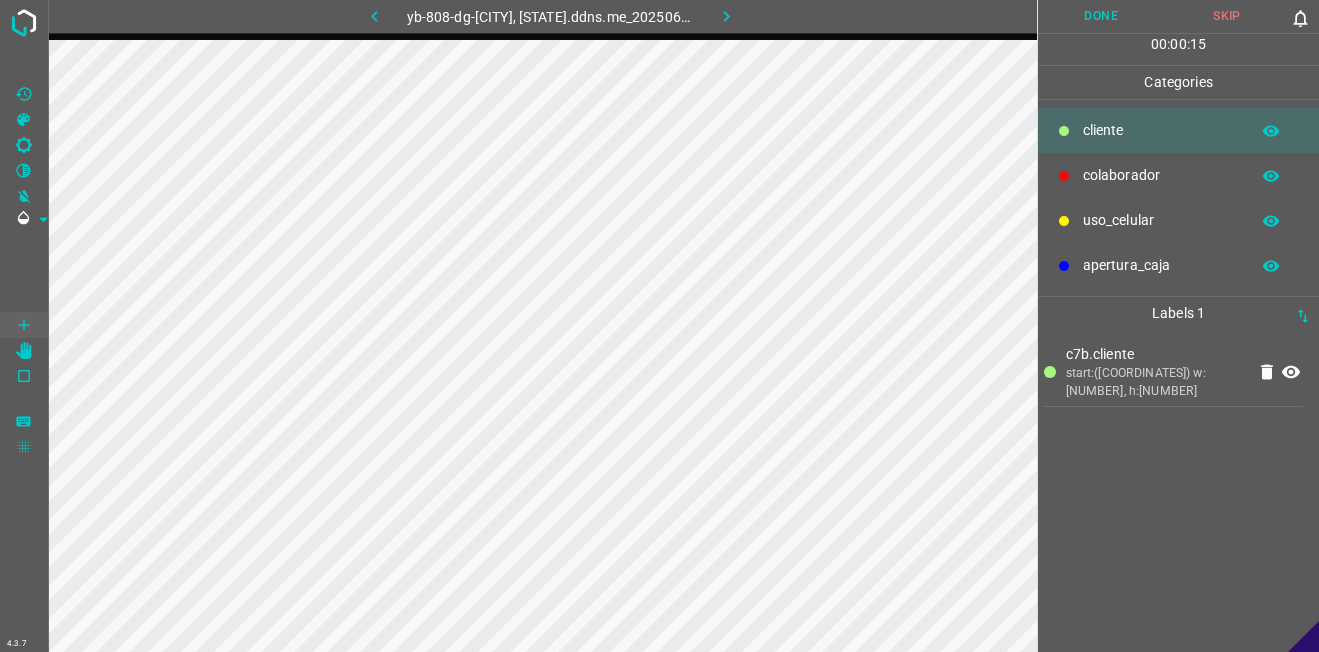 click at bounding box center (1271, 131) 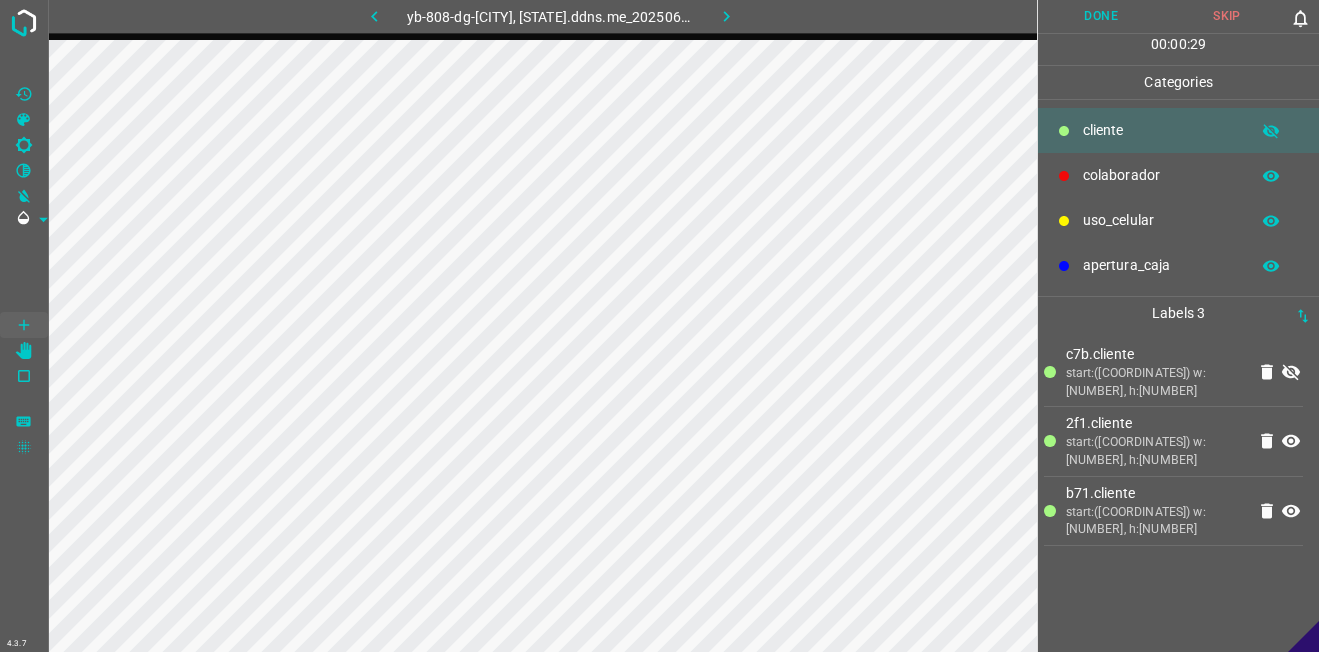 click at bounding box center [1291, 372] 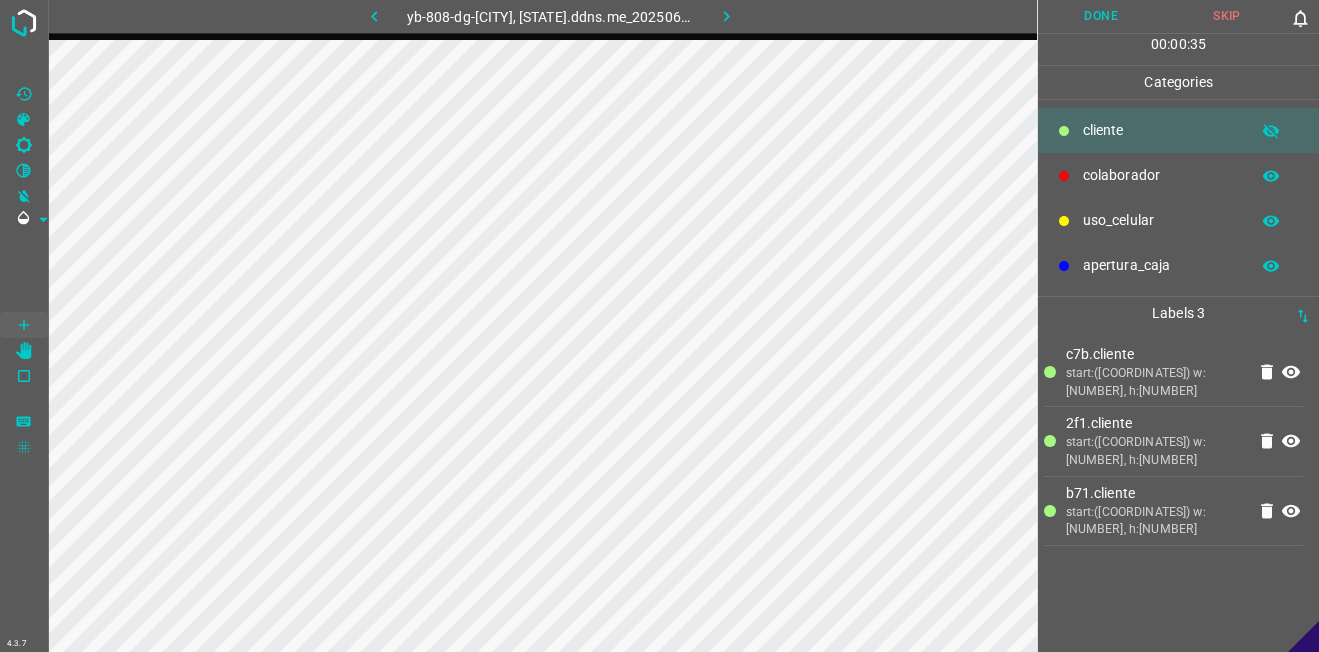 click on "uso_celular" at bounding box center [1178, 220] 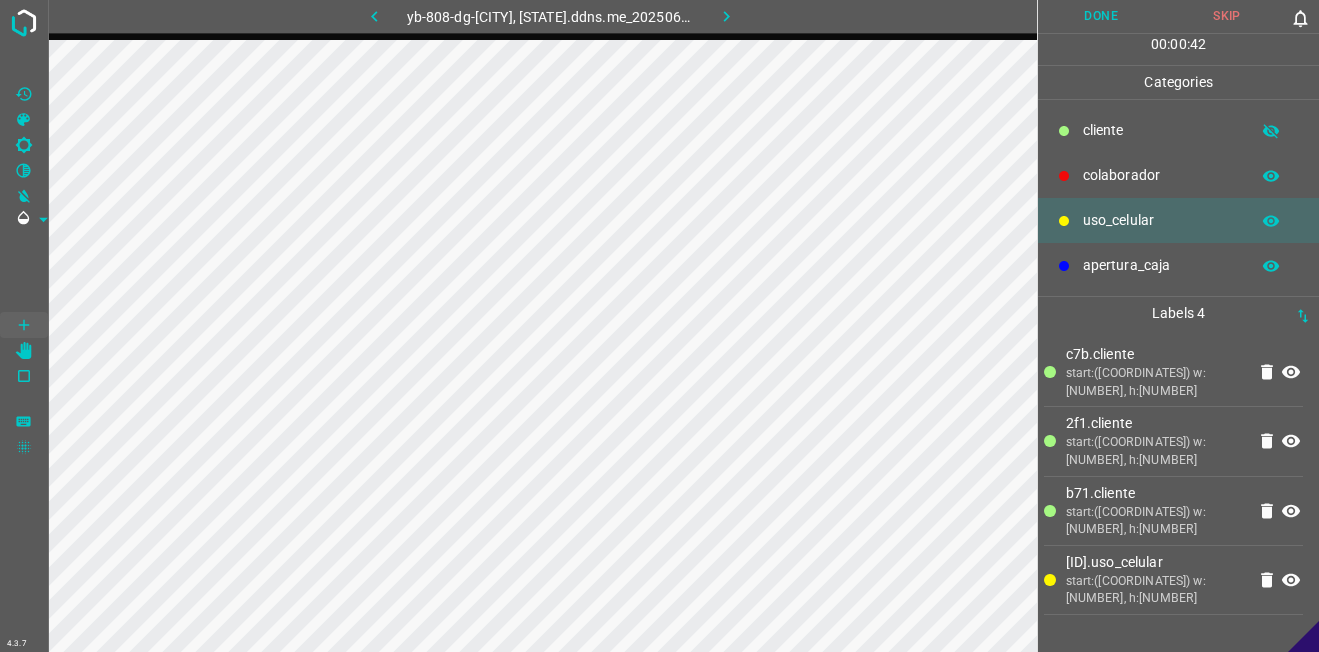click on "colaborador" at bounding box center (1178, 175) 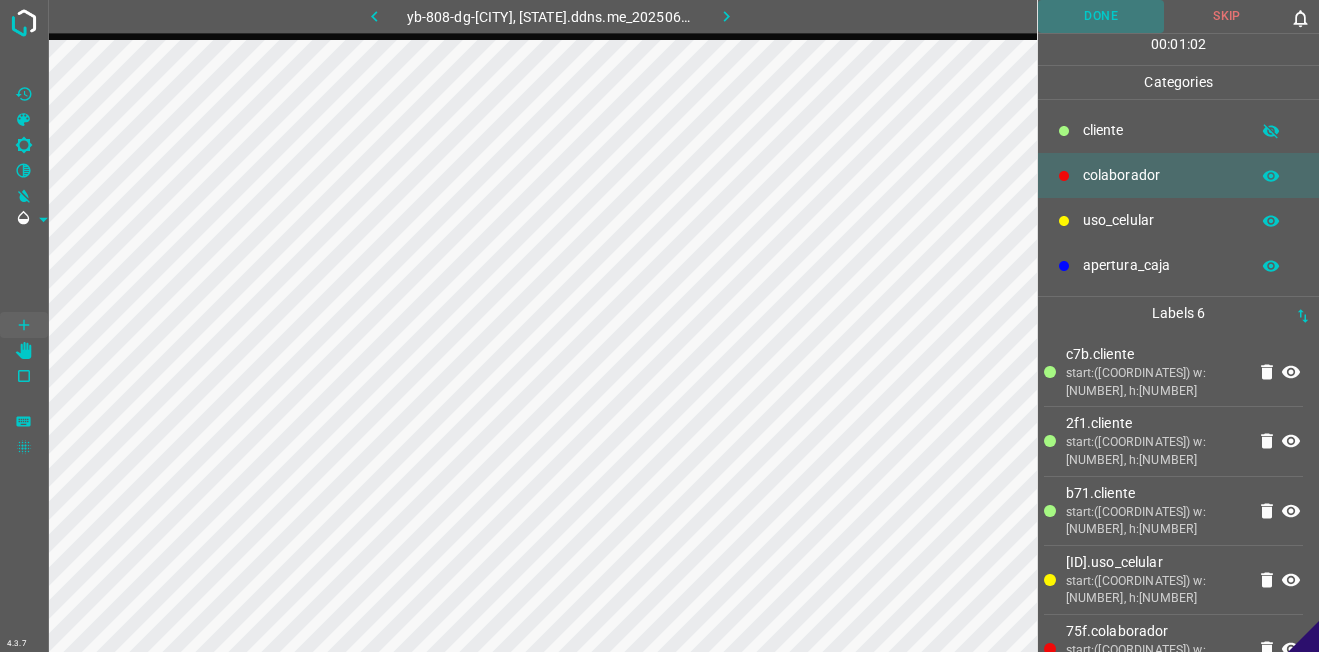 click on "Done" at bounding box center (1101, 16) 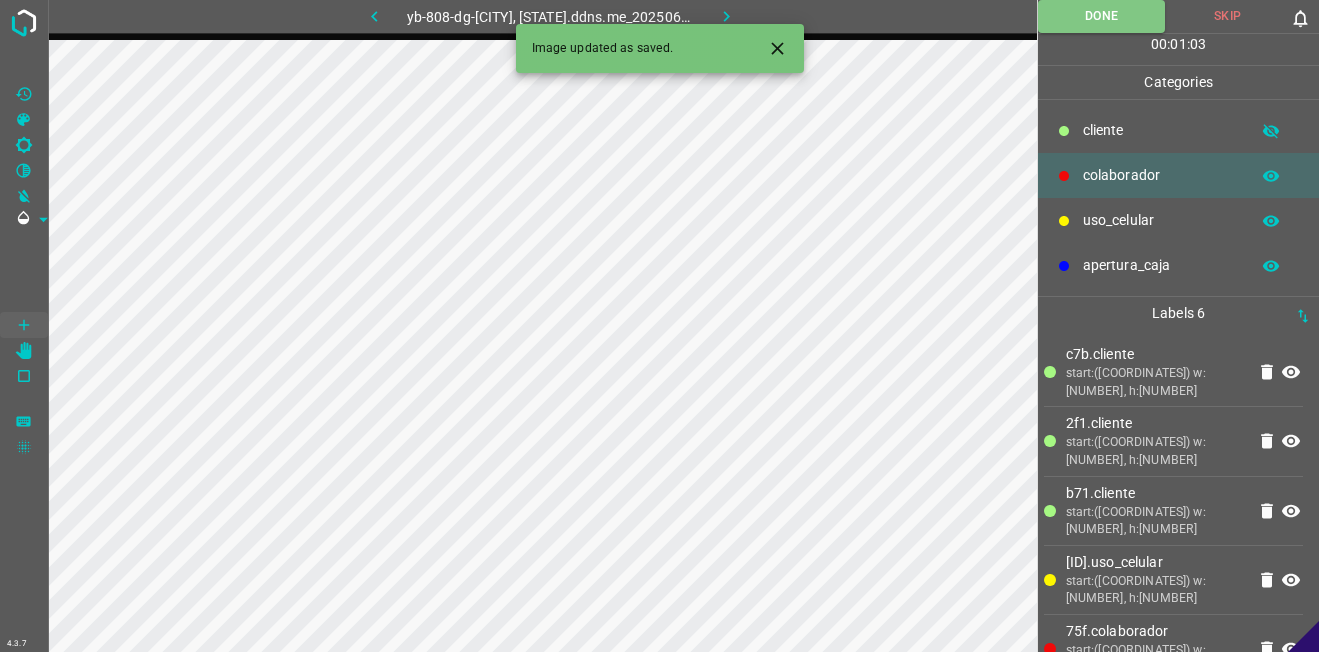 click at bounding box center (727, 16) 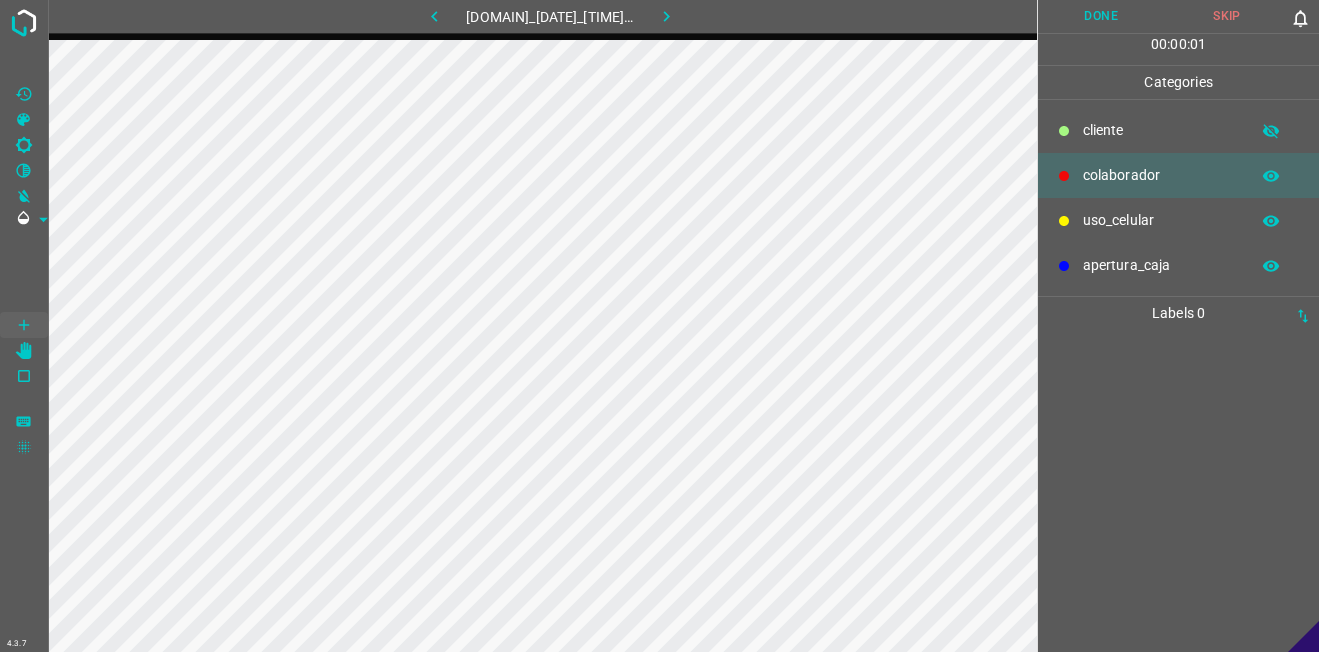 click on "uso_celular" at bounding box center [1178, 220] 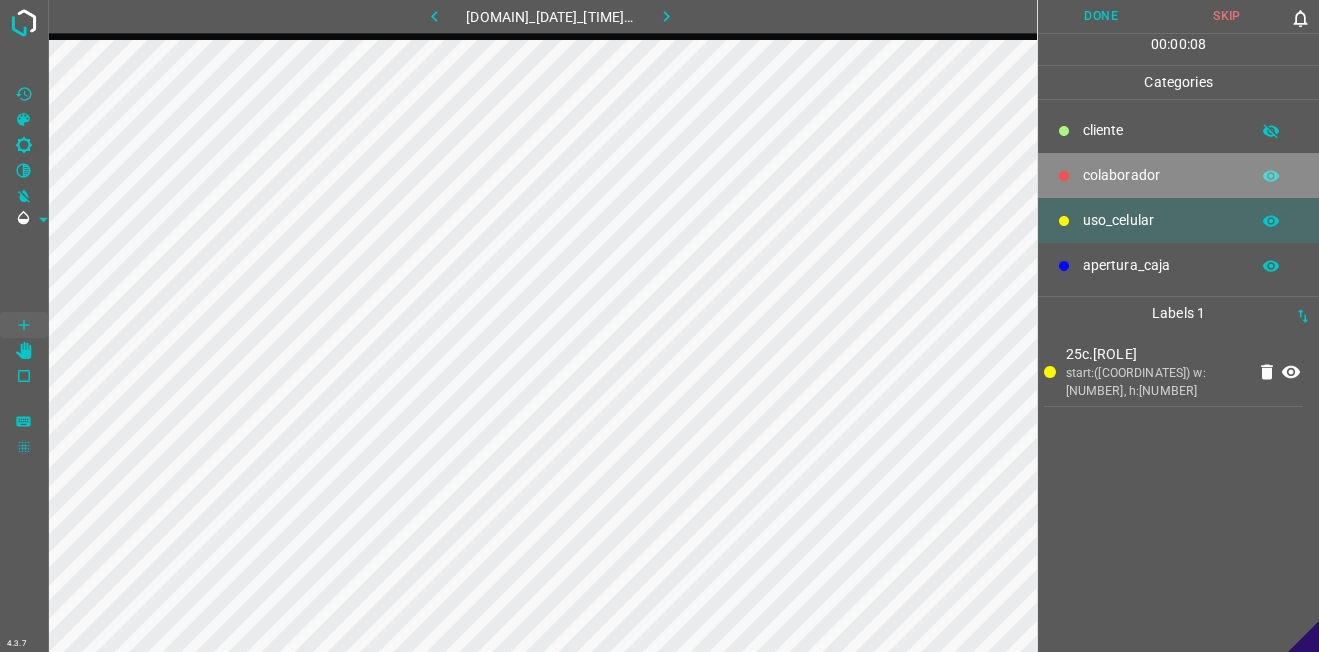 click on "colaborador" at bounding box center (1161, 130) 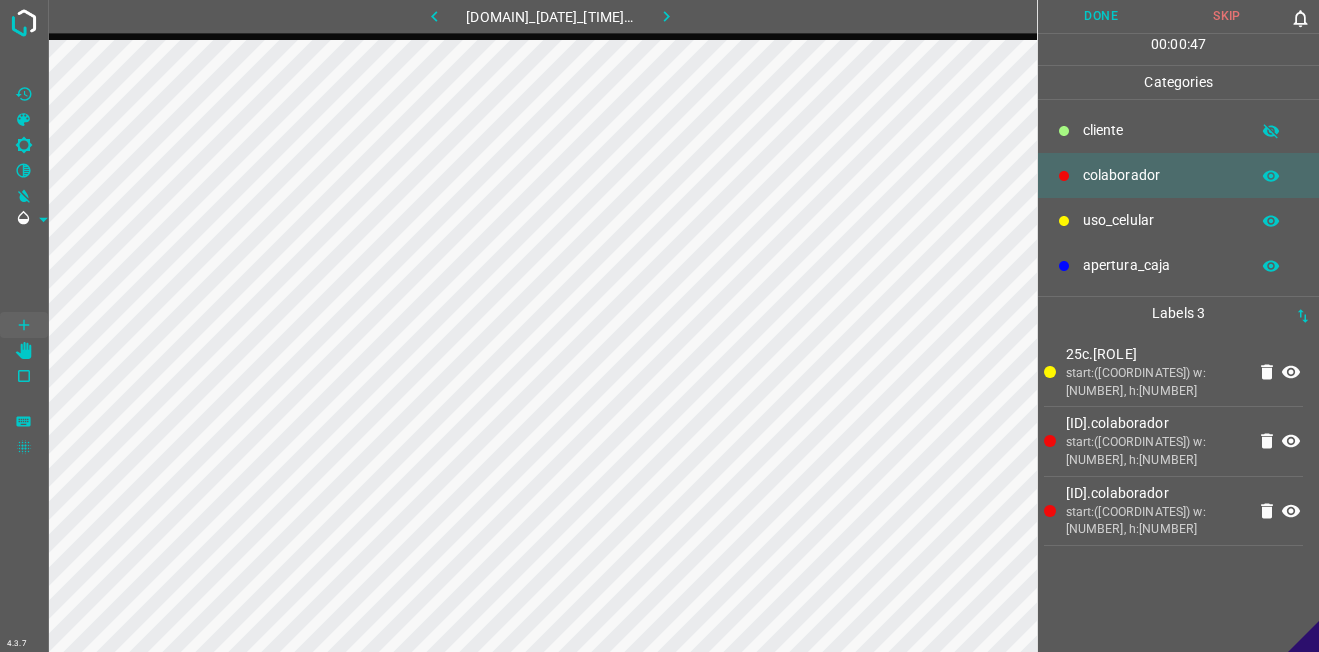 click on "colaborador" at bounding box center (1178, 175) 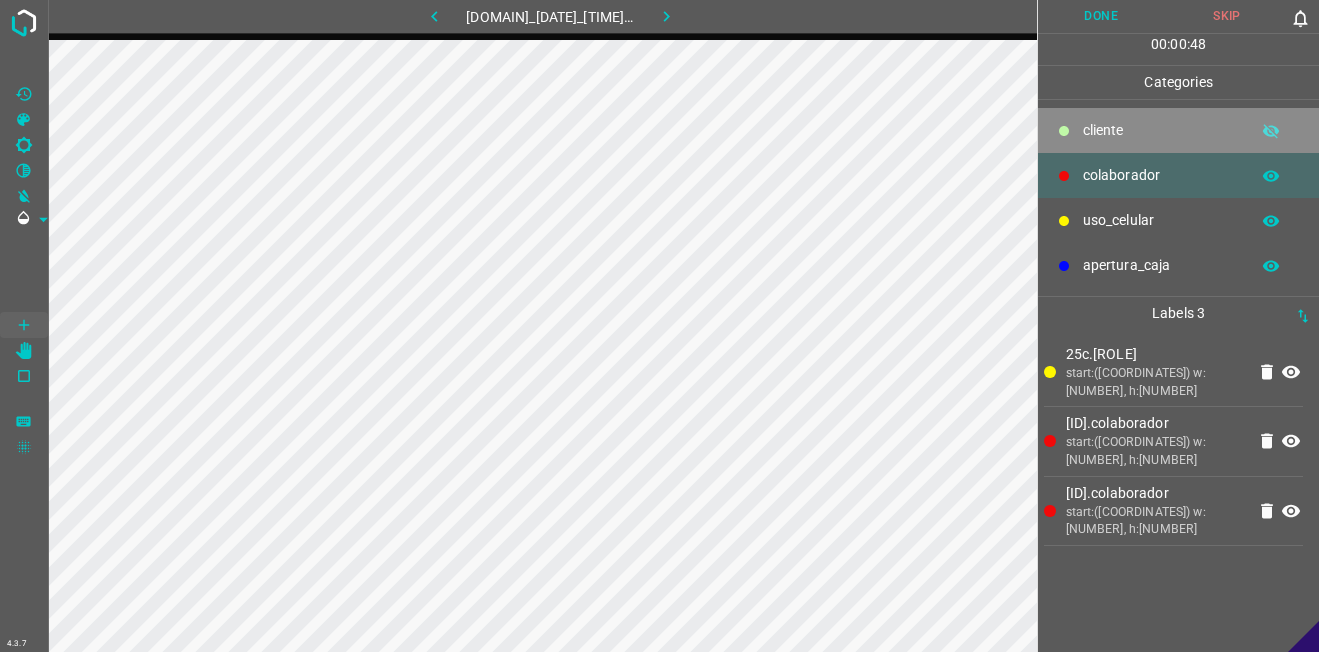 click on "​​cliente" at bounding box center [1161, 130] 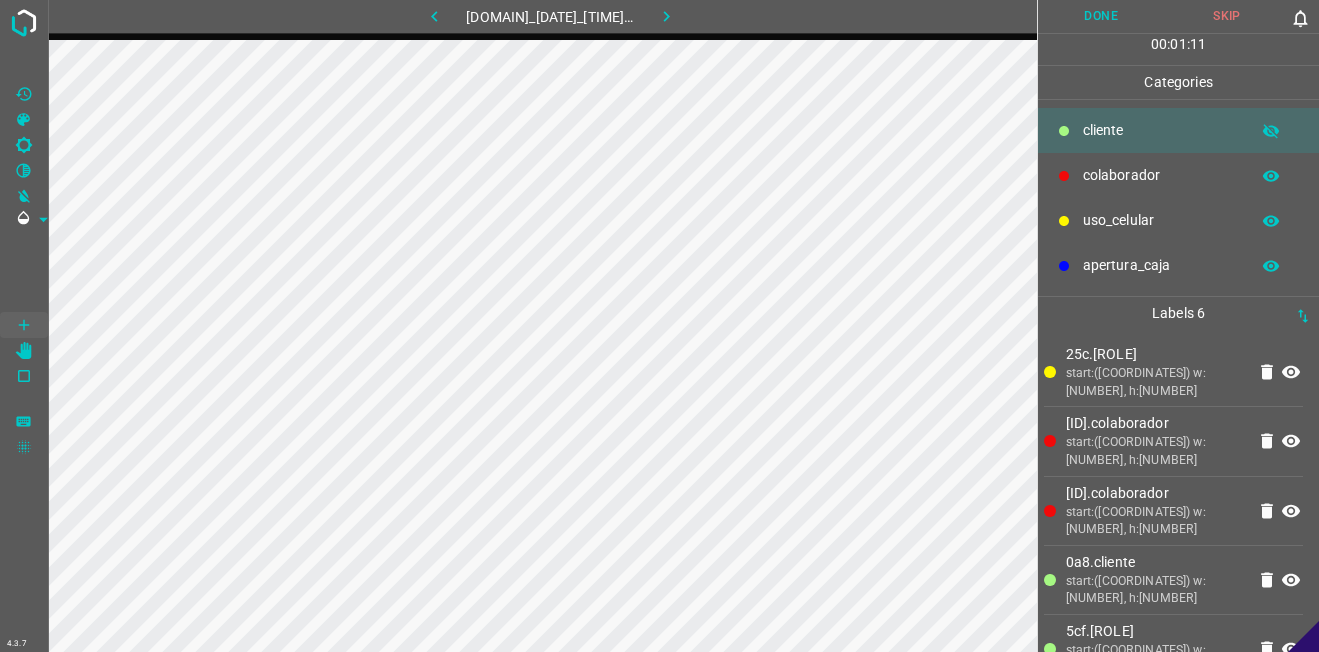 click on "Done" at bounding box center [1101, 16] 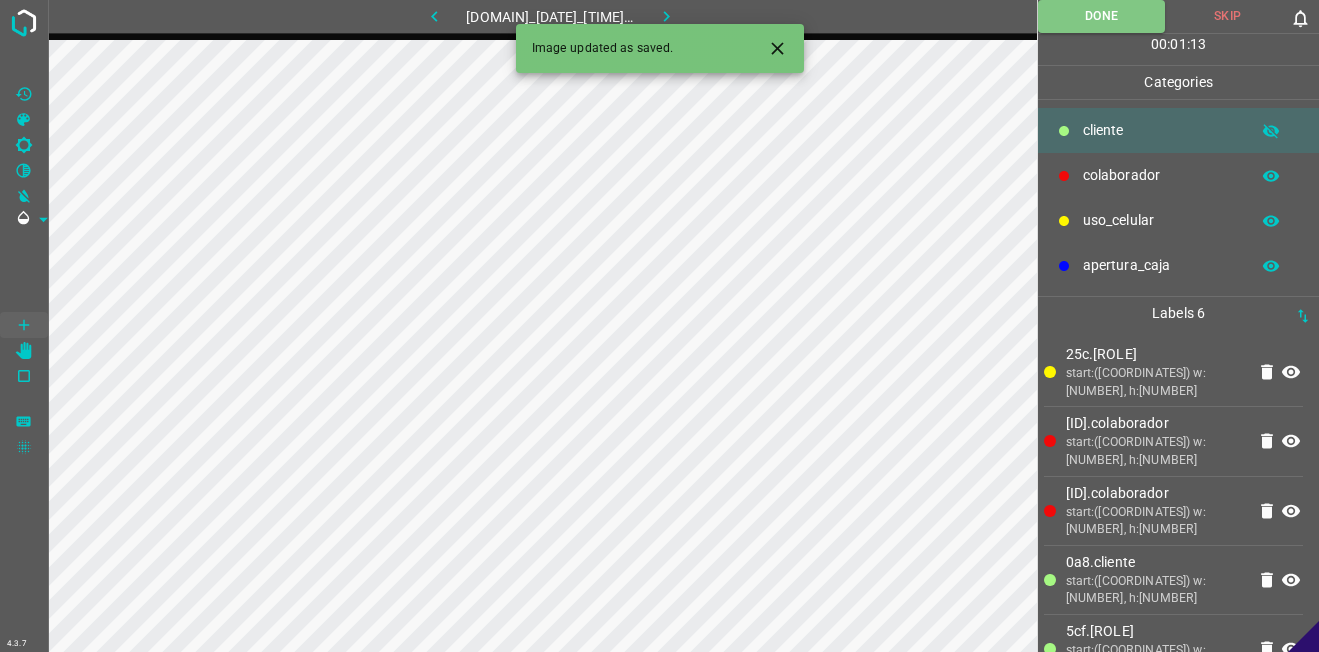 click at bounding box center [666, 16] 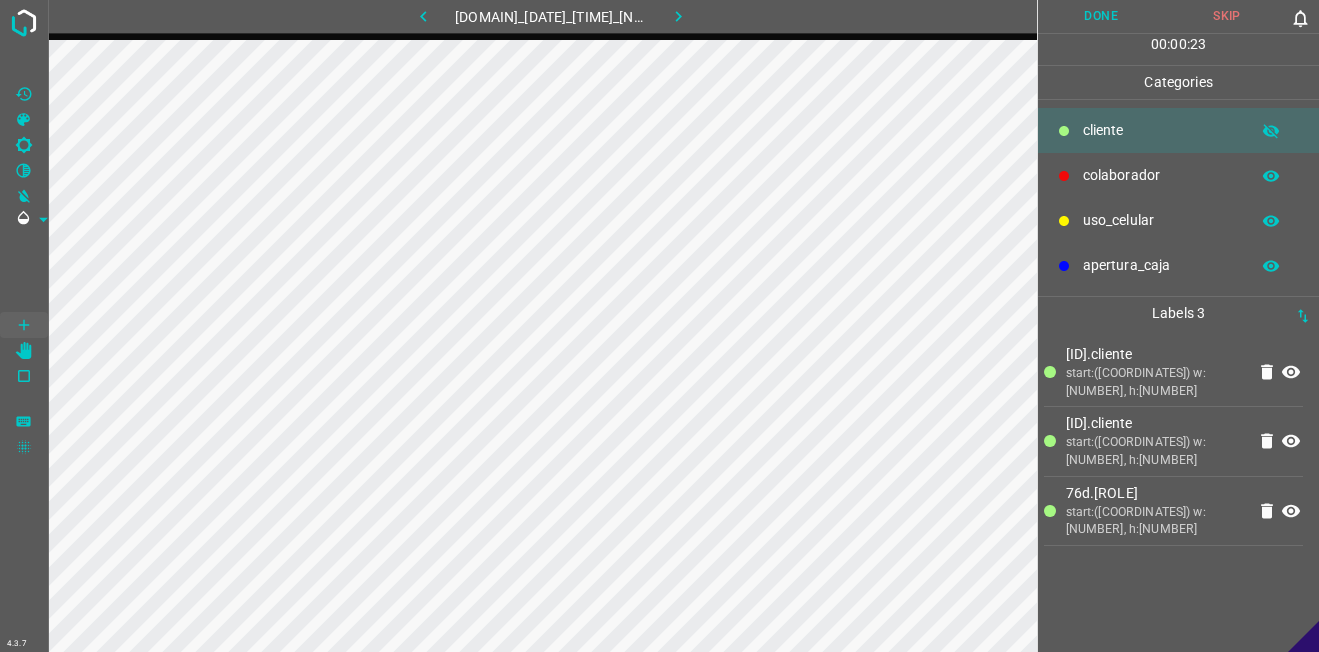 click on "colaborador" at bounding box center [1161, 130] 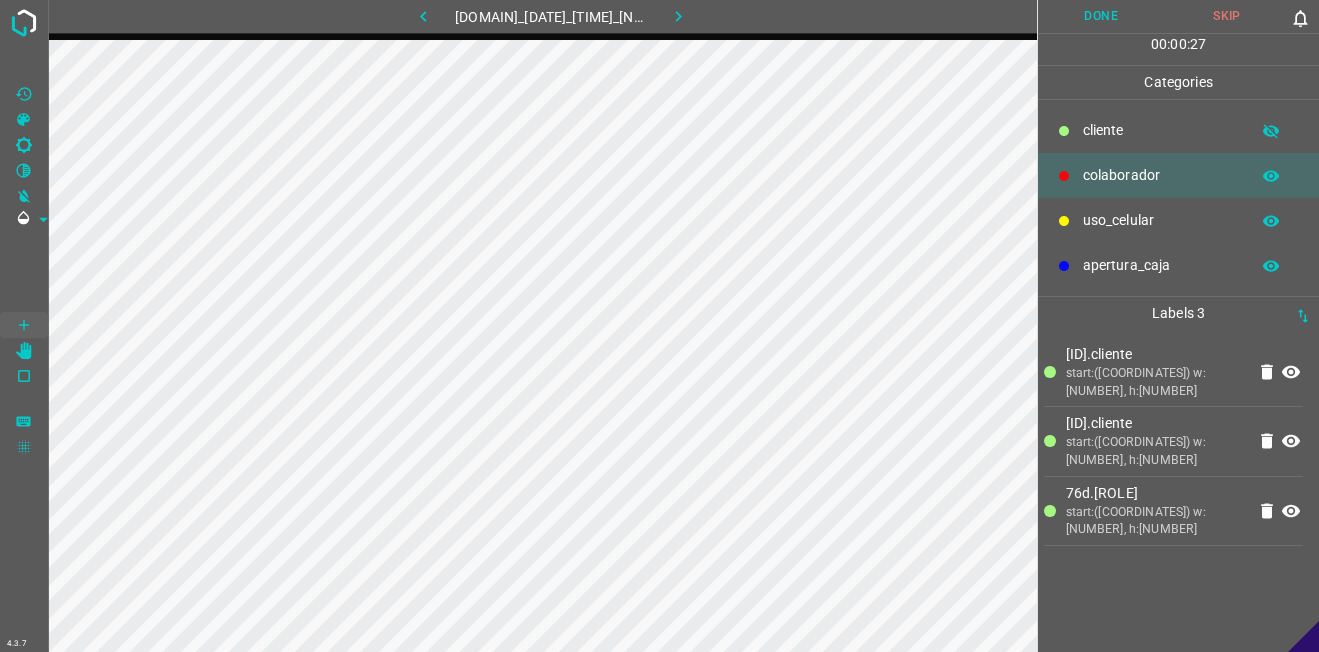 click on "uso_celular" at bounding box center (1161, 130) 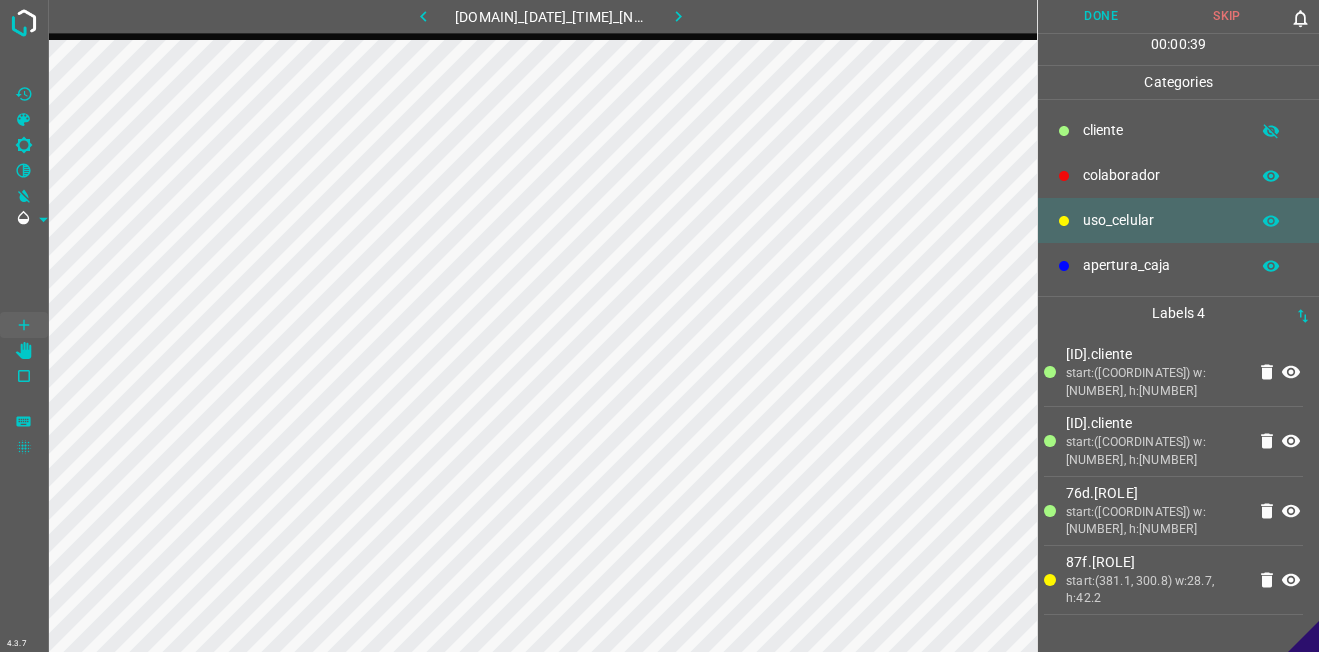 drag, startPoint x: 1172, startPoint y: 180, endPoint x: 1160, endPoint y: 188, distance: 14.422205 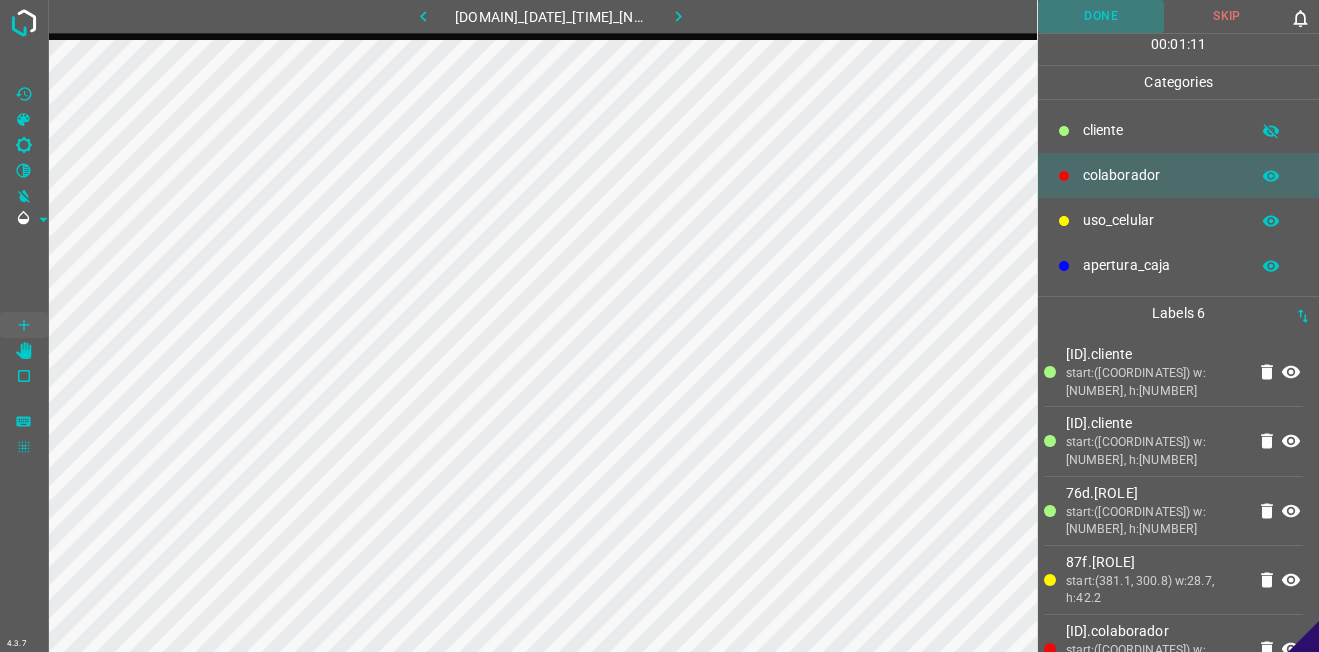 click on "Done" at bounding box center [1101, 16] 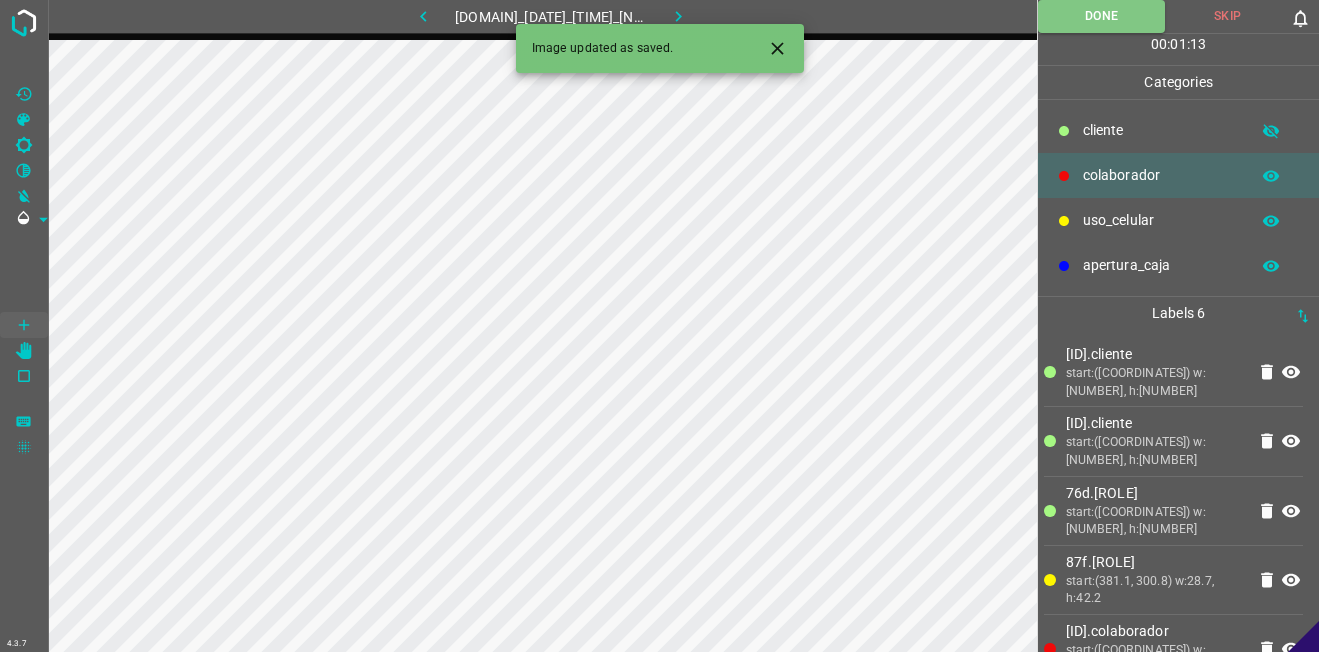 click at bounding box center [678, 16] 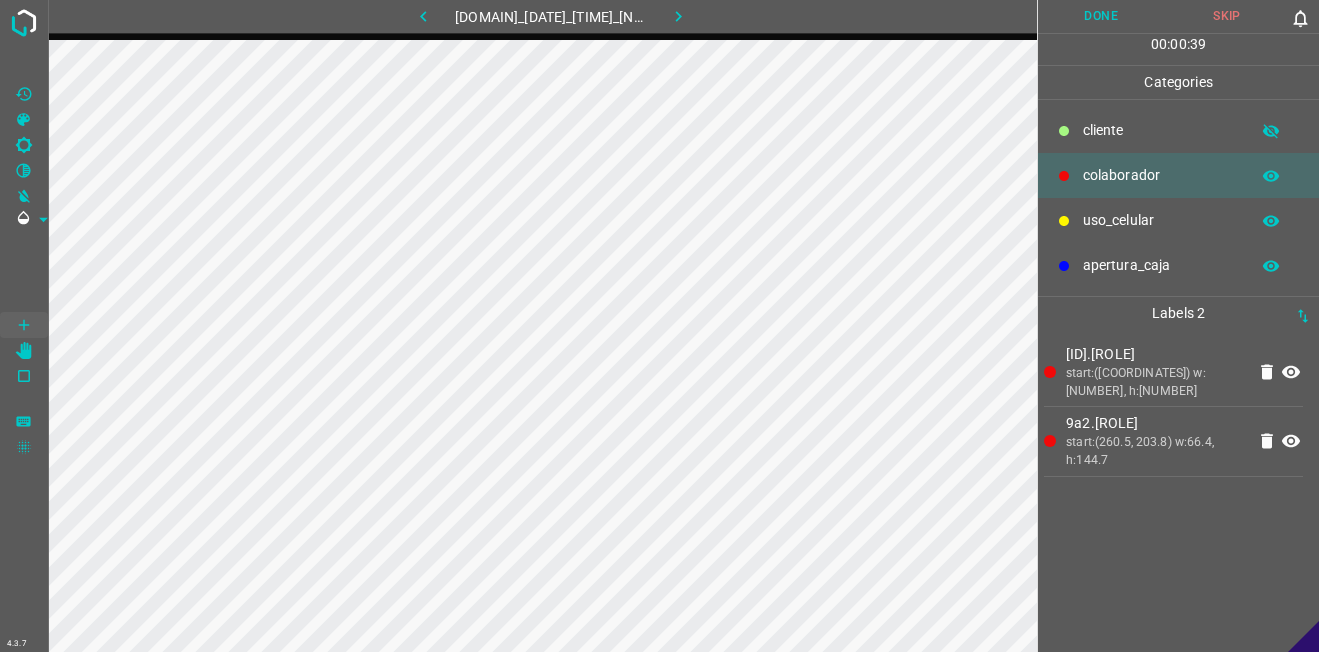 click on "​​cliente" at bounding box center [1161, 130] 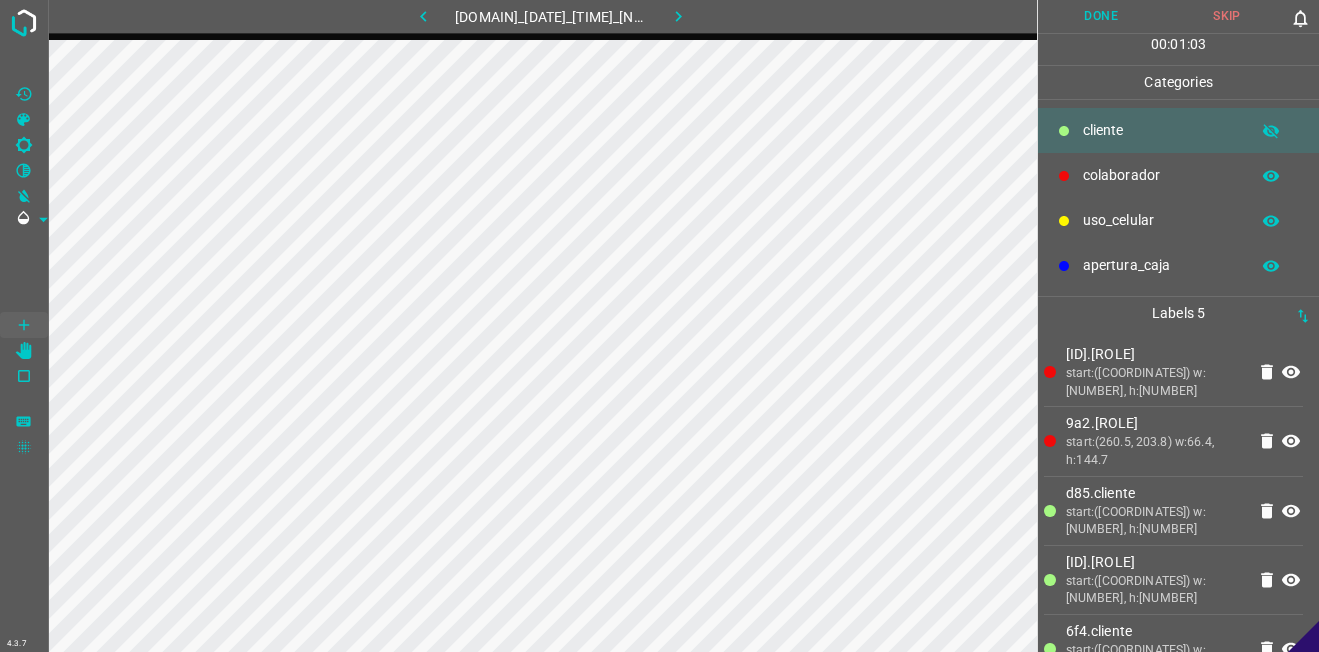 click on "Done" at bounding box center (1101, 16) 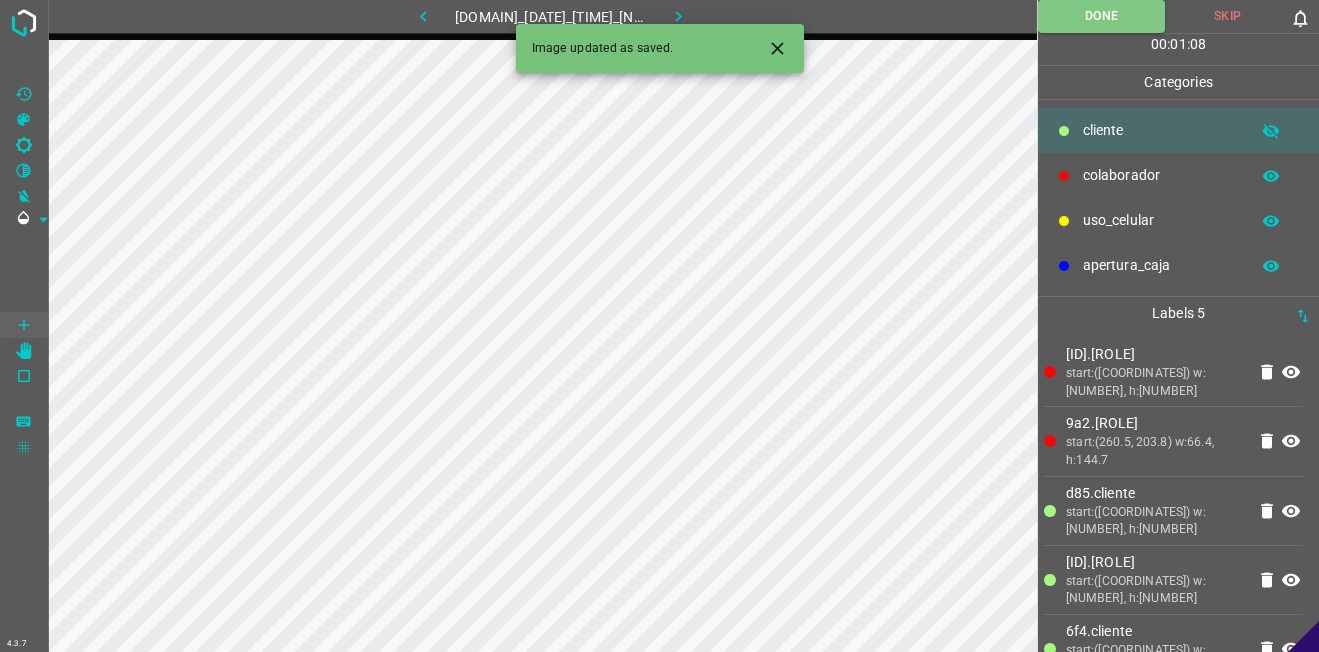 click at bounding box center (678, 16) 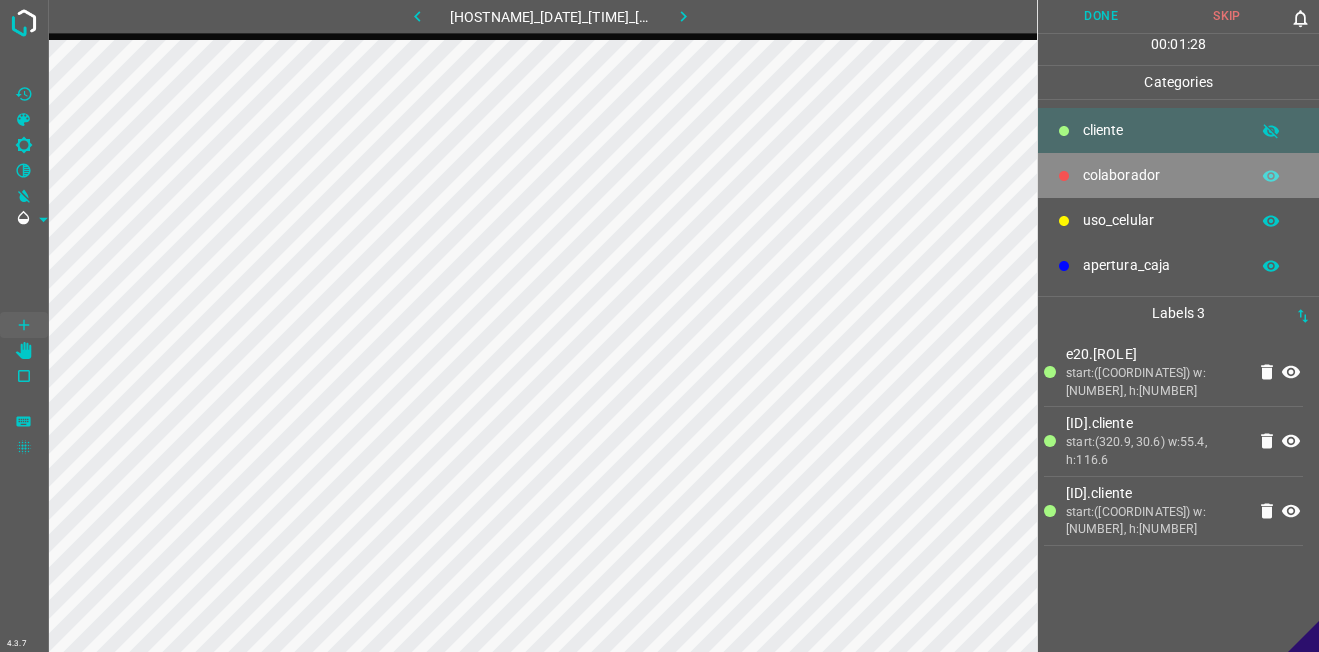 click on "colaborador" at bounding box center [1161, 130] 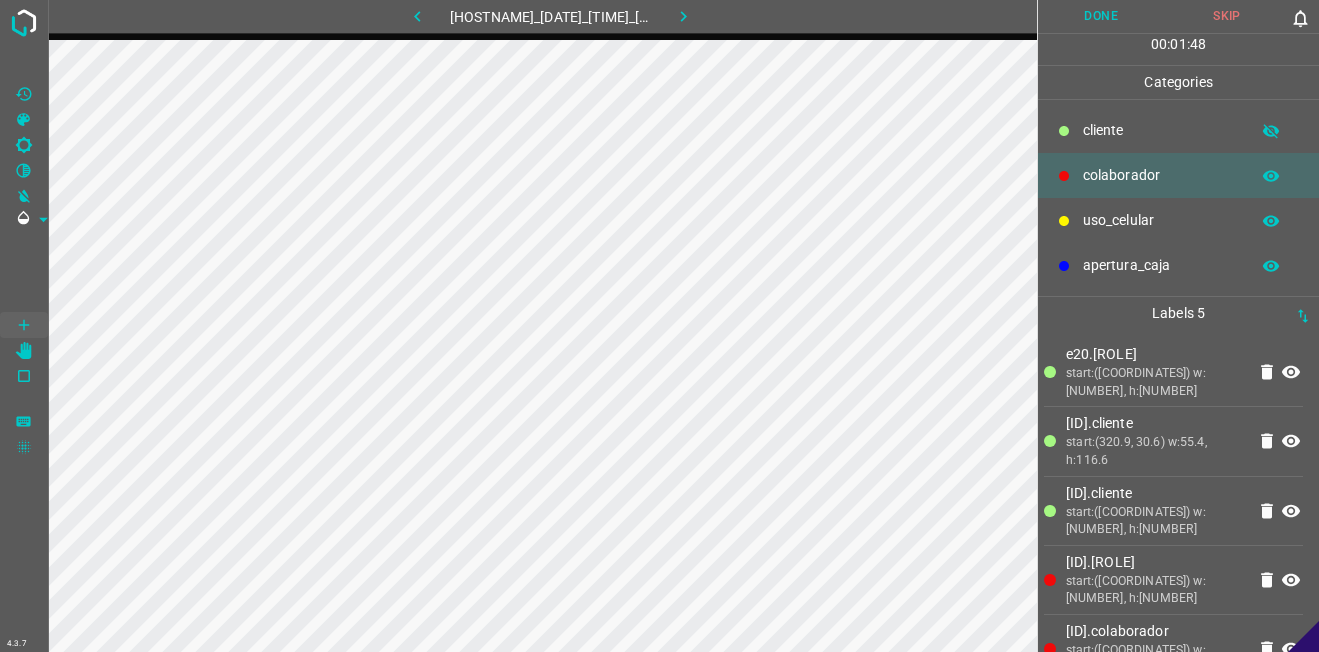 click on "Done" at bounding box center [1101, 16] 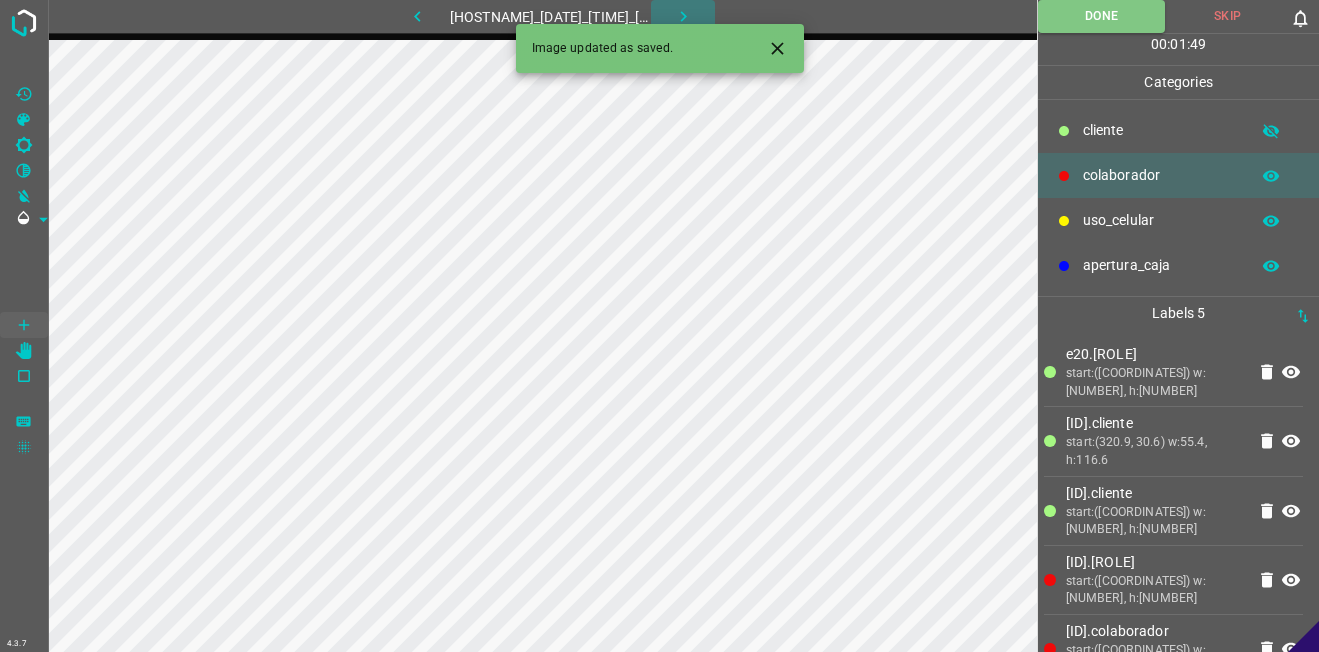 click at bounding box center (683, 16) 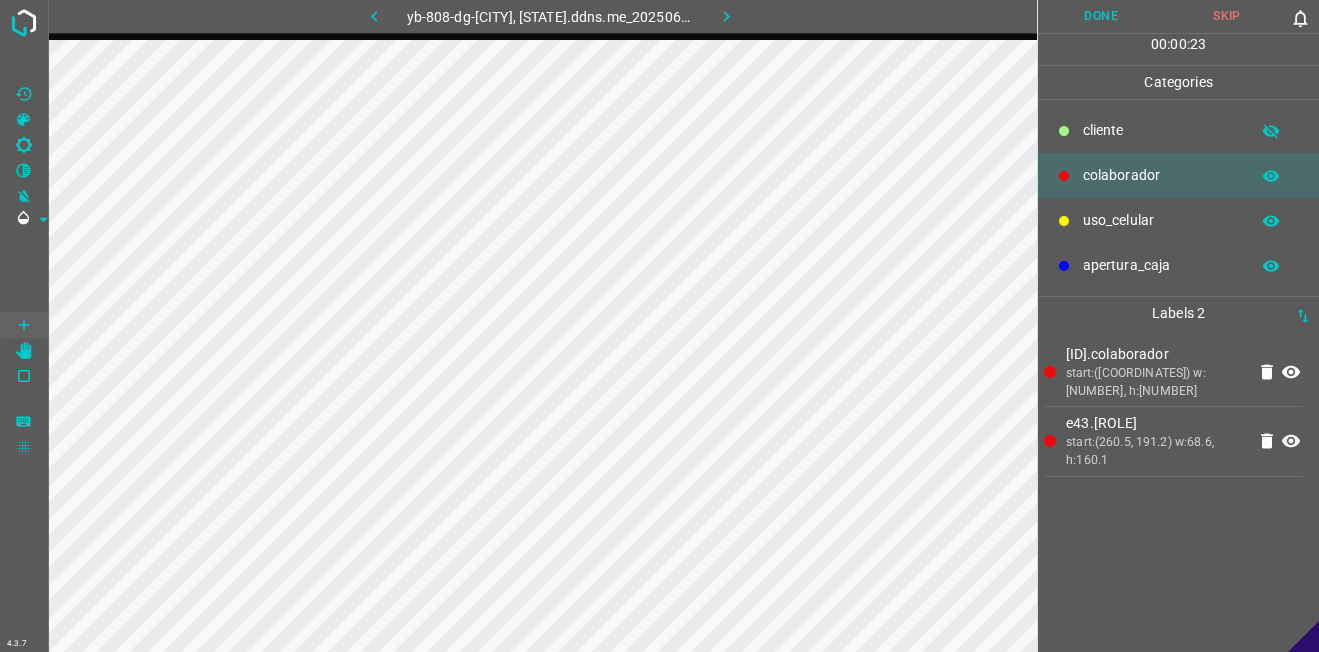click on "​​cliente" at bounding box center (1161, 130) 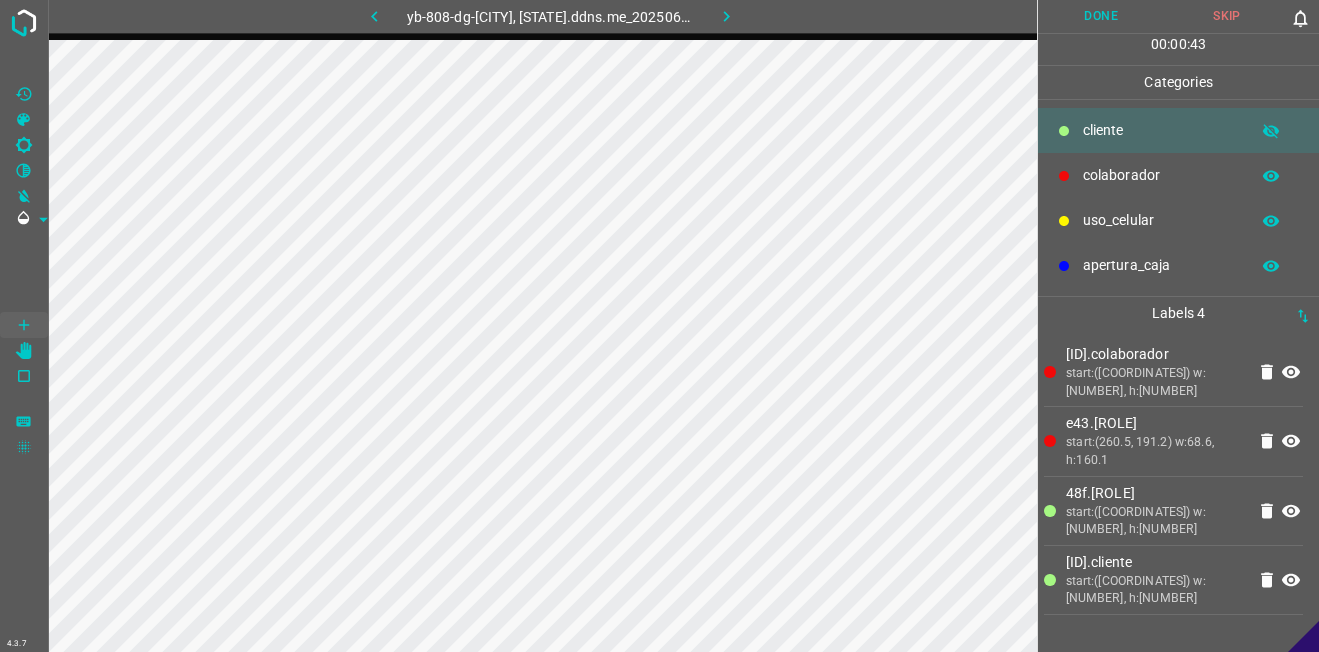 click on "Done" at bounding box center [1101, 16] 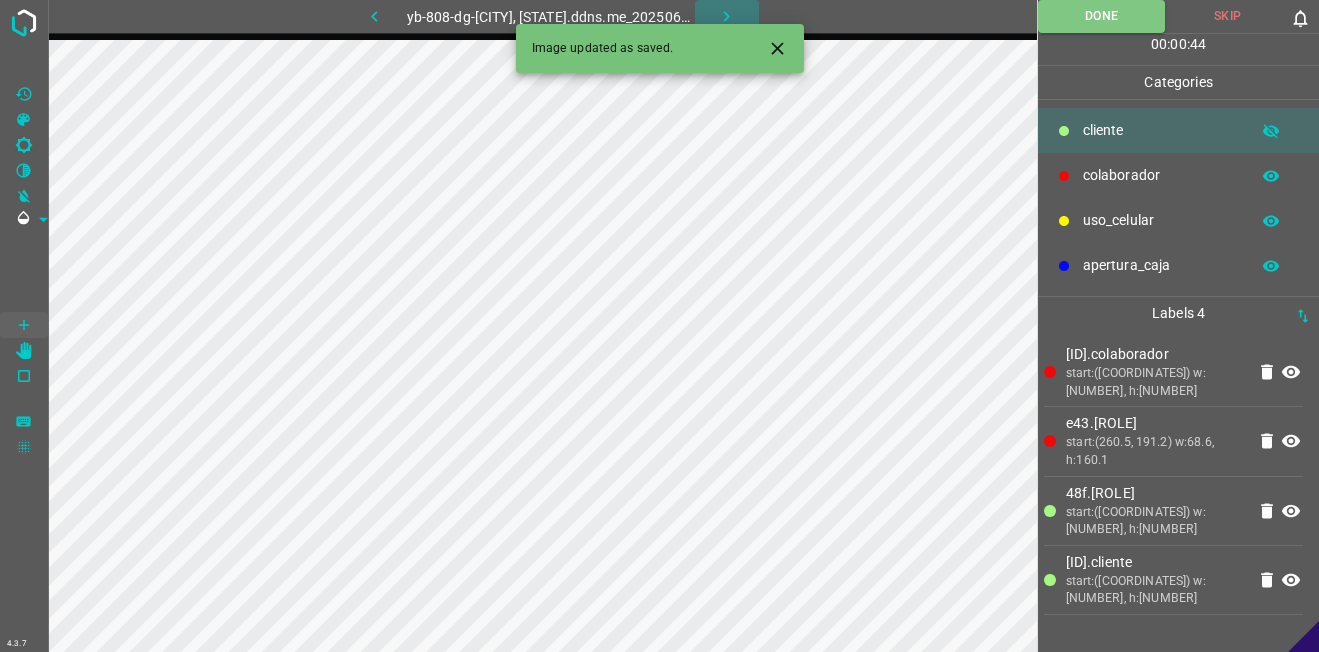 click at bounding box center (726, 16) 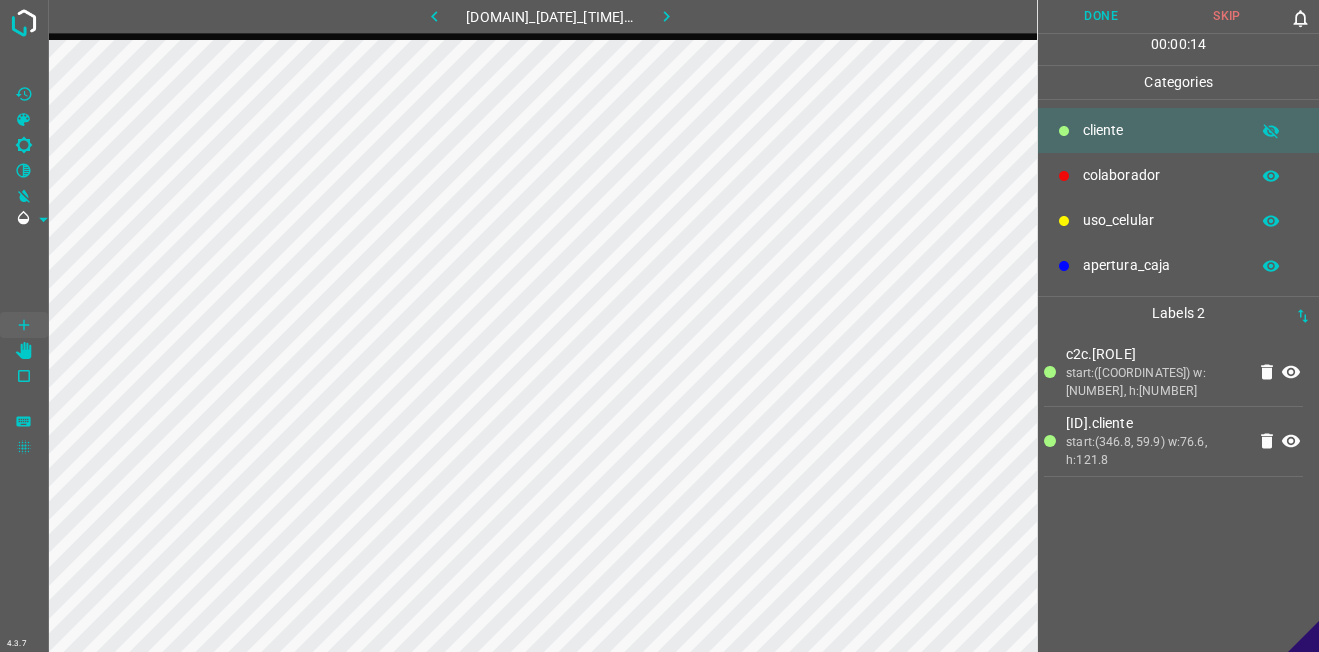 click on "colaborador" at bounding box center (1161, 130) 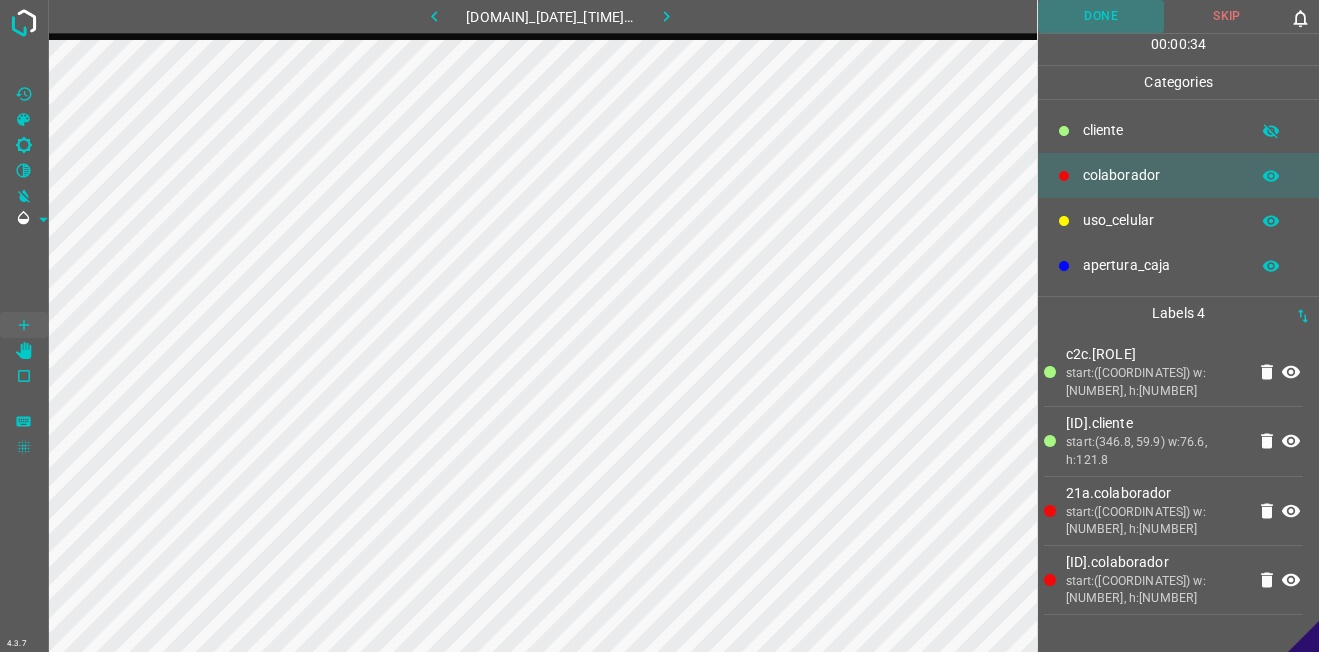 click on "Done" at bounding box center [1101, 16] 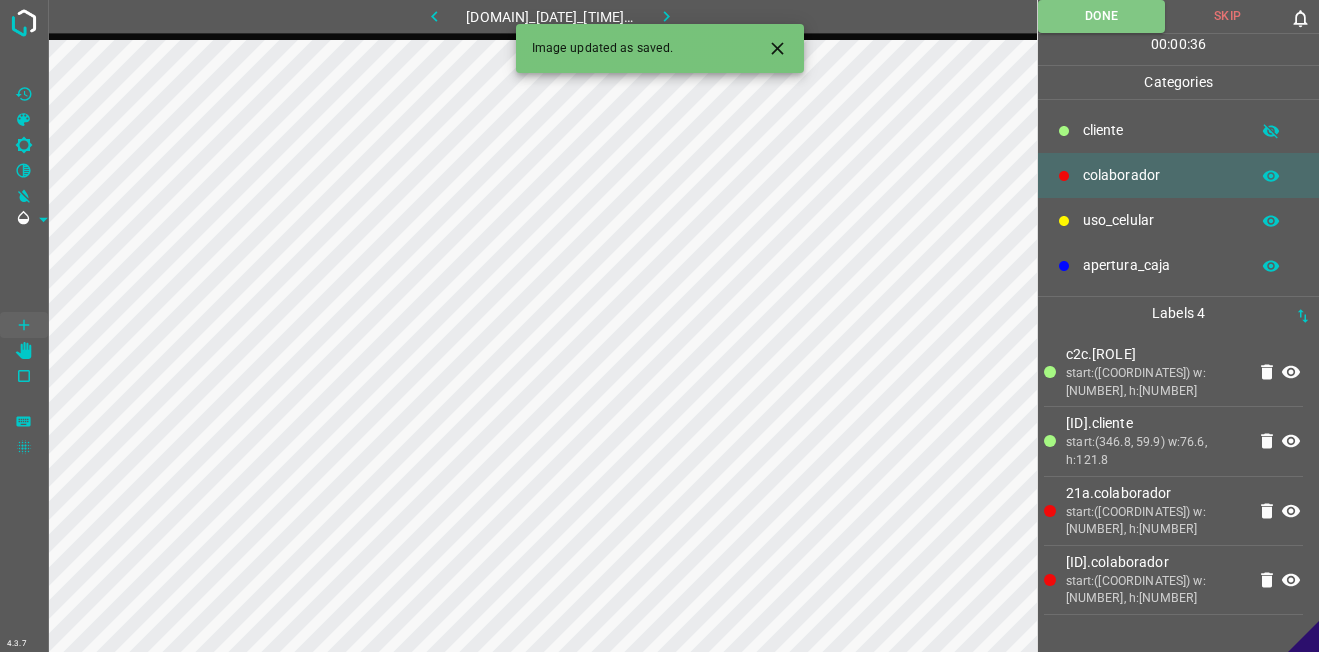 click at bounding box center (666, 16) 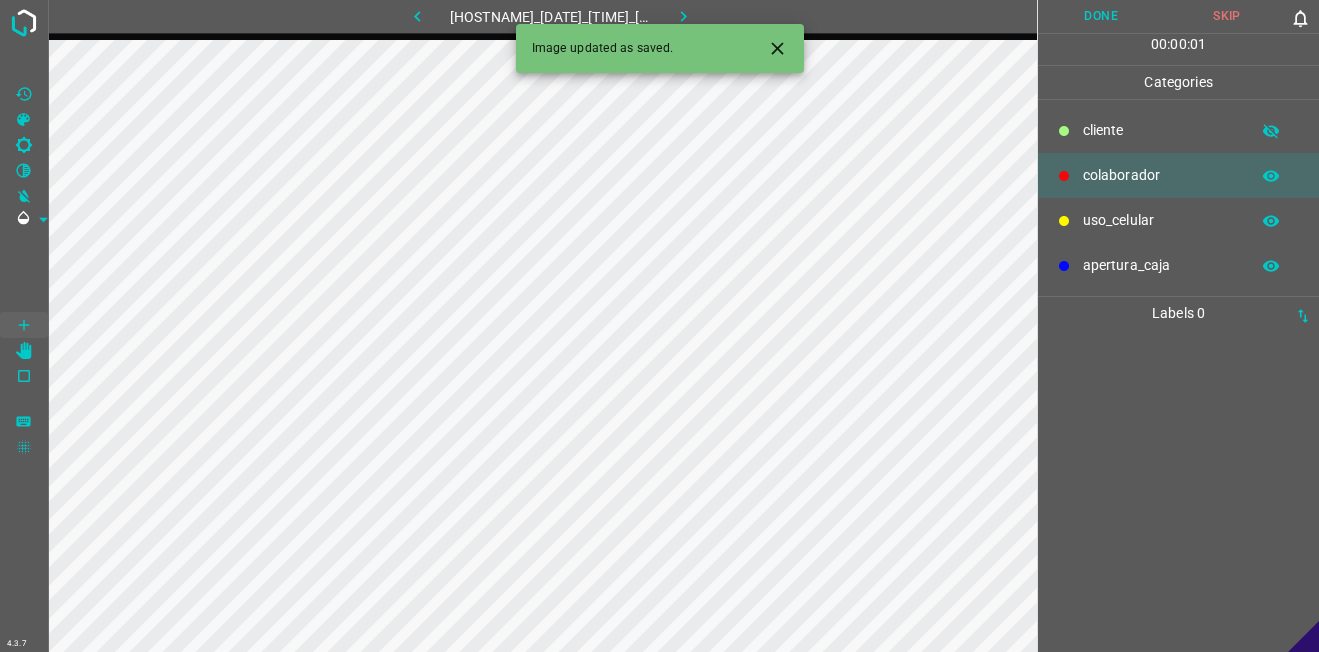 click on "uso_celular" at bounding box center [1178, 220] 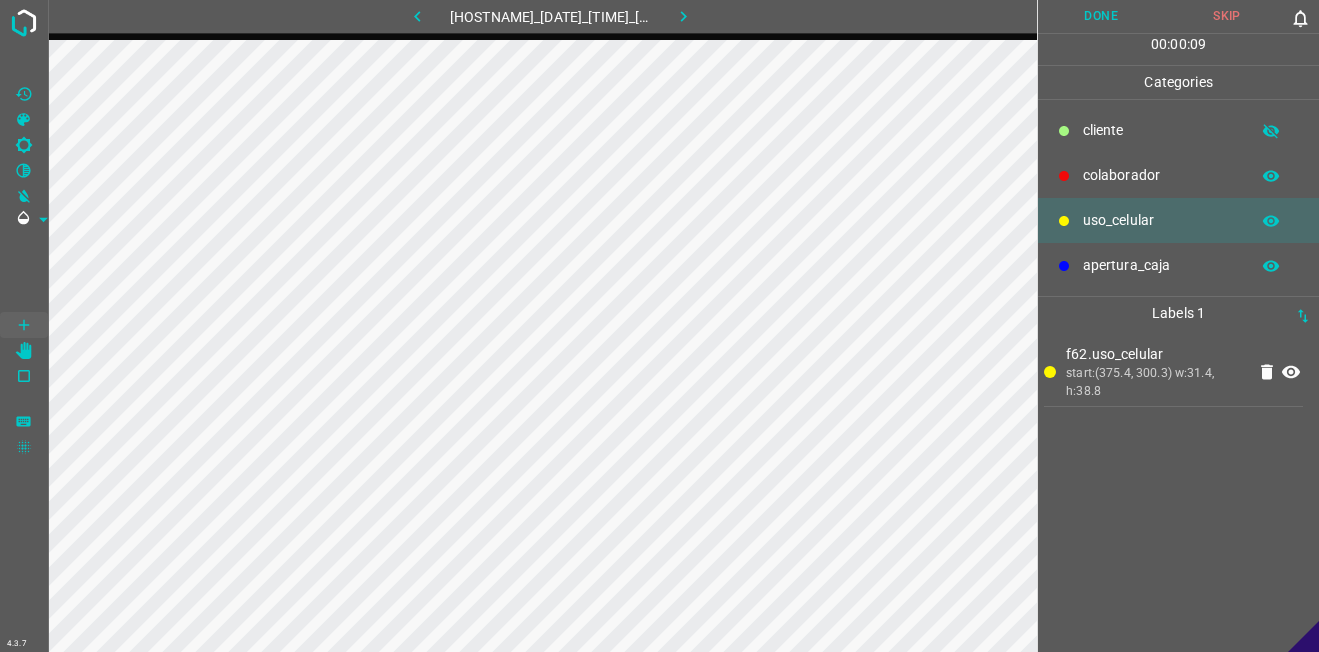 click on "colaborador" at bounding box center (1161, 130) 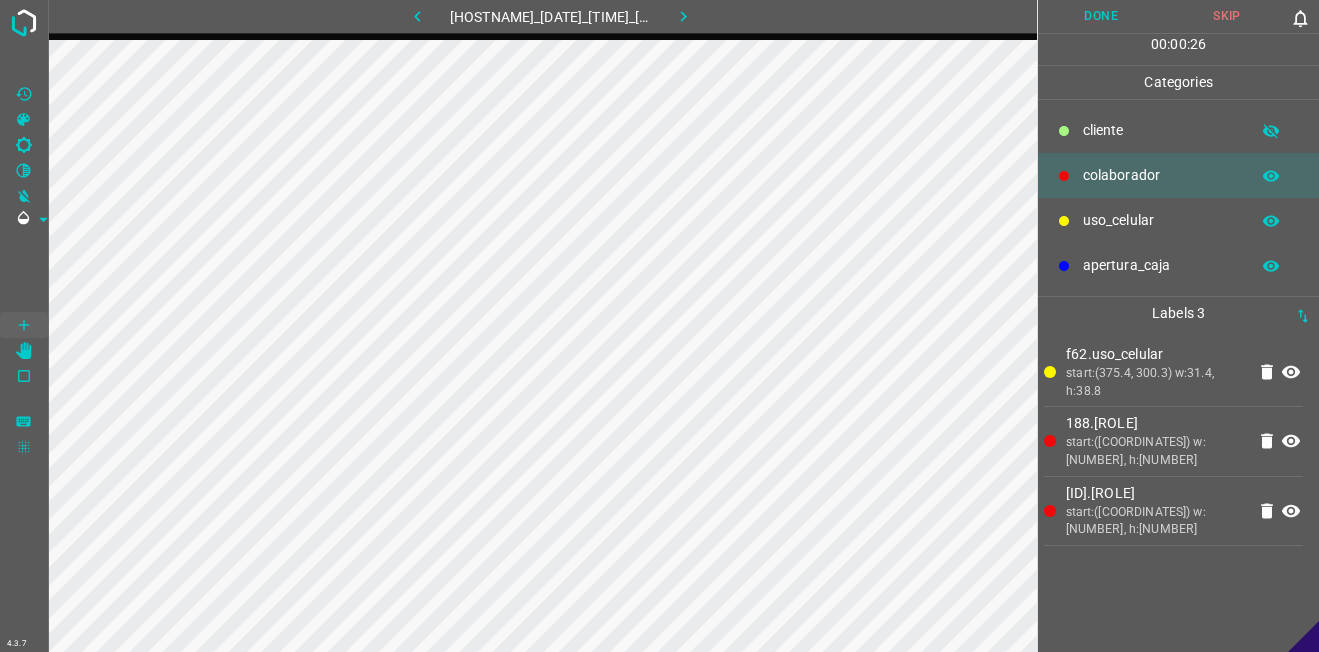 click on "​​cliente" at bounding box center (1161, 130) 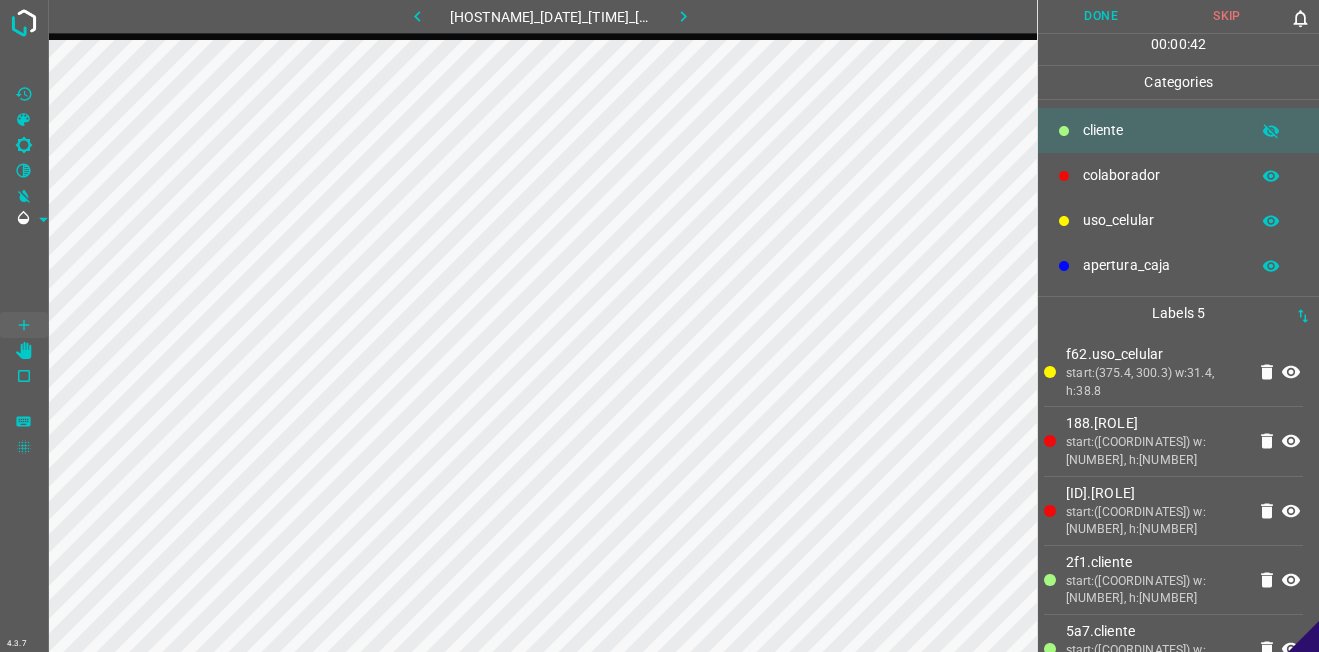 click on "Done" at bounding box center [1101, 16] 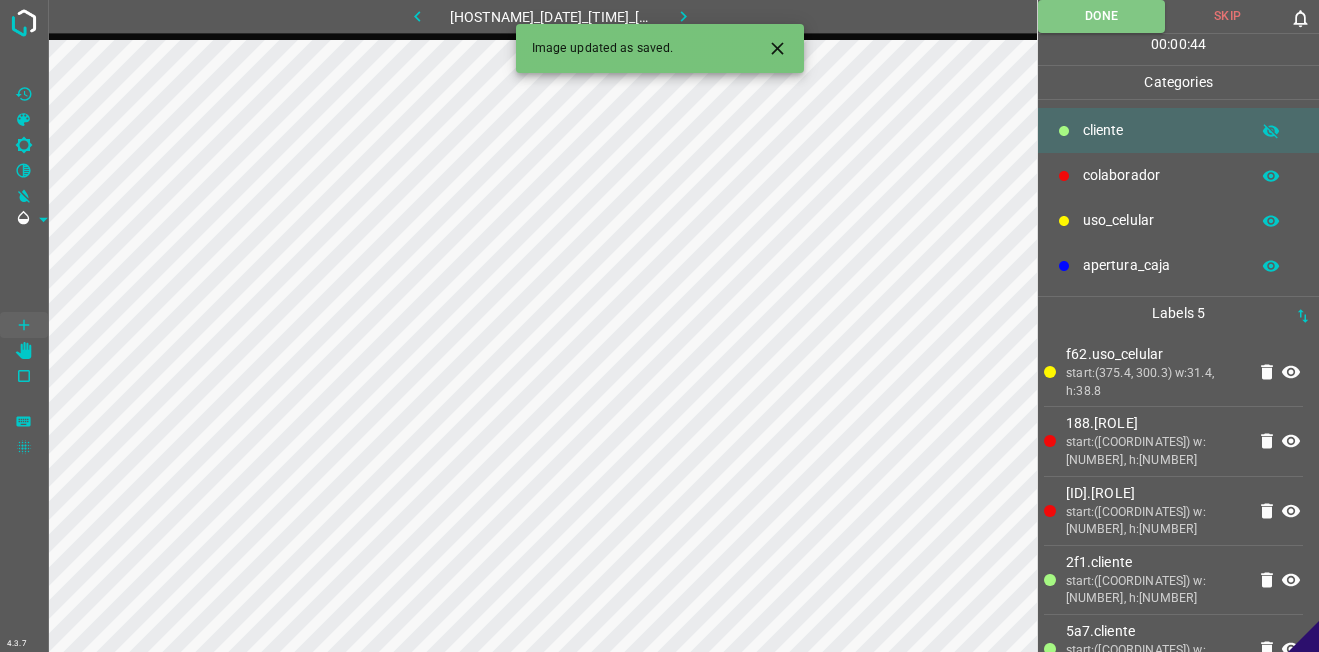 click at bounding box center [683, 16] 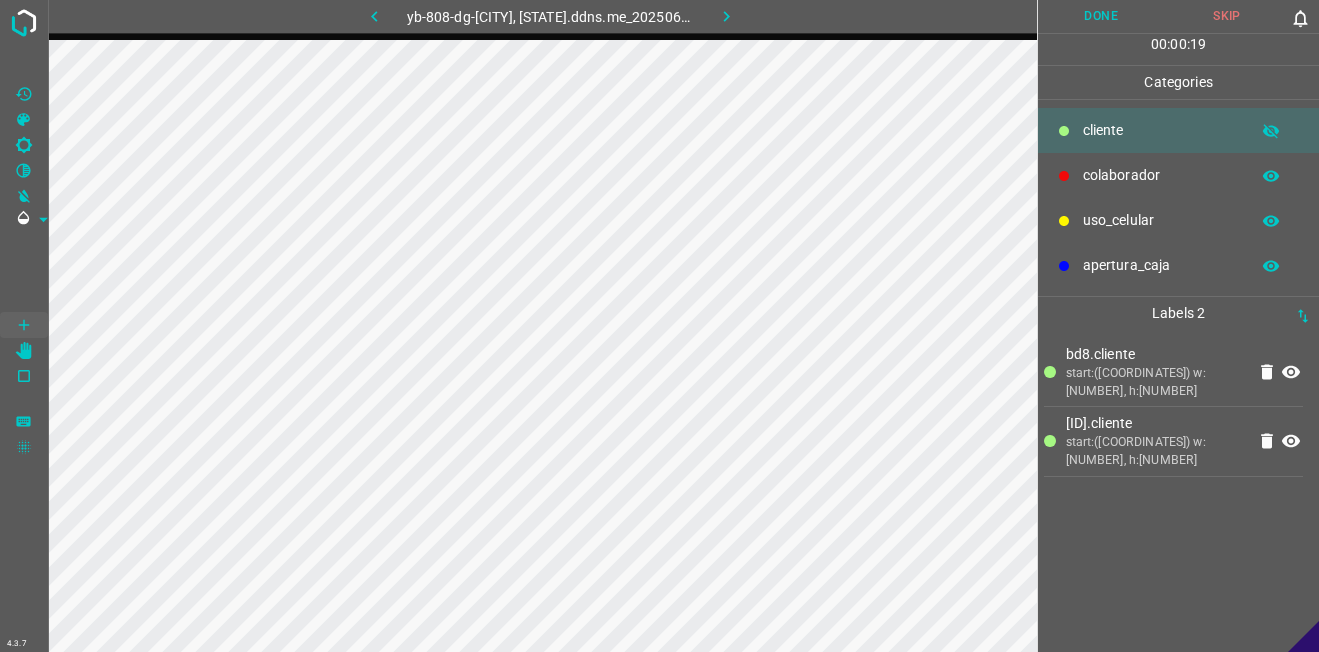 click on "uso_celular" at bounding box center (1178, 220) 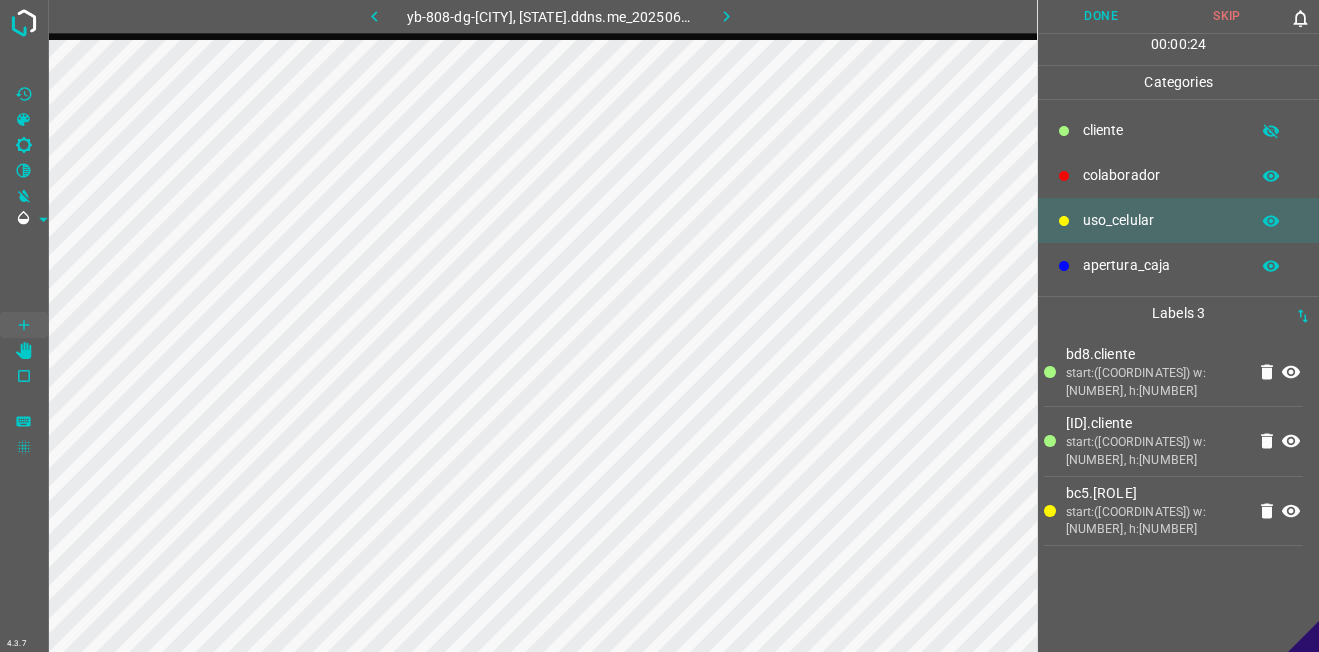 click on "colaborador" at bounding box center (1178, 175) 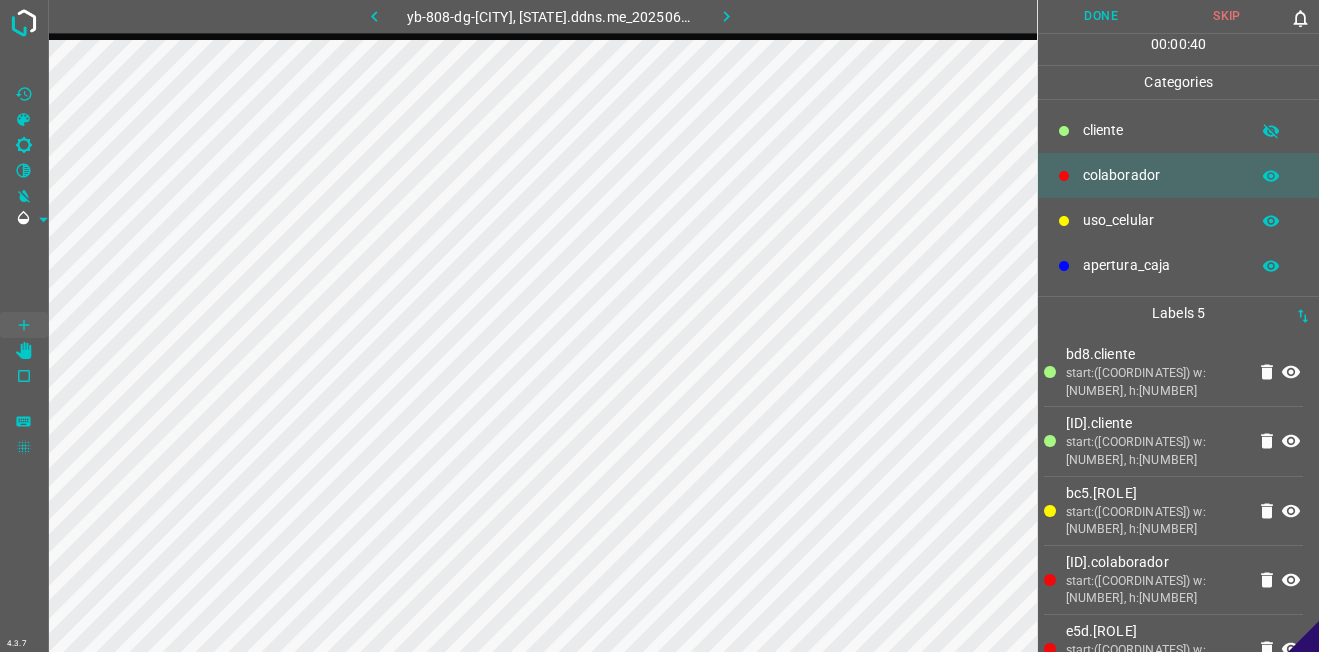 click on "Done" at bounding box center (1101, 16) 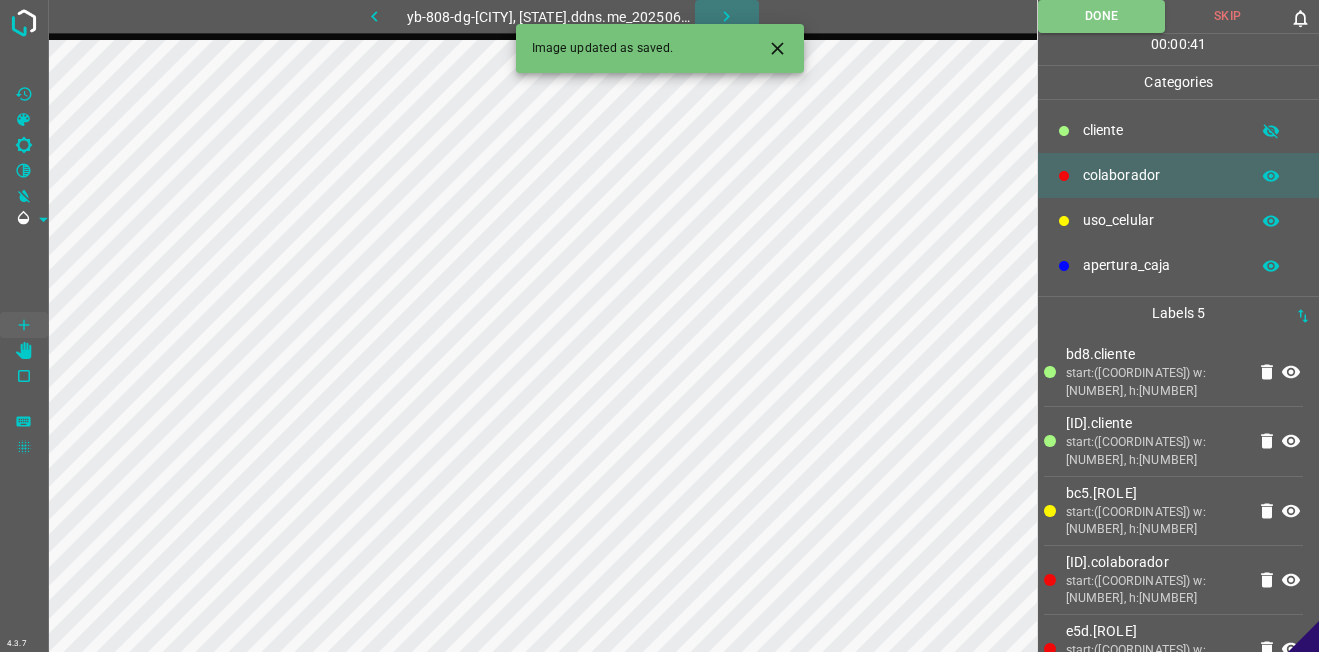 click at bounding box center [727, 16] 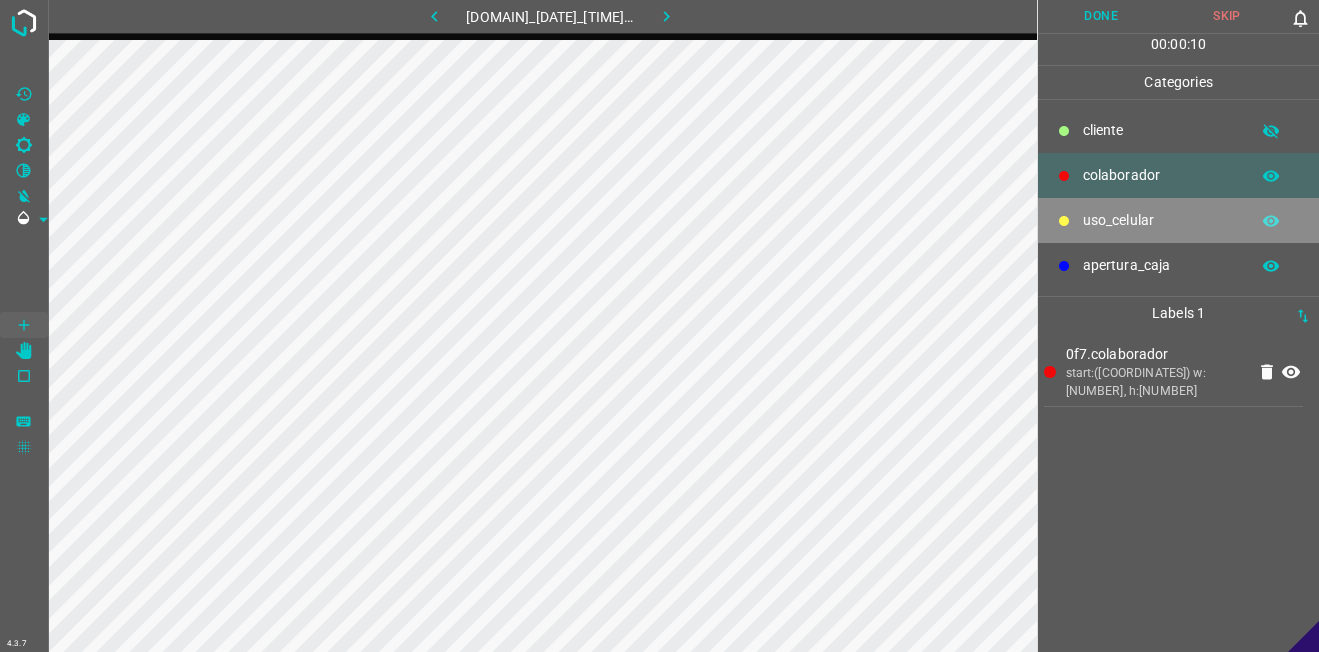 click on "uso_celular" at bounding box center [1178, 220] 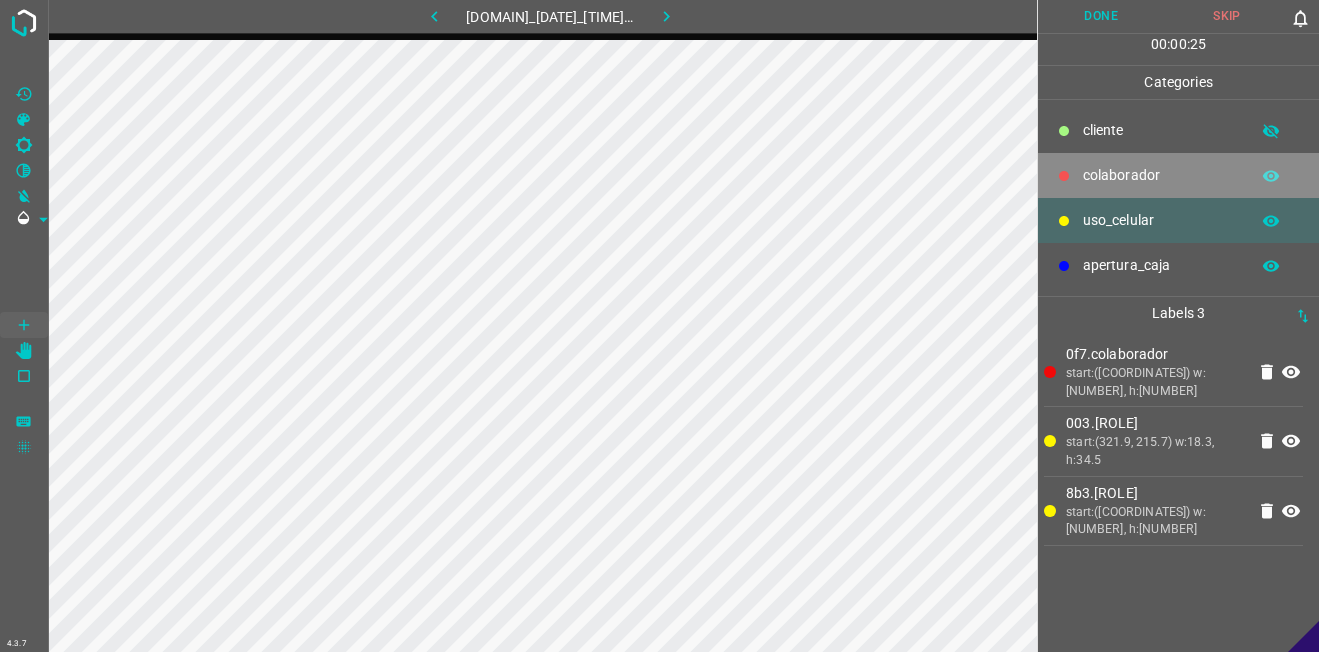 click on "colaborador" at bounding box center [1161, 130] 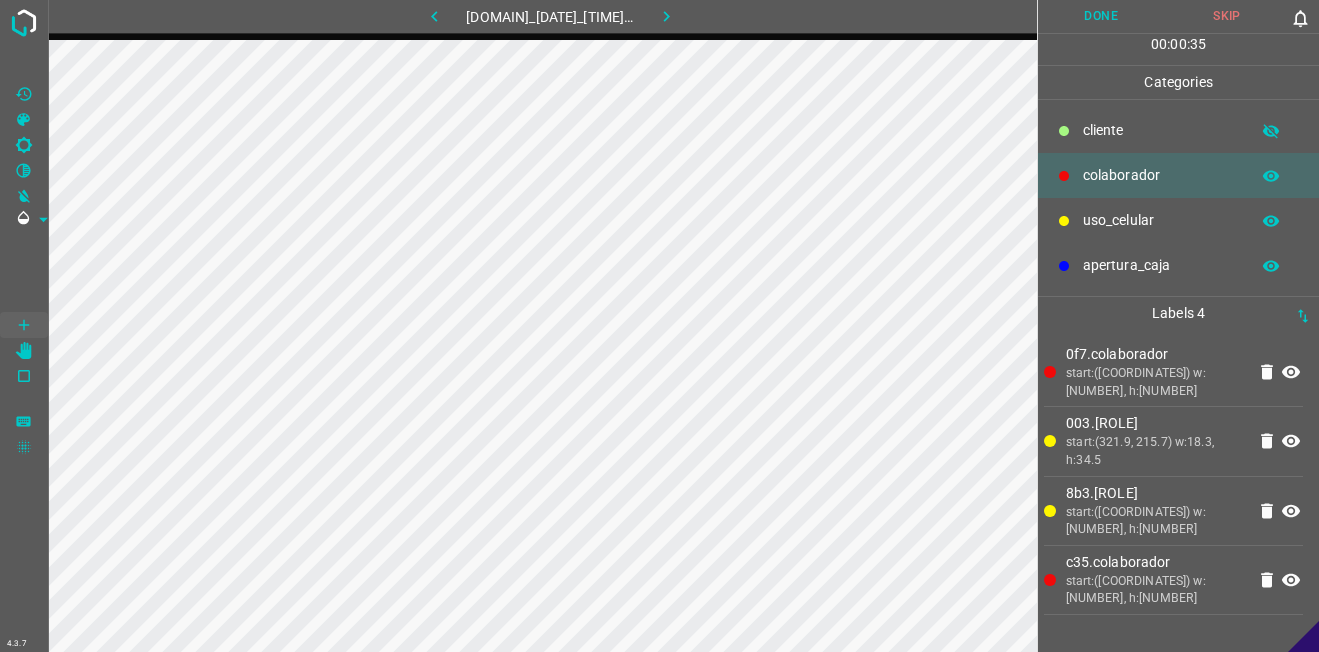 click on "​​cliente" at bounding box center (1161, 130) 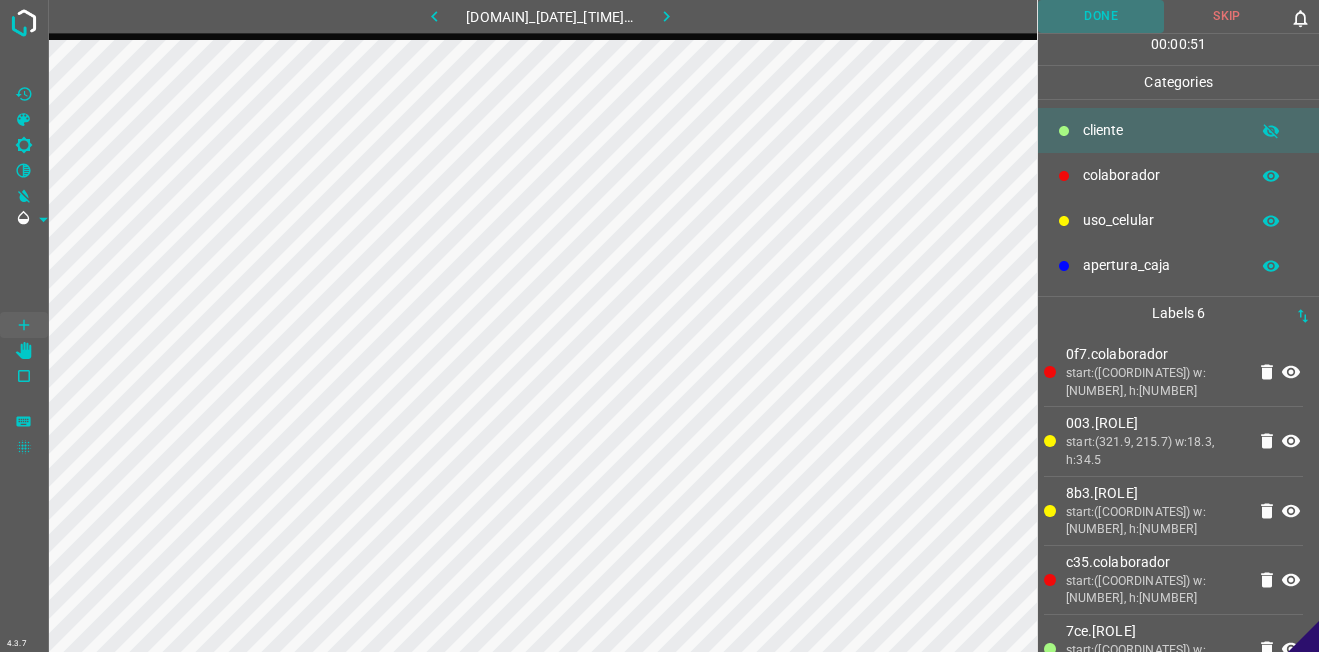 click on "Done" at bounding box center (1101, 16) 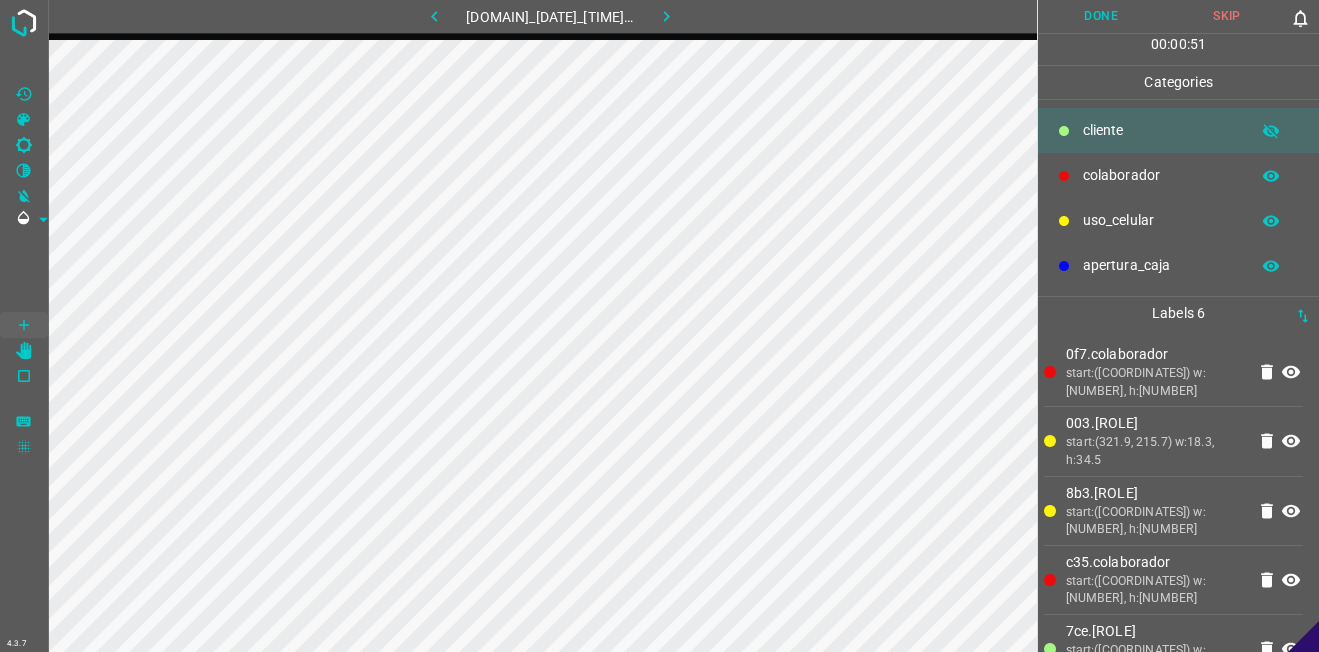 click at bounding box center (666, 16) 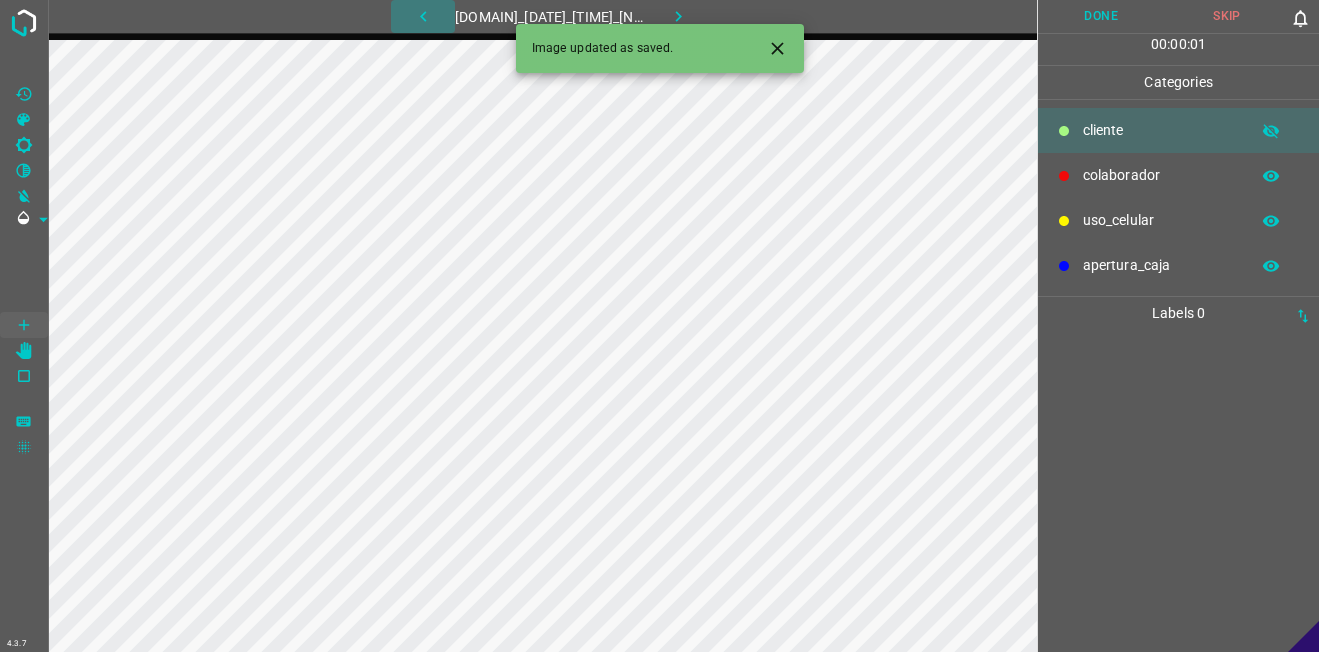 click at bounding box center [423, 16] 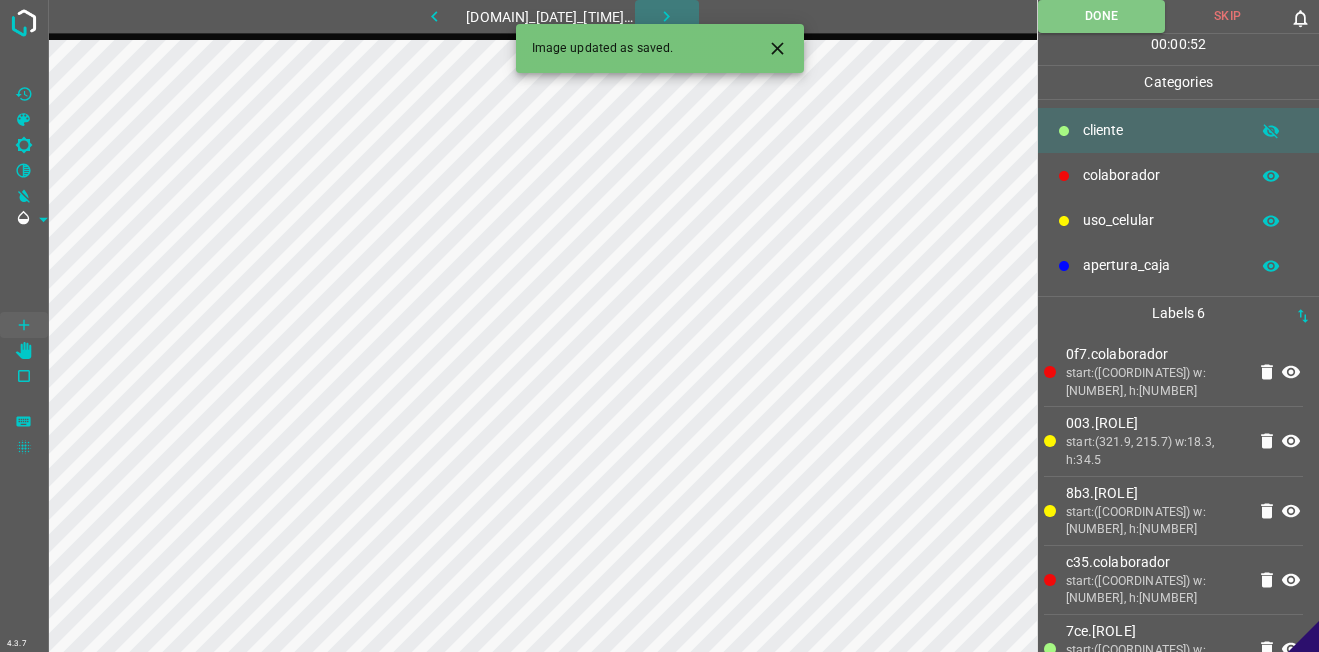 click at bounding box center (667, 16) 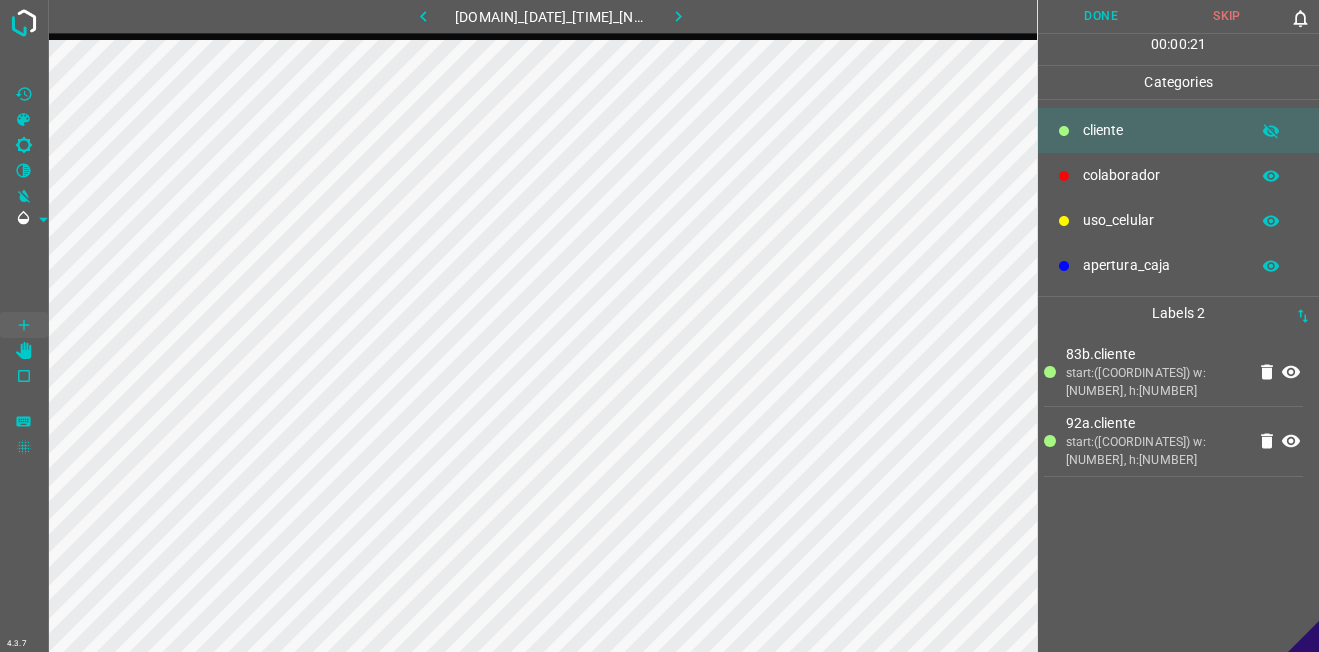 click on "uso_celular" at bounding box center [1161, 130] 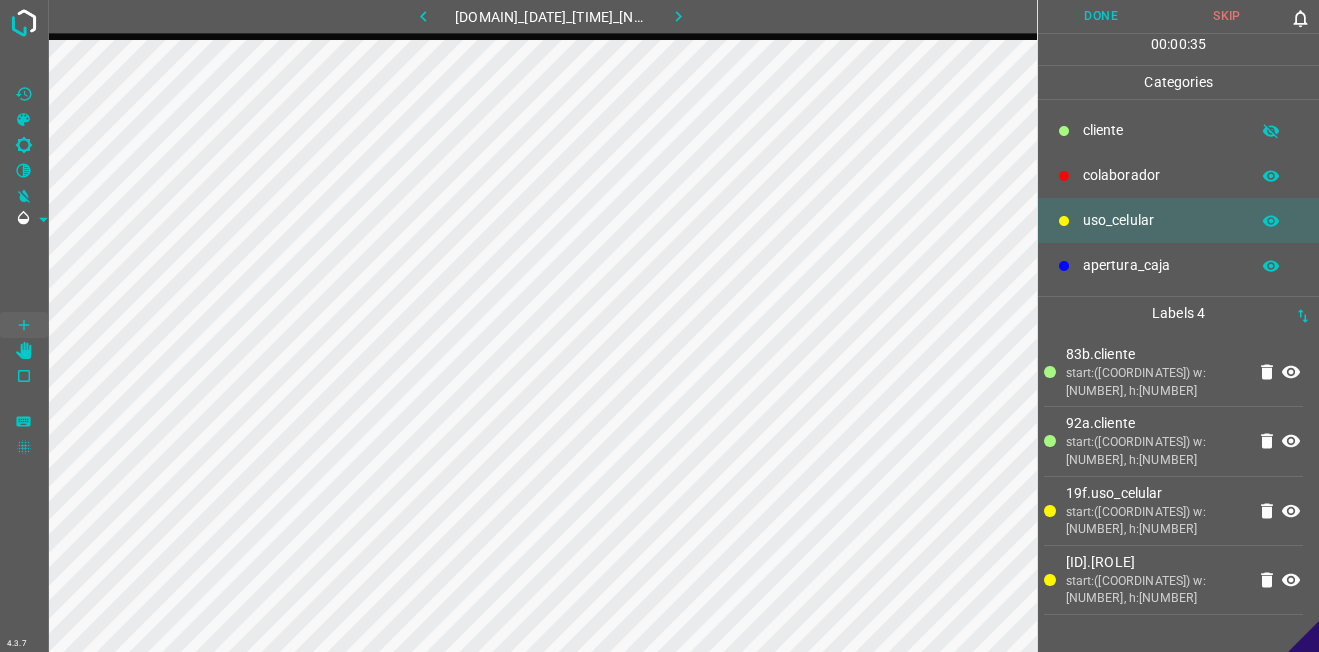 click at bounding box center (1064, 131) 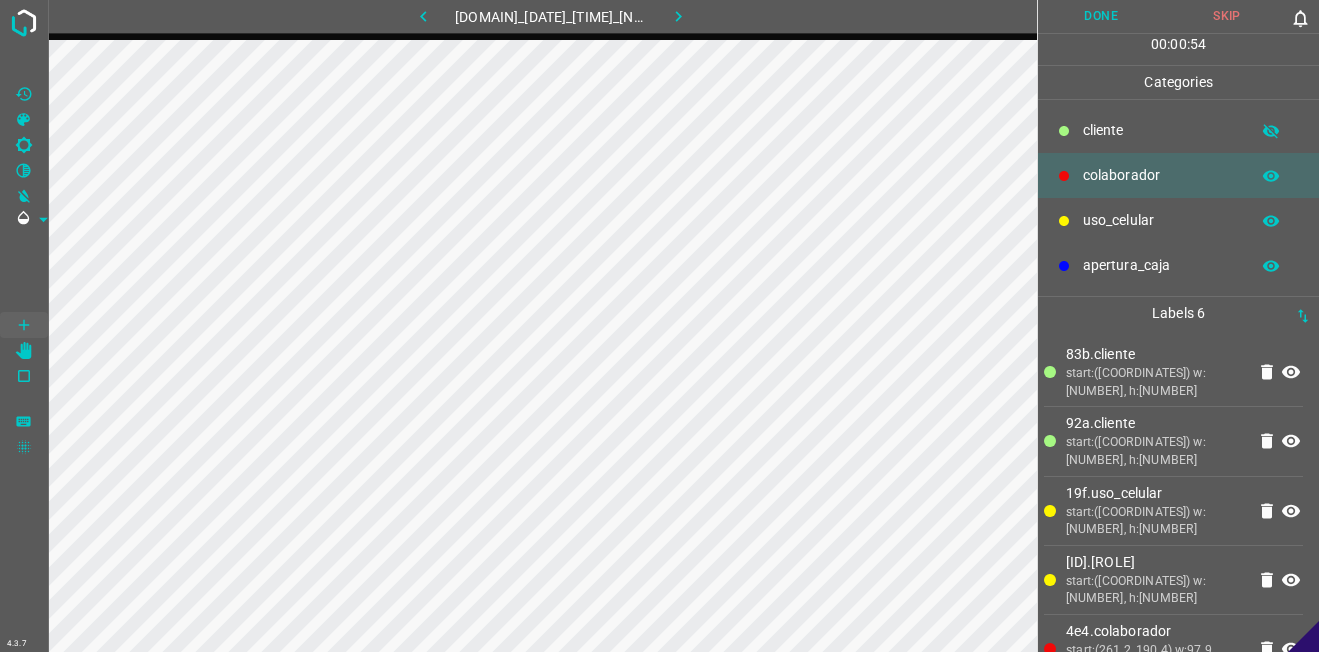 click on "Done" at bounding box center [1101, 16] 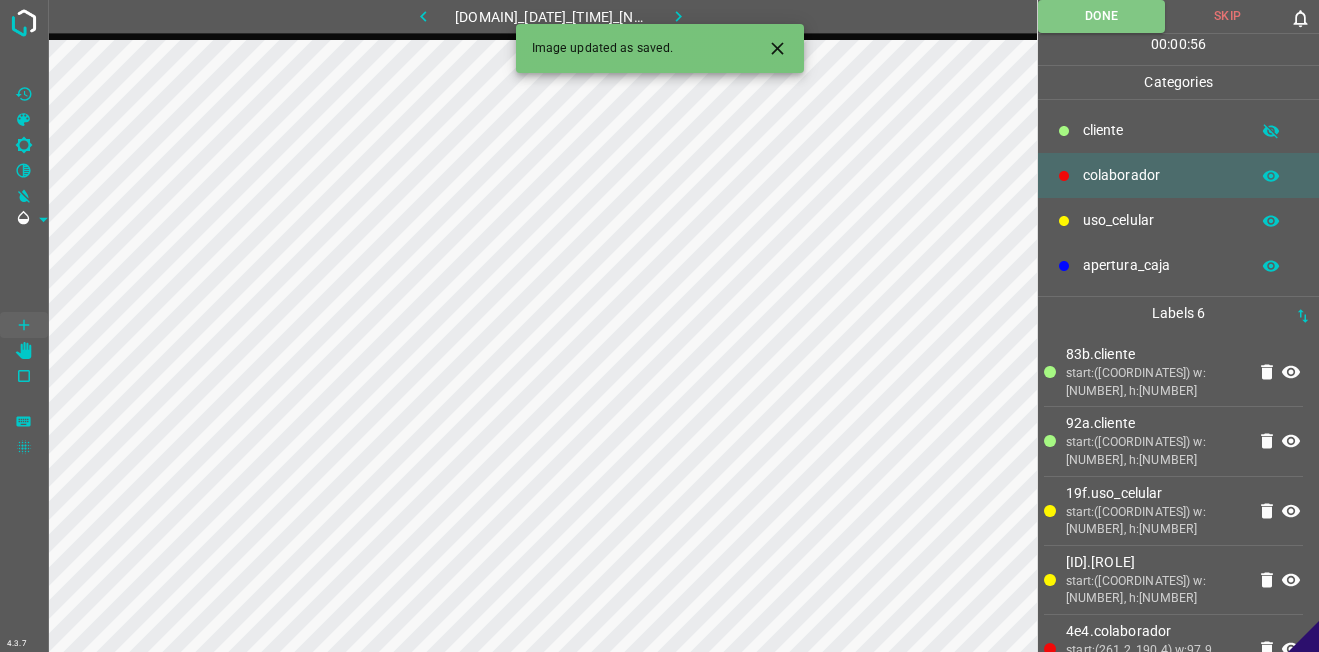 click at bounding box center (678, 16) 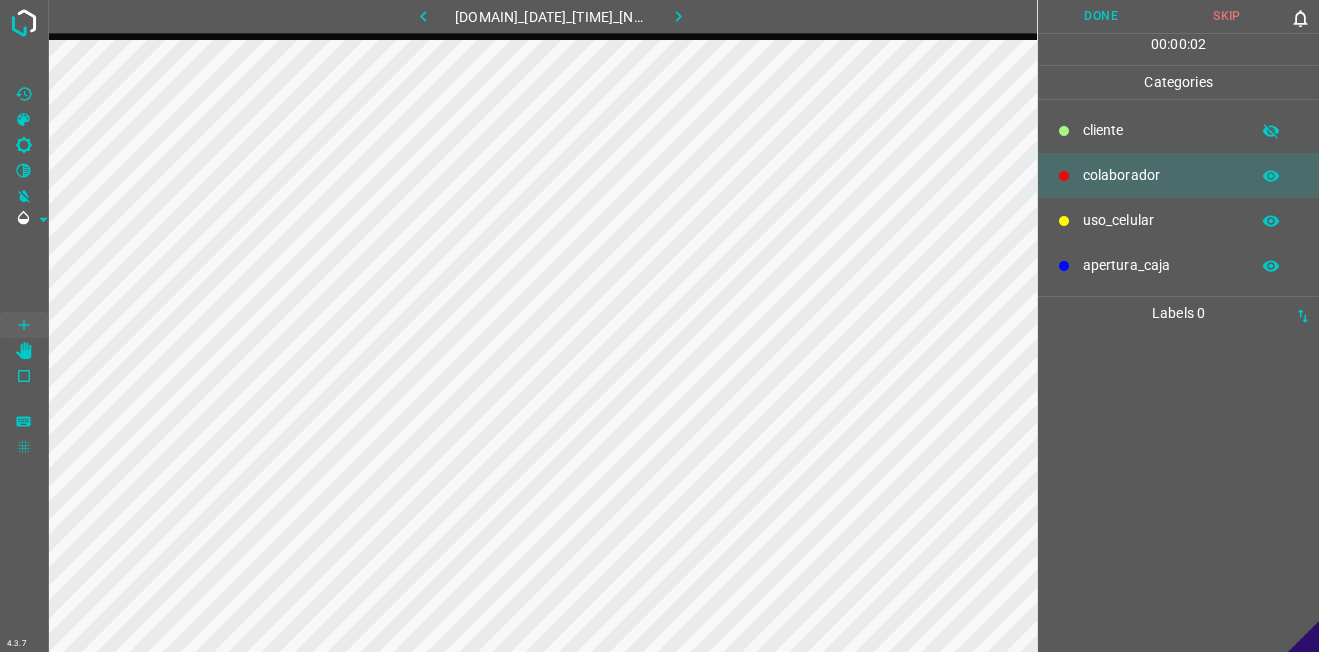 click on "uso_celular" at bounding box center (1161, 130) 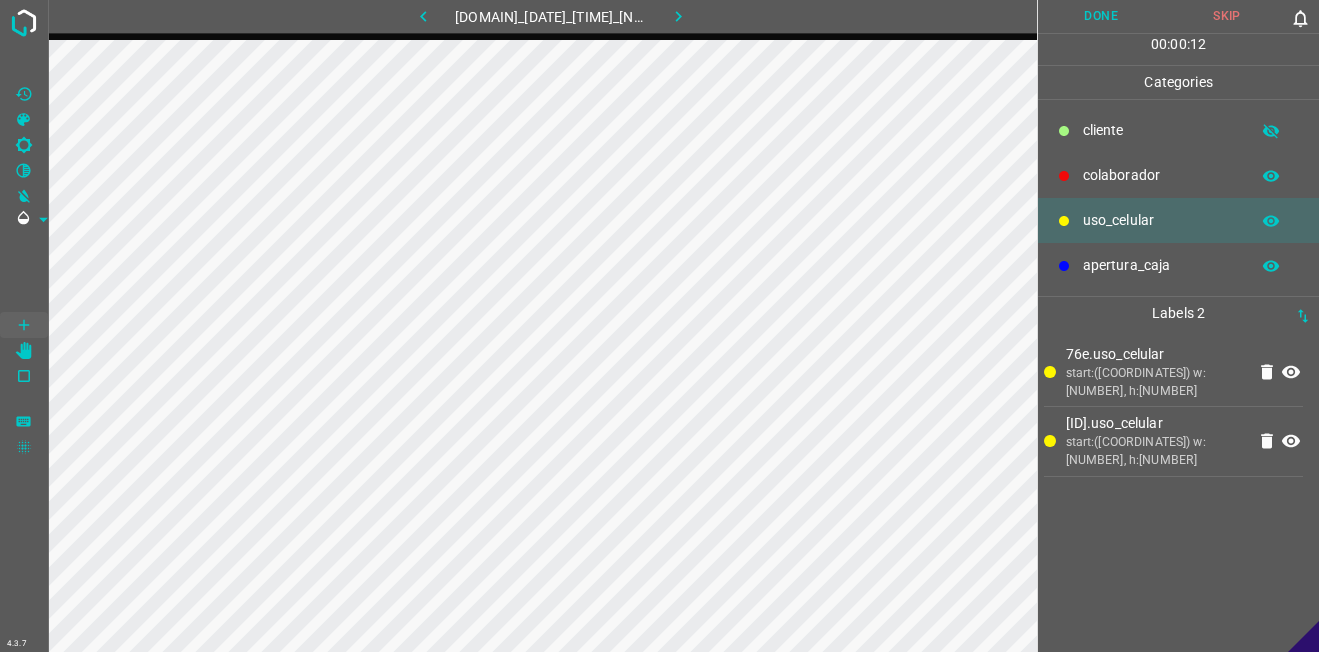click on "colaborador" at bounding box center (1178, 175) 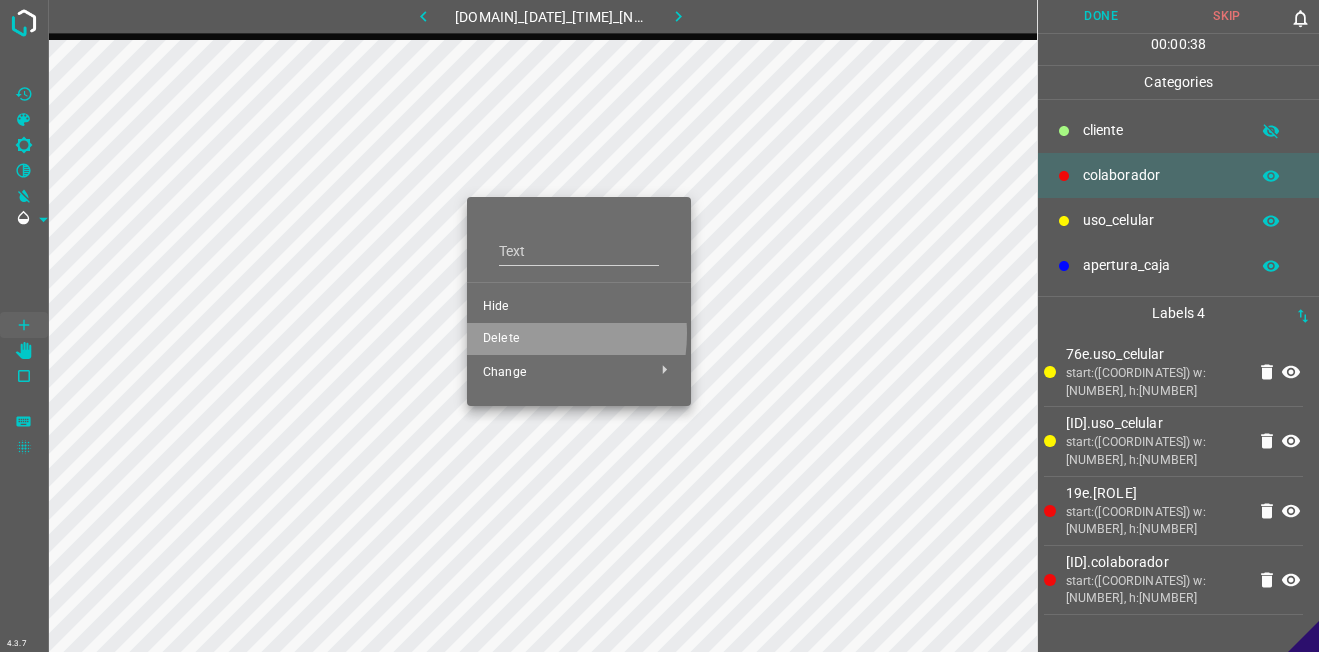 click on "Delete" at bounding box center [579, 307] 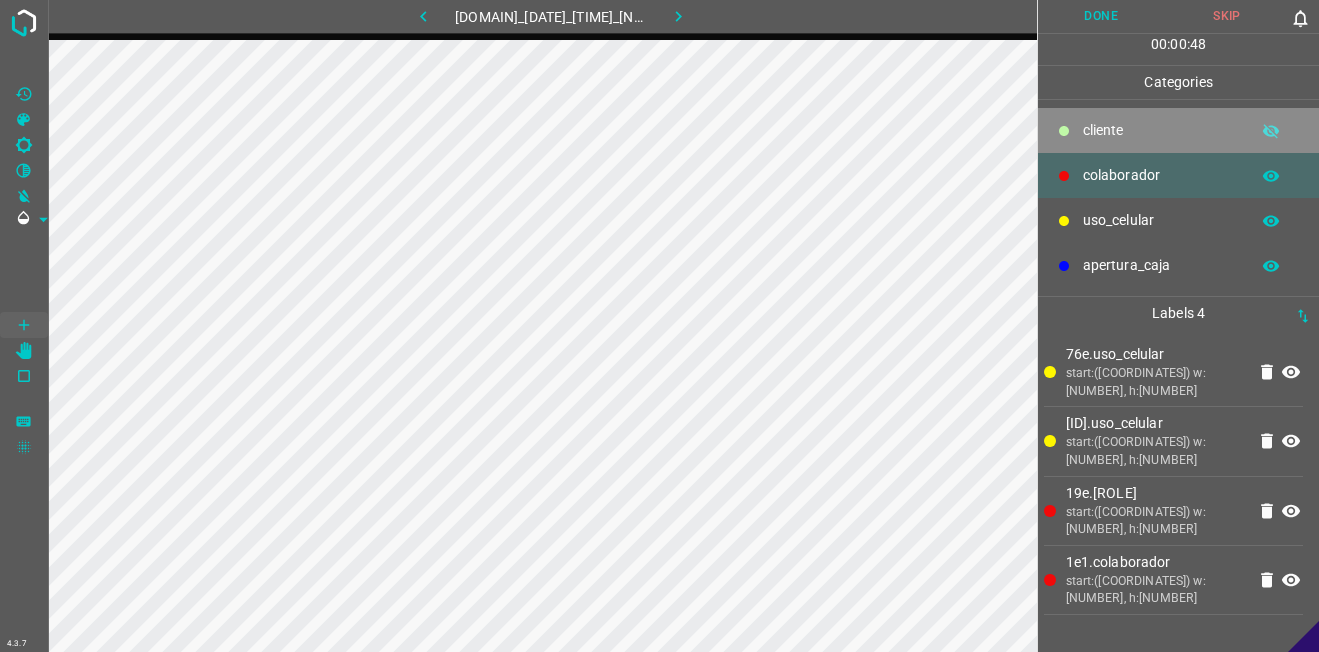 click on "​​cliente" at bounding box center (1161, 130) 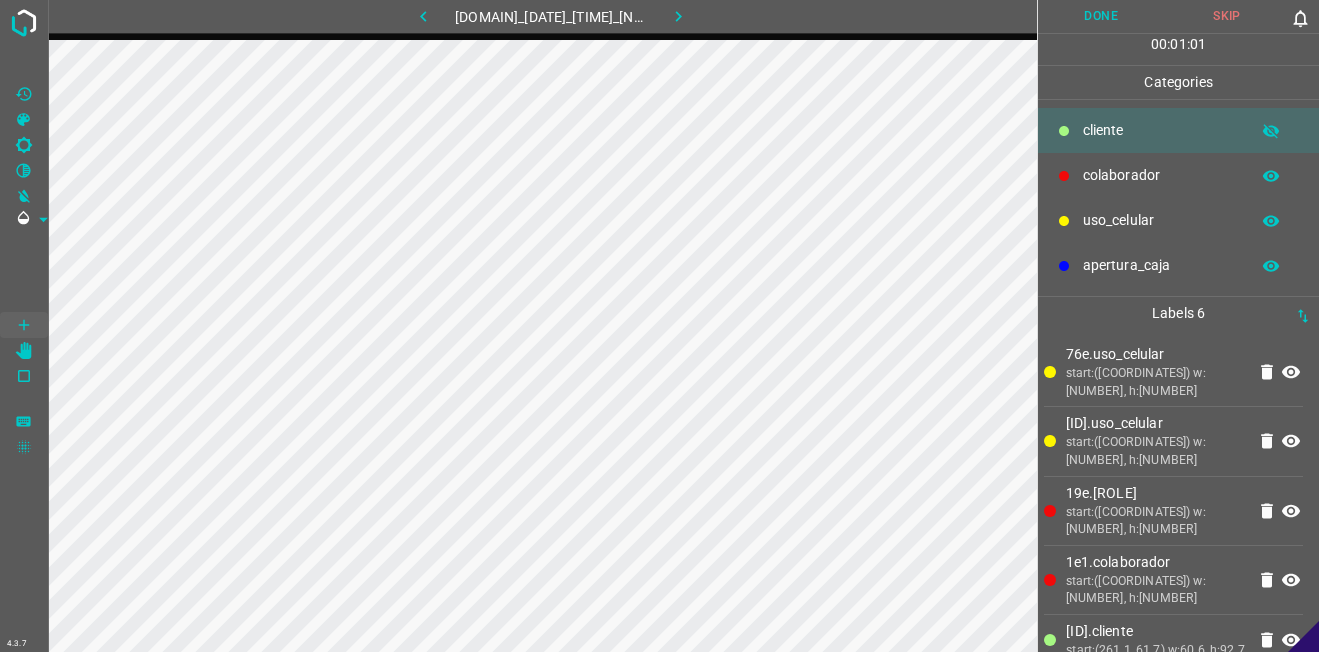 click on "Done" at bounding box center (1101, 16) 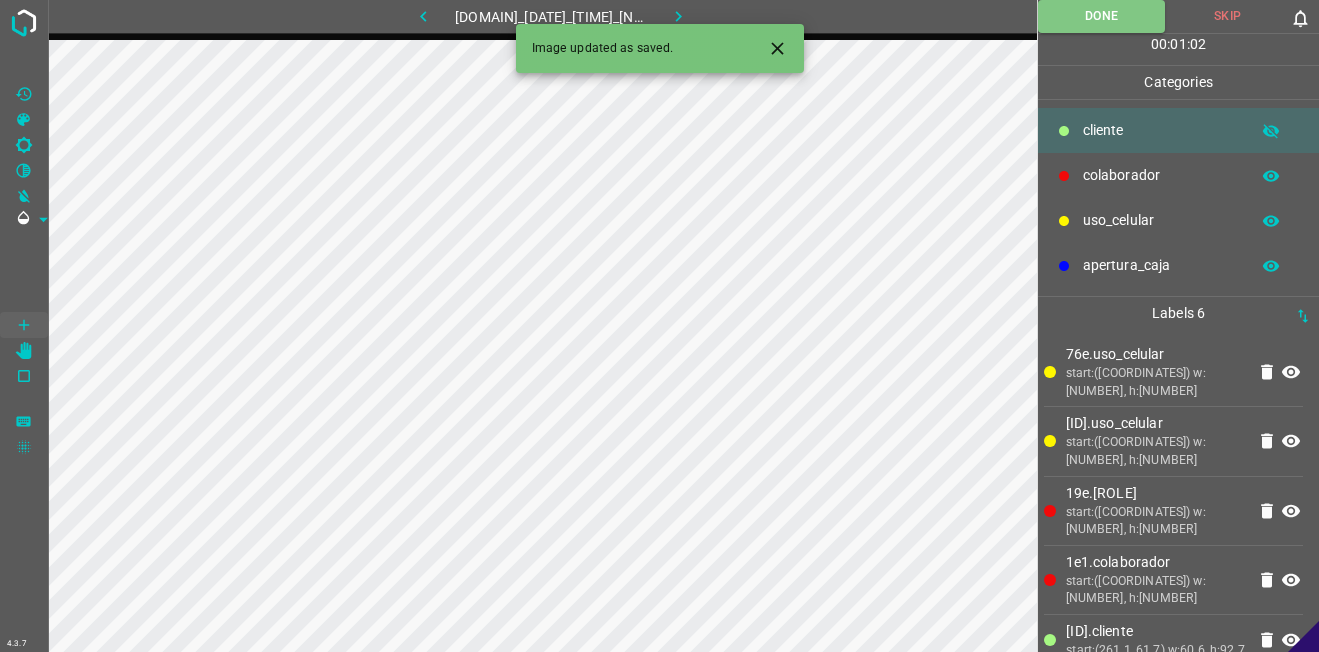 click at bounding box center (678, 16) 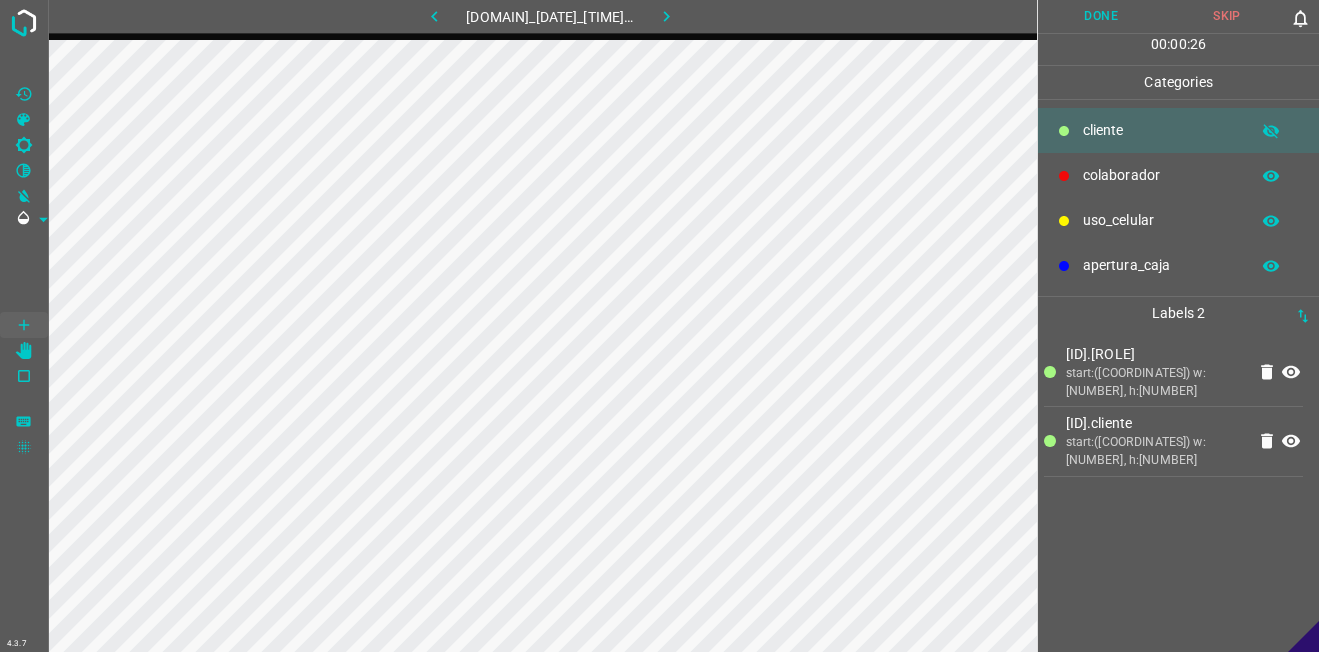 click on "uso_celular" at bounding box center (1178, 220) 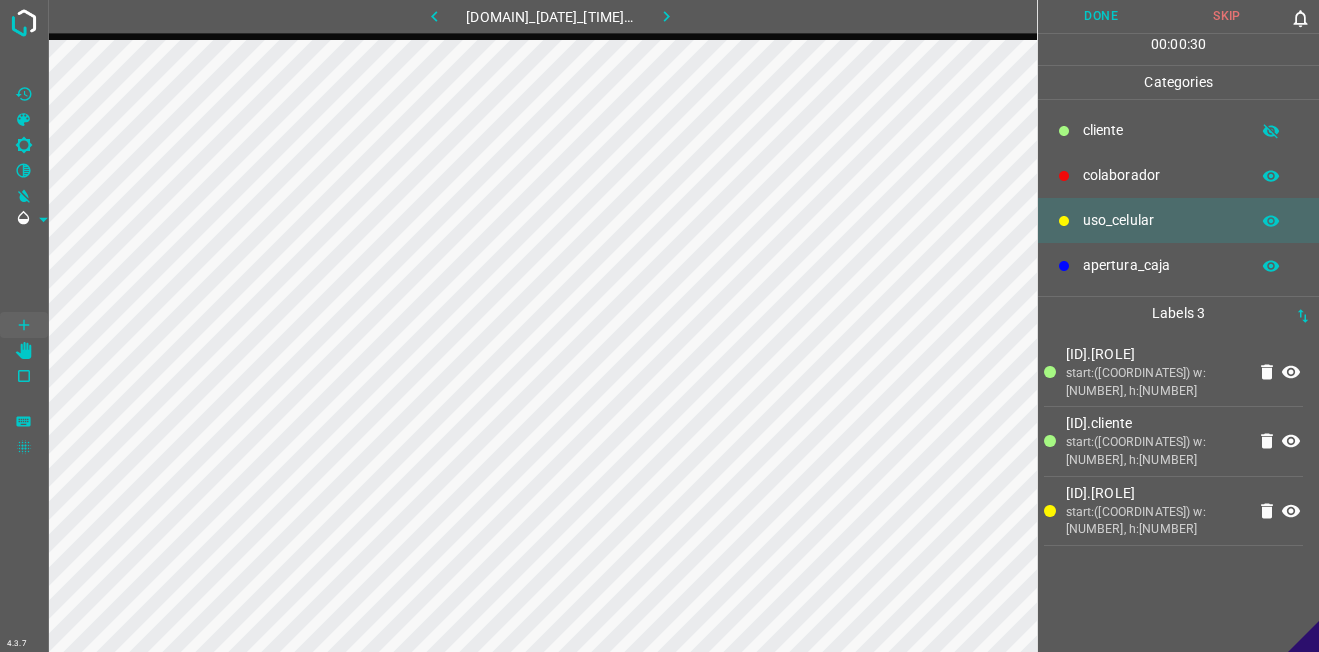 click on "colaborador" at bounding box center (1161, 130) 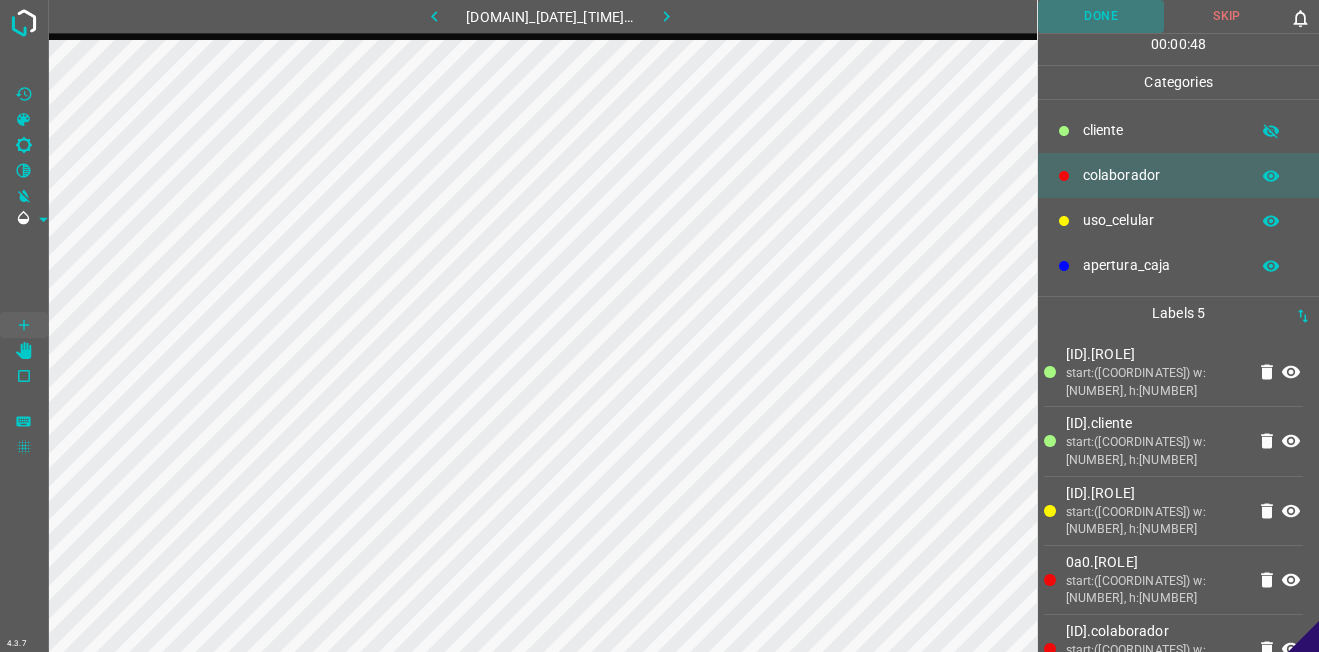 click on "Done" at bounding box center [1101, 16] 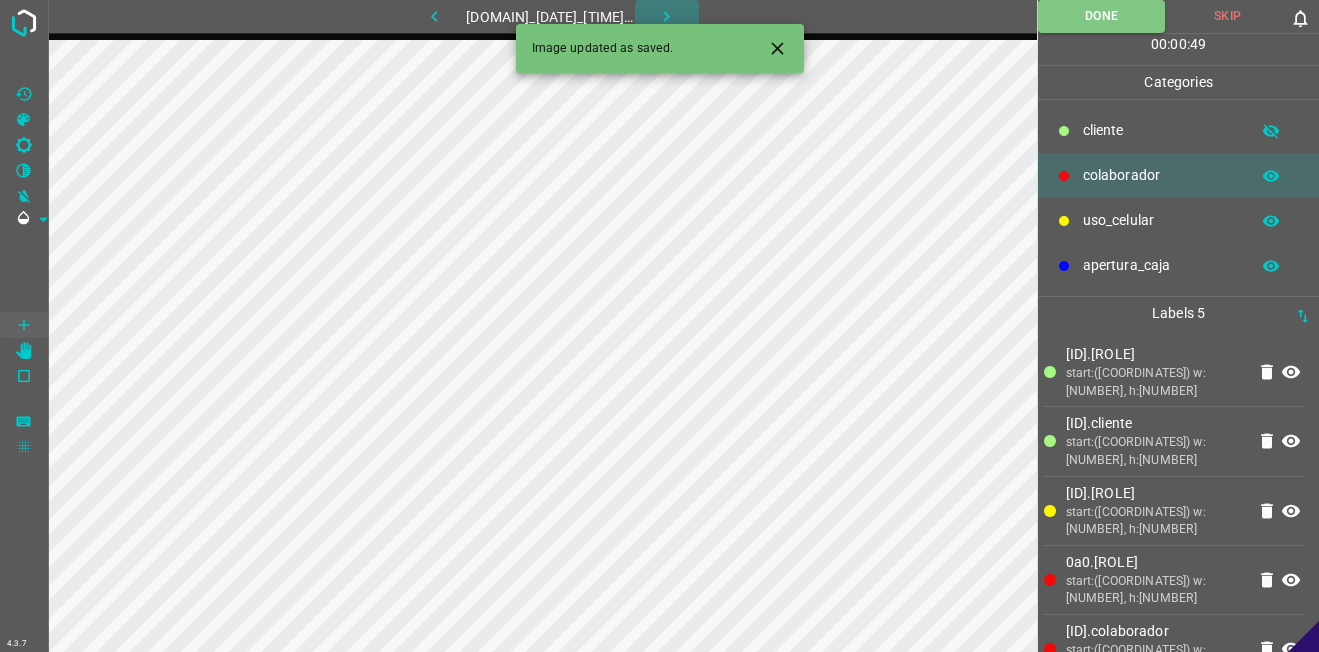 click at bounding box center (666, 16) 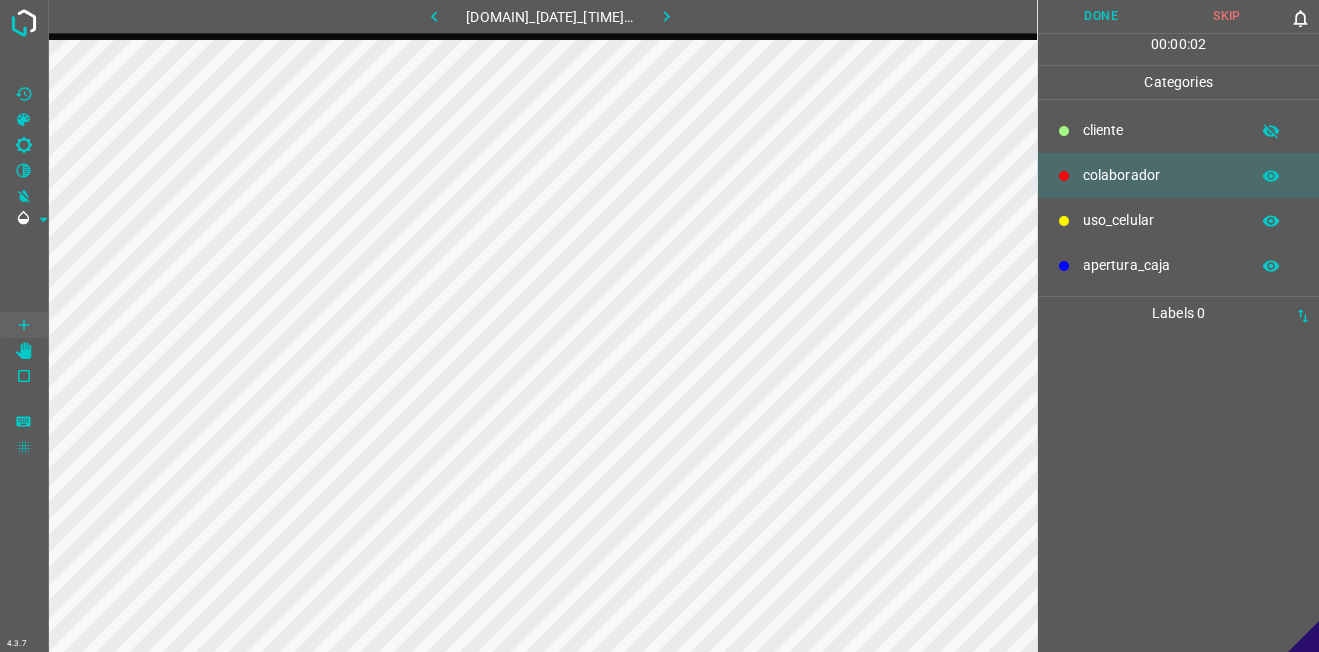 click on "uso_celular" at bounding box center (1178, 220) 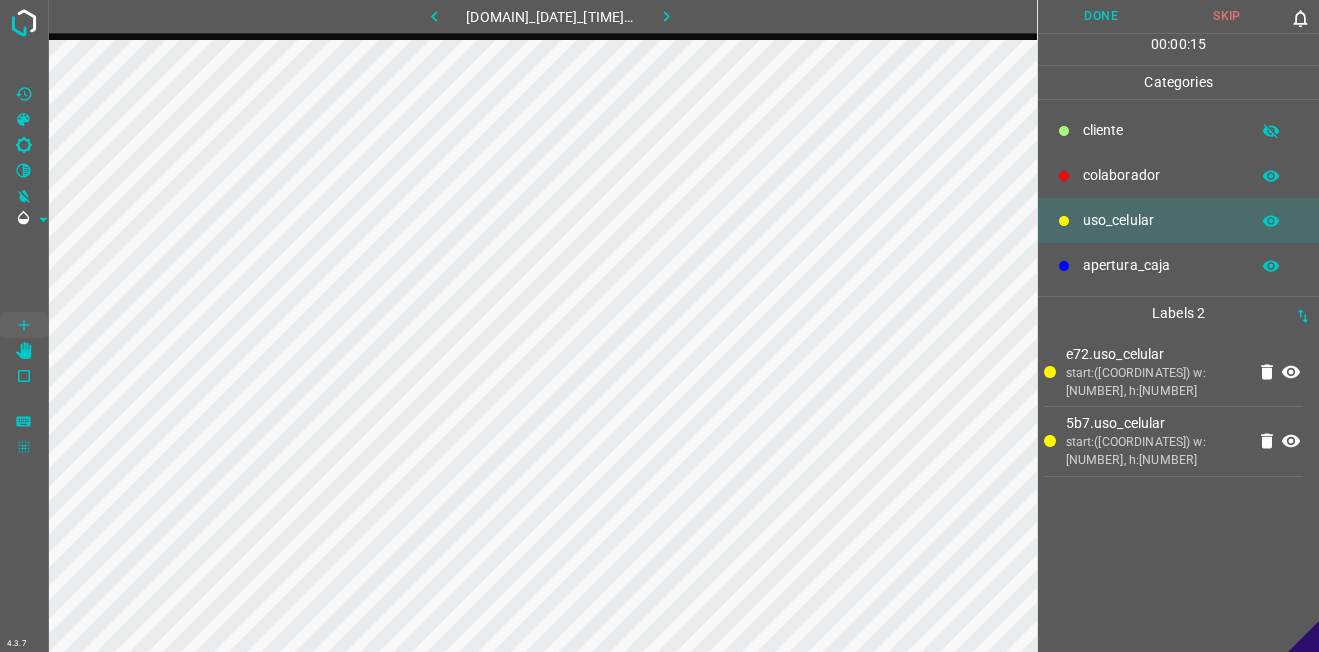 click on "colaborador" at bounding box center [1161, 130] 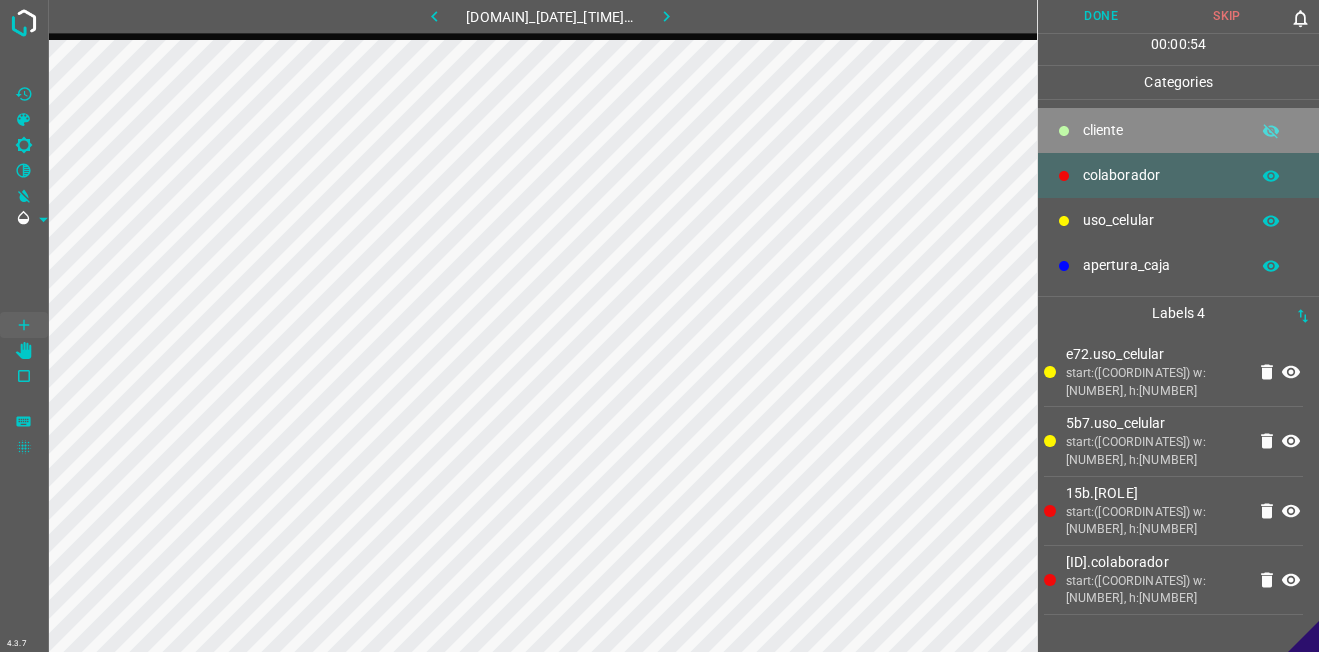 click on "​​cliente" at bounding box center [1161, 130] 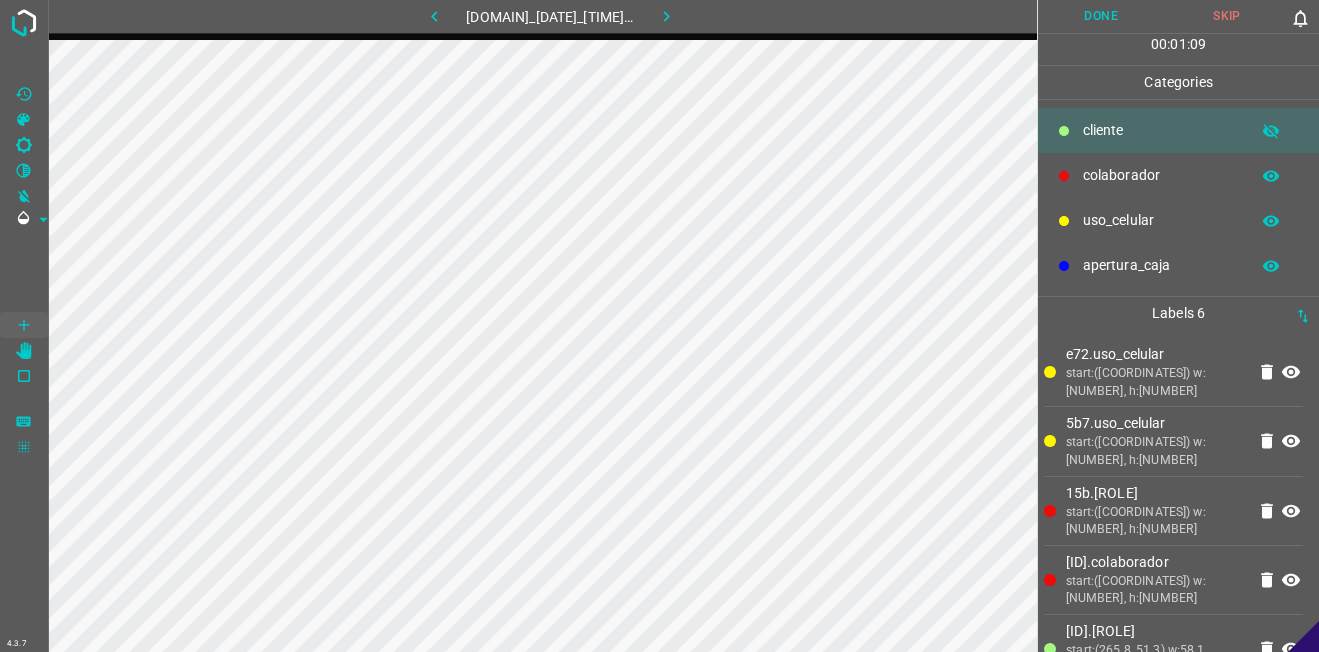 click on "Done" at bounding box center [1101, 16] 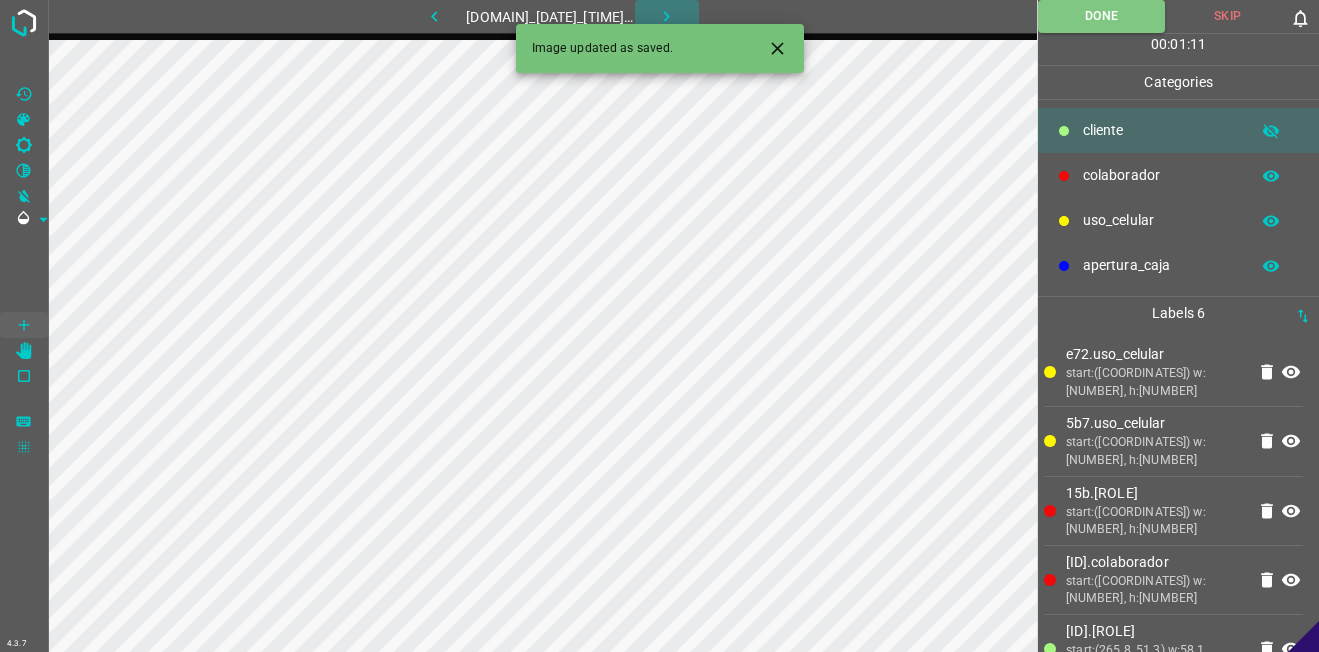click at bounding box center (666, 16) 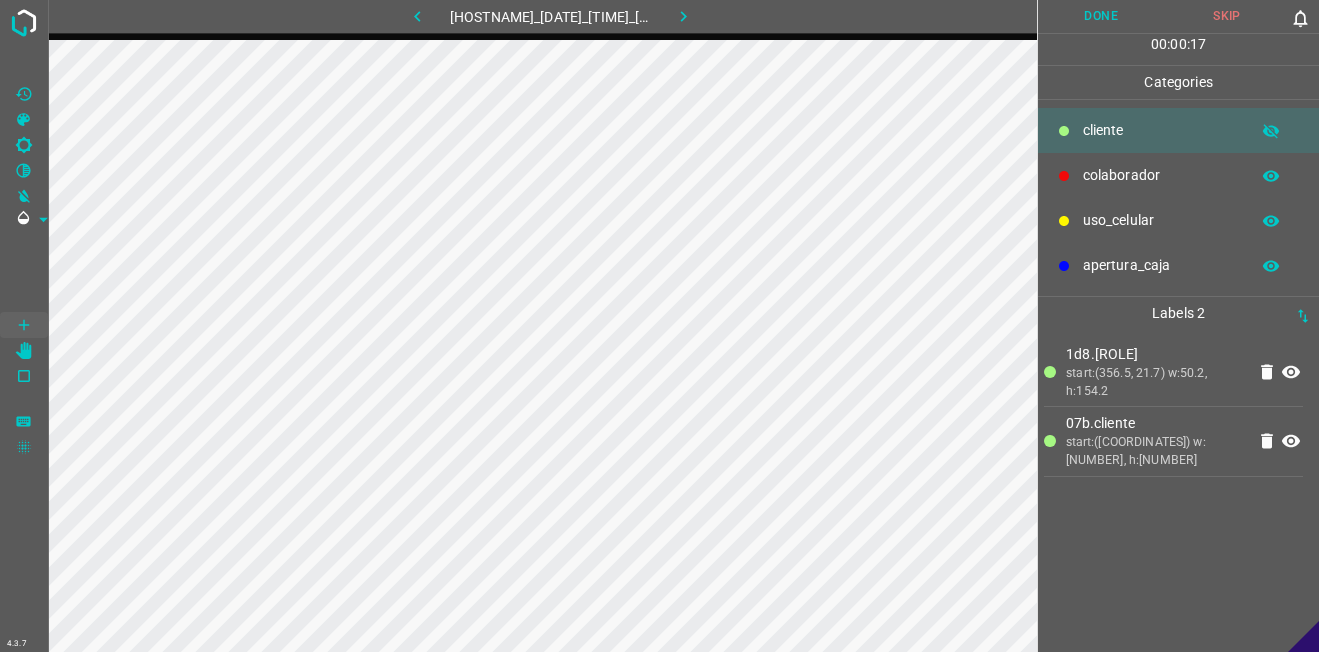 click on "uso_celular" at bounding box center (1178, 220) 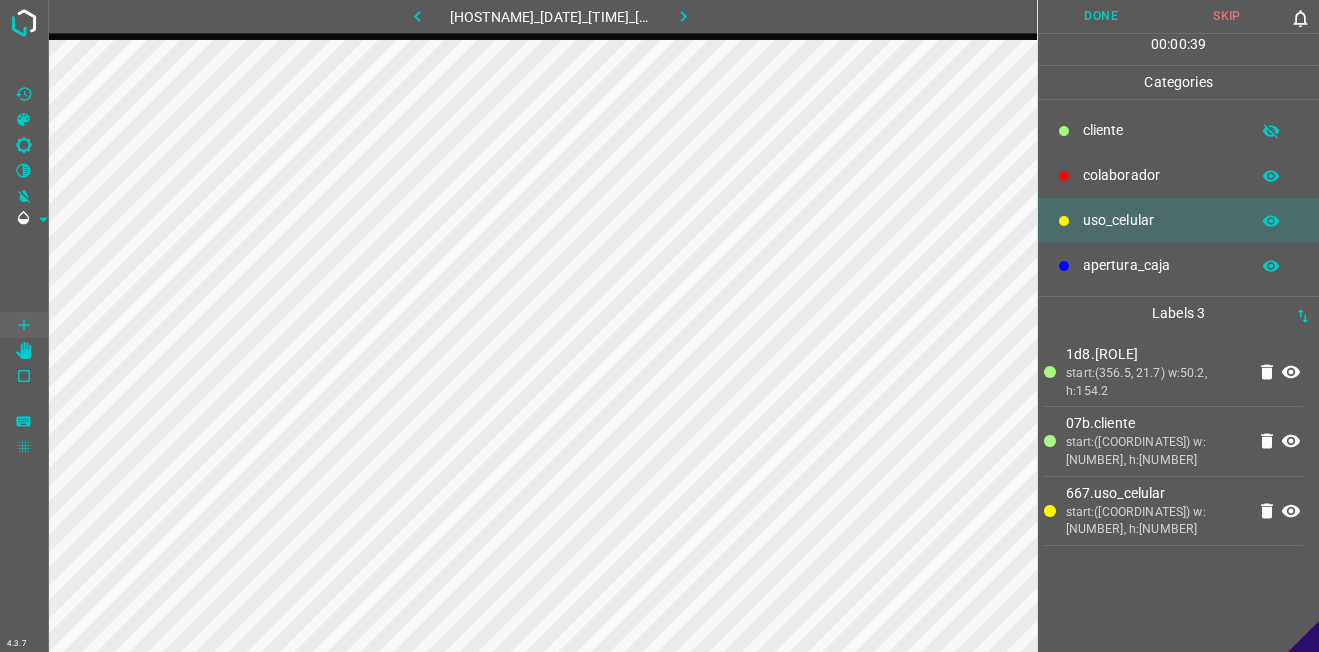 click at bounding box center [1064, 176] 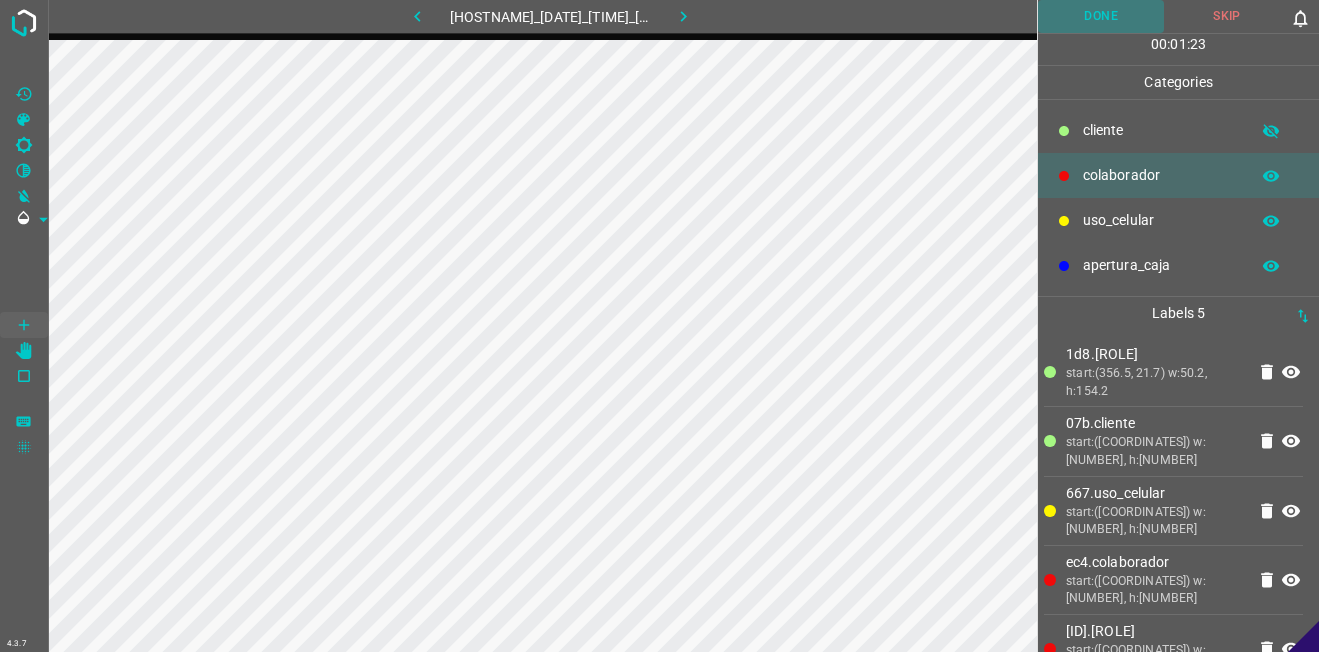 click on "Done" at bounding box center (1101, 16) 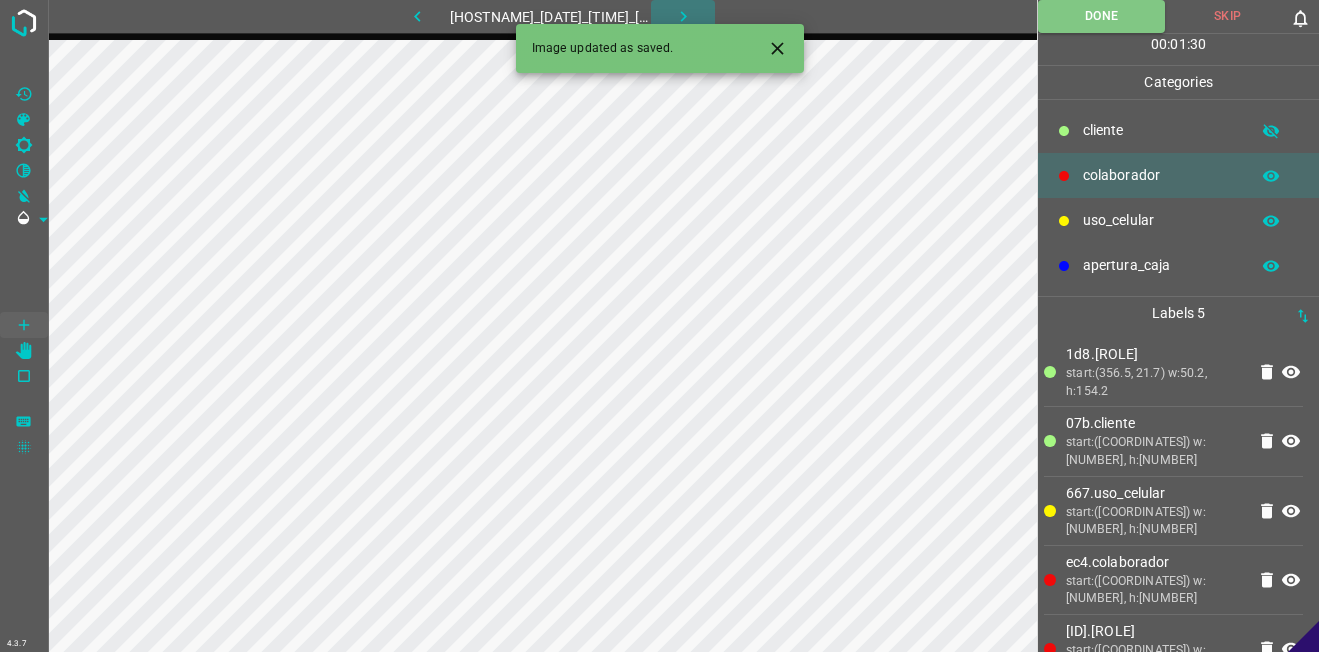 click at bounding box center (683, 16) 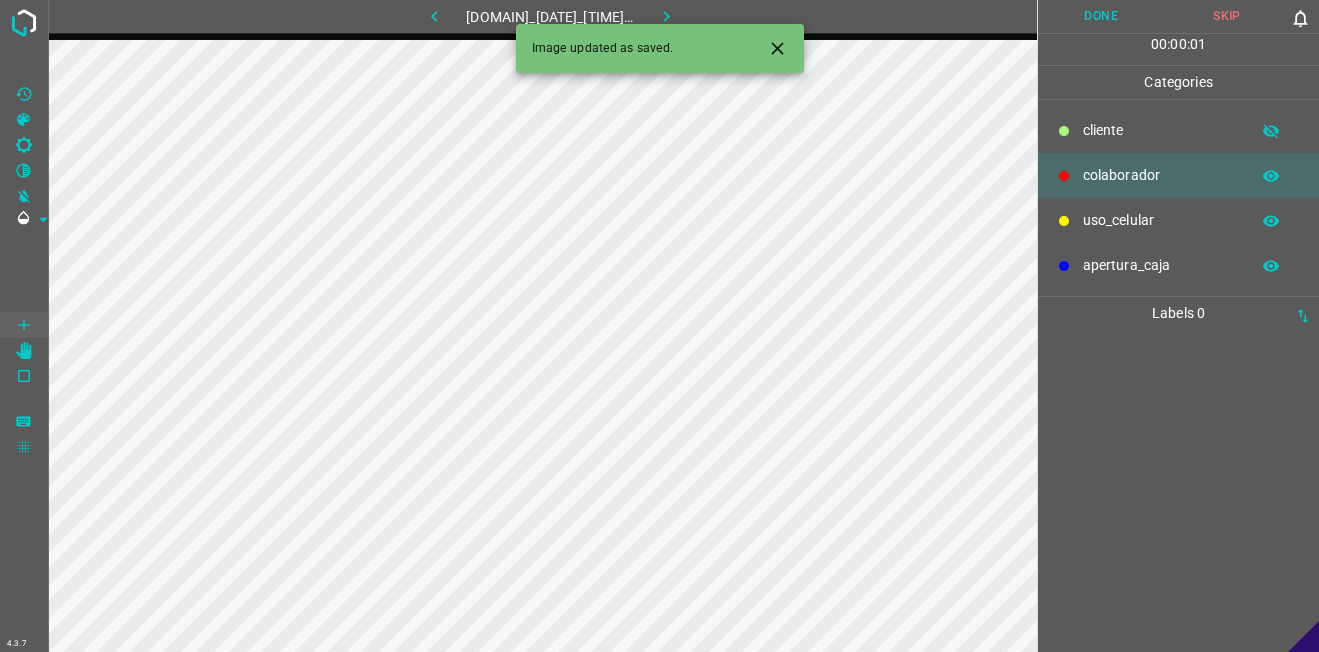 click on "​​cliente" at bounding box center (1178, 130) 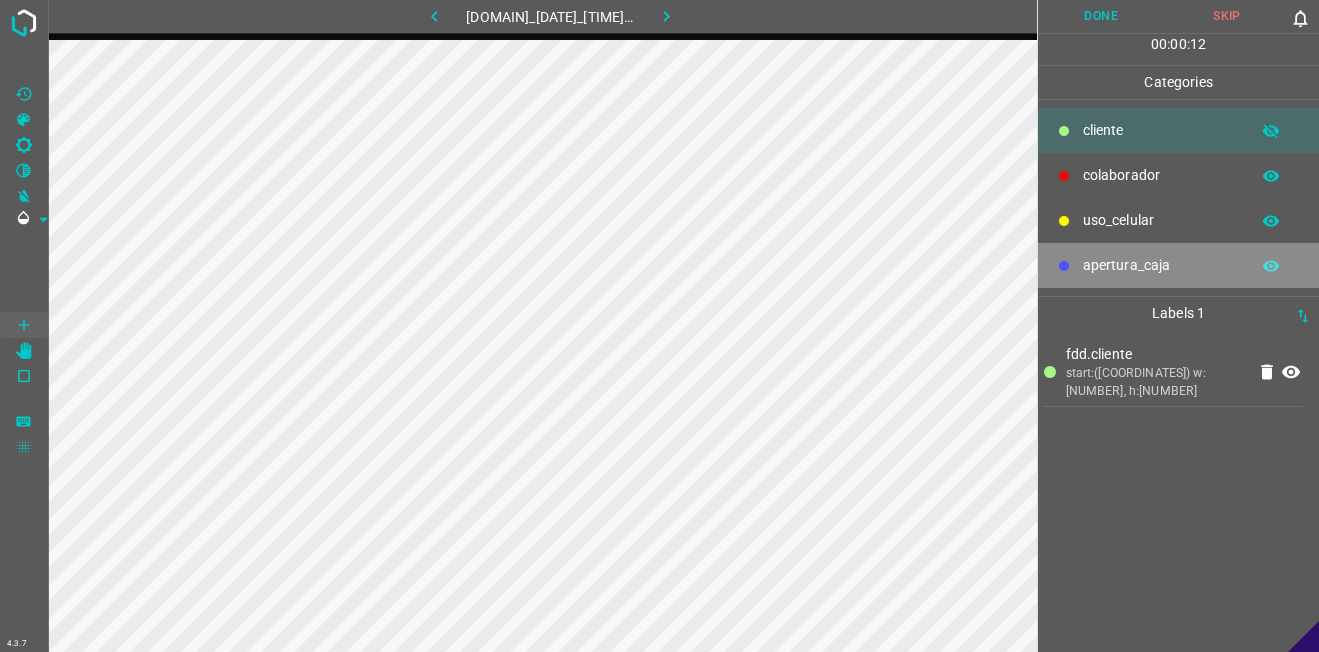click on "apertura_caja" at bounding box center [1178, 265] 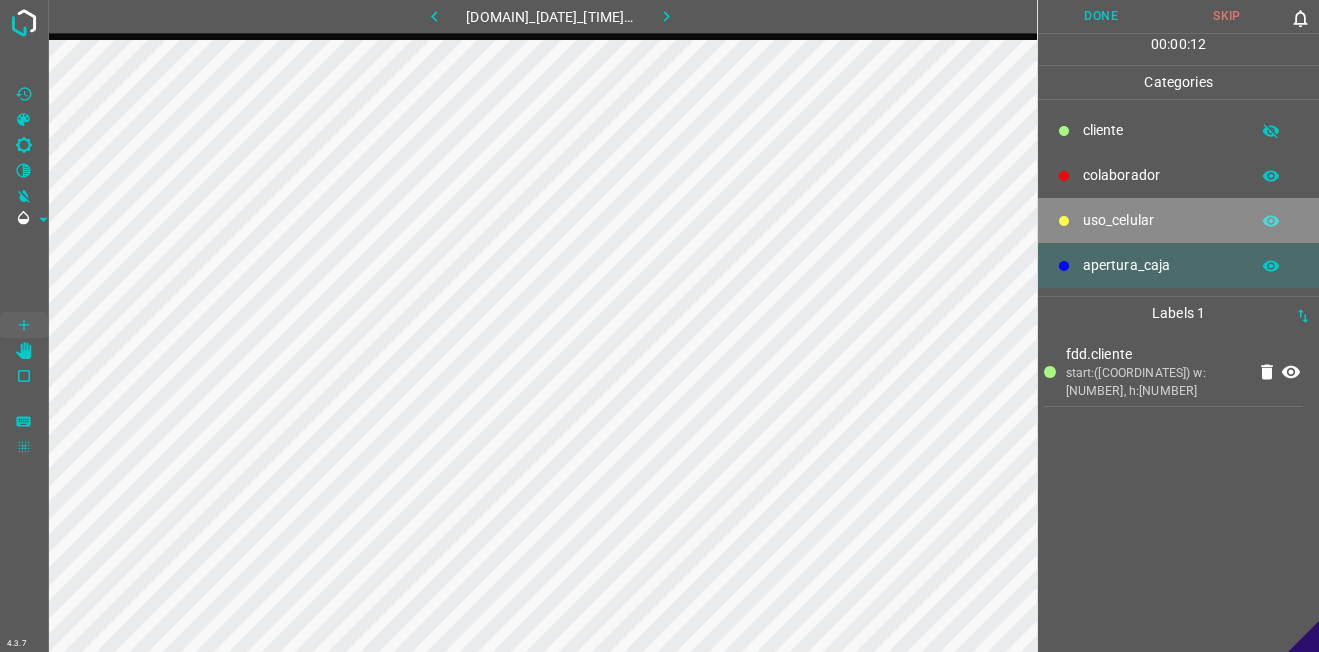 click on "uso_celular" at bounding box center [1161, 130] 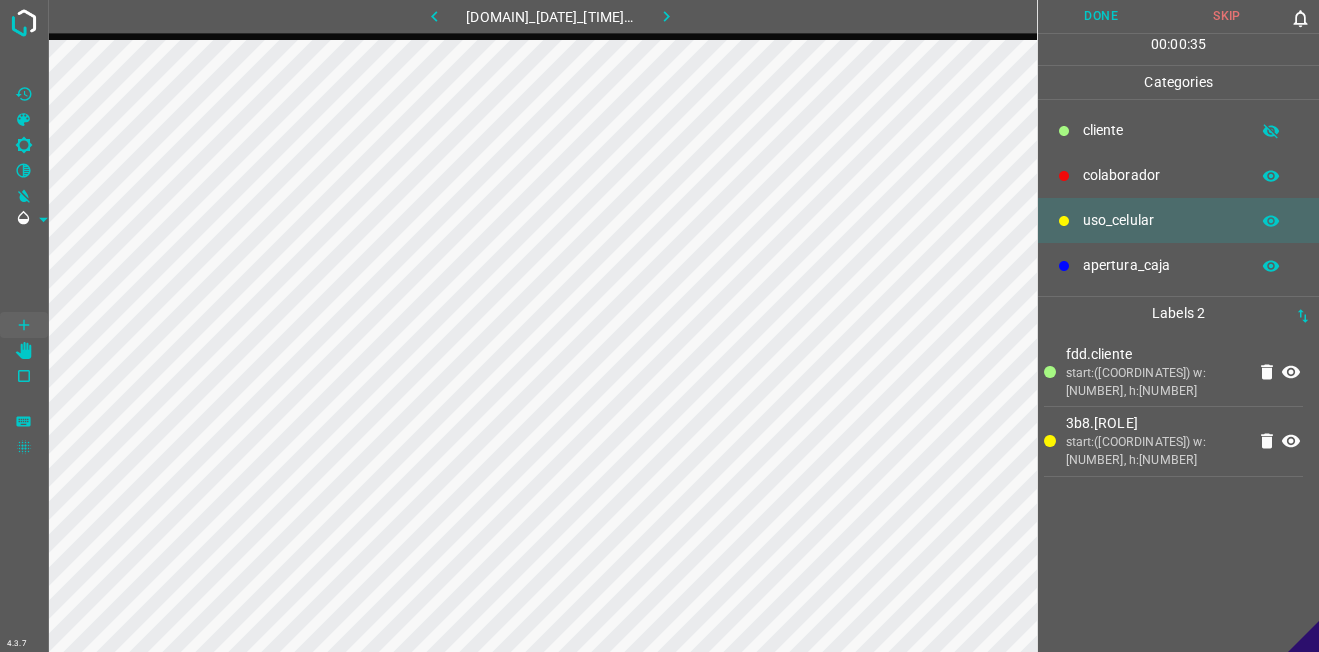 click on "colaborador" at bounding box center [1161, 130] 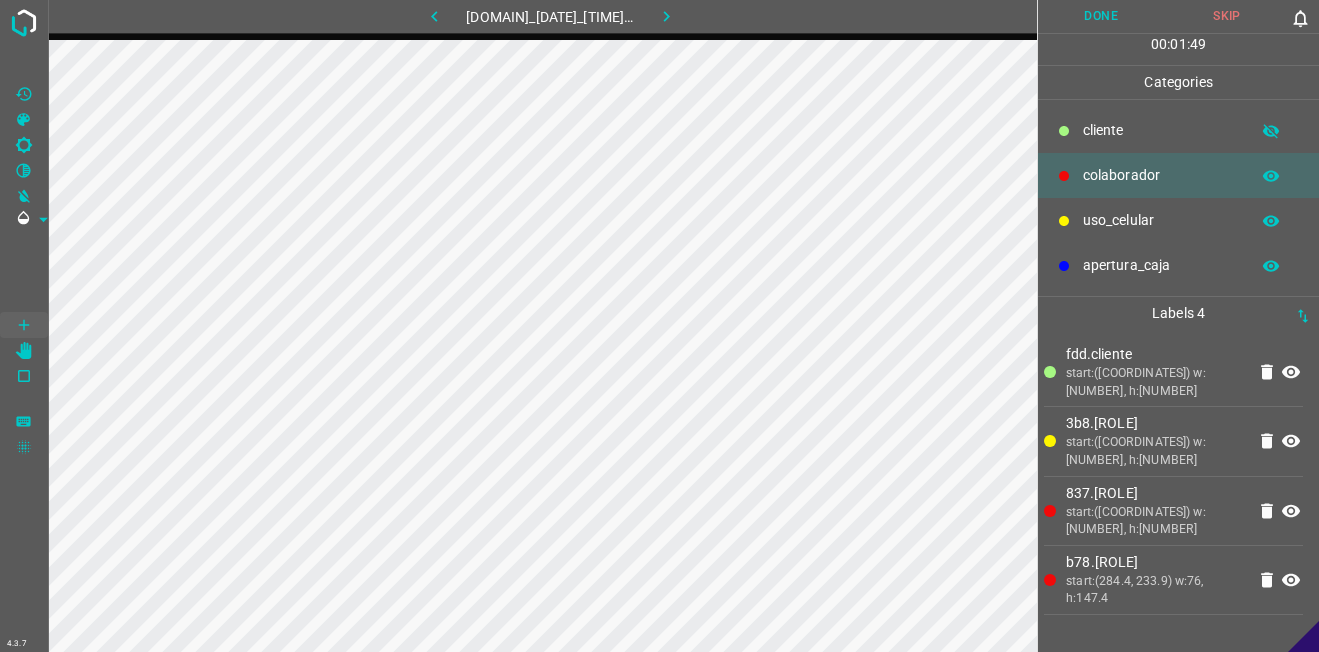 click on "Done" at bounding box center (1101, 16) 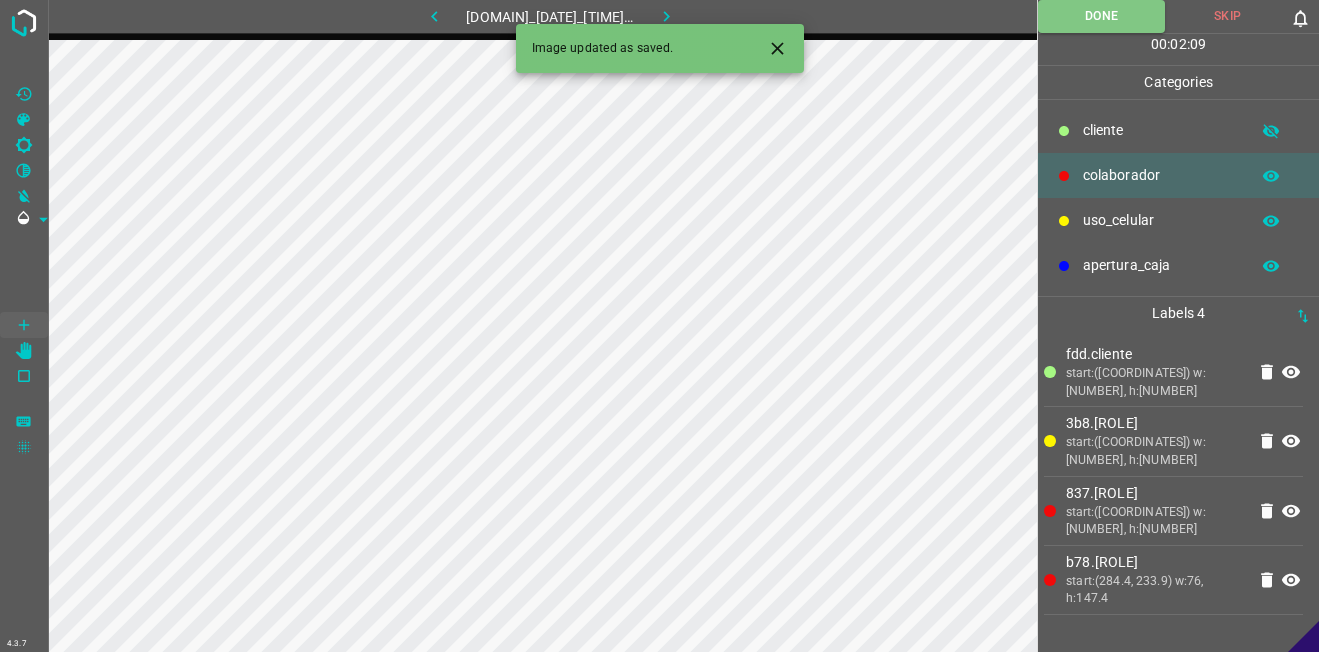 click at bounding box center [667, 16] 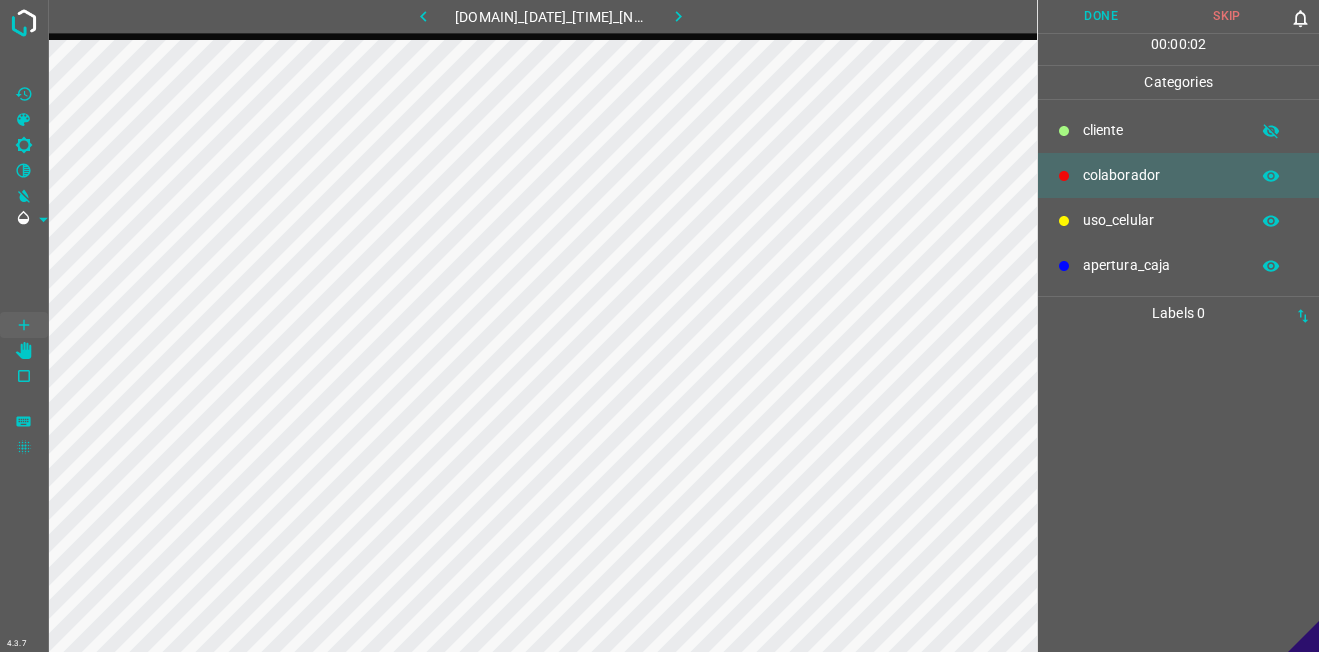 click on "uso_celular" at bounding box center (1178, 220) 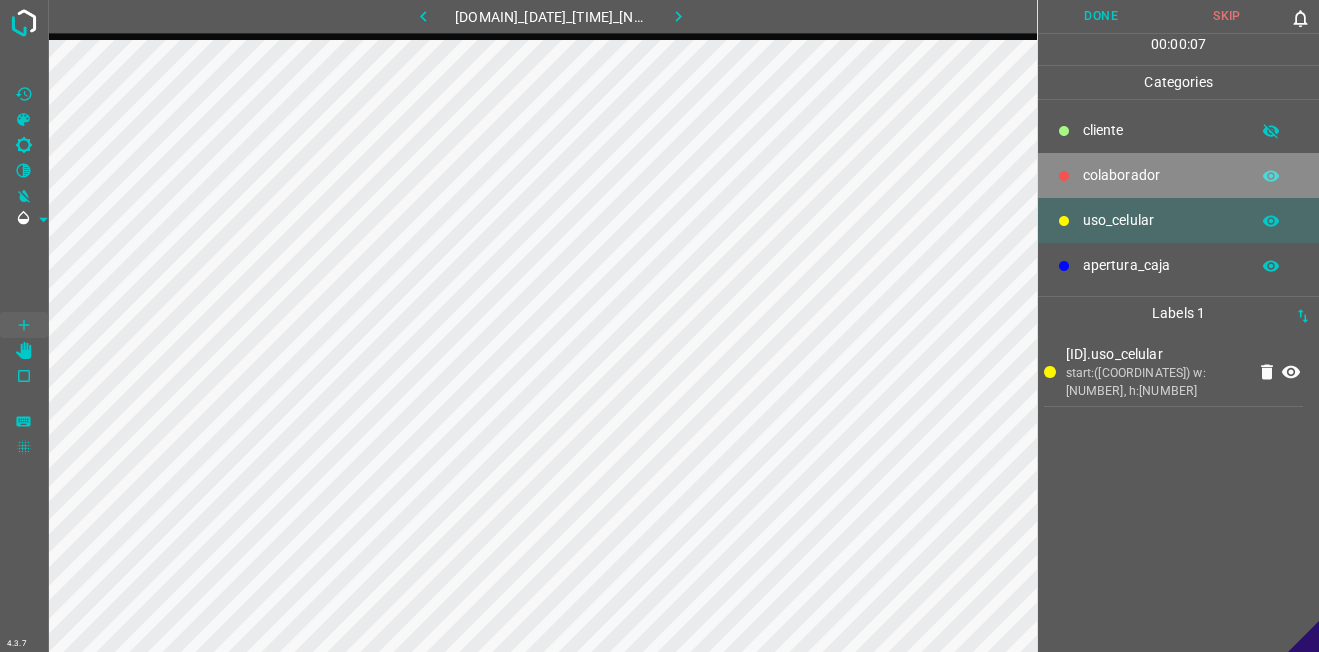 click on "colaborador" at bounding box center [1178, 175] 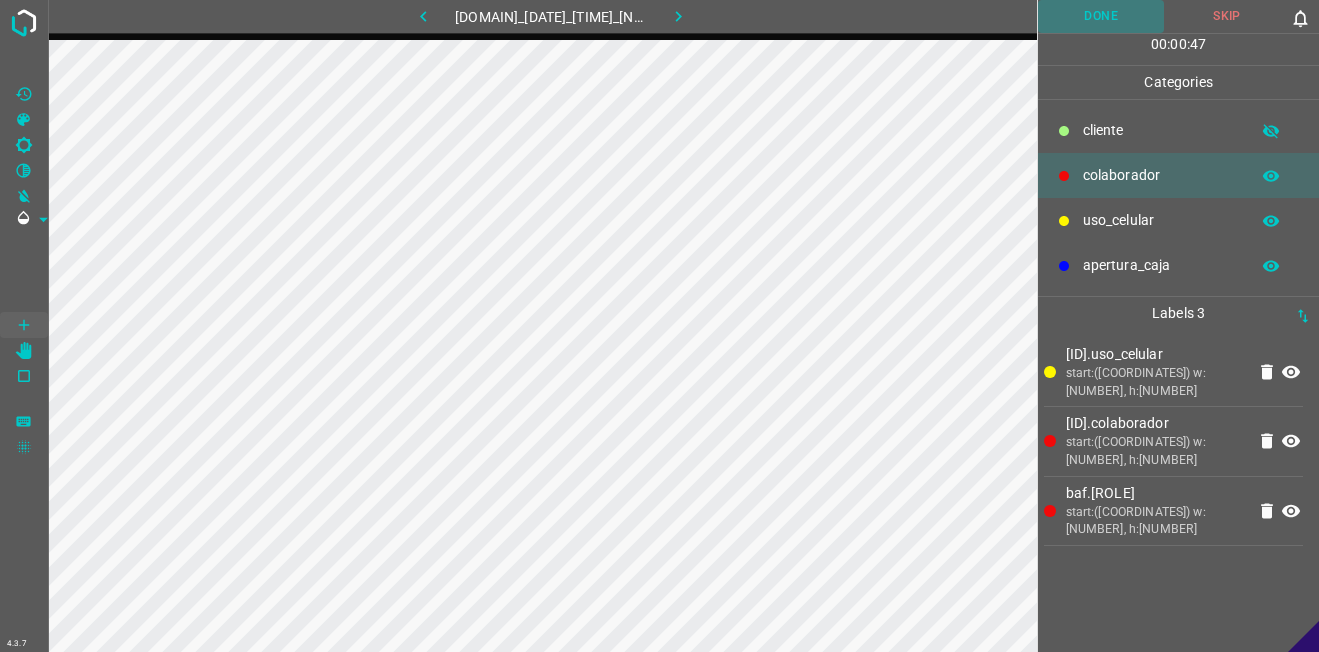 click on "Done" at bounding box center [1101, 16] 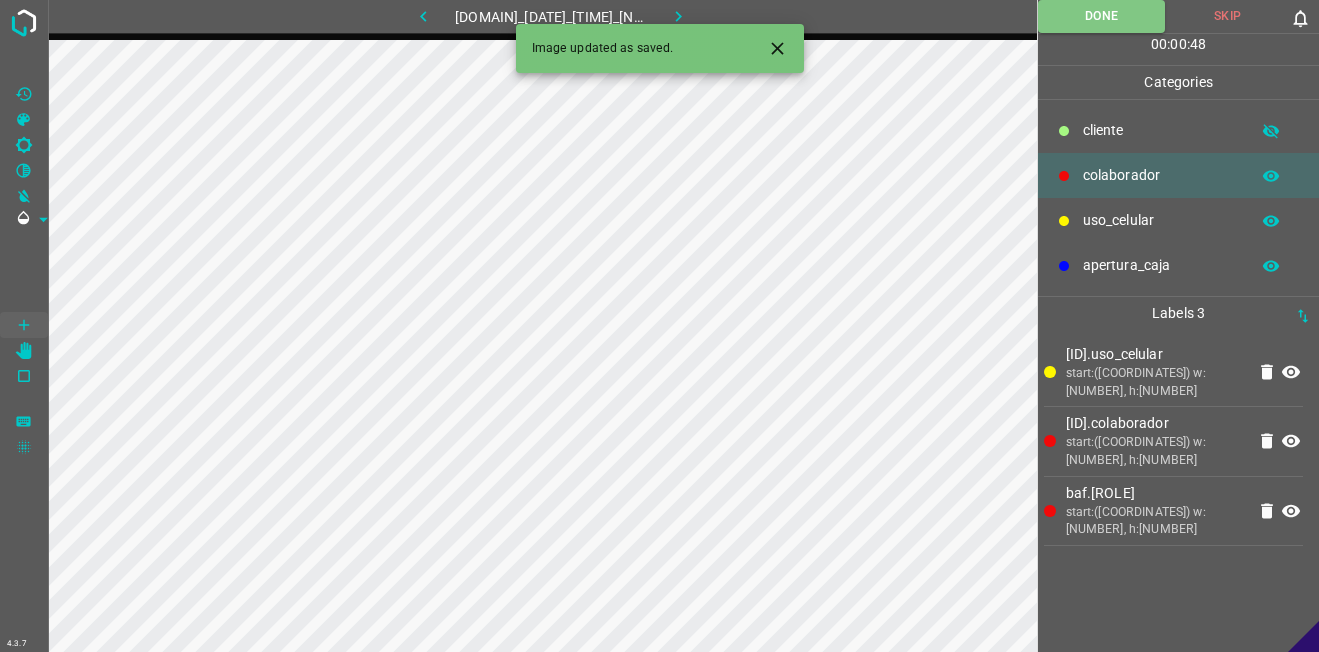 click at bounding box center [678, 16] 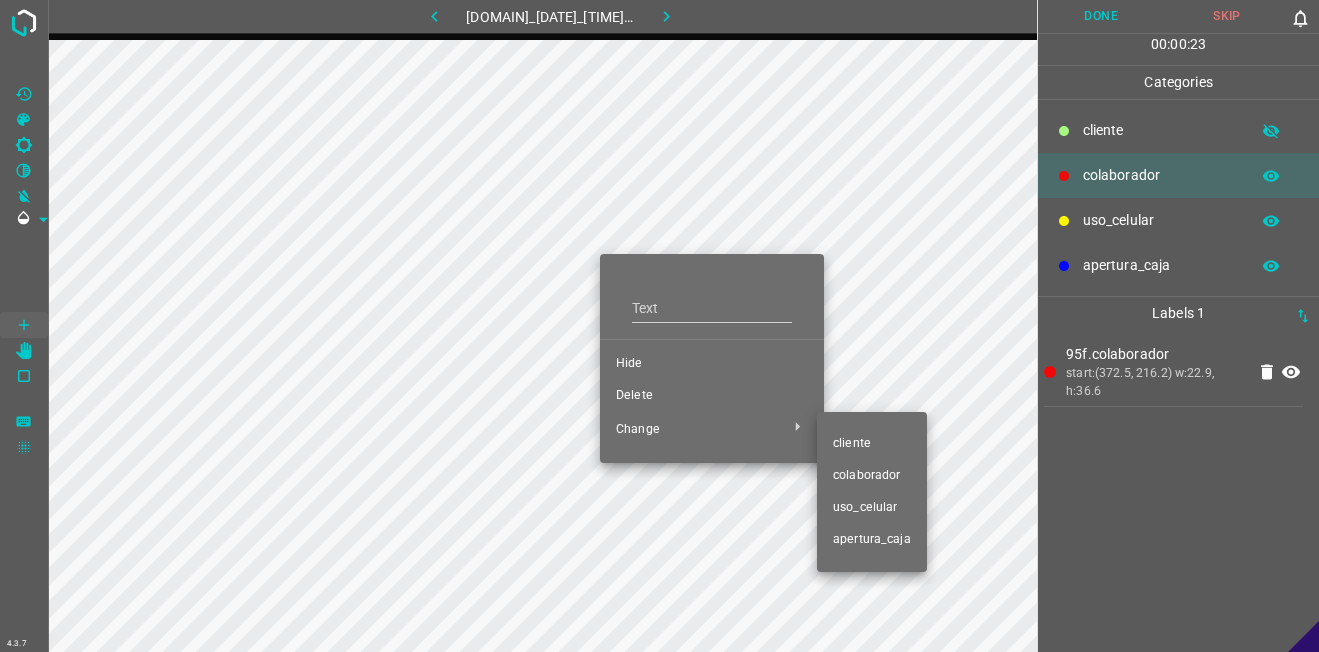 click on "uso_celular" at bounding box center [712, 364] 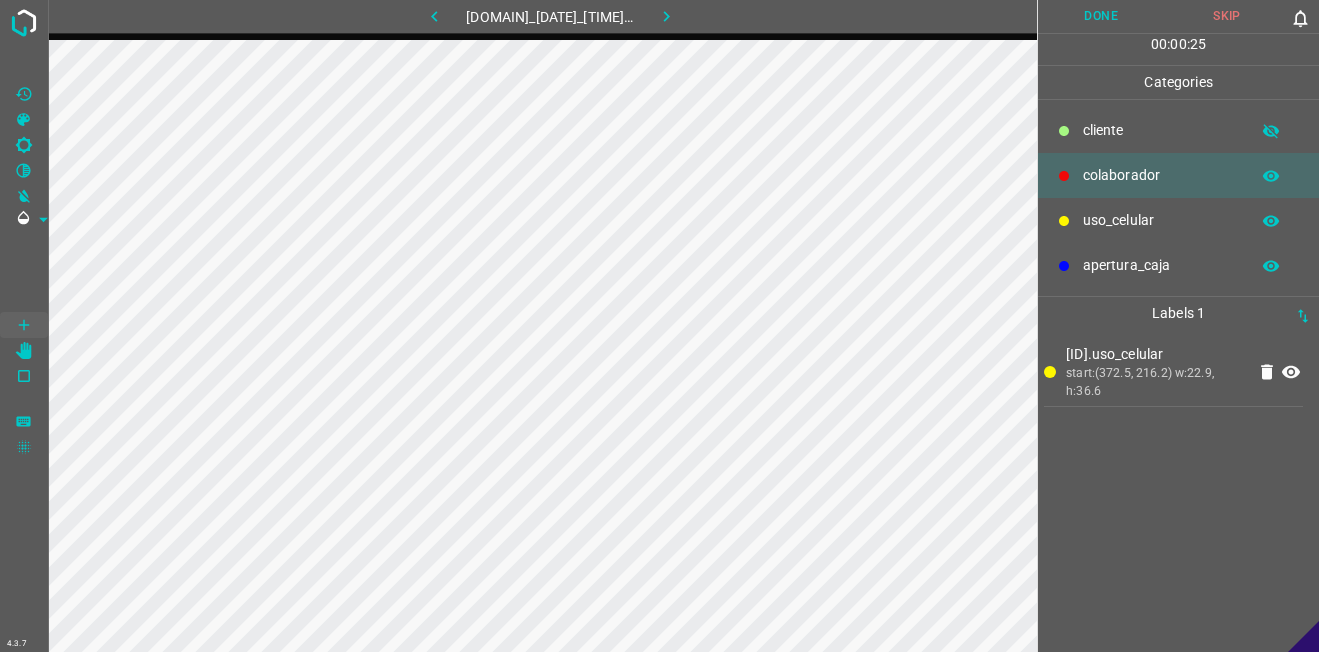 click on "colaborador" at bounding box center (1161, 175) 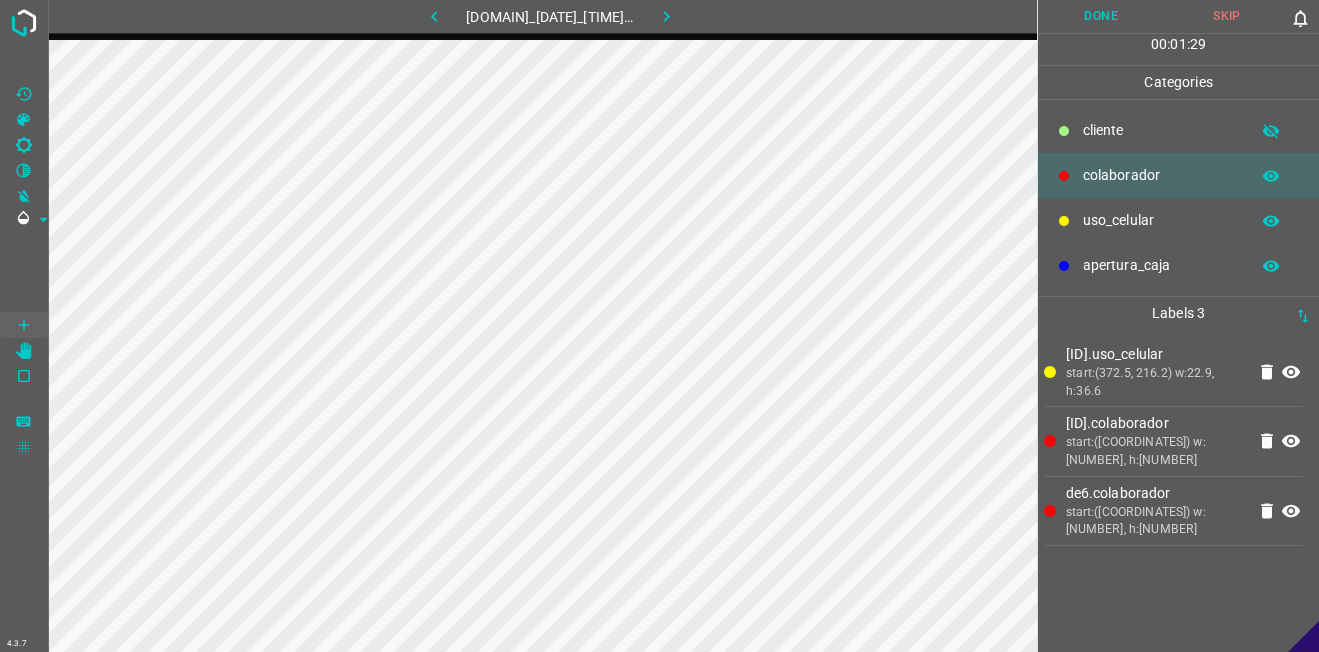 click on "​​cliente" at bounding box center (1178, 130) 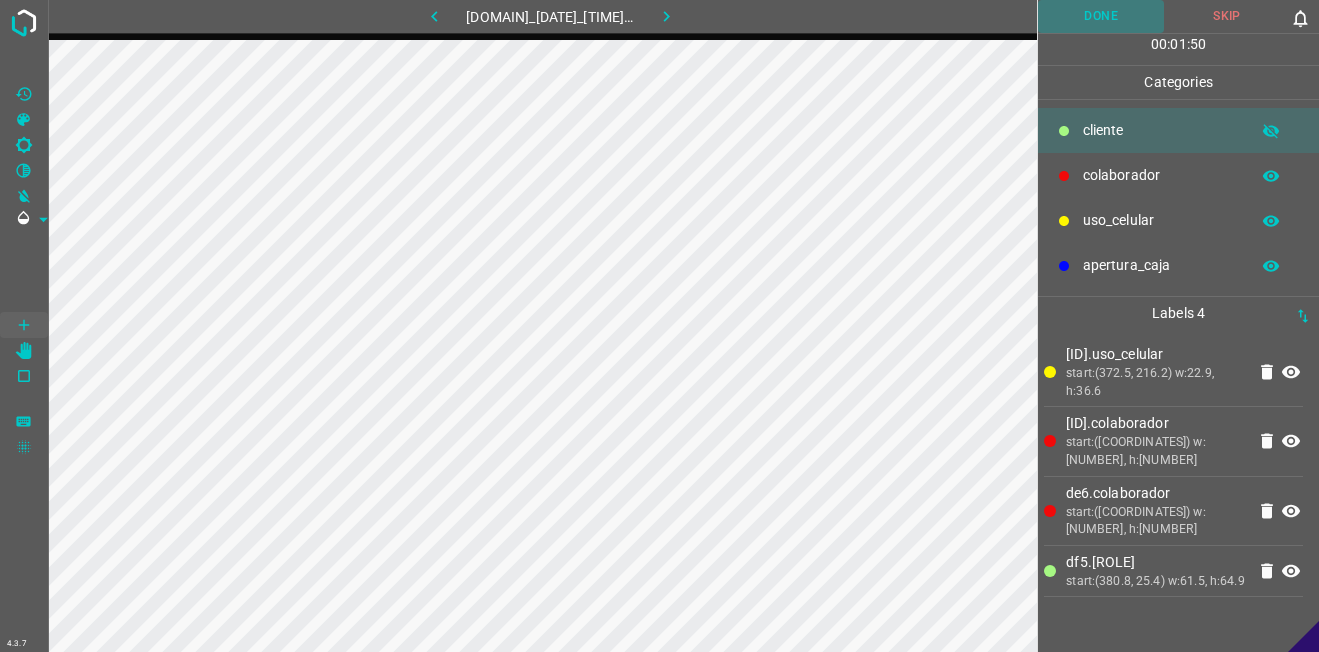 click on "Done" at bounding box center (1101, 16) 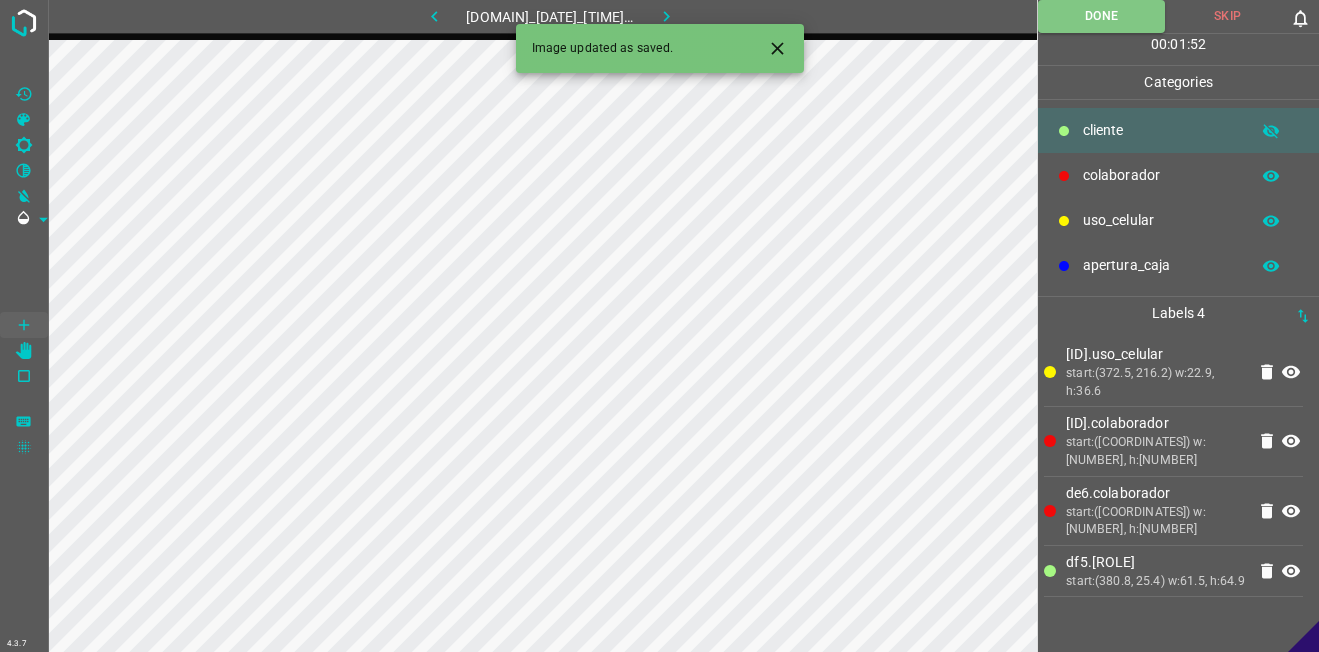 click at bounding box center [667, 16] 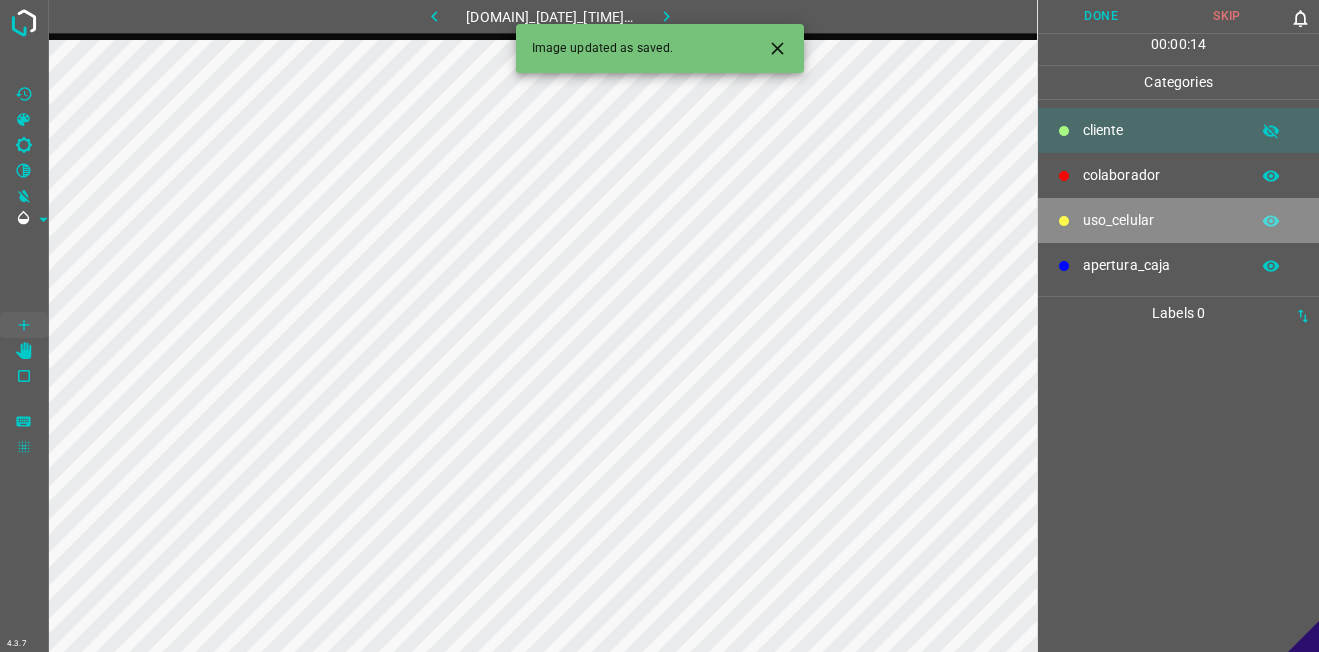 click on "uso_celular" at bounding box center [1161, 130] 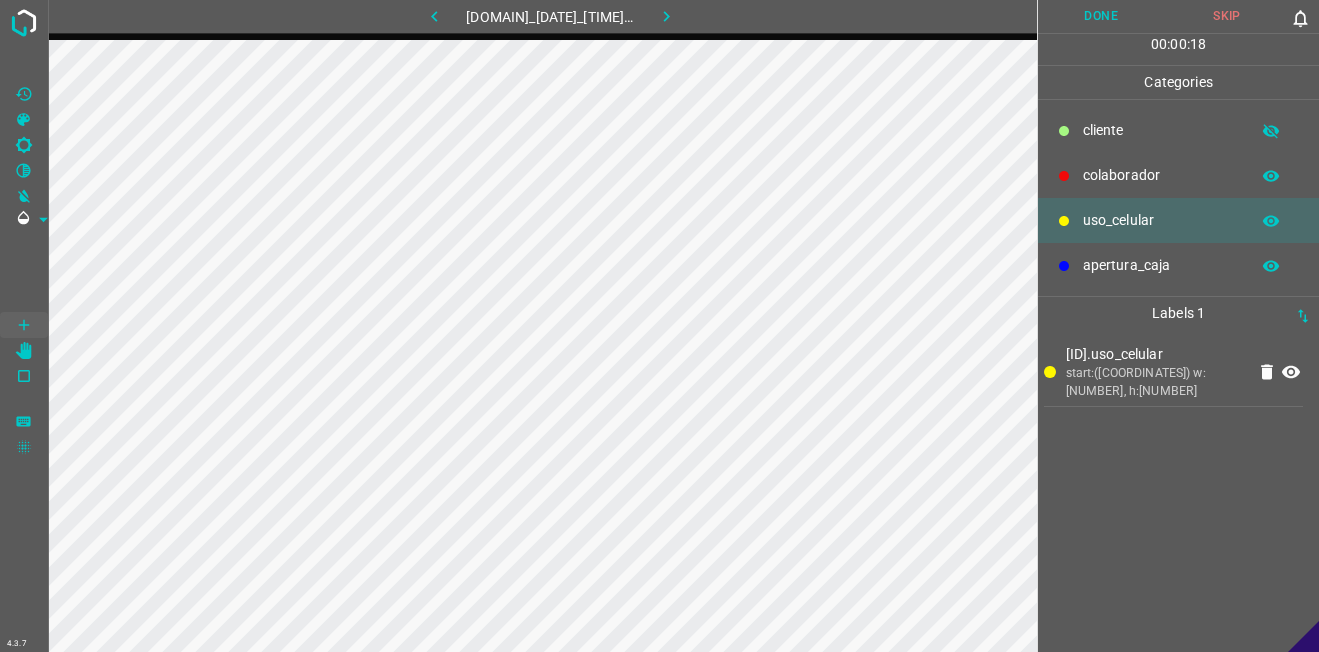 click on "colaborador" at bounding box center (1161, 130) 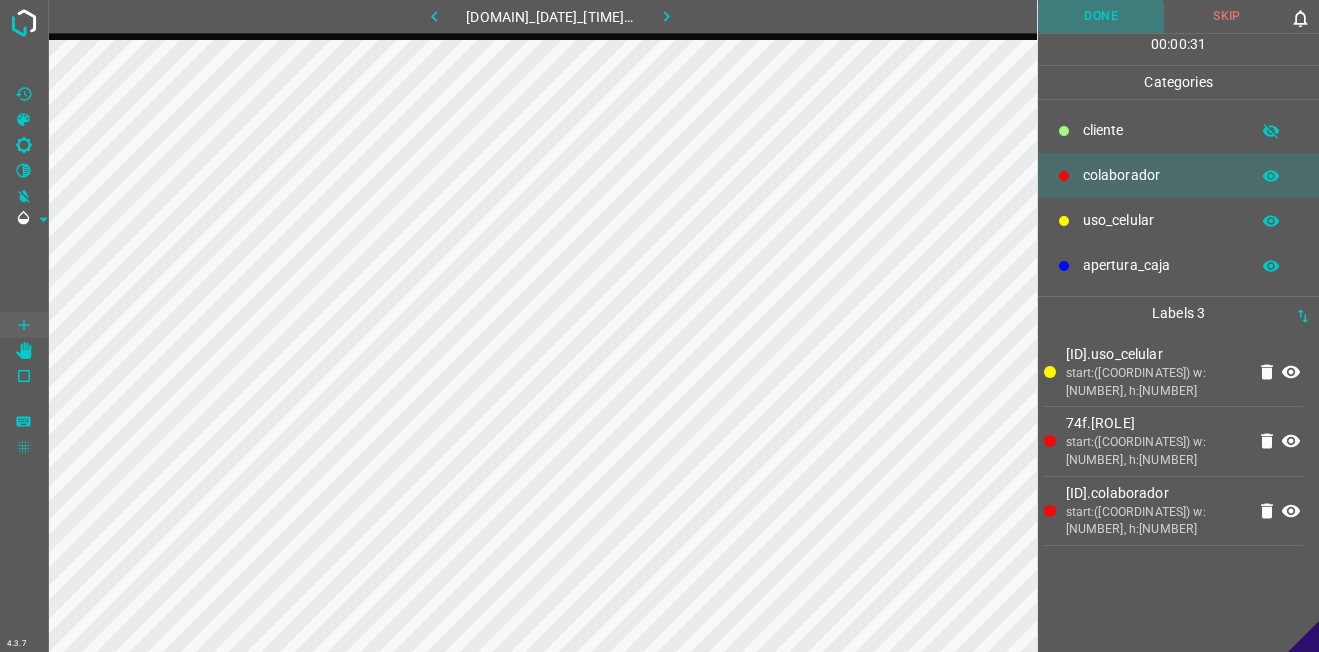 click on "Done" at bounding box center [1101, 16] 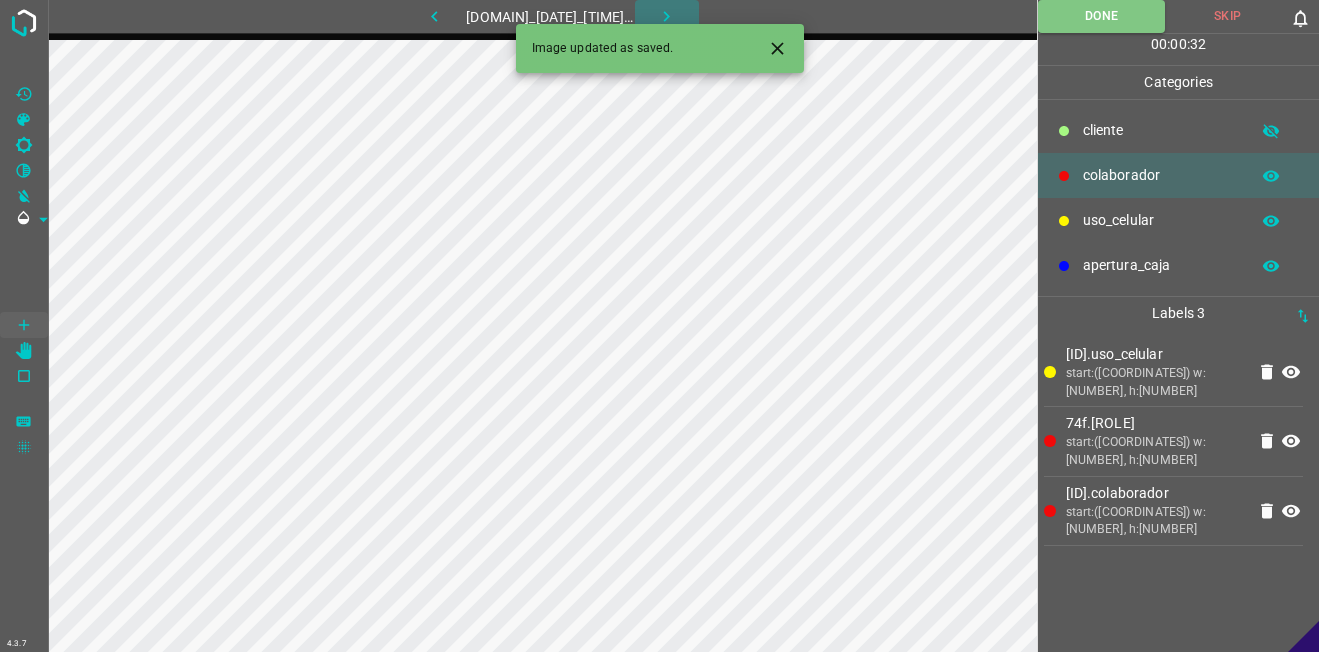 click at bounding box center [666, 16] 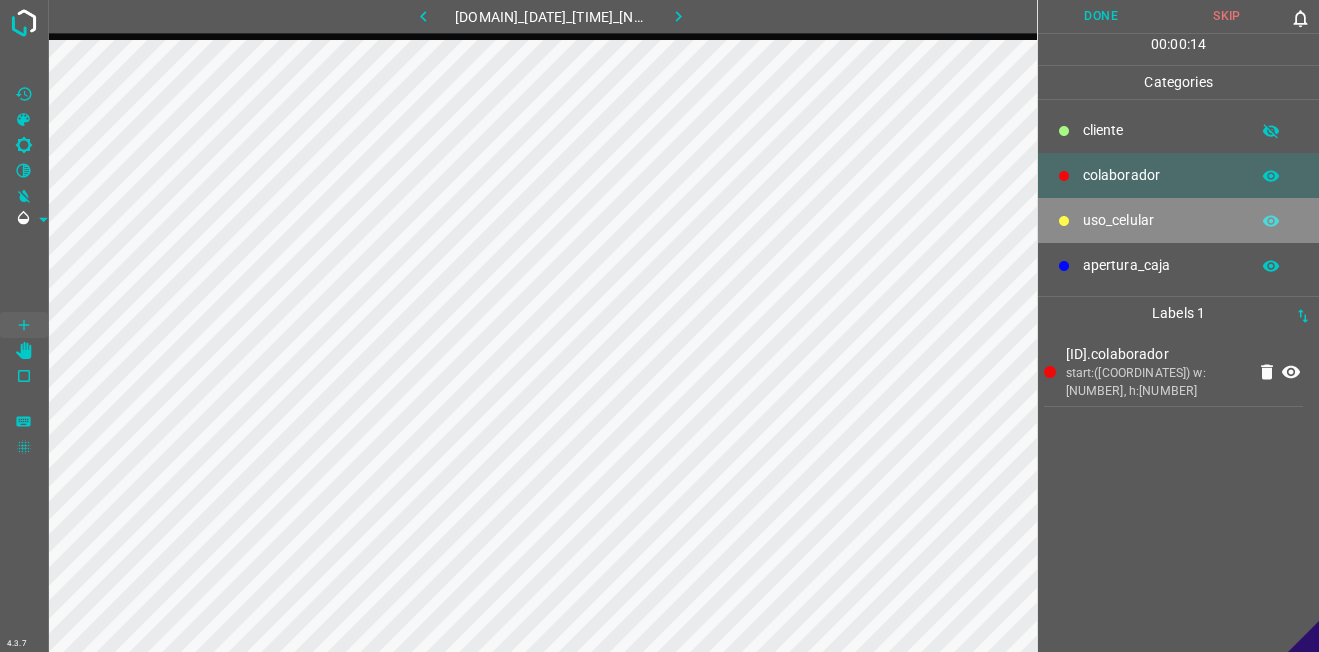 click on "uso_celular" at bounding box center (1178, 220) 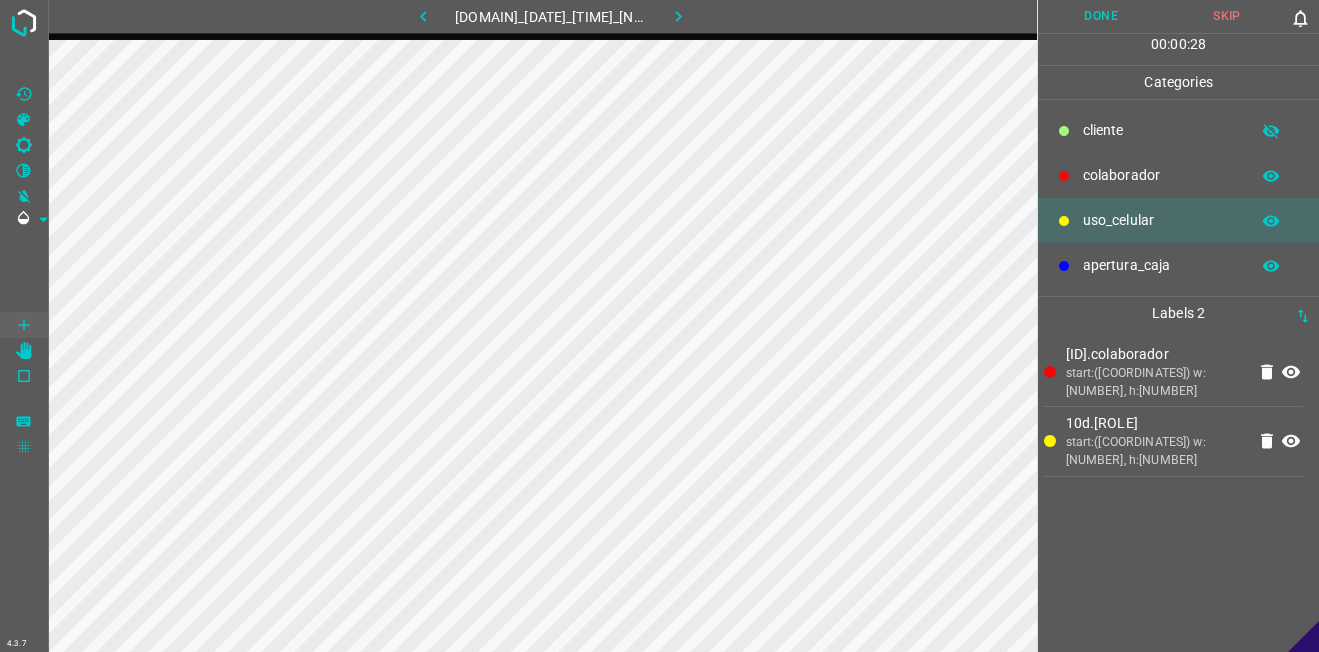 click on "colaborador" at bounding box center [1161, 130] 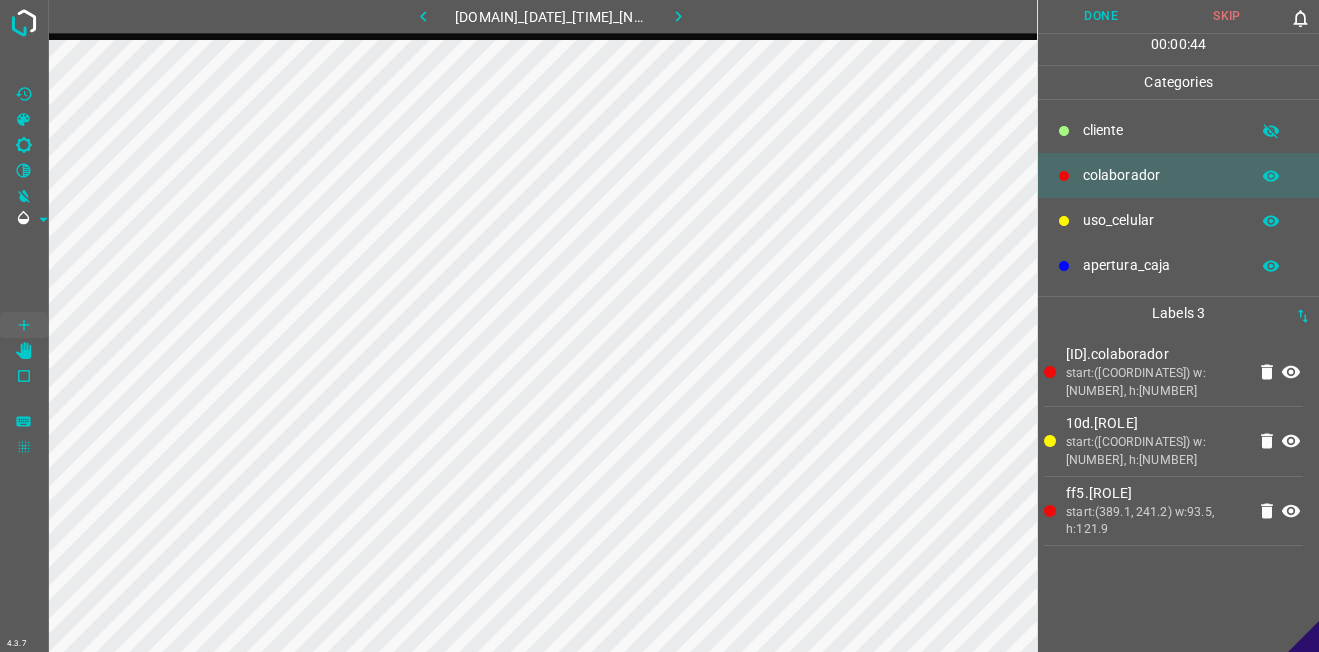 click on "Done" at bounding box center (1101, 16) 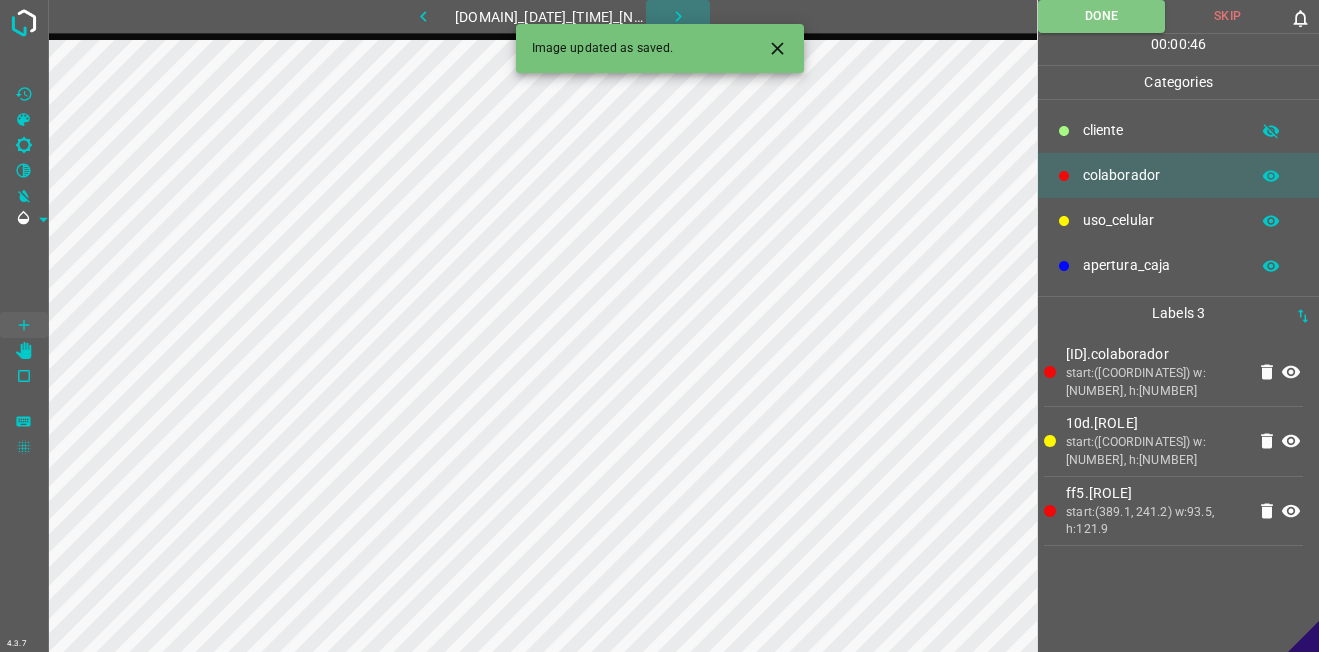 click at bounding box center [678, 16] 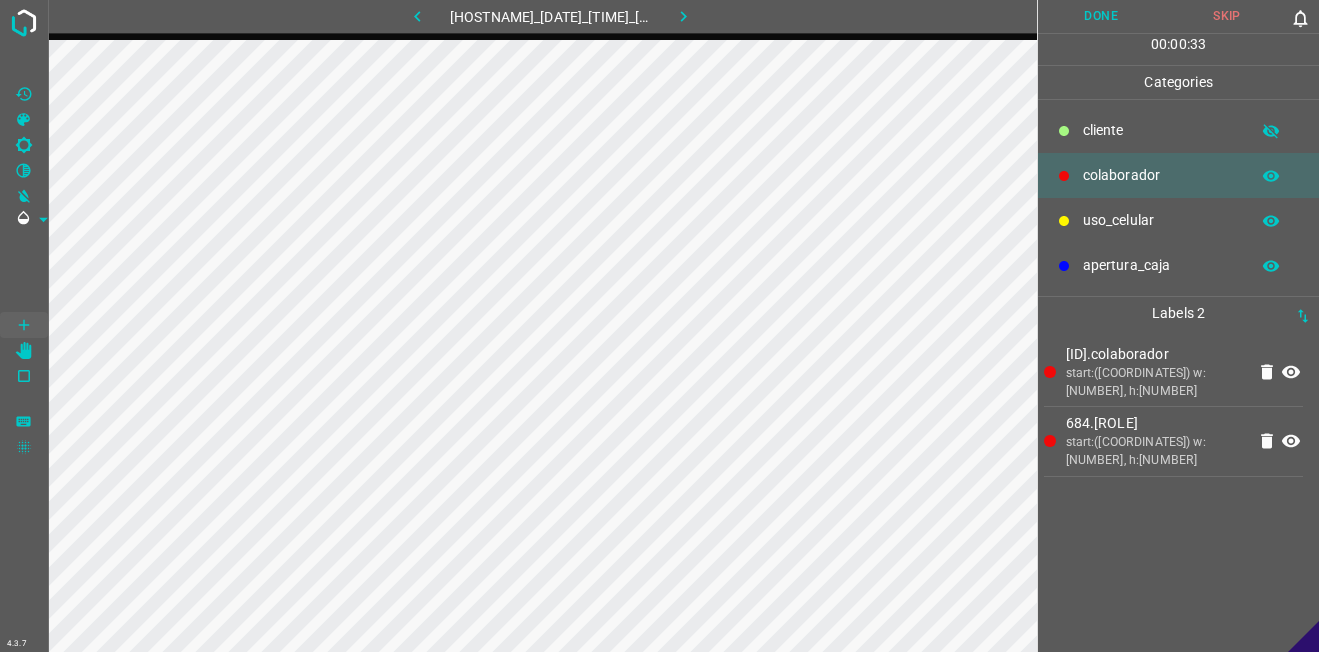 click on "Done" at bounding box center [1101, 16] 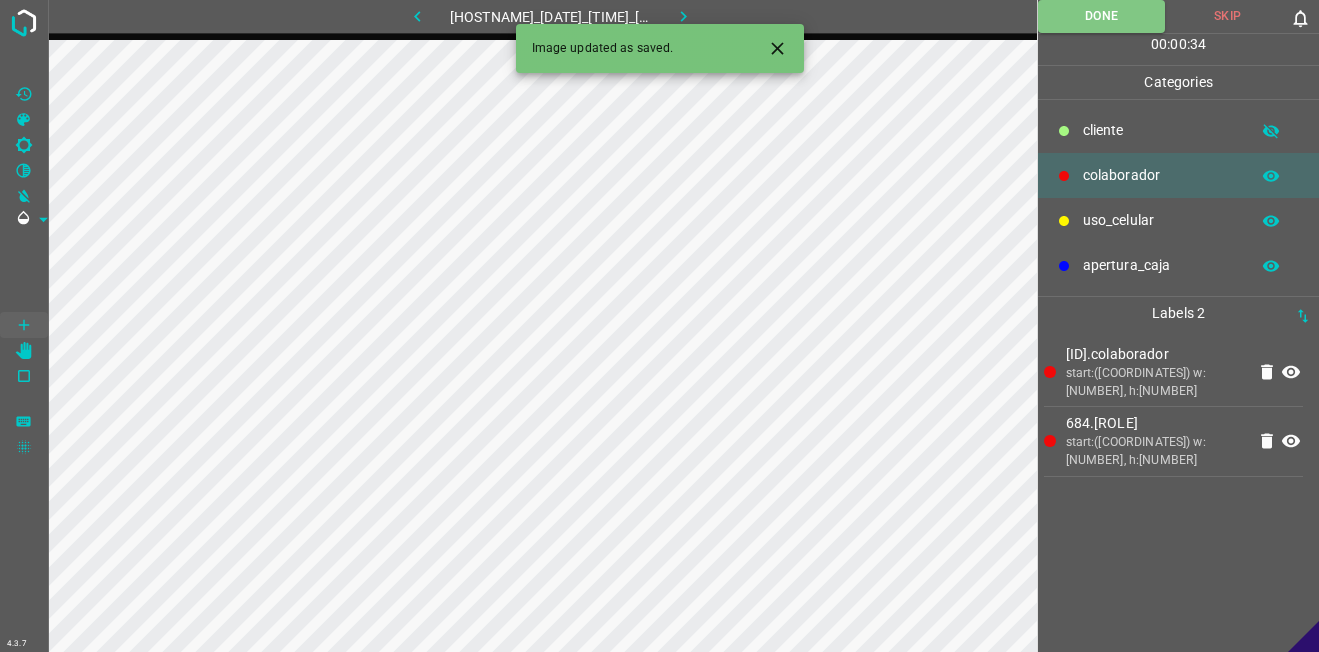 click on "Image updated as saved." at bounding box center (660, 48) 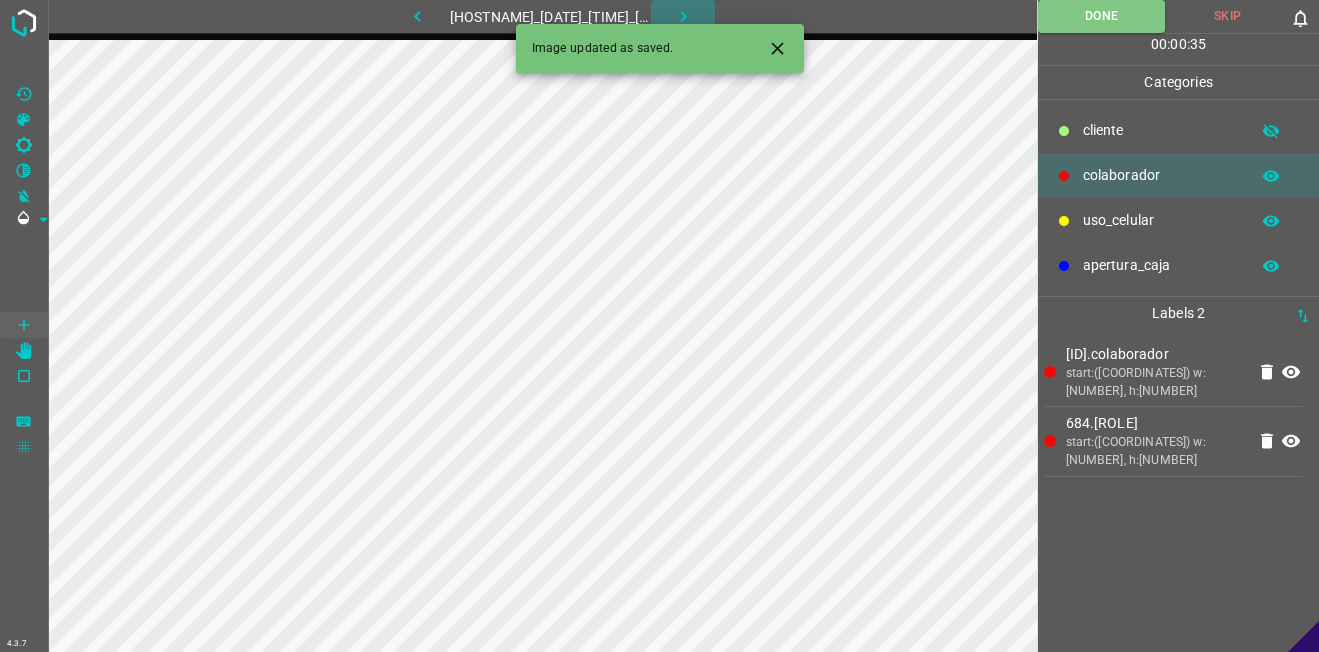click at bounding box center [683, 16] 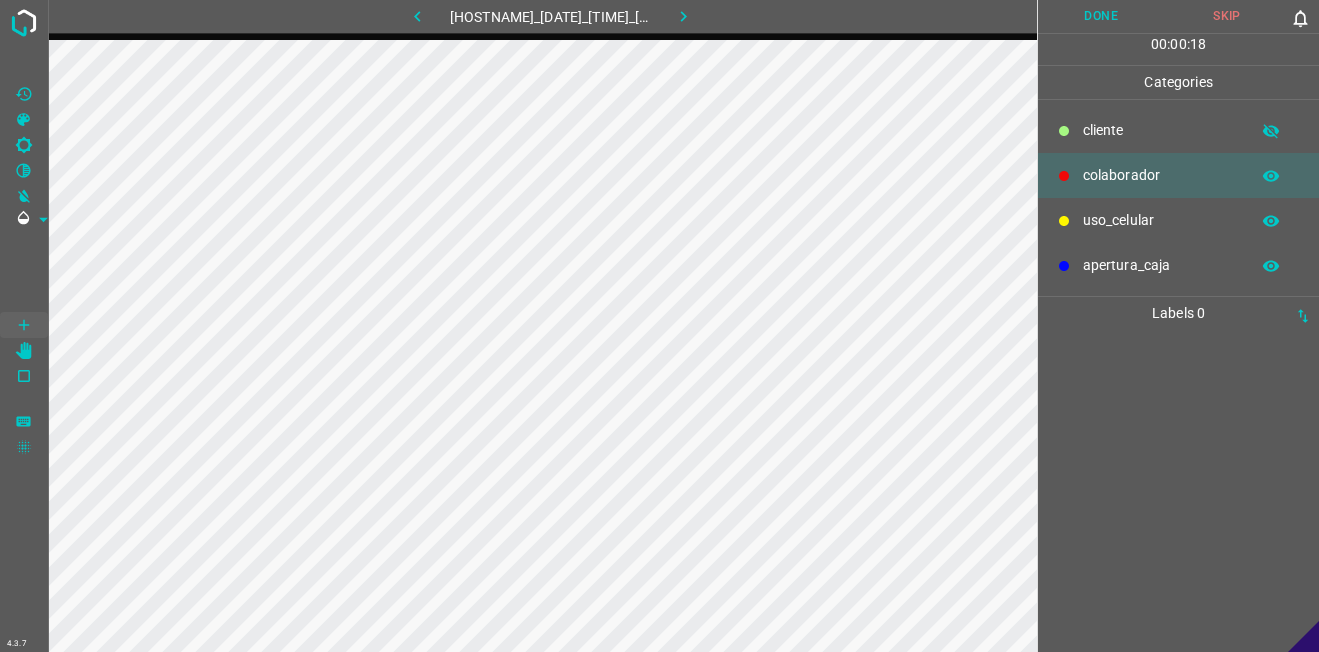 click at bounding box center [418, 16] 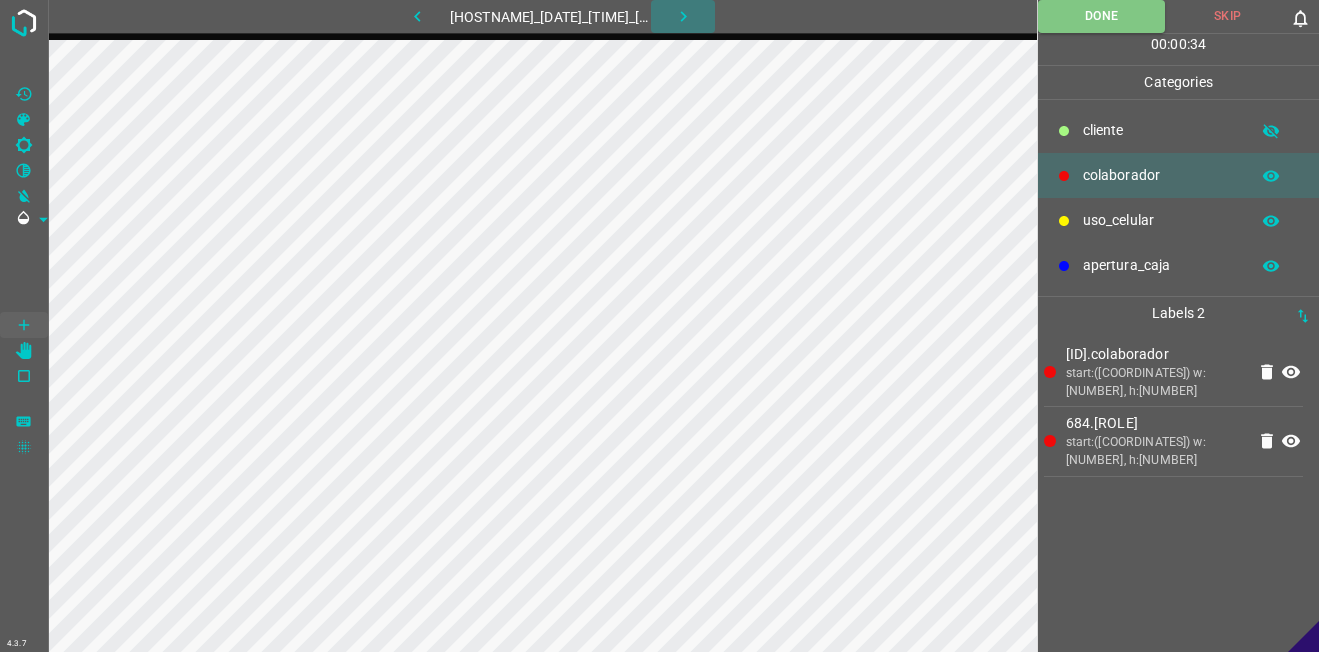 click at bounding box center [683, 16] 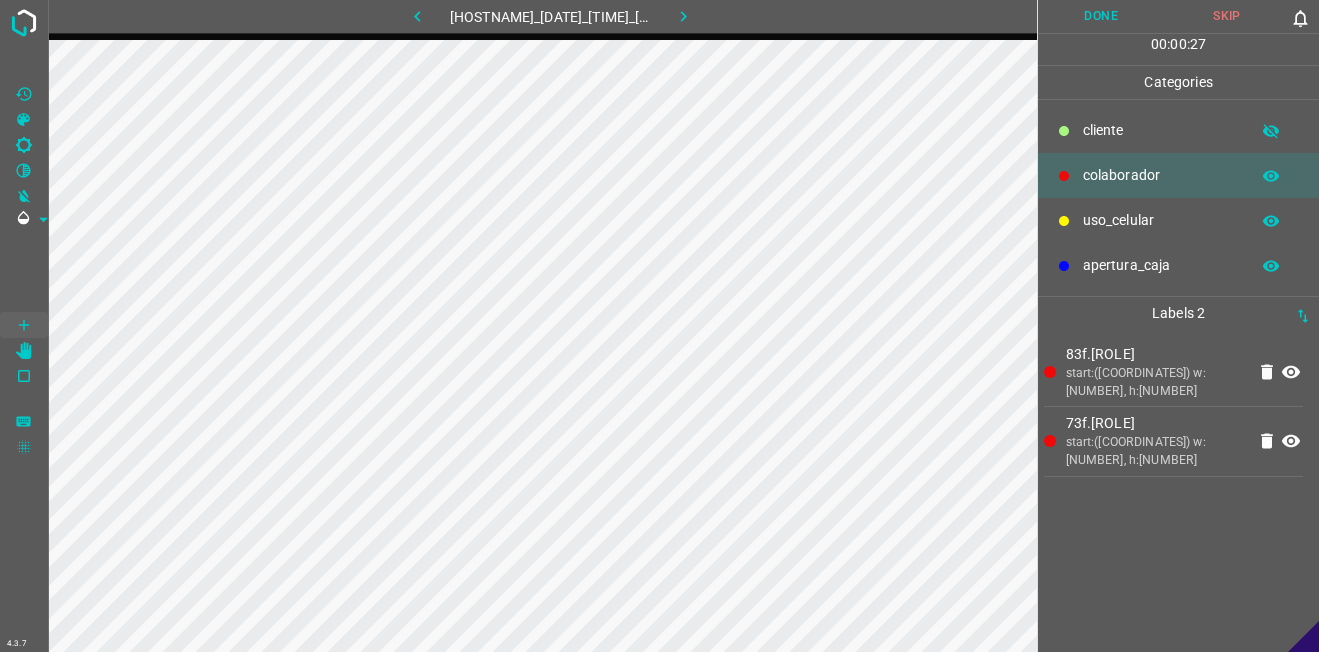 click on "​​cliente" at bounding box center (1161, 130) 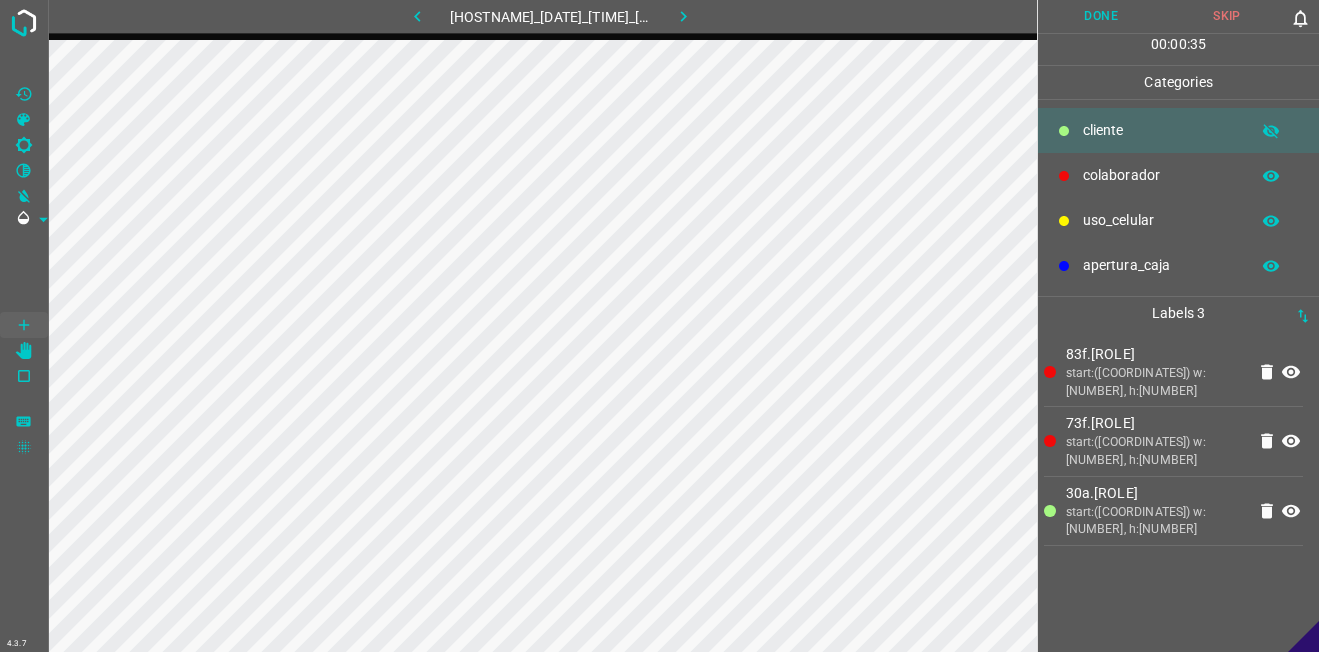 click on "[TIME] : [TIME] : [TIME]" at bounding box center (1178, 49) 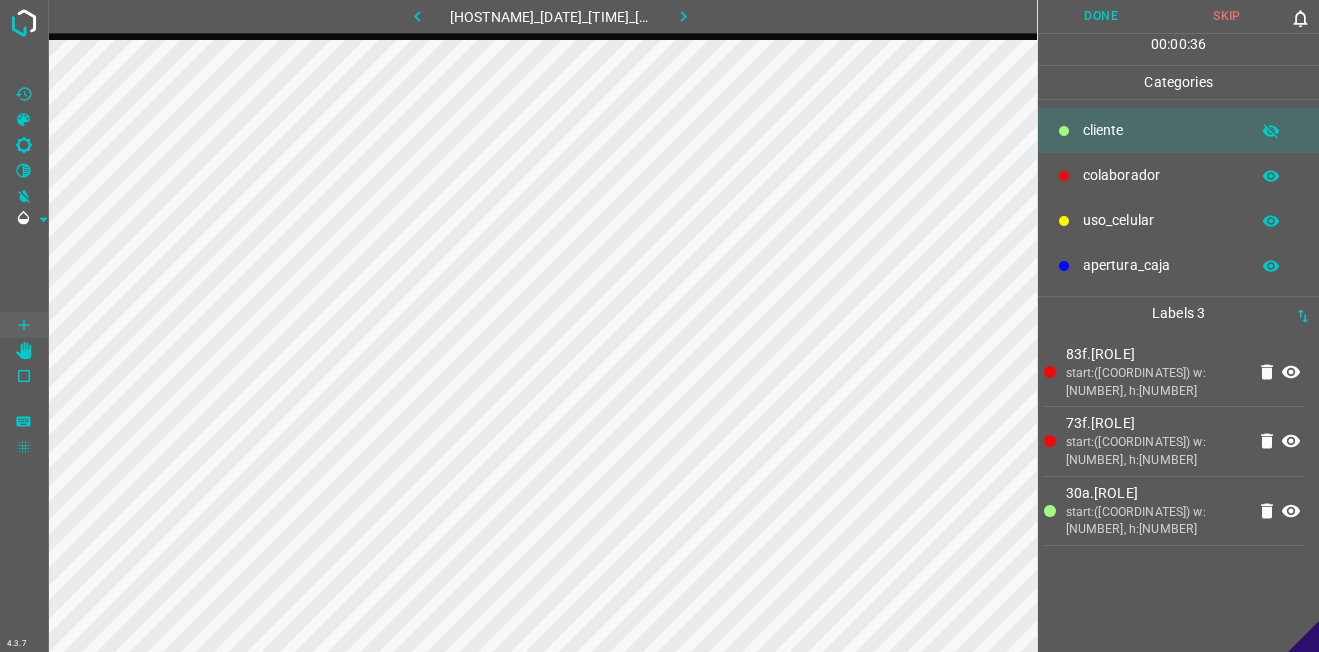 click on "Done" at bounding box center (1101, 16) 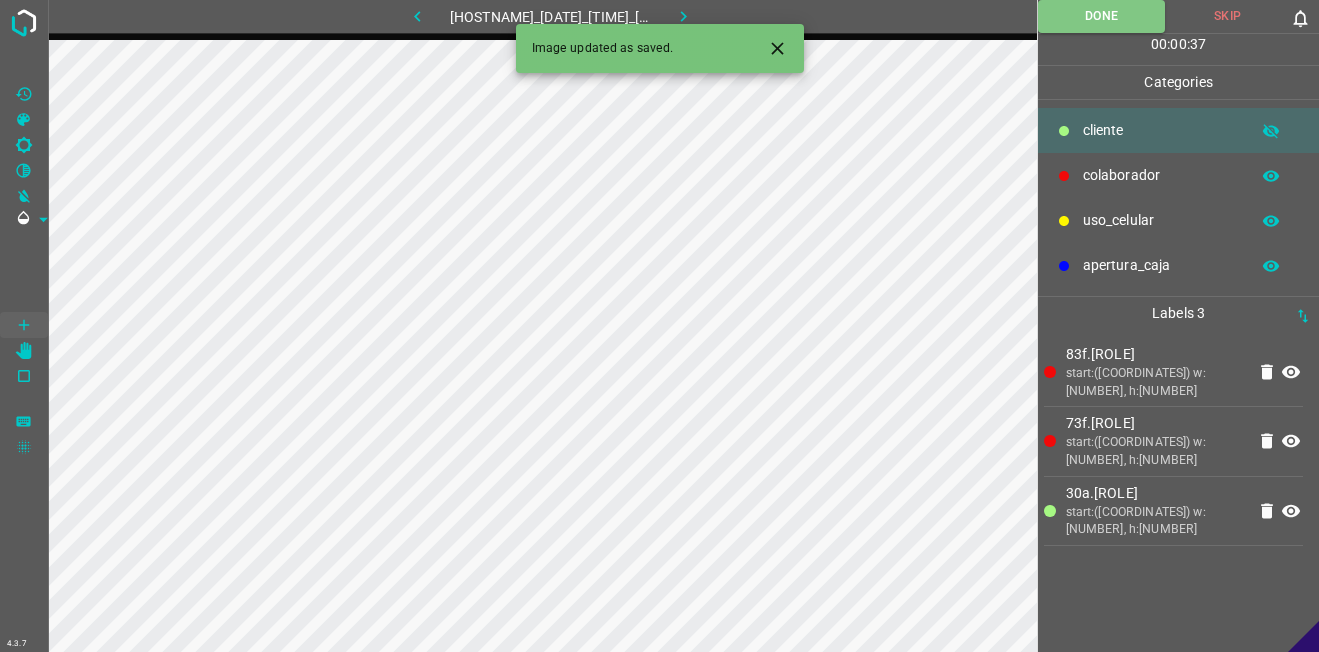 click at bounding box center [683, 16] 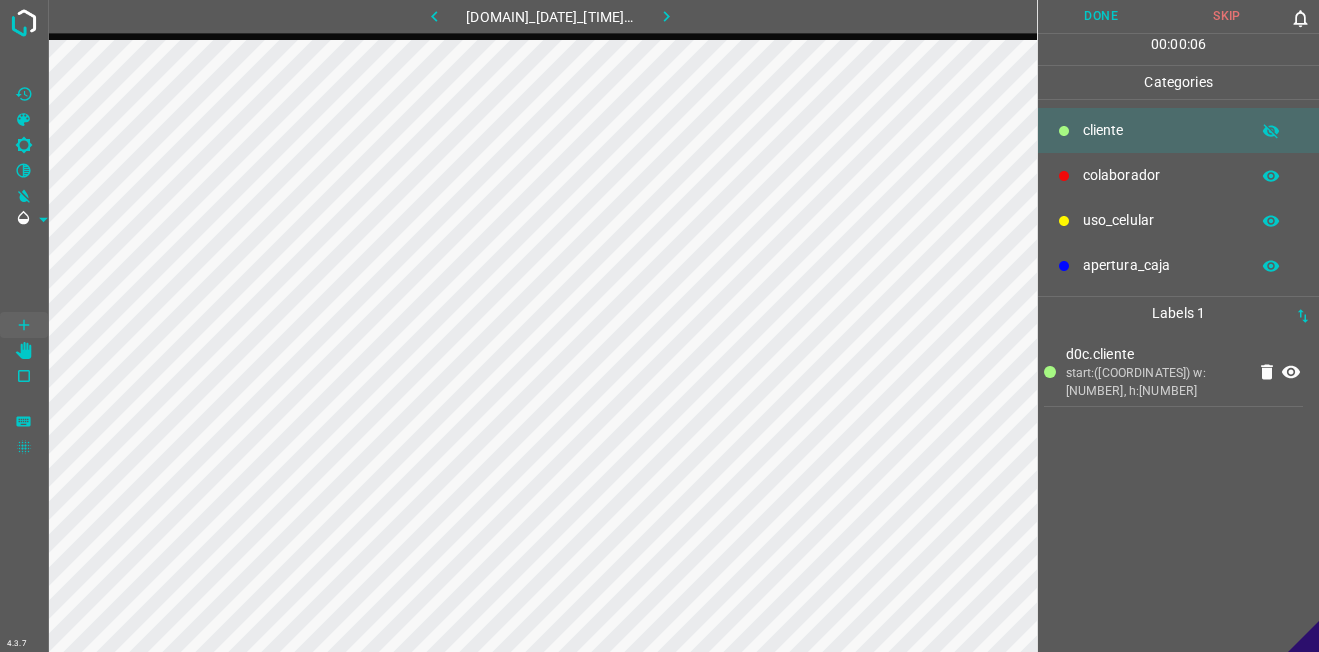 click on "colaborador" at bounding box center [1161, 130] 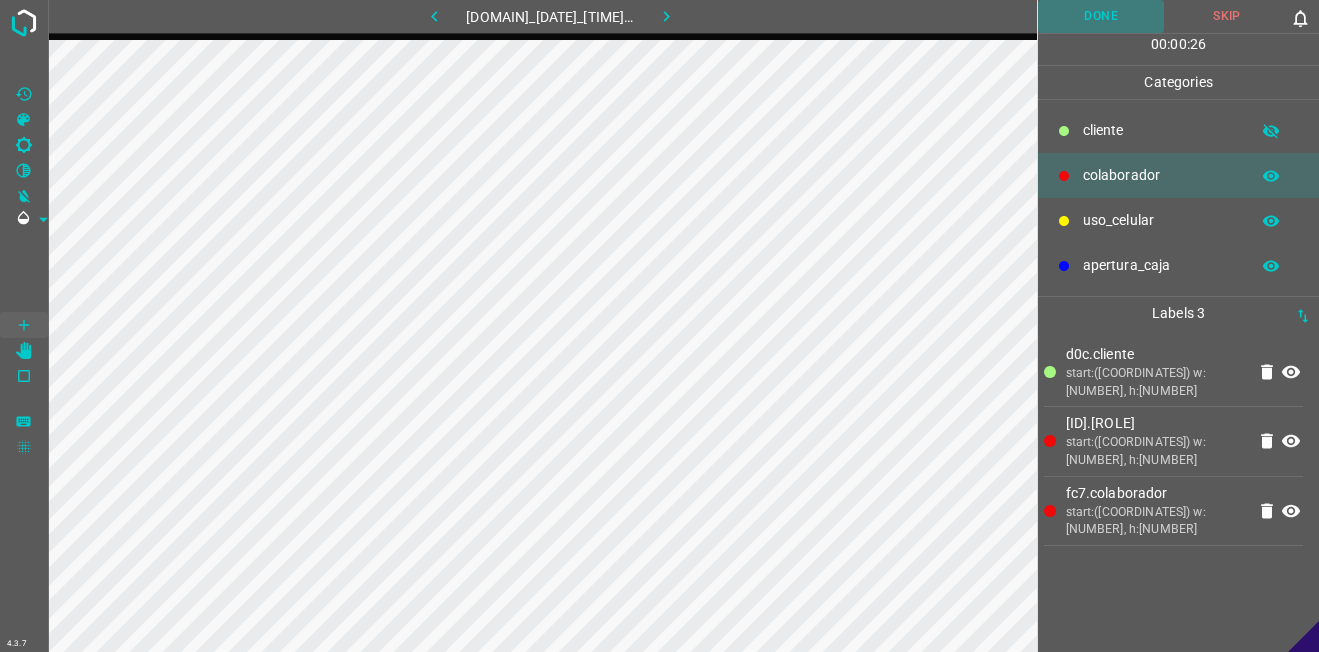 click on "Done" at bounding box center [1101, 16] 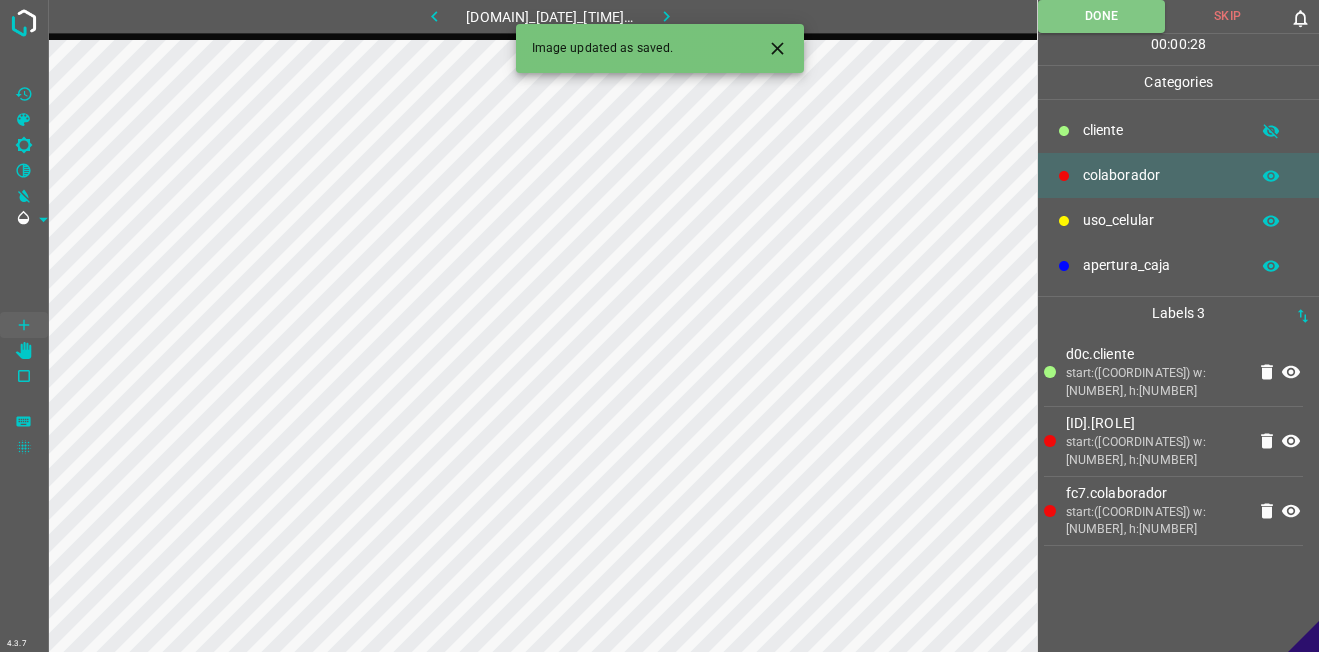 click at bounding box center (666, 16) 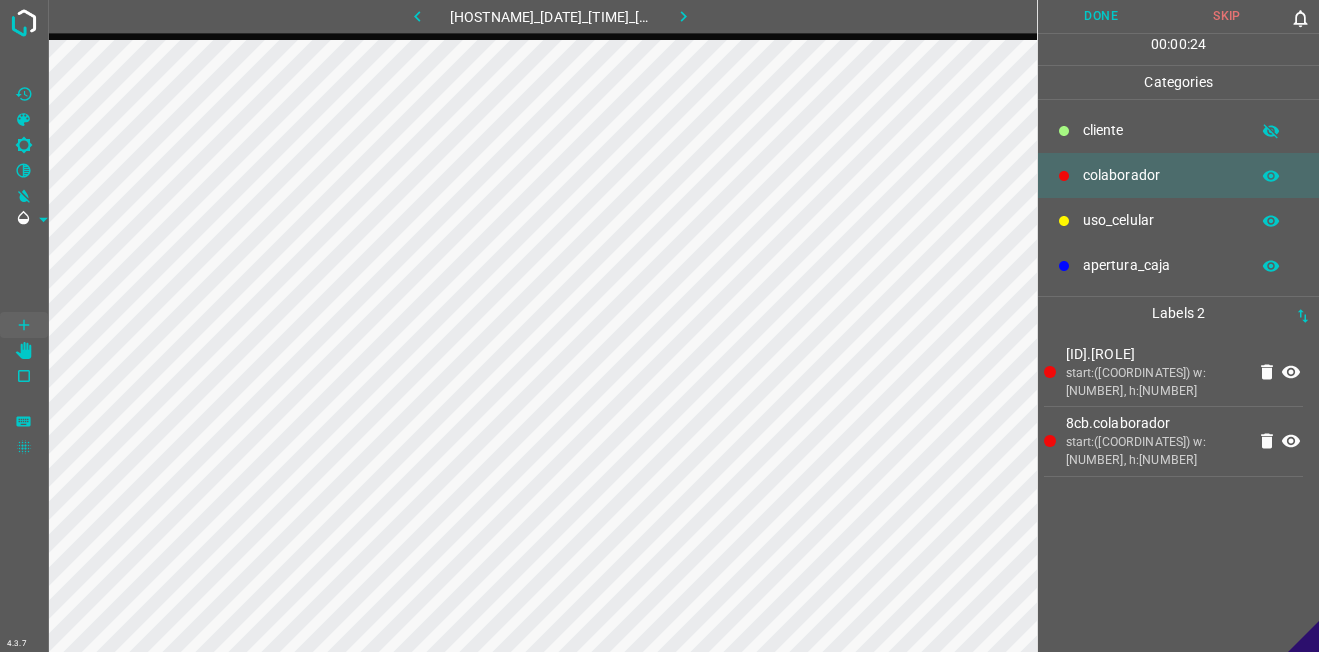 click on "​​cliente" at bounding box center [1161, 130] 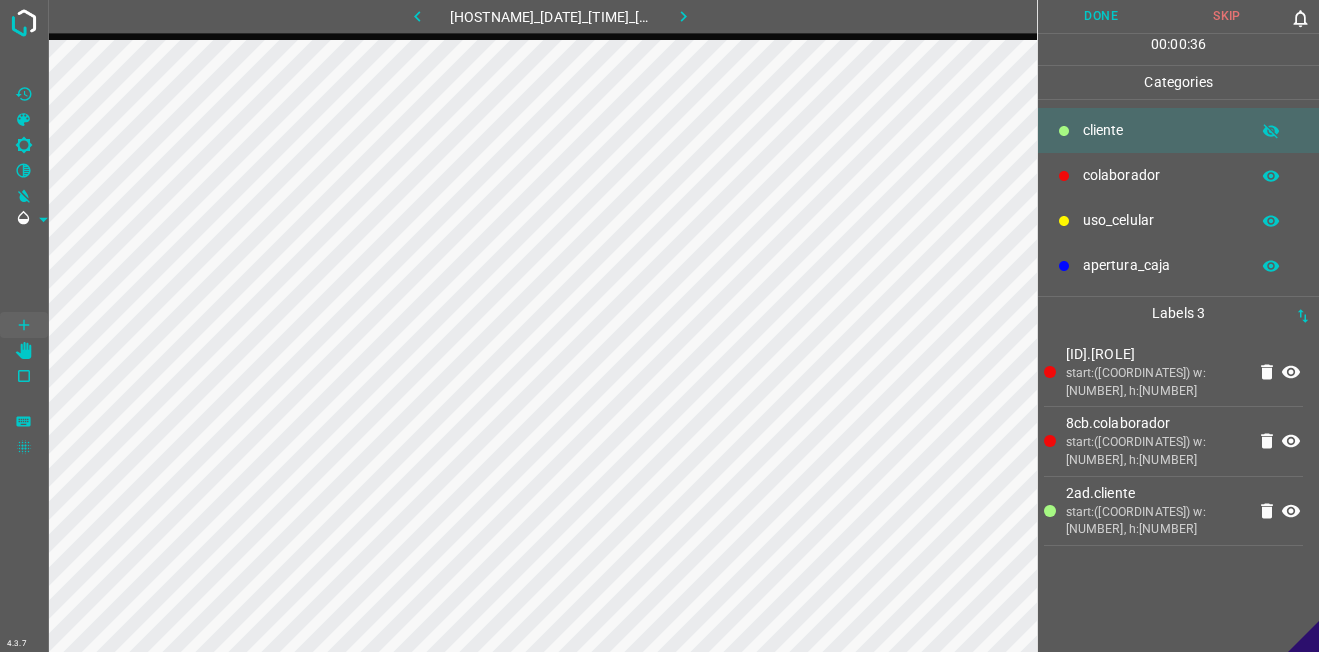 click on "Done" at bounding box center (1101, 16) 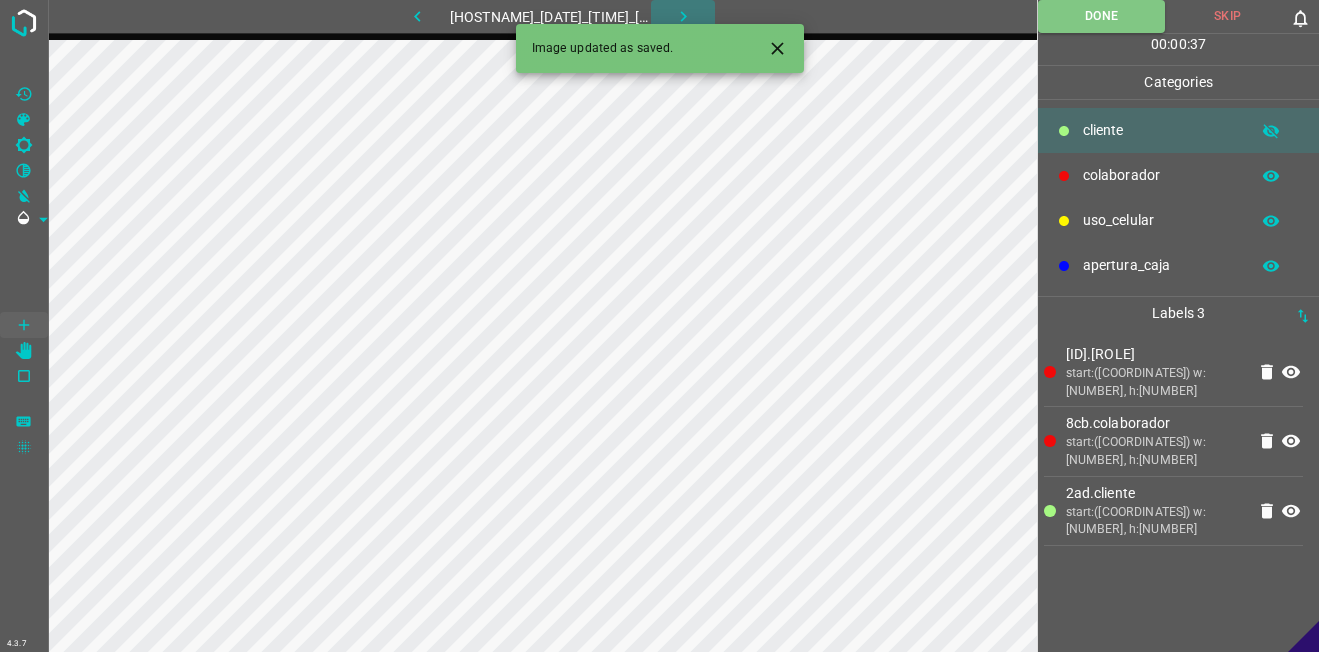 click at bounding box center (683, 16) 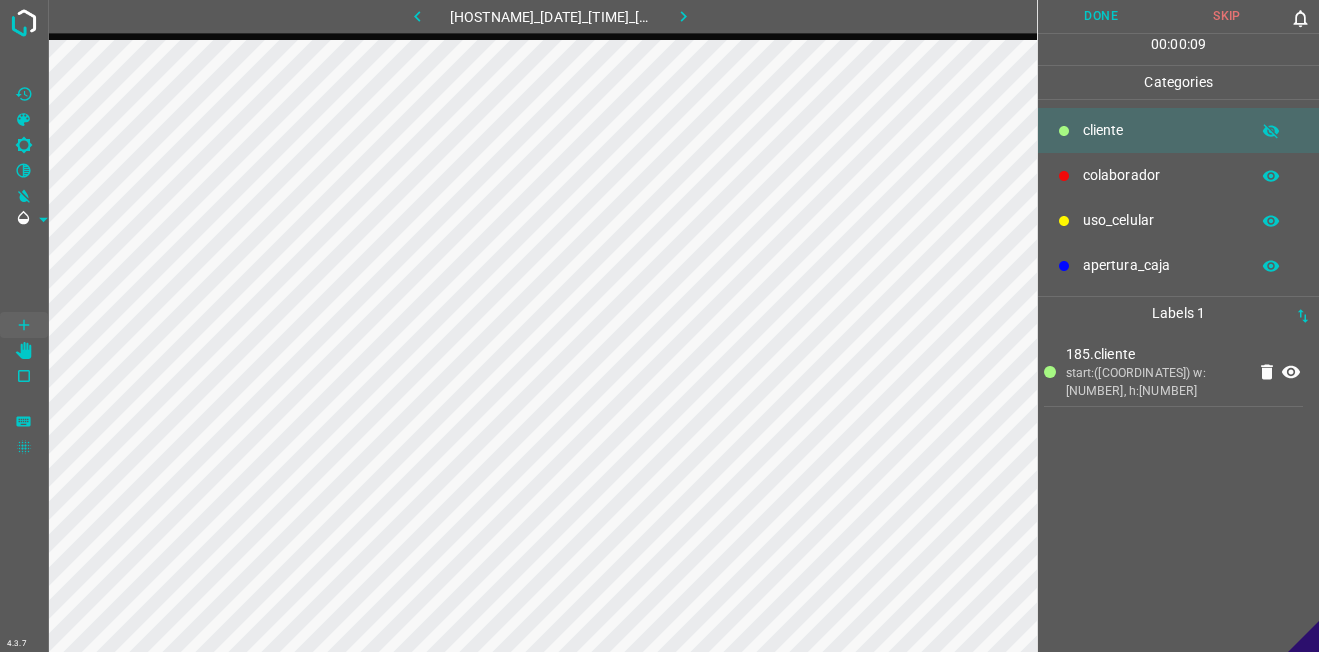 drag, startPoint x: 1103, startPoint y: 178, endPoint x: 1092, endPoint y: 179, distance: 11.045361 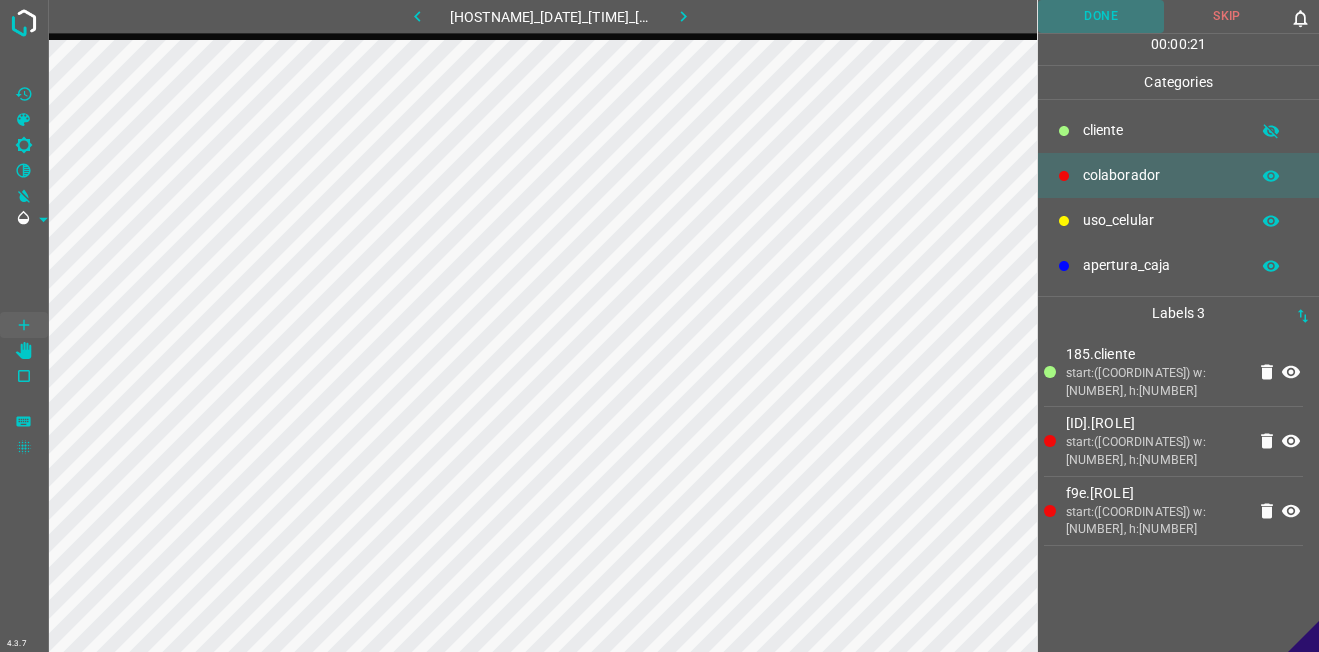 click on "Done" at bounding box center [1101, 16] 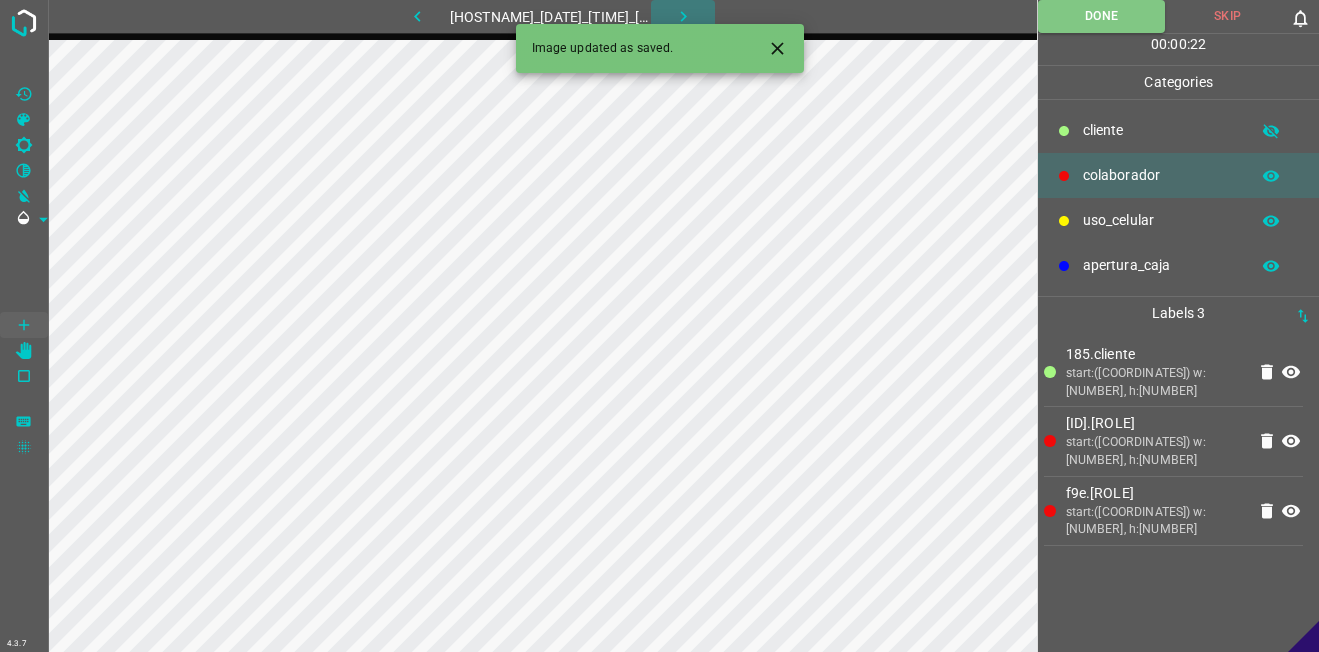 click at bounding box center [683, 16] 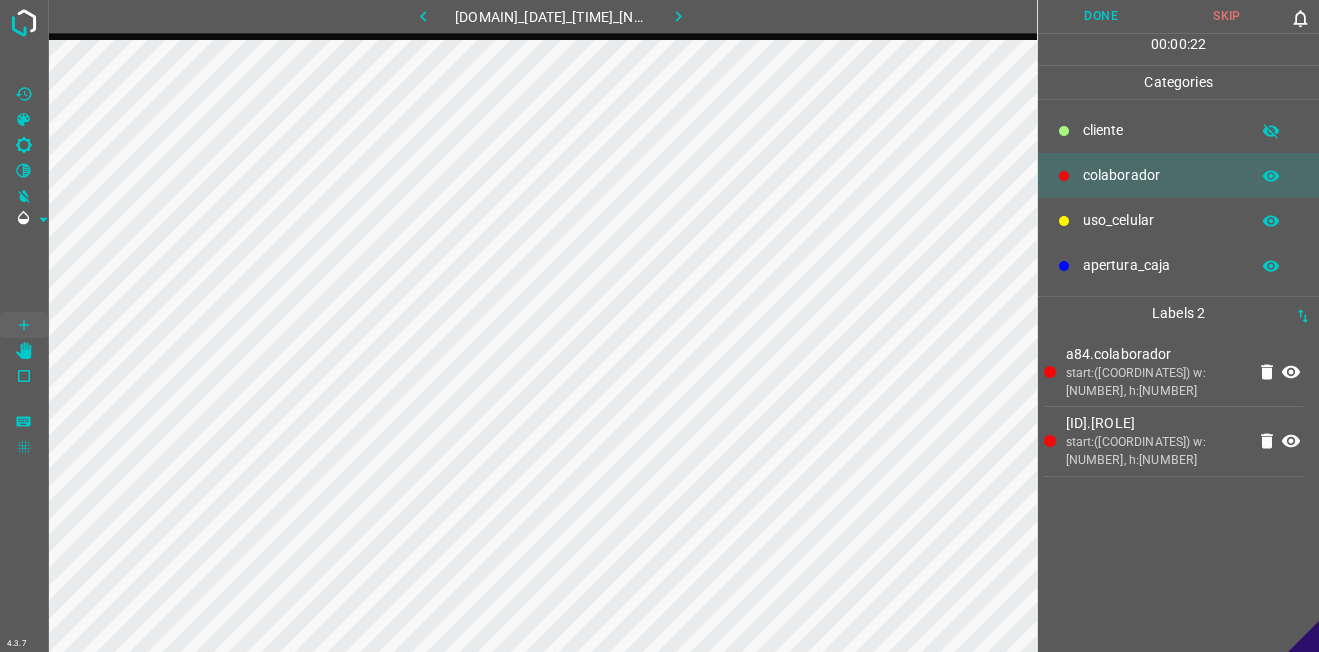 click on "uso_celular" at bounding box center [1178, 220] 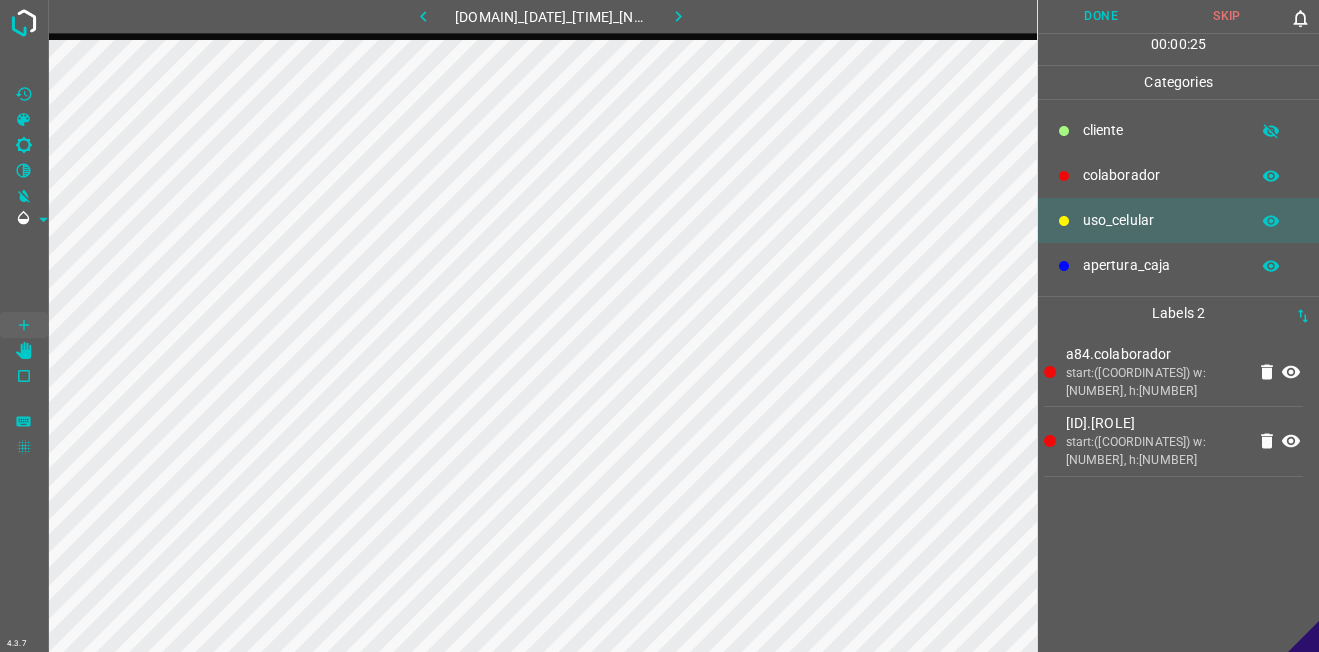 click on "​​cliente" at bounding box center [1161, 130] 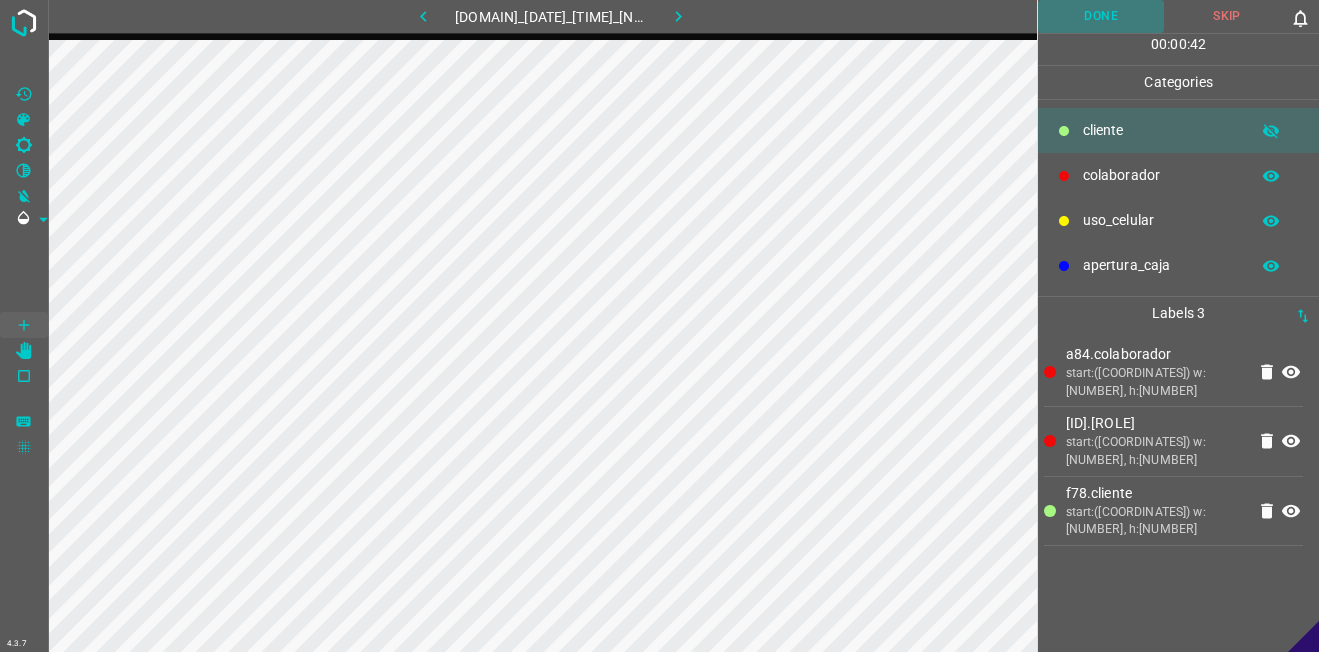 click on "Done" at bounding box center (1101, 16) 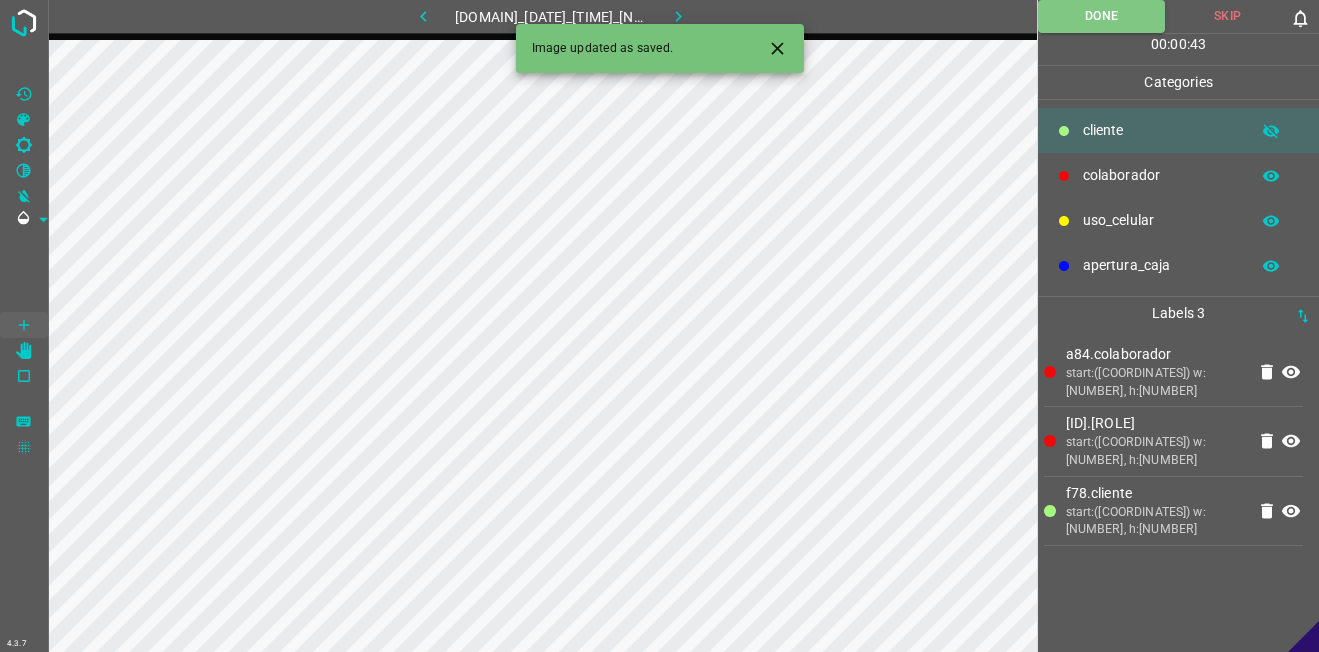 click at bounding box center [678, 16] 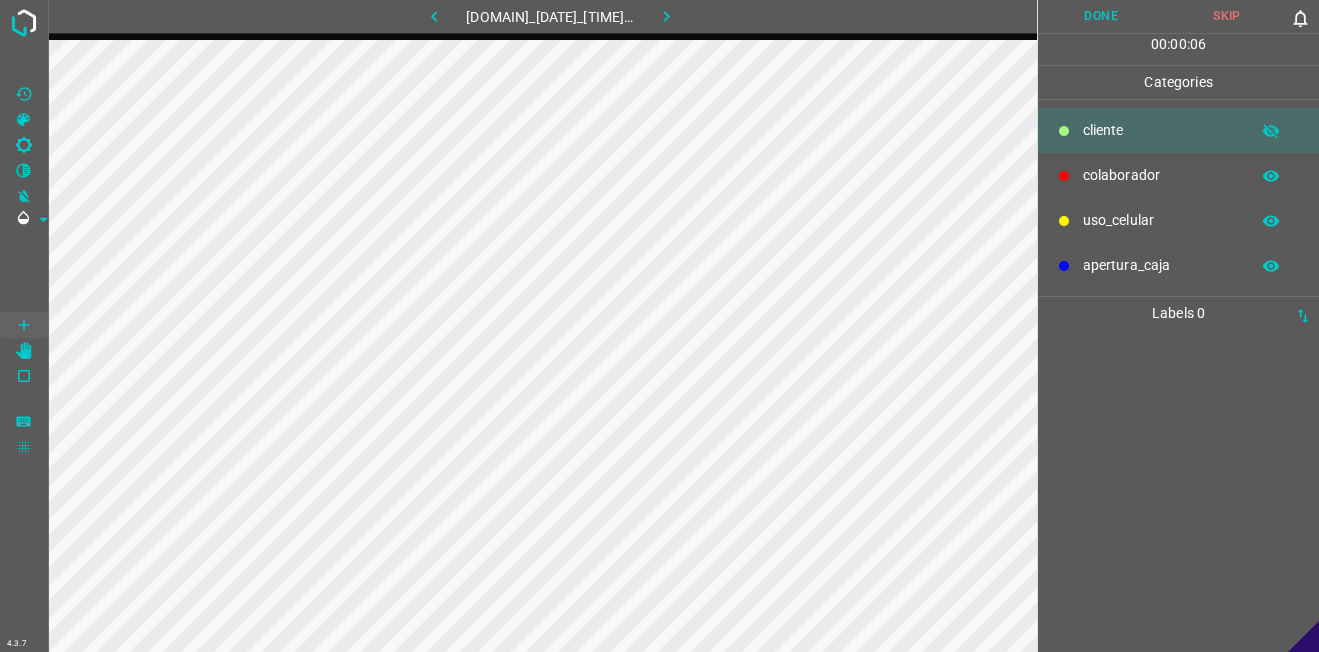 click at bounding box center [1064, 131] 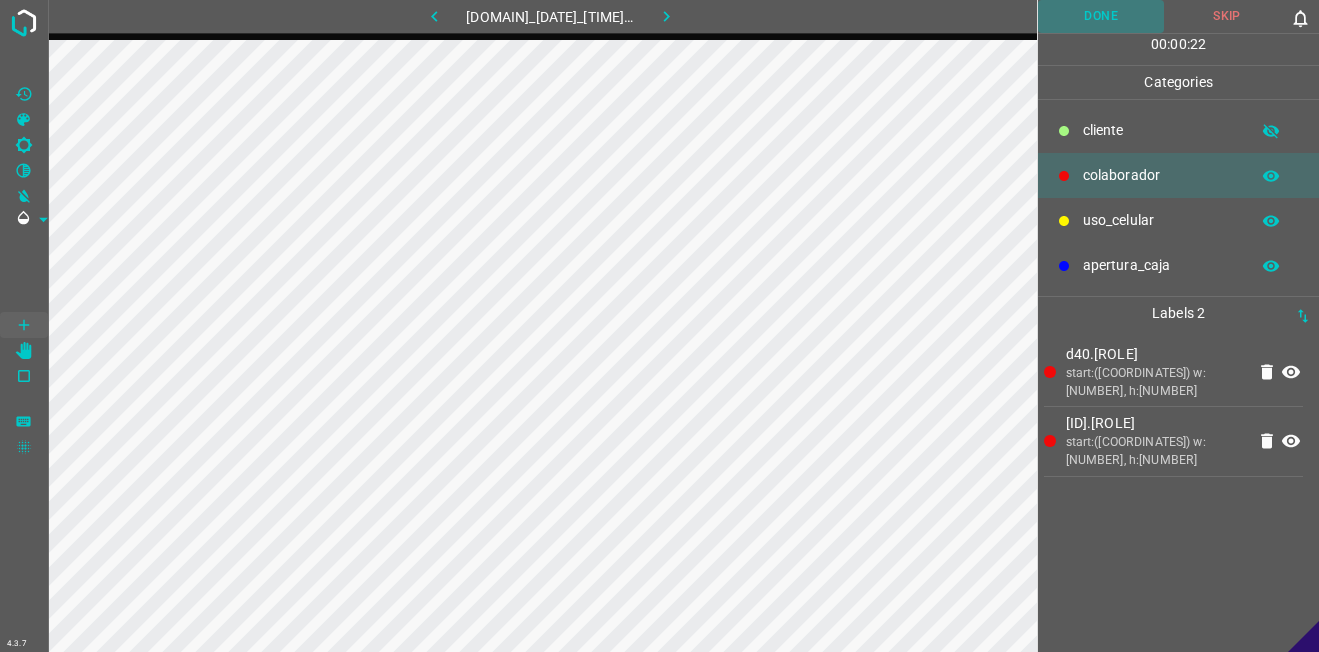 click on "Done" at bounding box center [1101, 16] 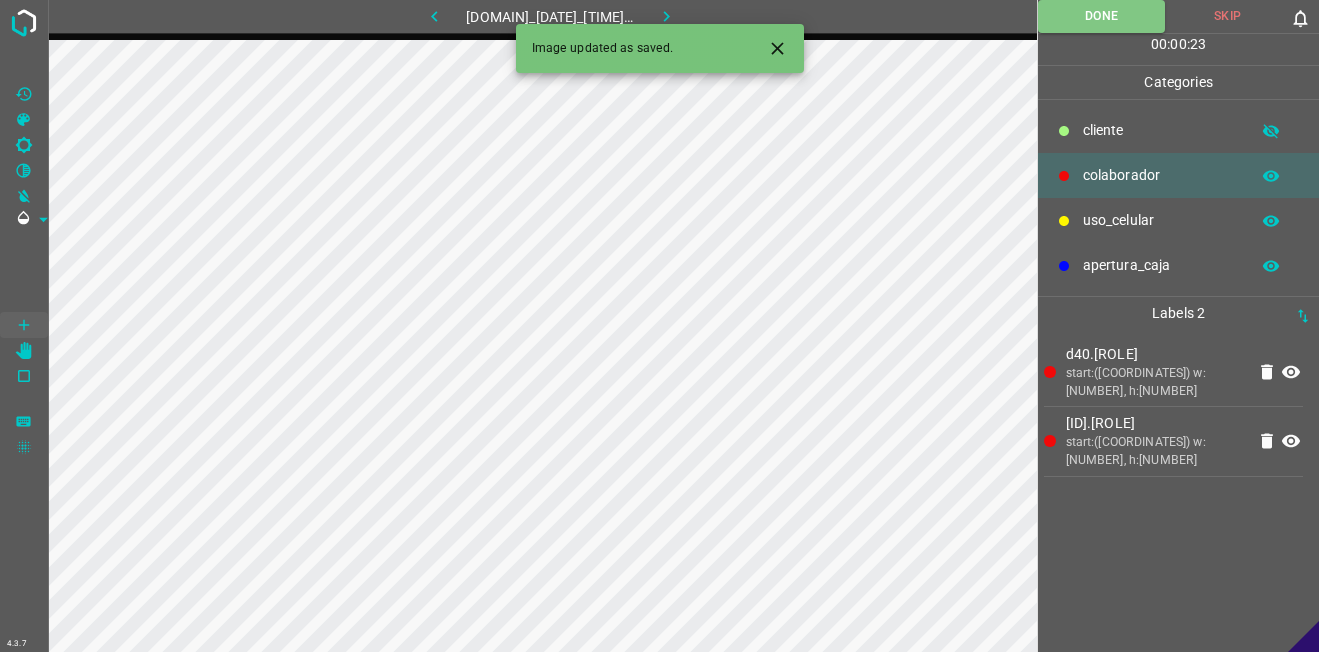 click at bounding box center [667, 16] 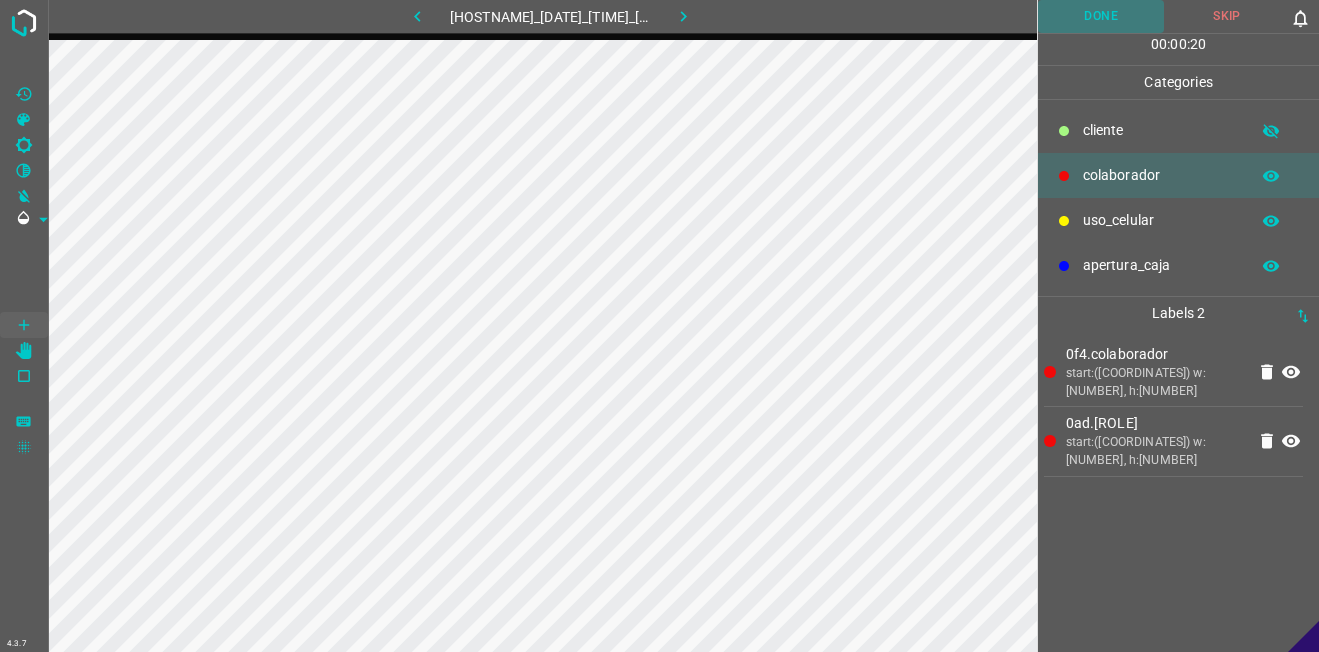 click on "Done" at bounding box center [1101, 16] 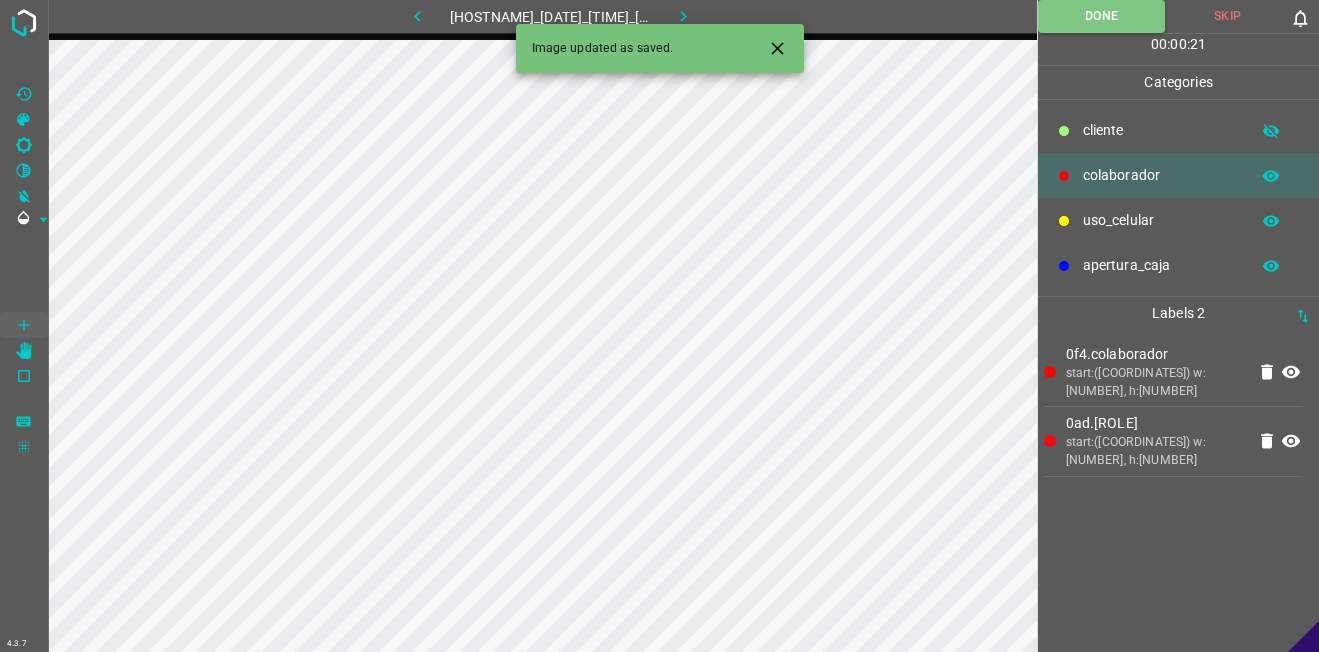 click at bounding box center (683, 16) 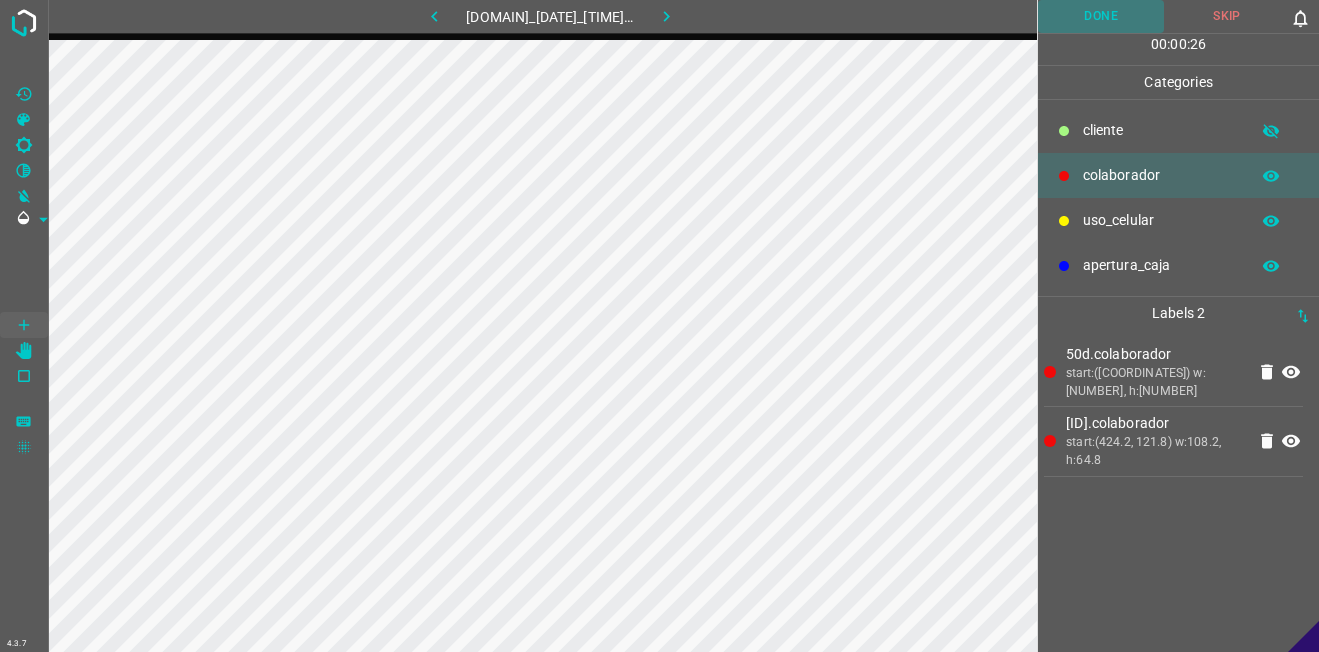 click on "Done" at bounding box center [1101, 16] 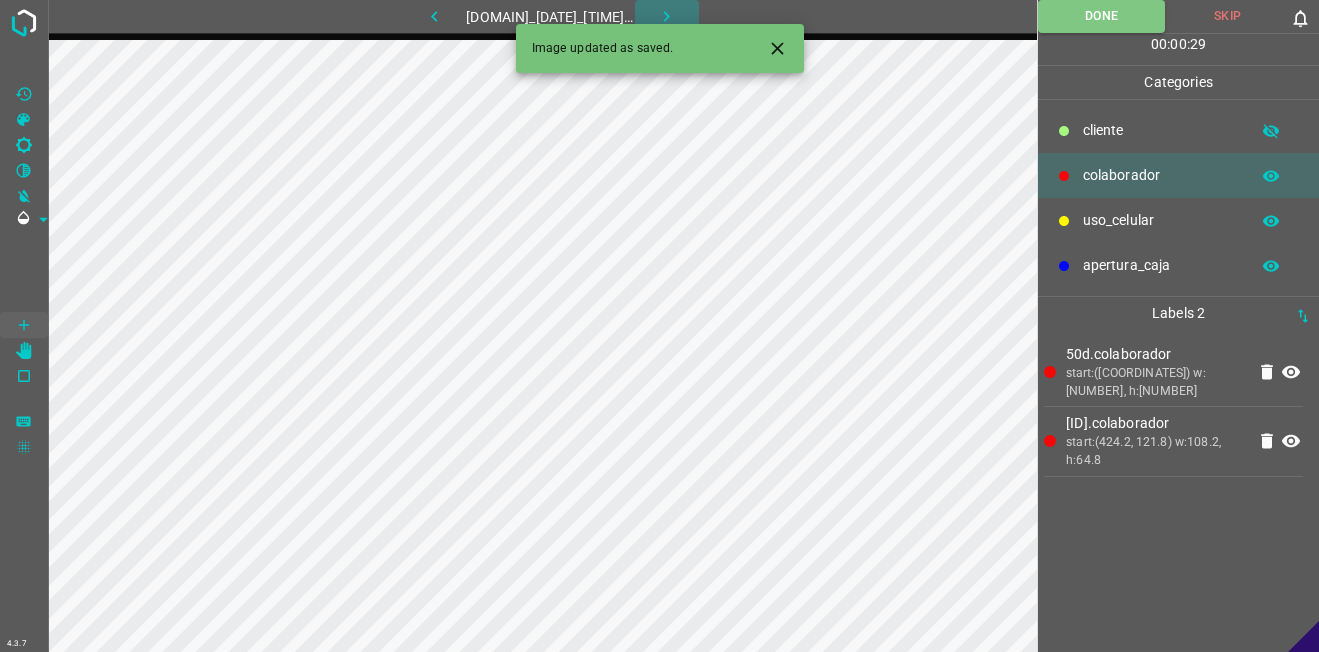 click at bounding box center (666, 16) 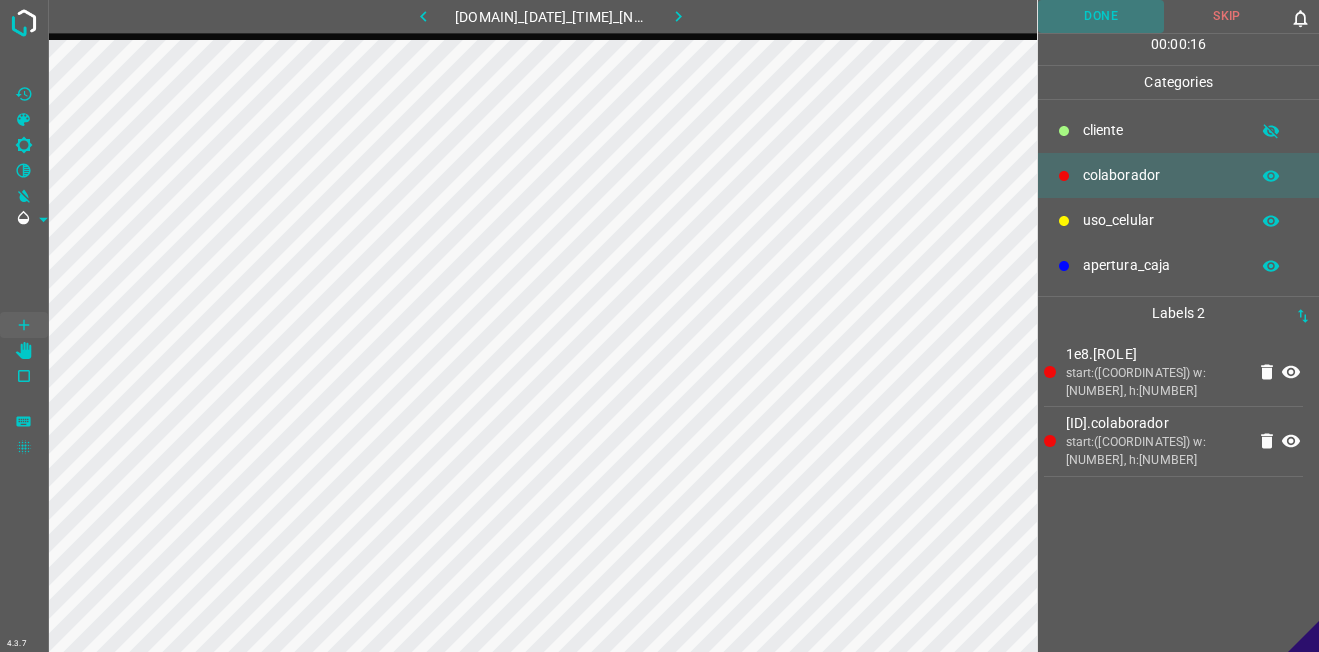click on "Done" at bounding box center (1101, 16) 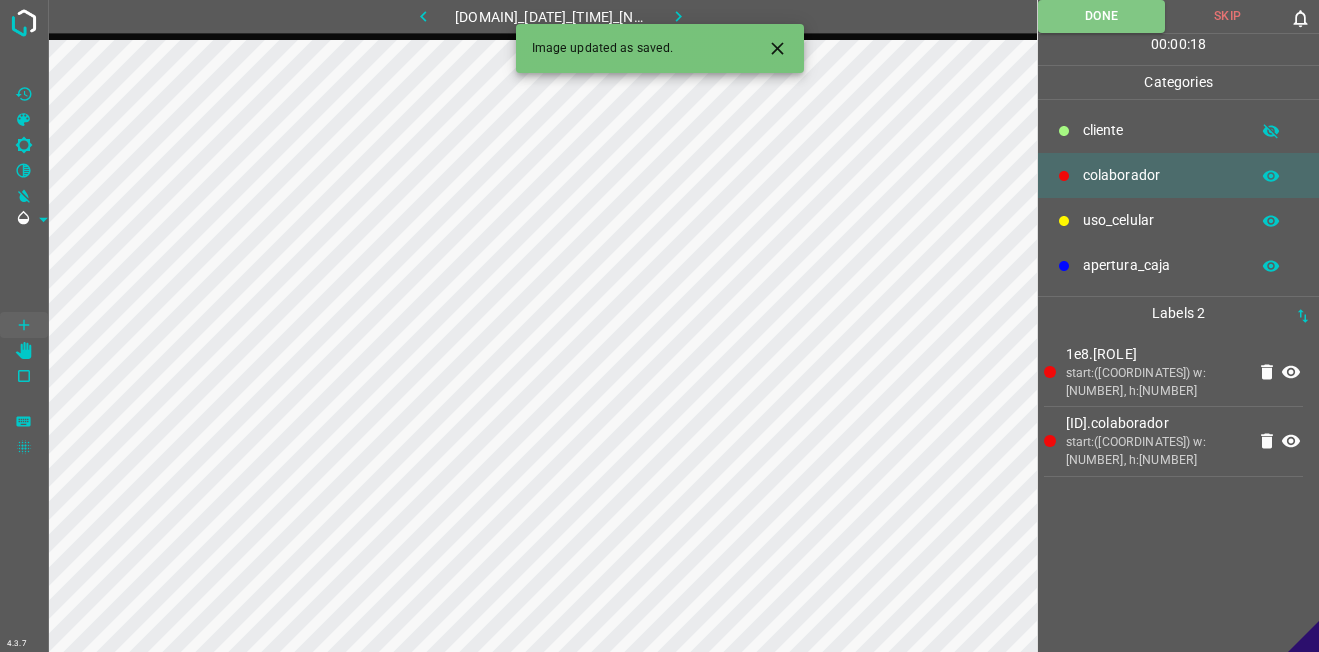 click at bounding box center [678, 16] 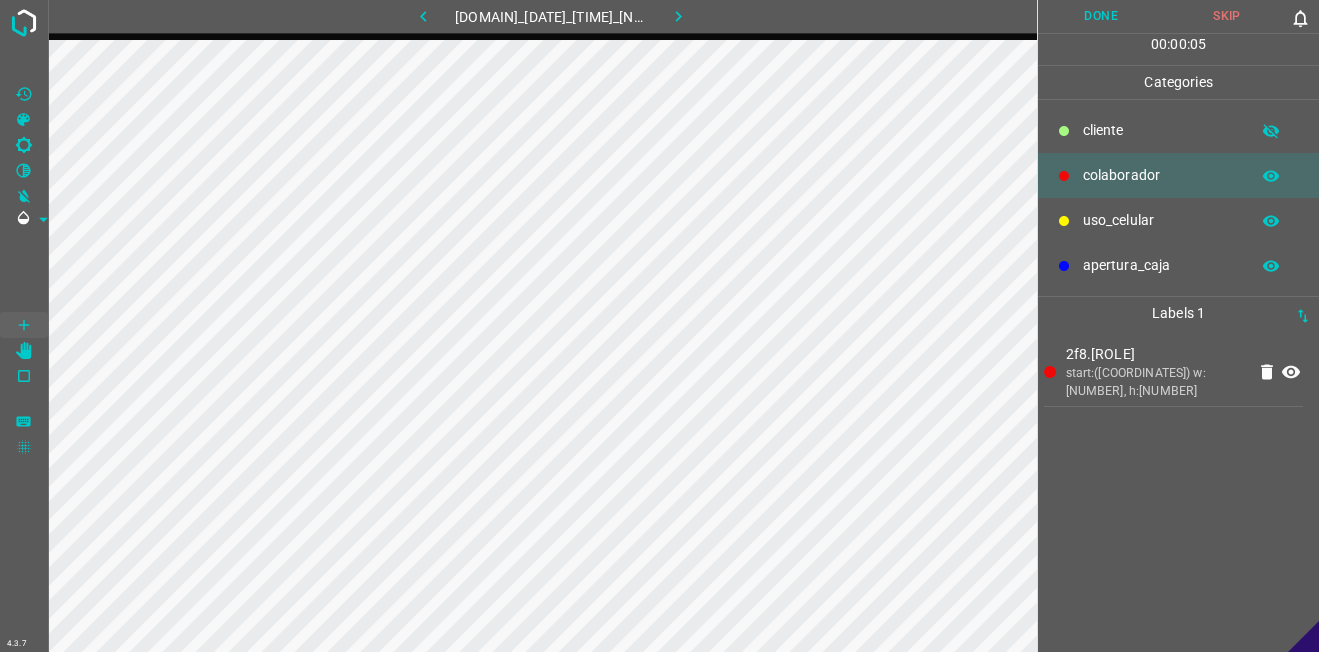 click on "Done" at bounding box center [1101, 16] 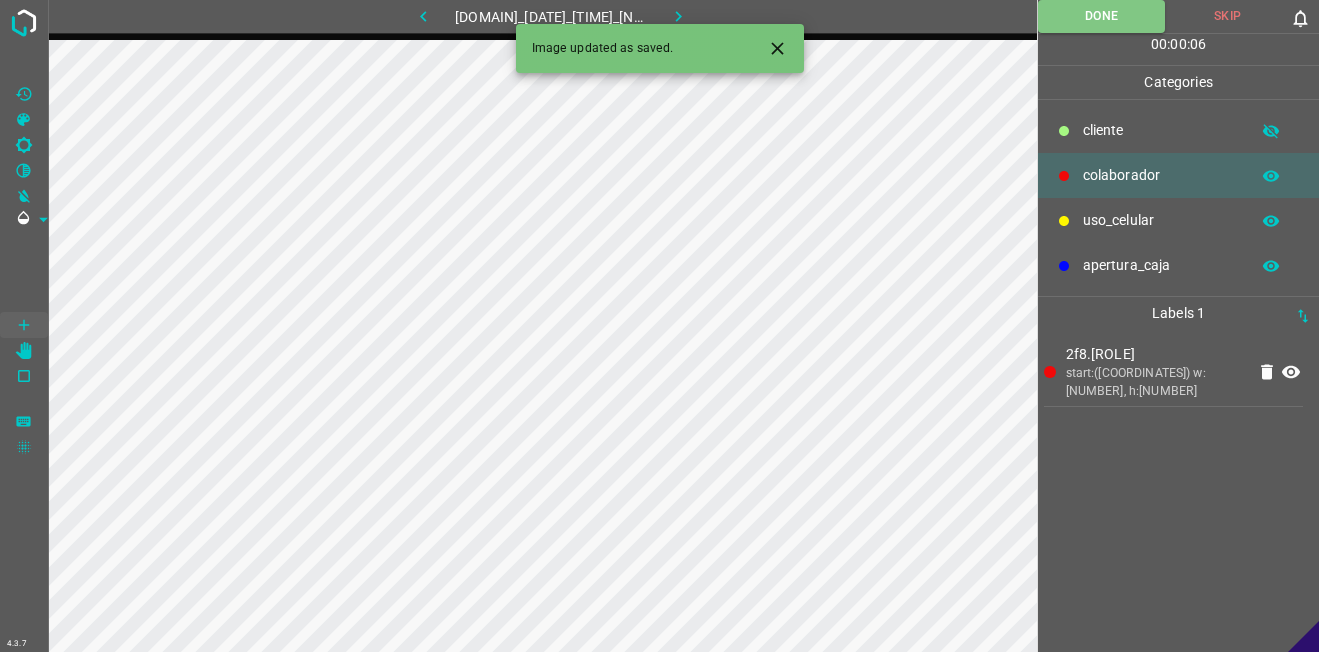 click at bounding box center [678, 16] 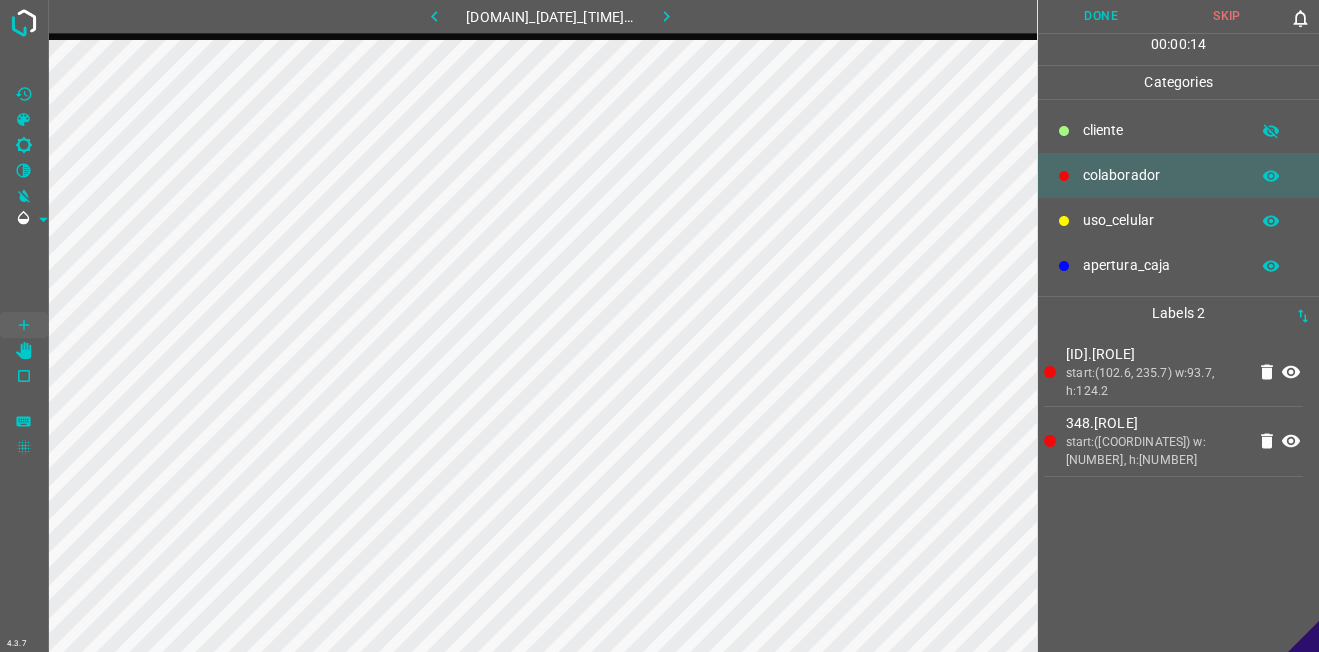 click on "Done" at bounding box center (1101, 16) 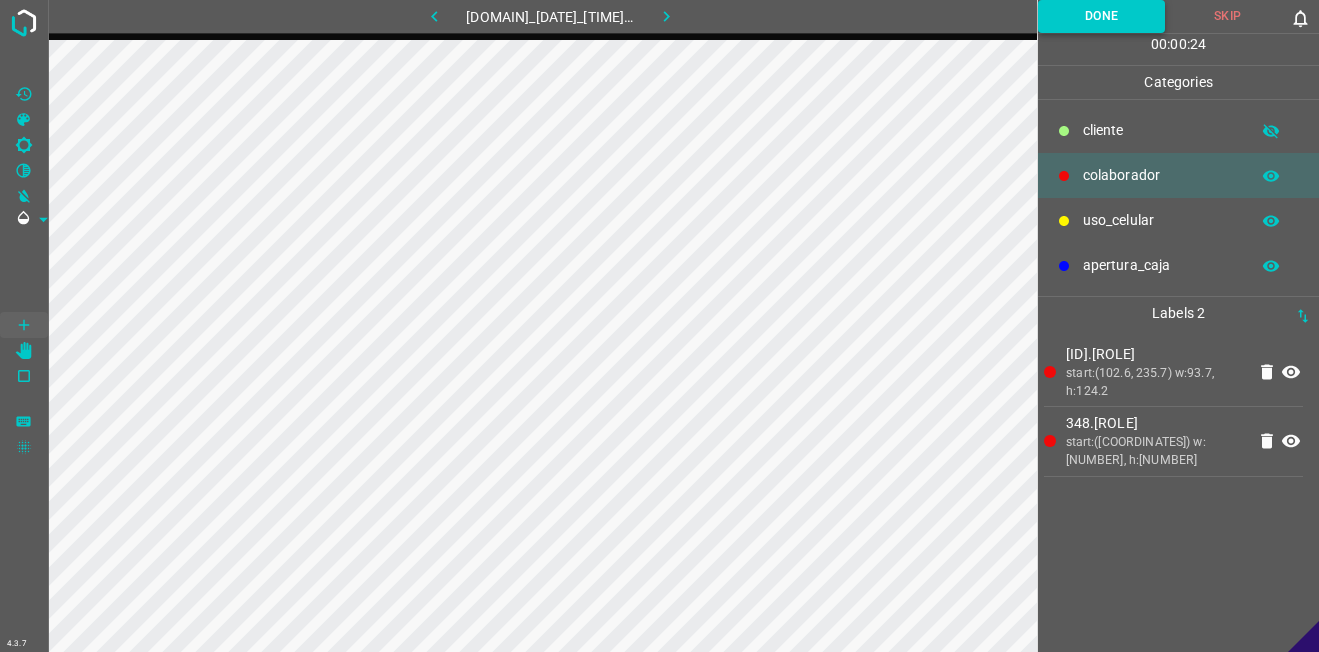 drag, startPoint x: 1123, startPoint y: 16, endPoint x: 1108, endPoint y: 22, distance: 16.155495 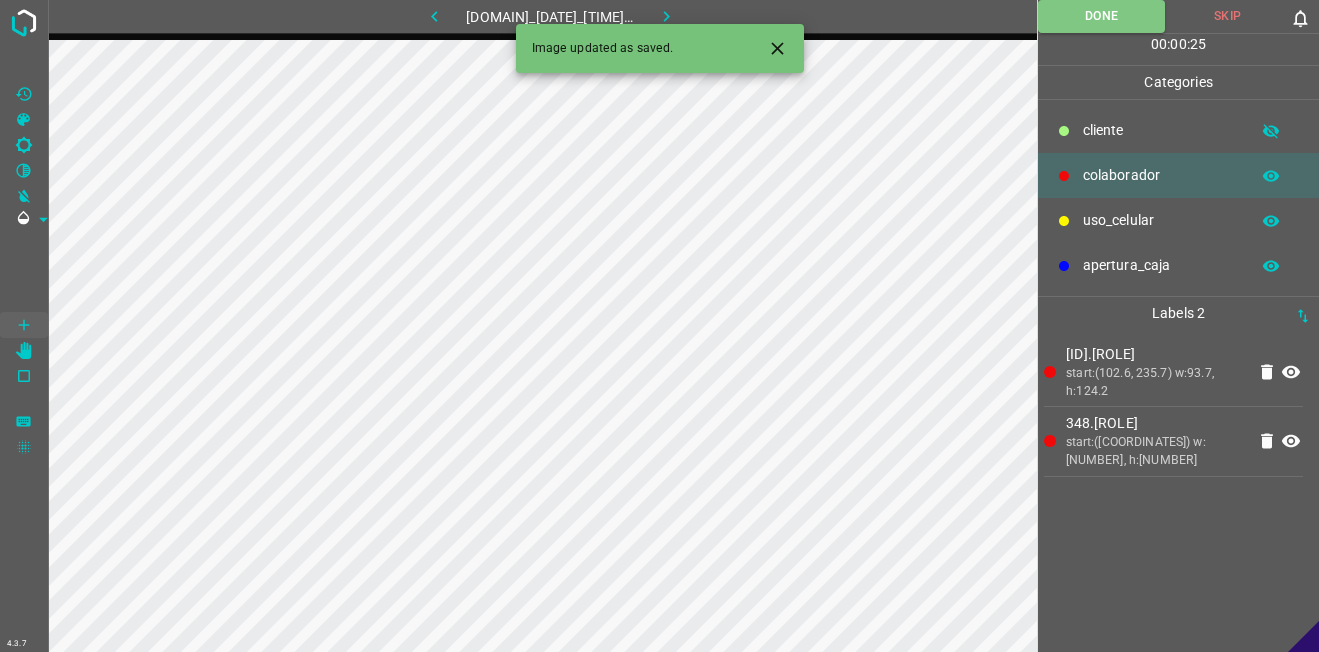 click at bounding box center (666, 16) 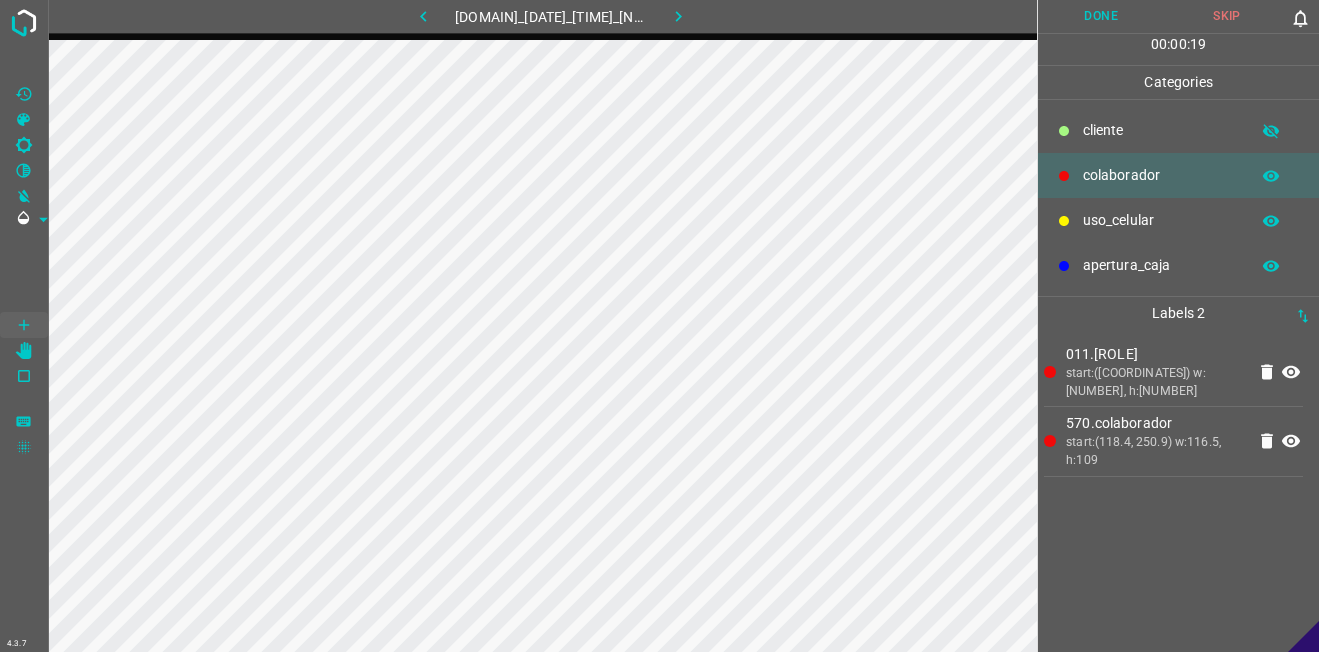 click on "Done" at bounding box center [1101, 16] 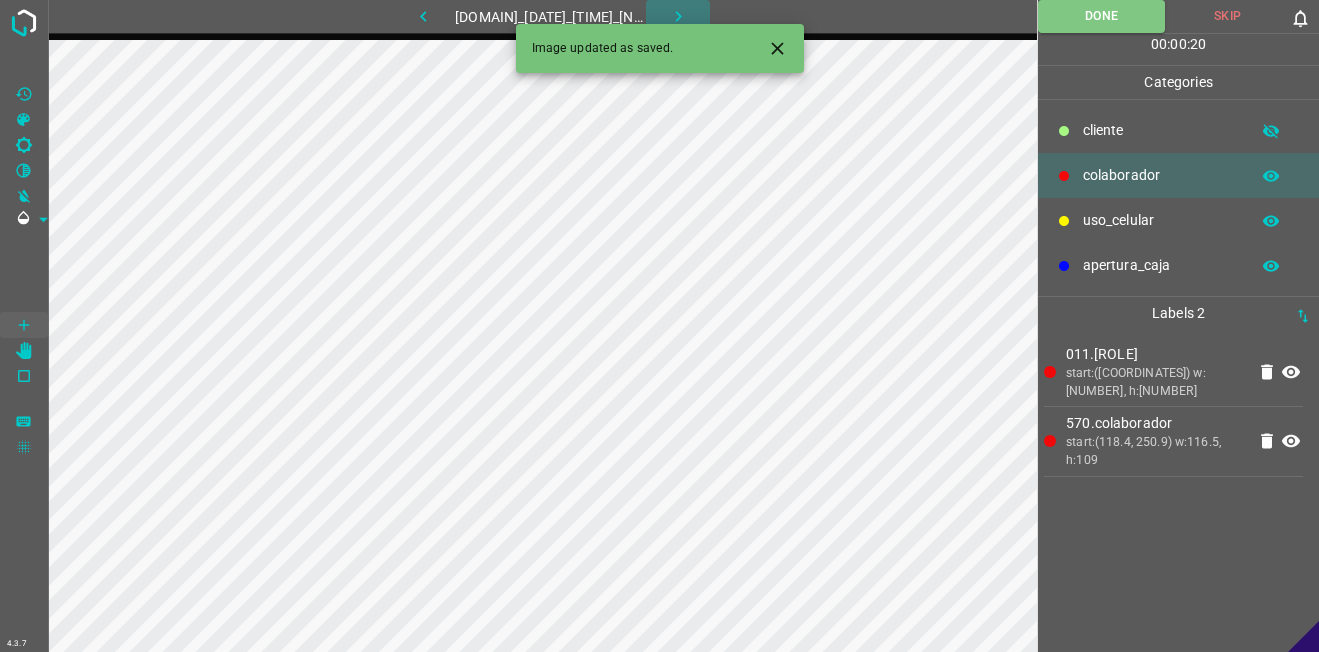 click at bounding box center (678, 16) 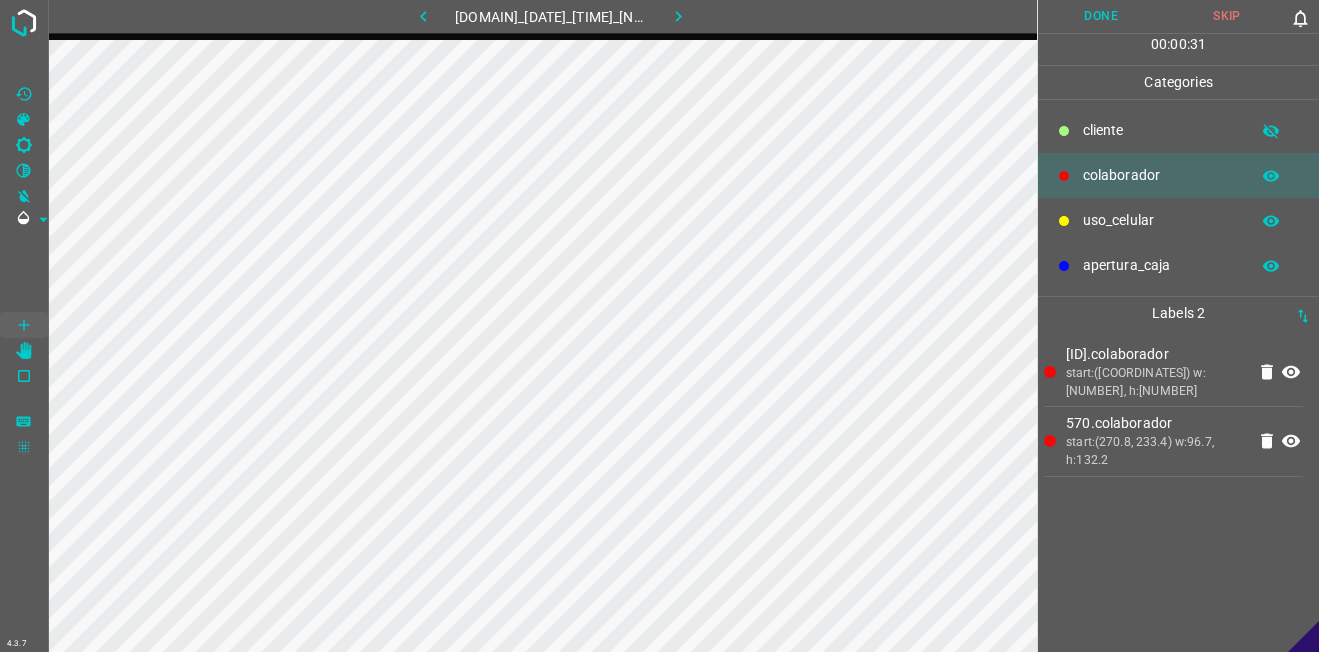 click on "Done" at bounding box center (1101, 16) 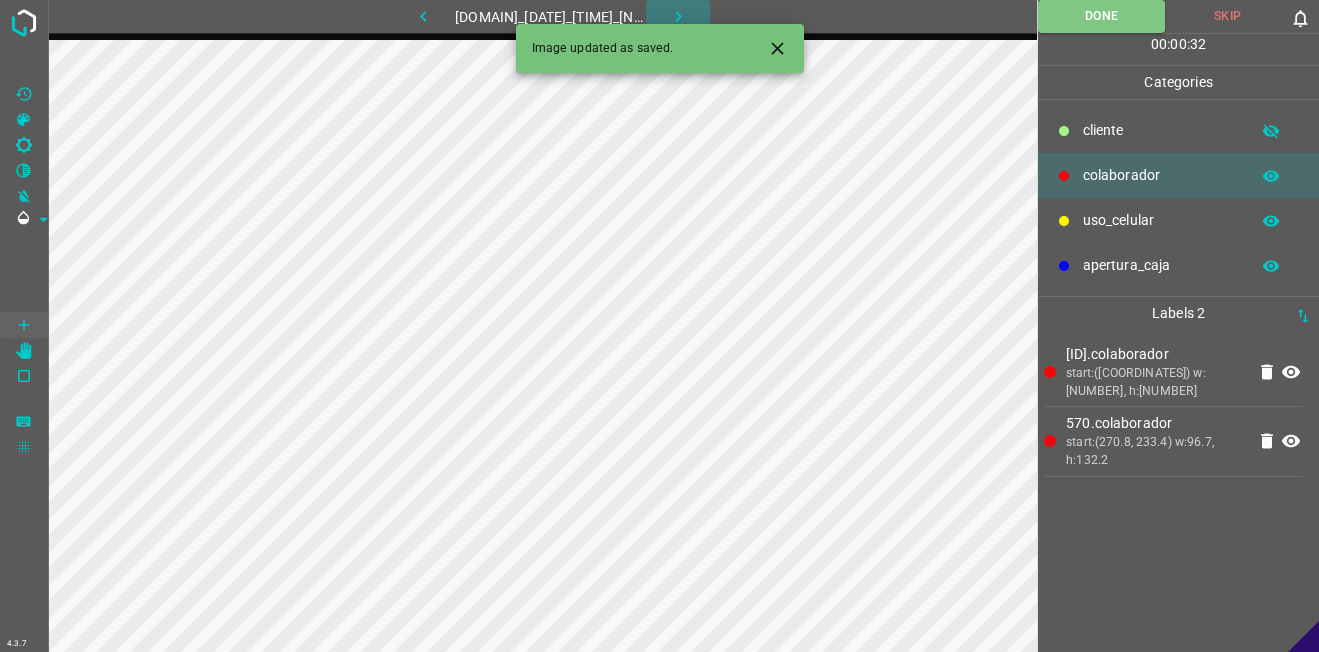 click at bounding box center (678, 16) 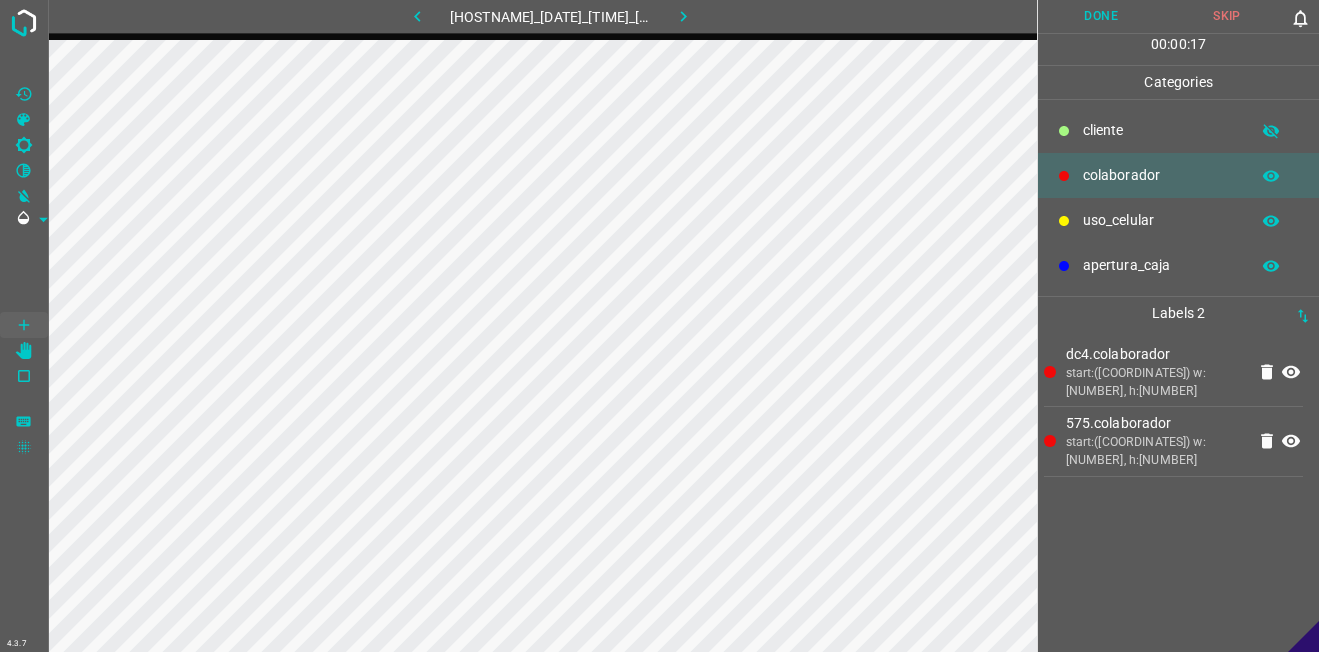 click on "​​cliente" at bounding box center (1161, 130) 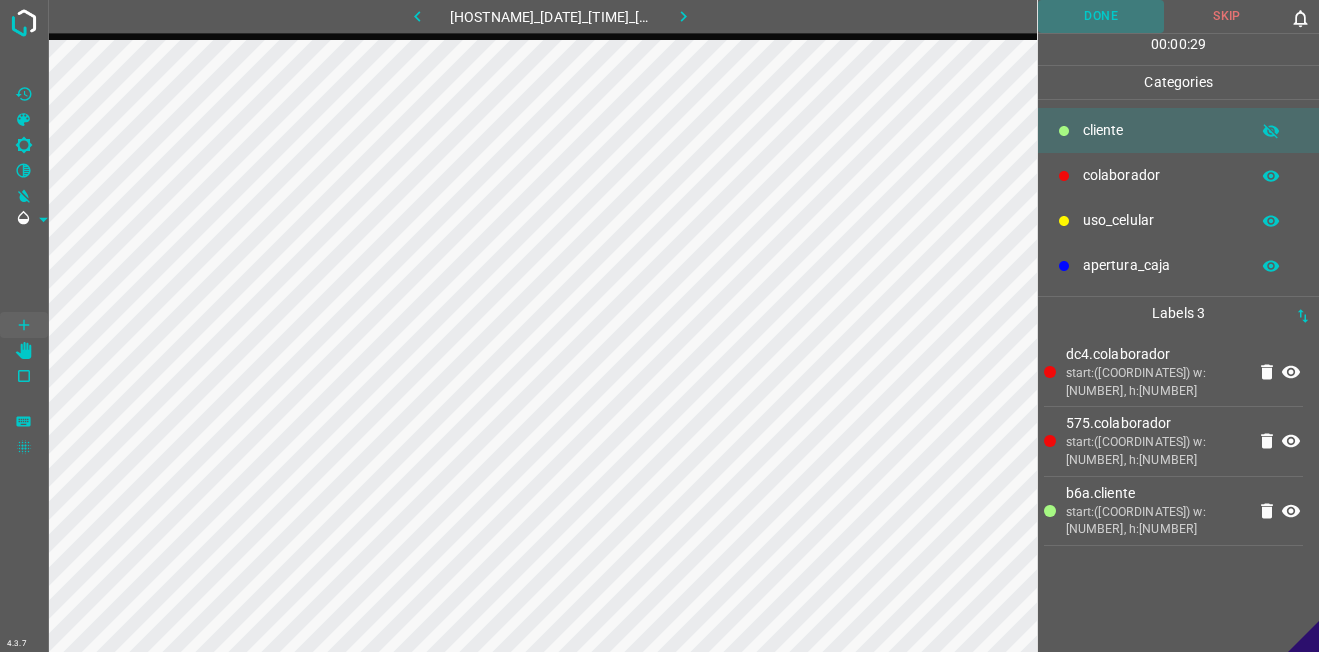 click on "Done" at bounding box center (1101, 16) 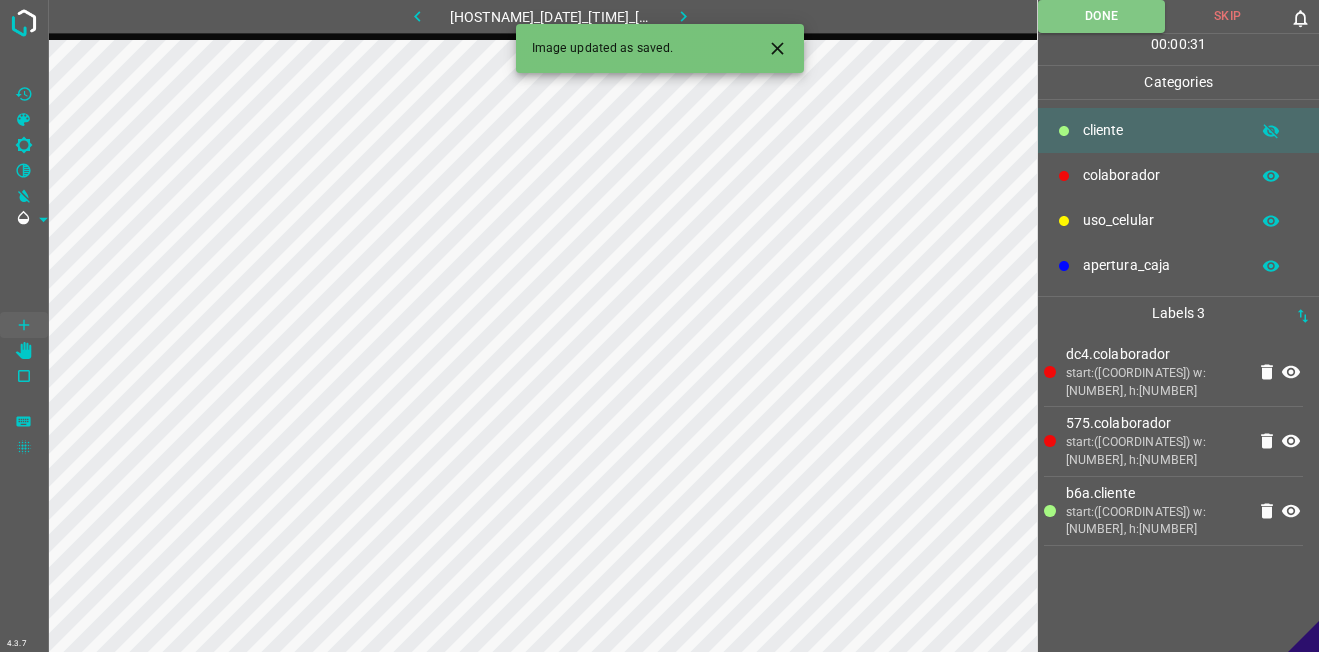 click at bounding box center [683, 16] 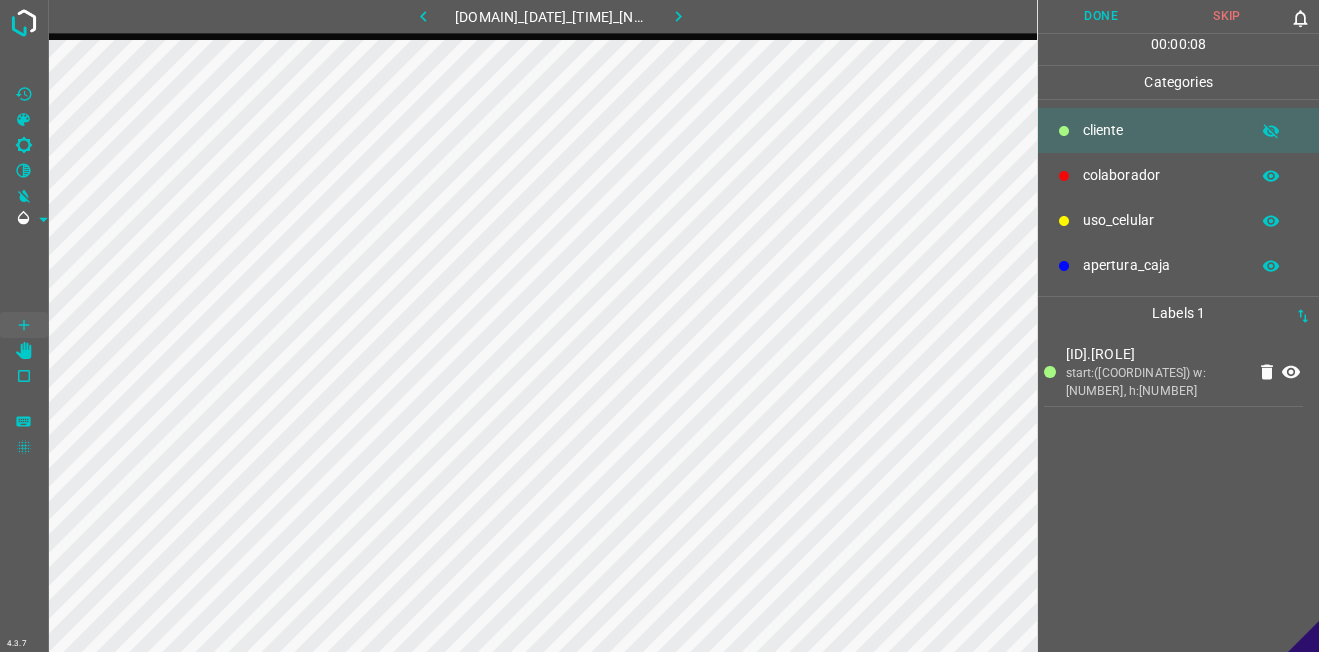 click on "uso_celular" at bounding box center (1178, 220) 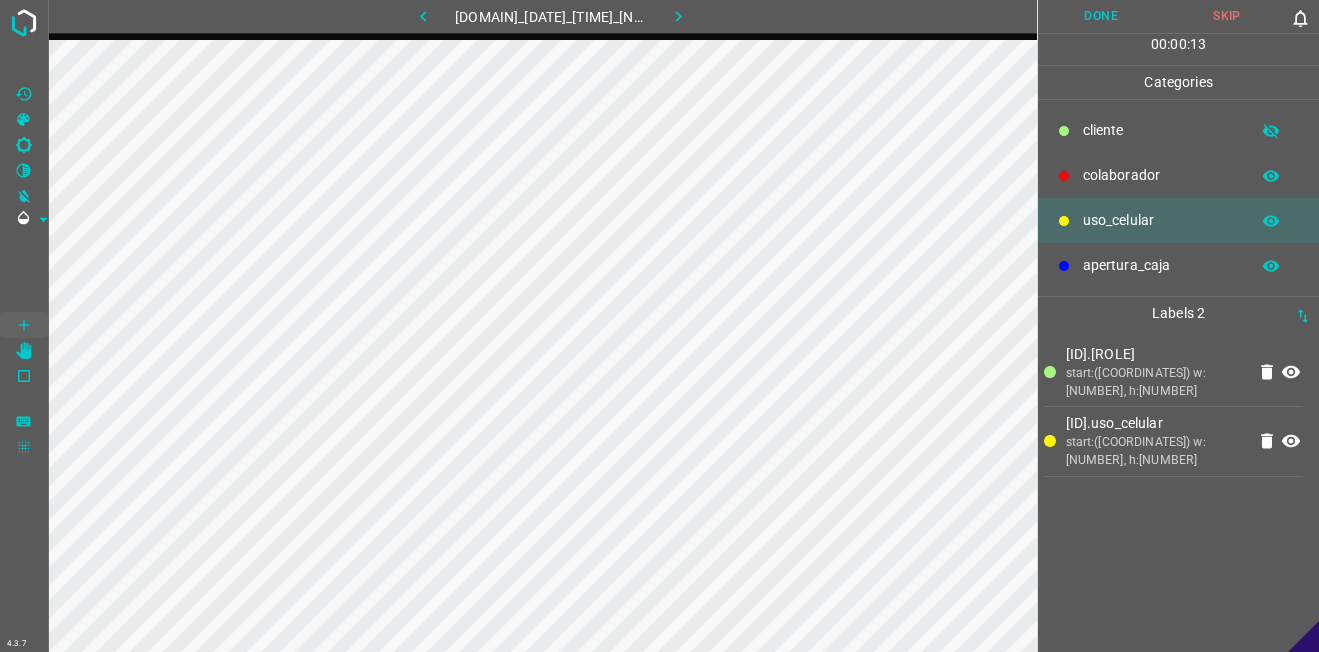 click on "colaborador" at bounding box center (1178, 175) 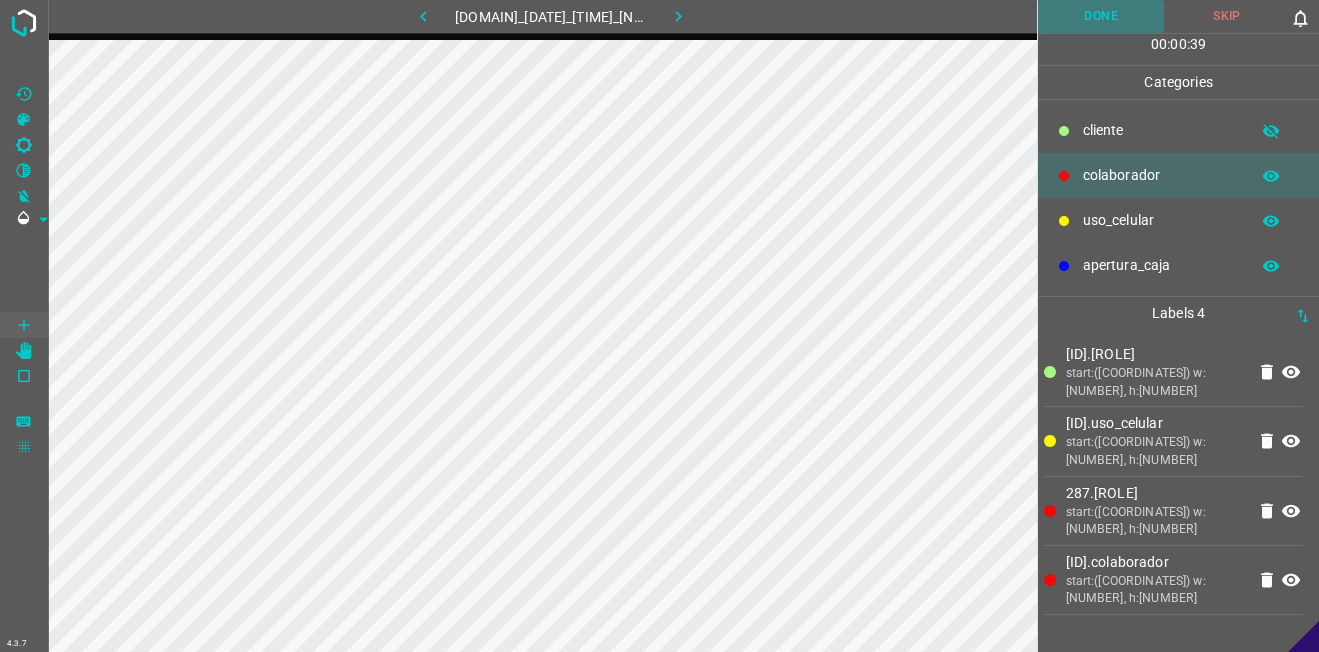click on "Done" at bounding box center [1101, 16] 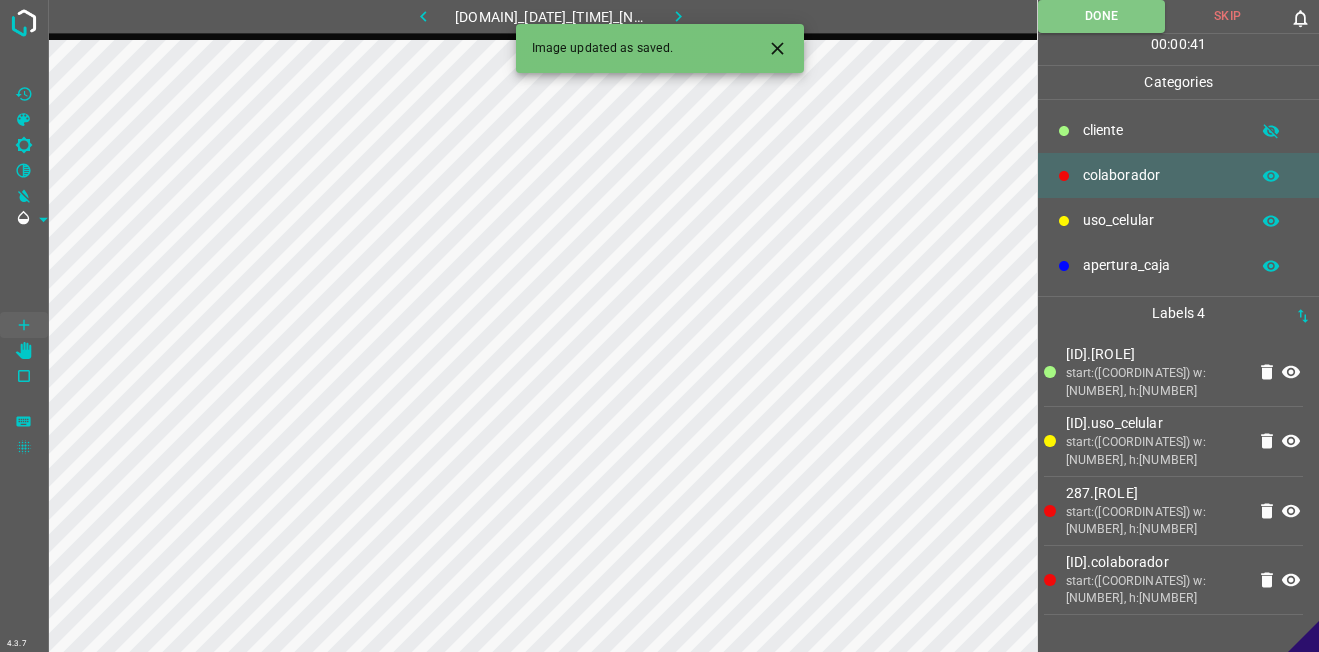 click at bounding box center [678, 16] 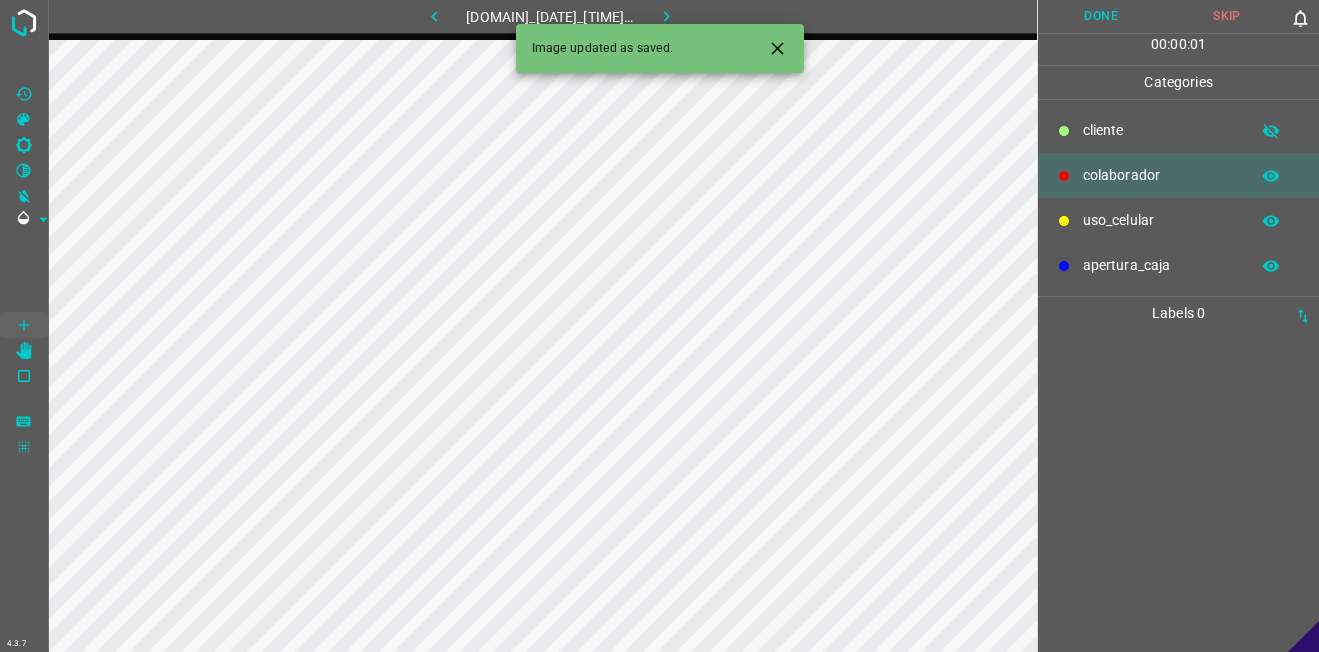 click on "uso_celular" at bounding box center [1161, 130] 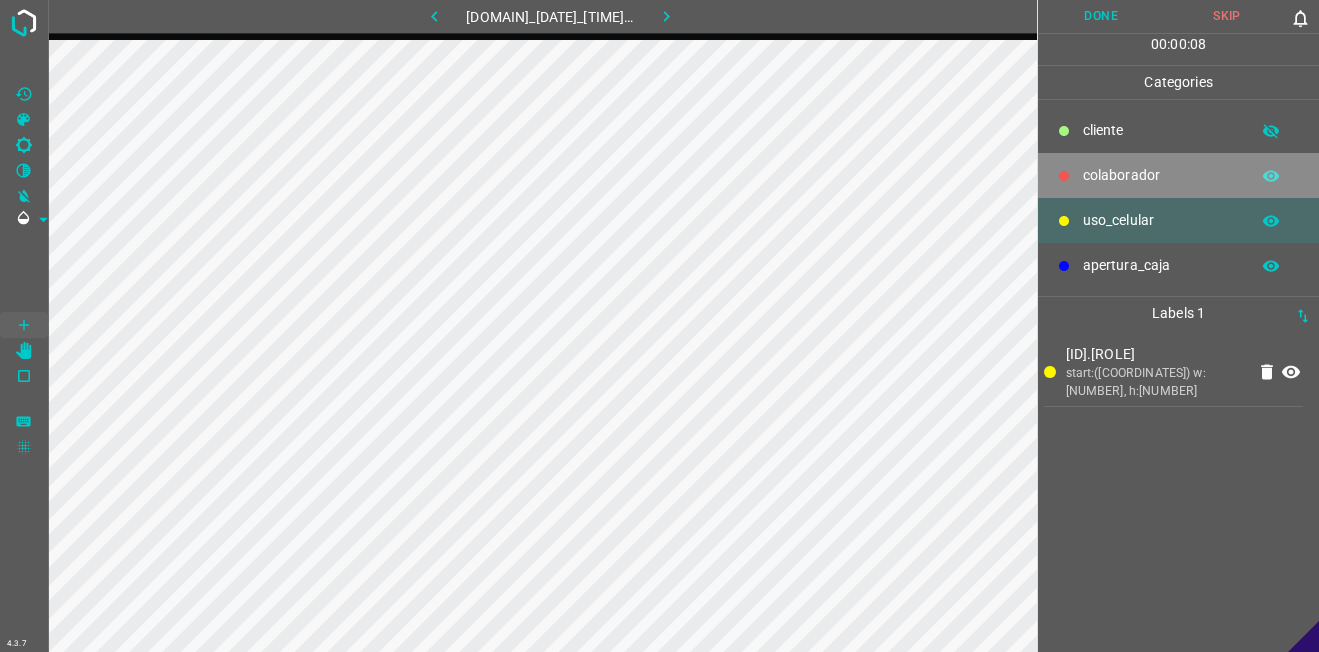 click on "colaborador" at bounding box center [1161, 130] 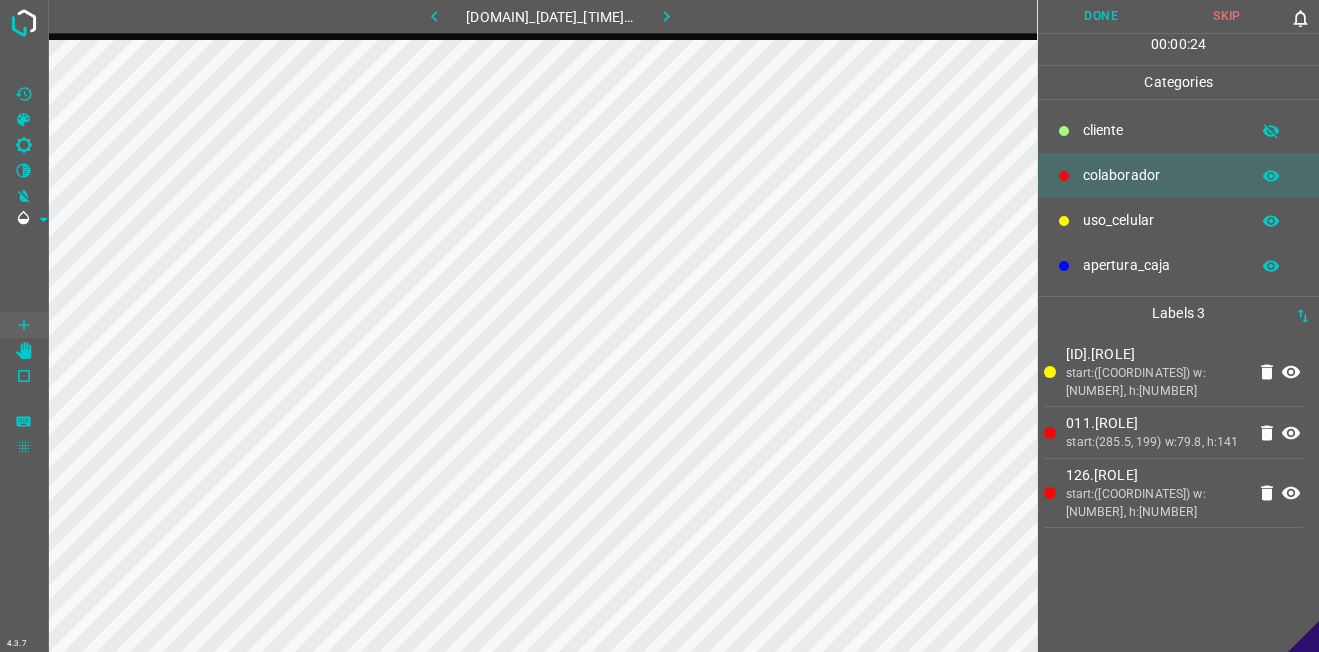 click on "​​cliente" at bounding box center [1161, 130] 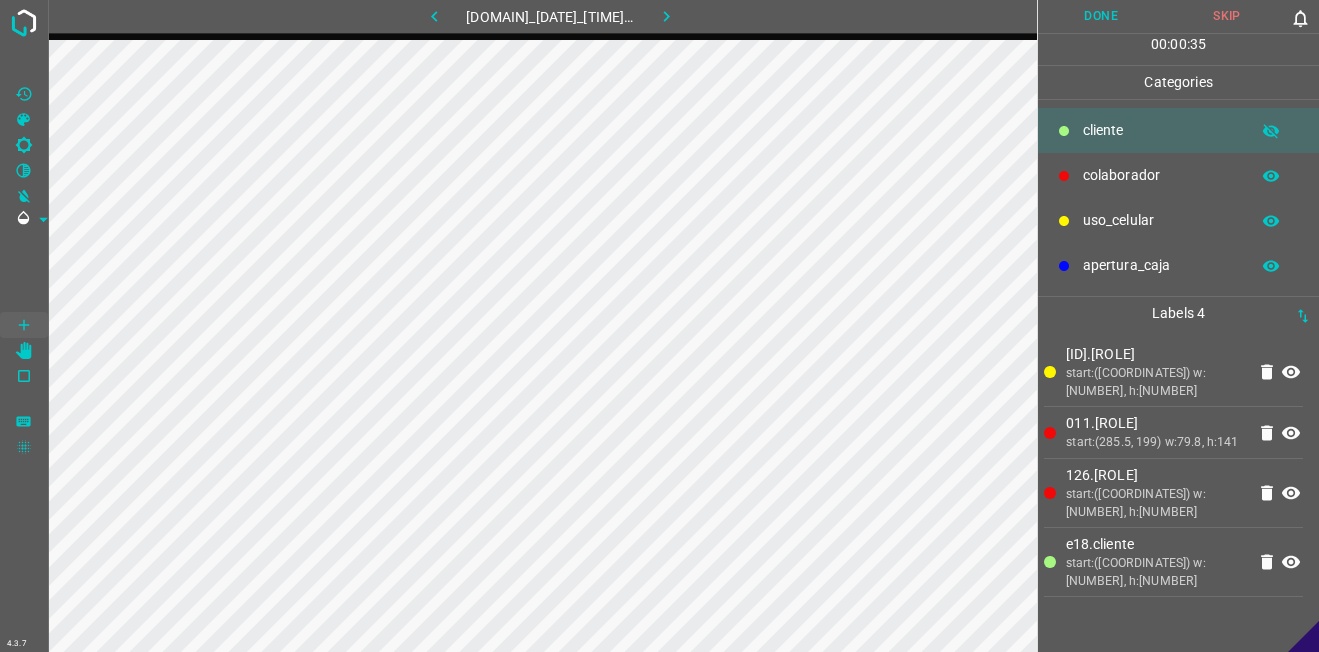 click on "[TIME] : [TIME] : [TIME]" at bounding box center [1178, 49] 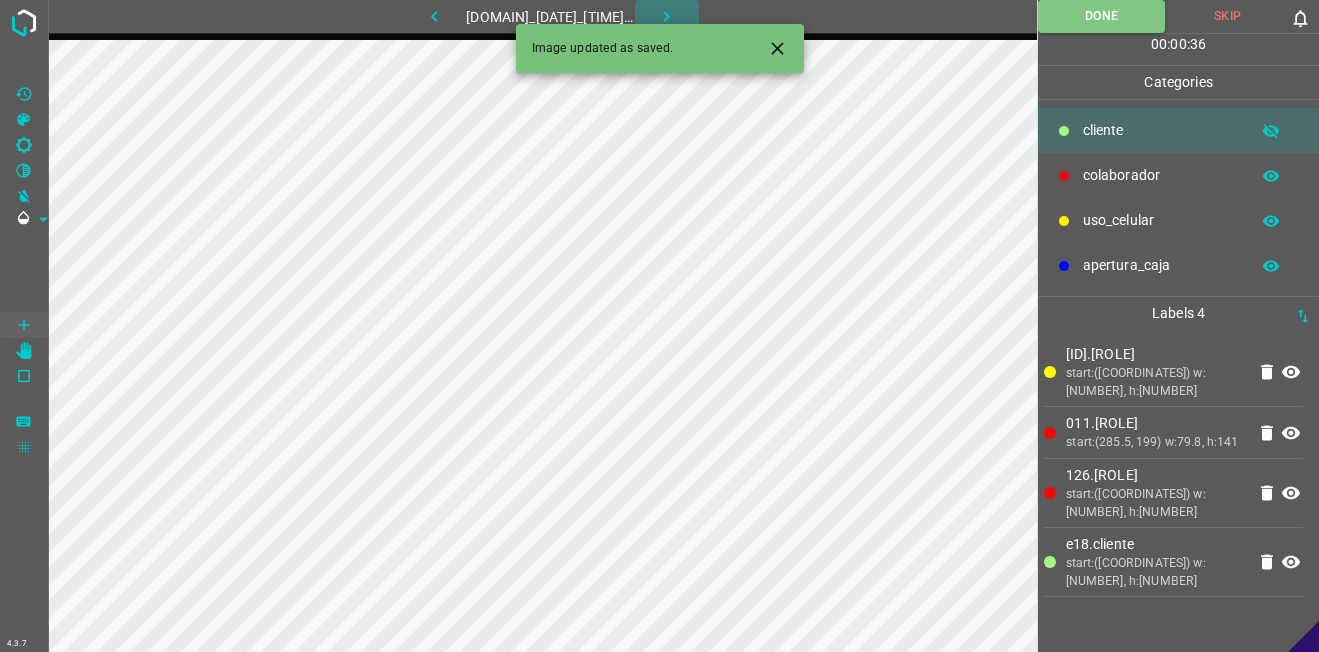 click at bounding box center [666, 16] 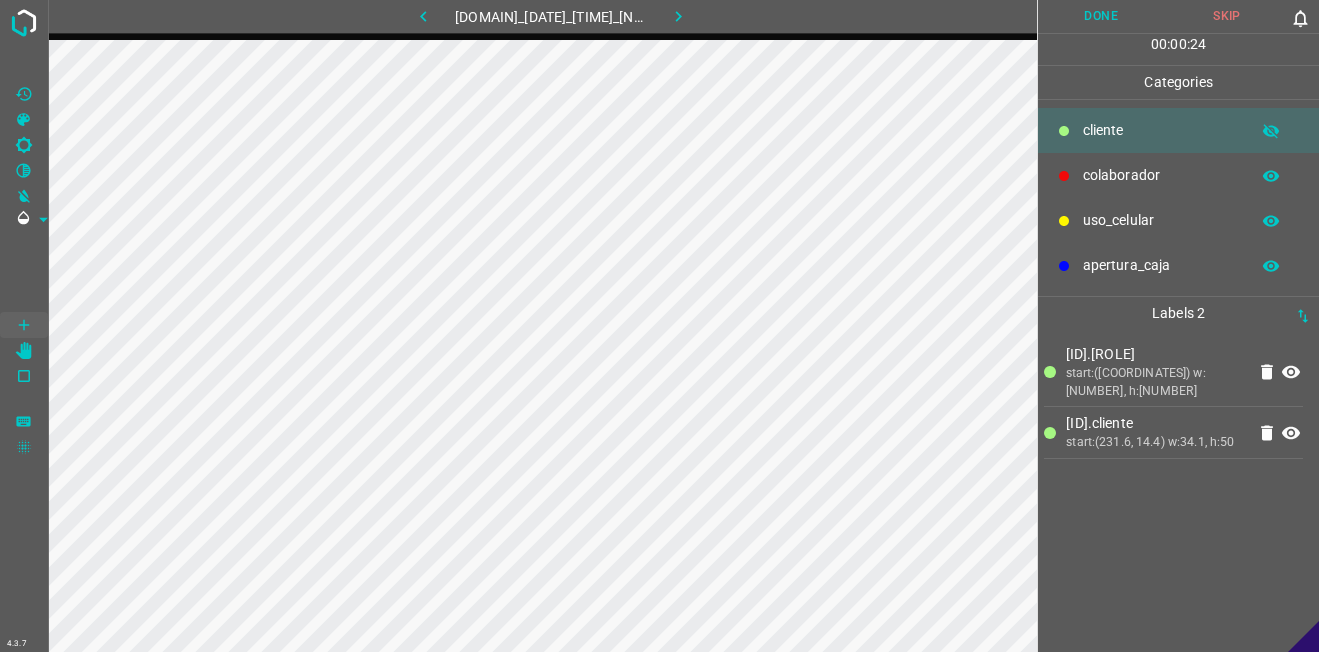 click at bounding box center [1064, 176] 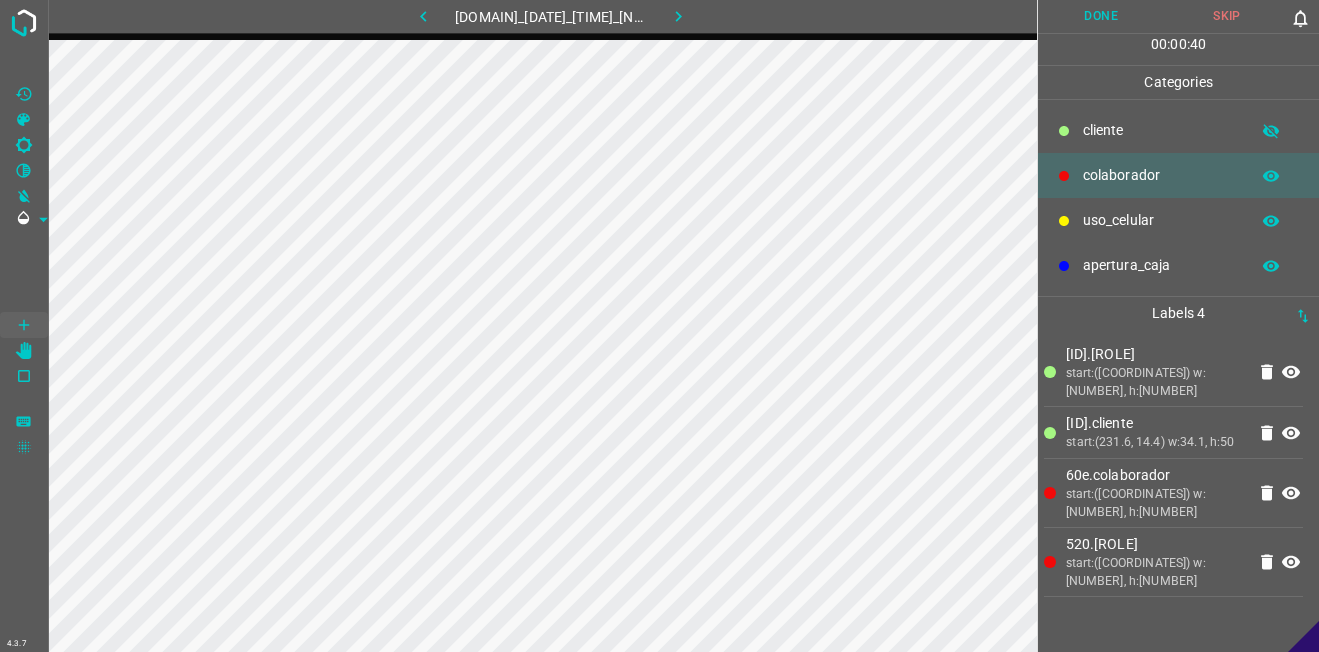 click on "Done" at bounding box center [1101, 16] 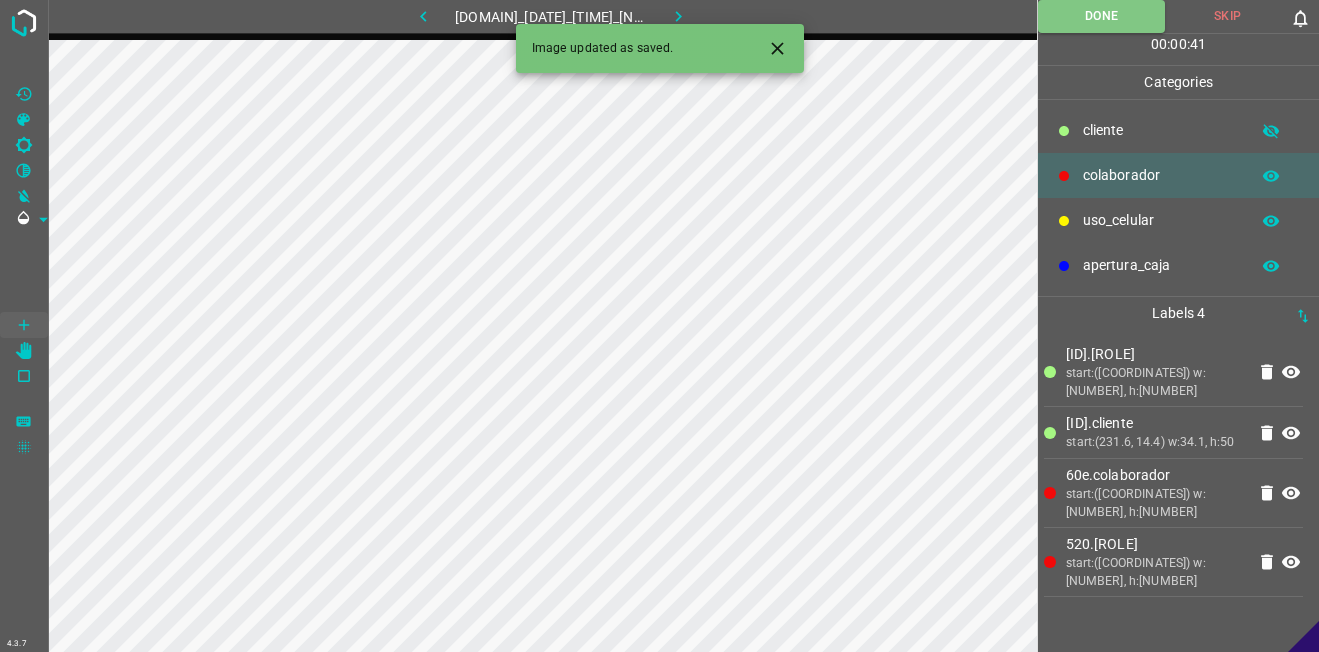 click at bounding box center (678, 16) 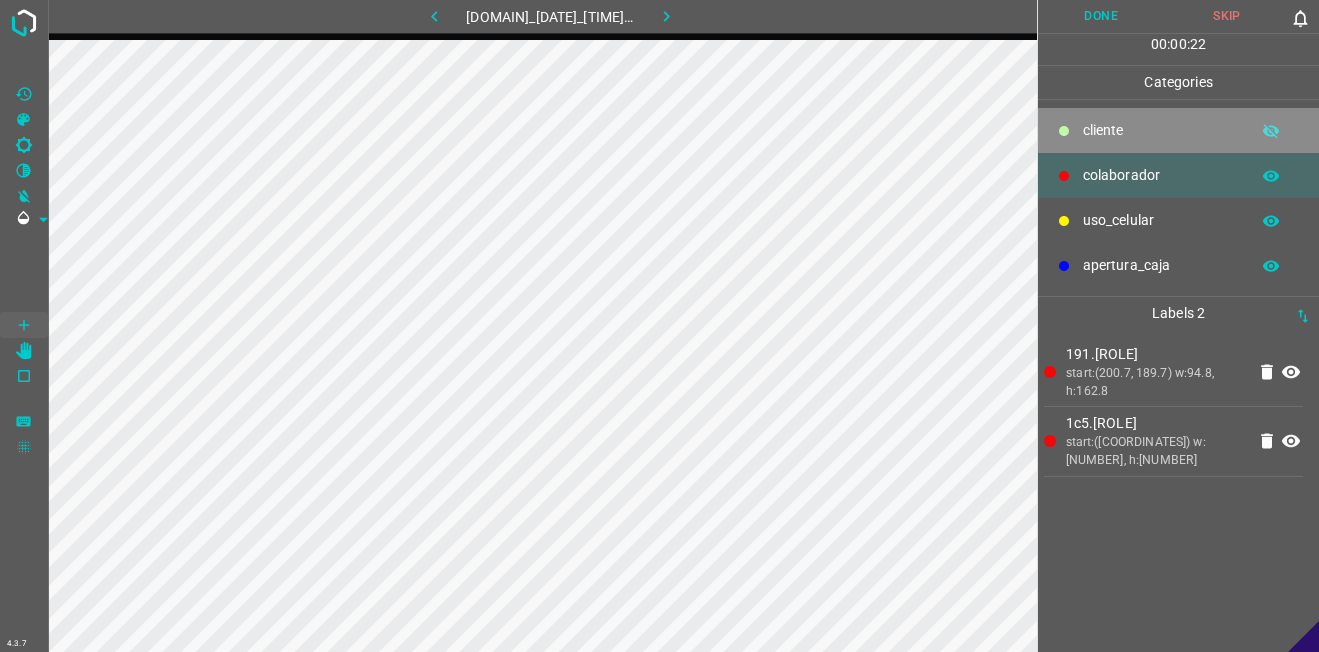 click on "​​cliente" at bounding box center (1178, 130) 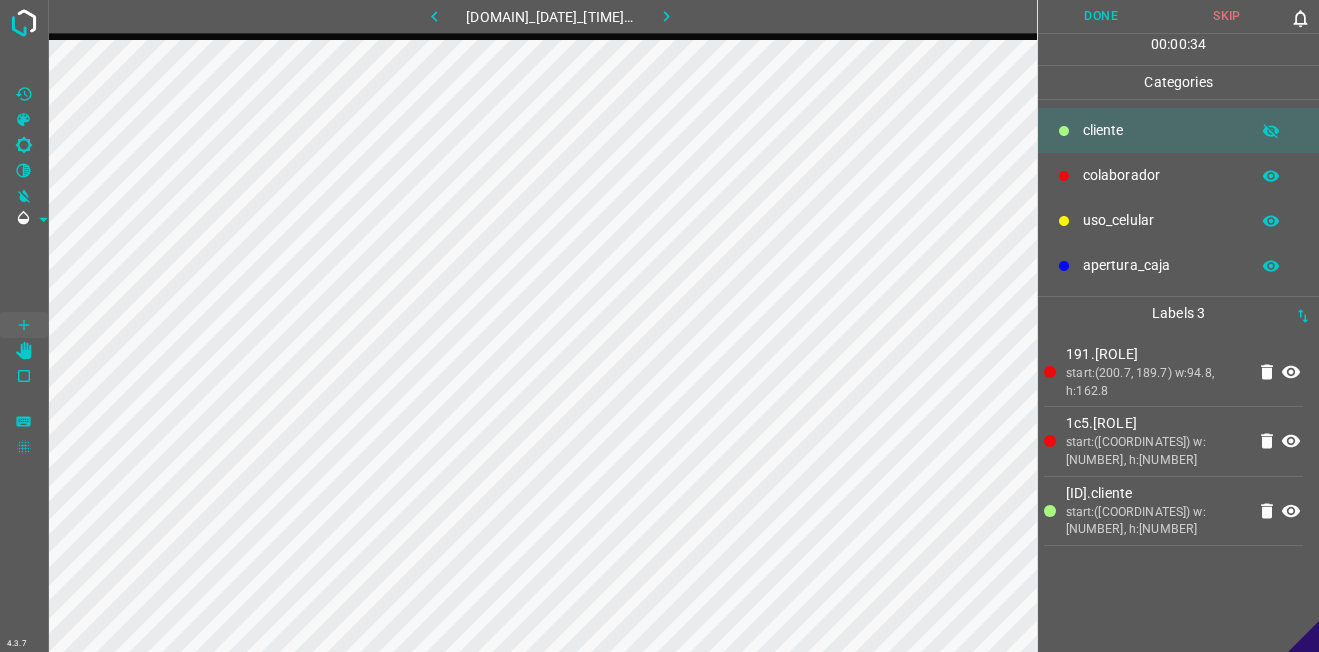click on "Done" at bounding box center (1101, 16) 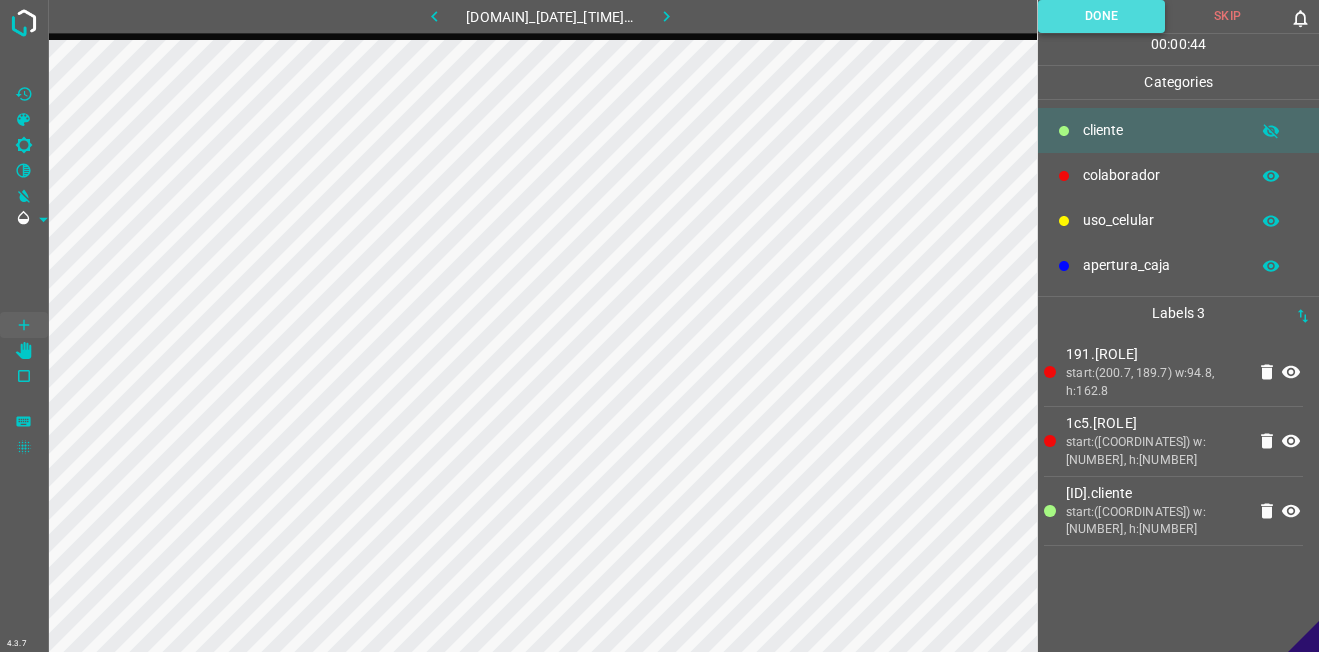 click on "Done" at bounding box center [1101, 16] 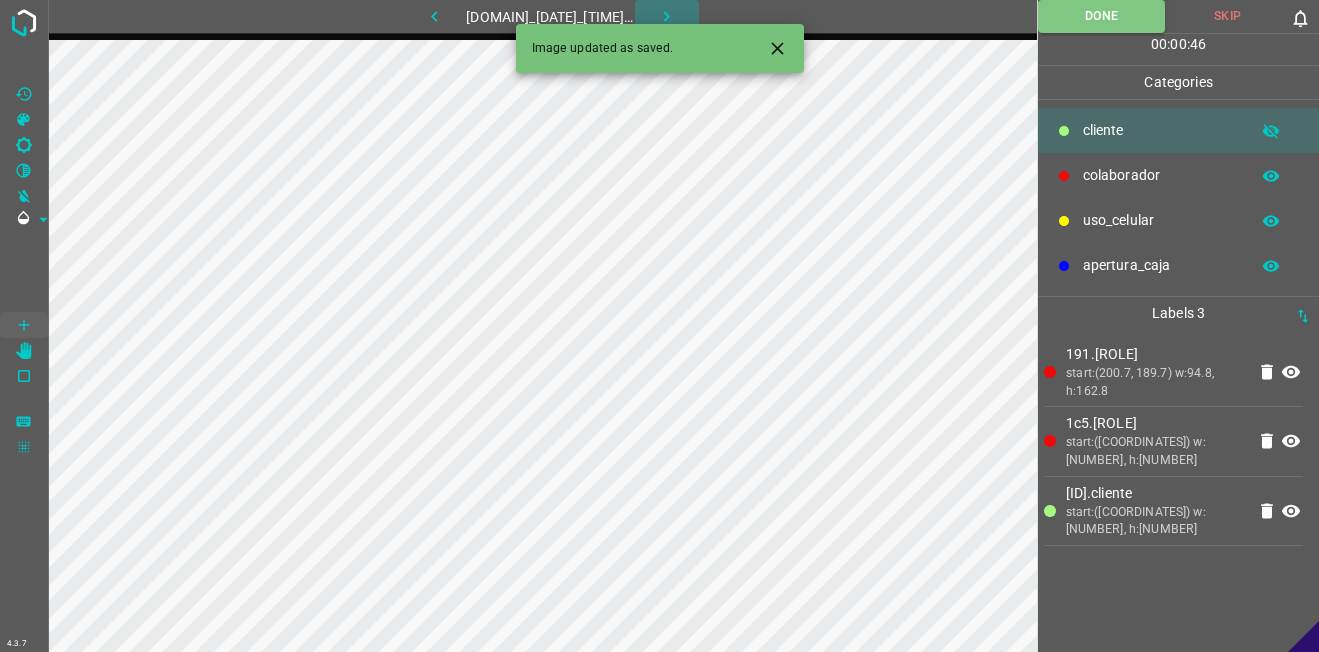 click at bounding box center [667, 16] 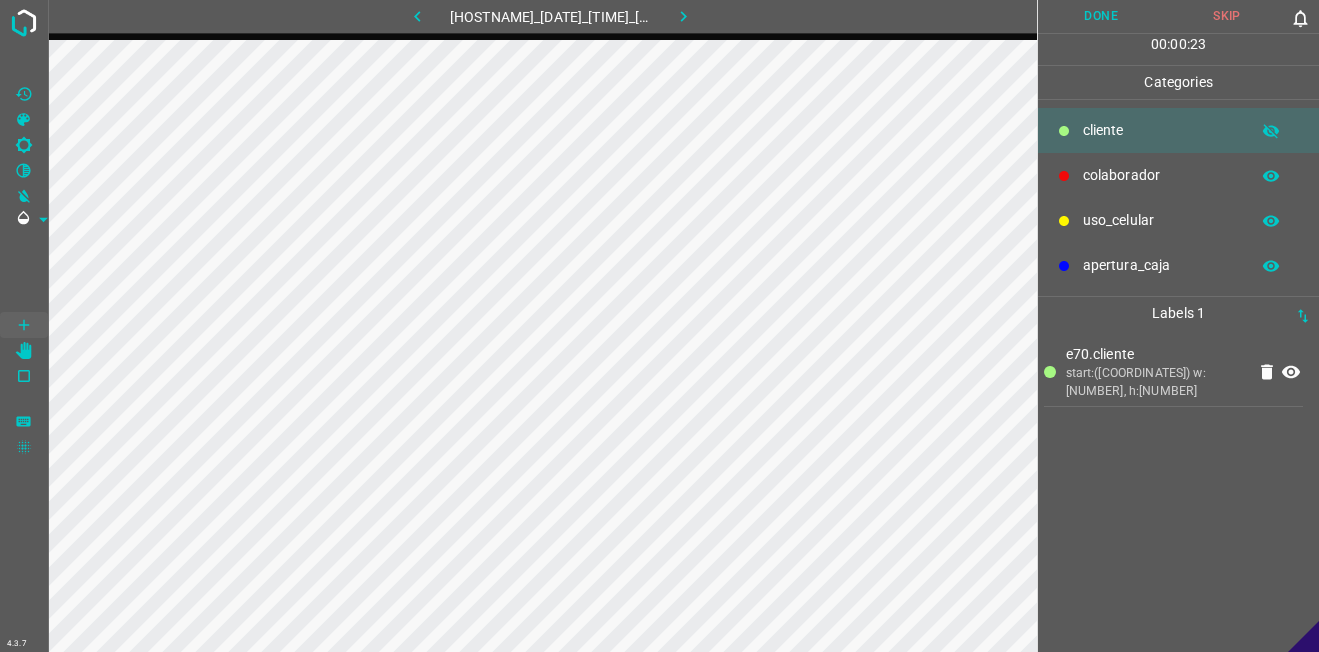 click on "apertura_caja" at bounding box center (1178, 265) 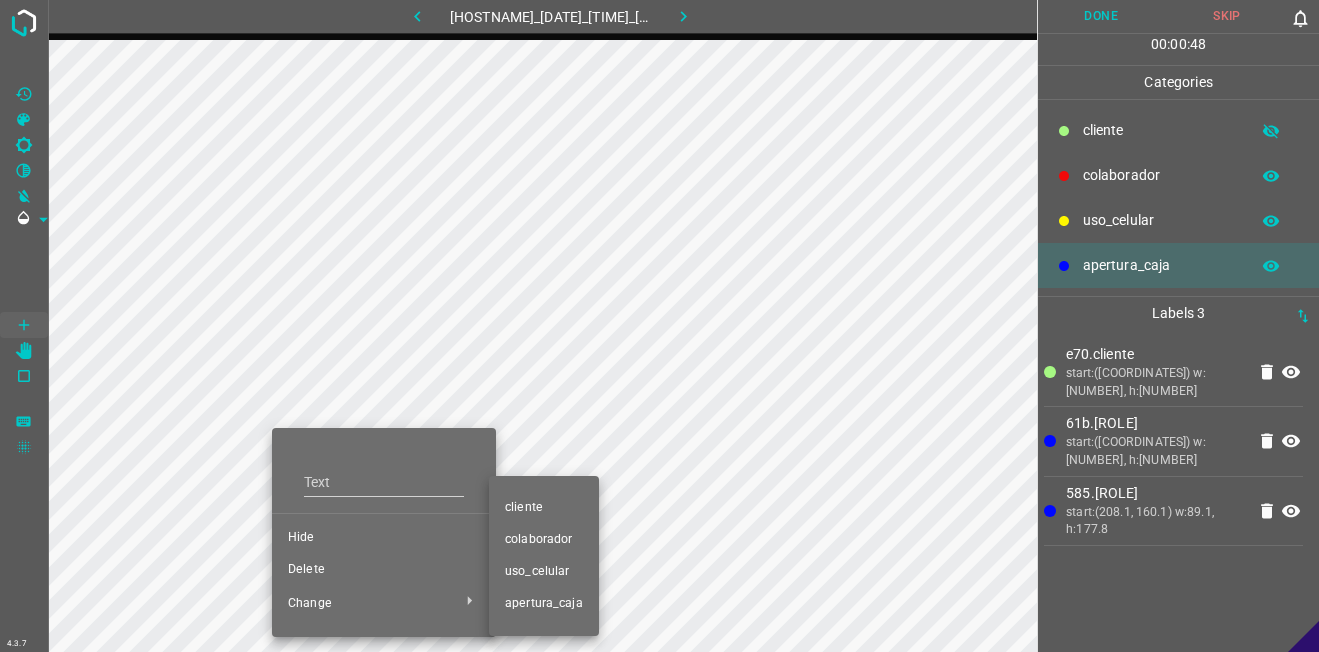 click on "colaborador" at bounding box center [384, 538] 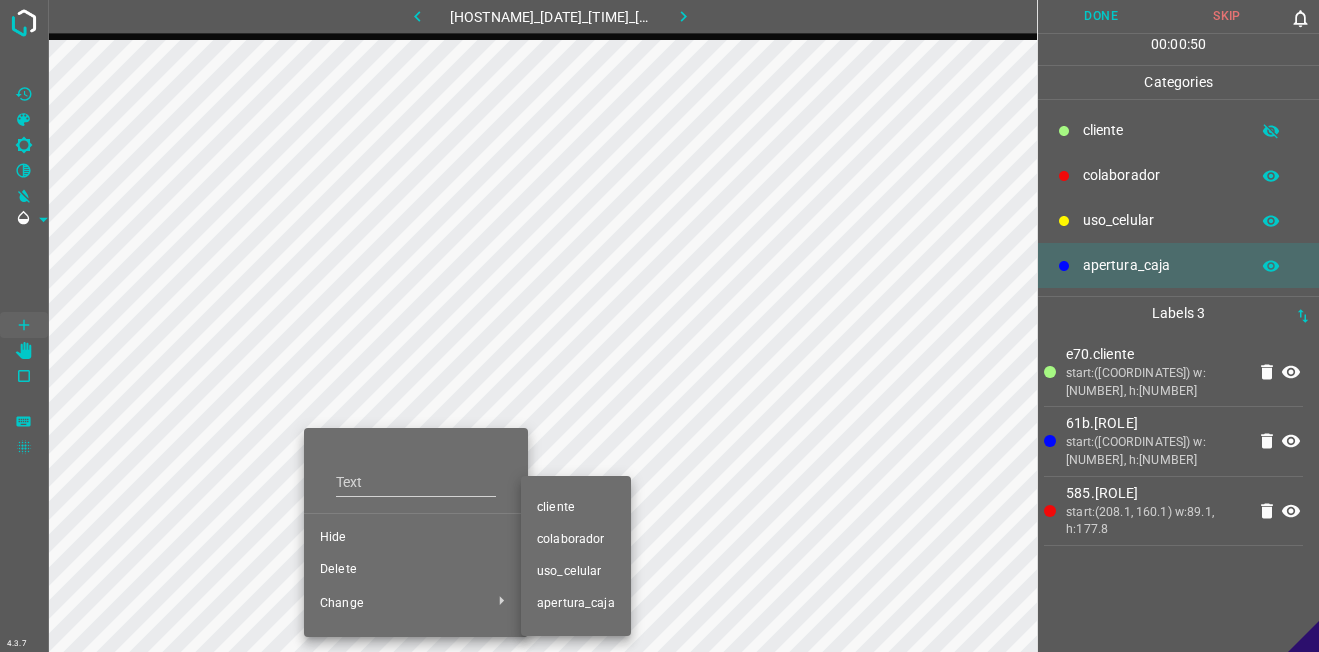 click on "colaborador" at bounding box center (416, 538) 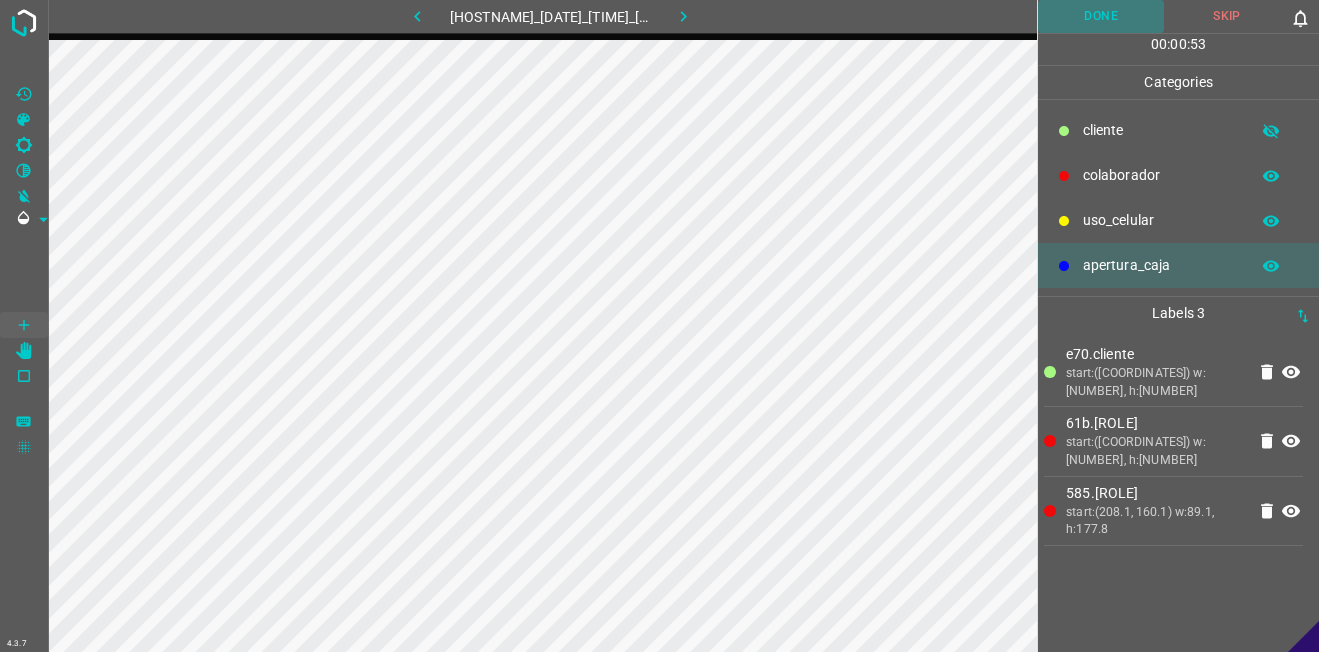 click on "Done" at bounding box center (1101, 16) 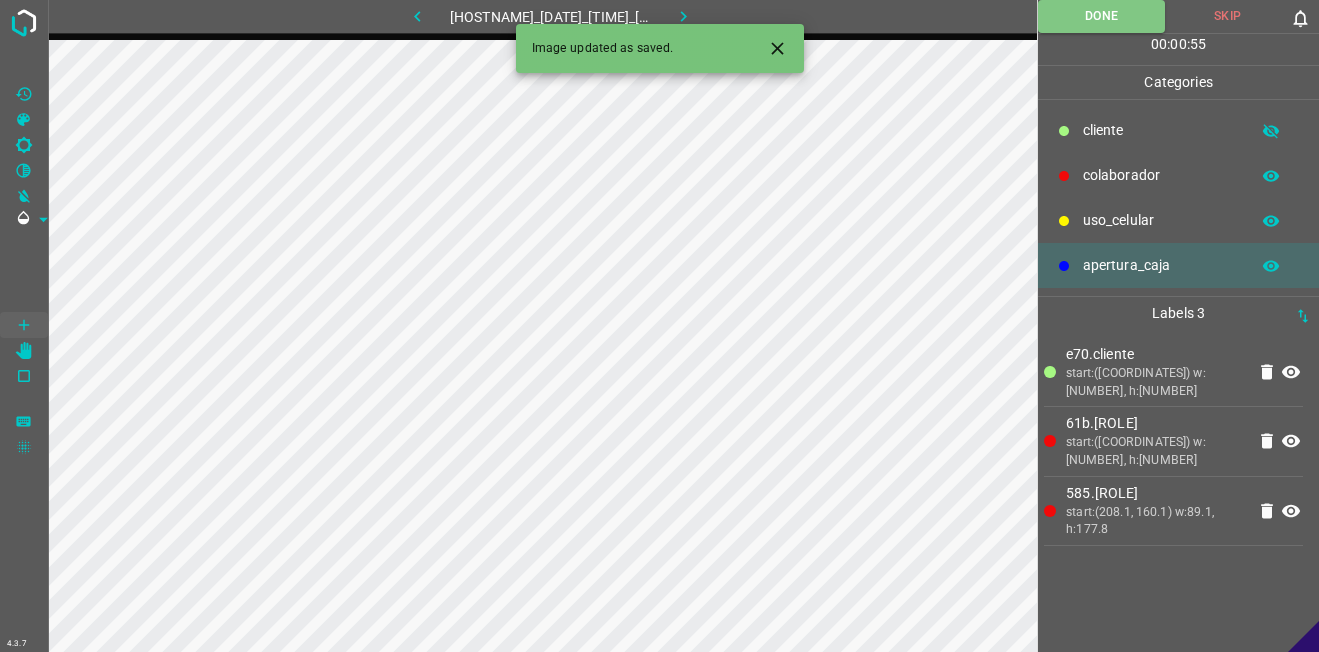click at bounding box center (683, 16) 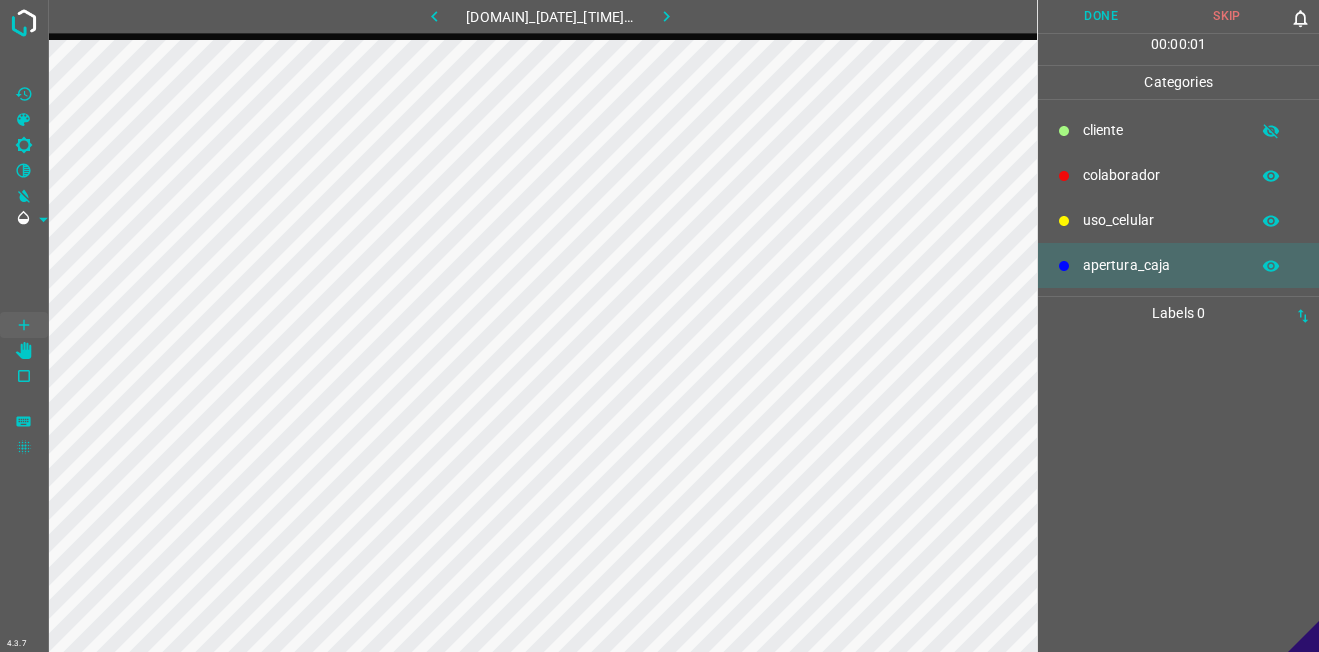 click on "colaborador" at bounding box center (1161, 130) 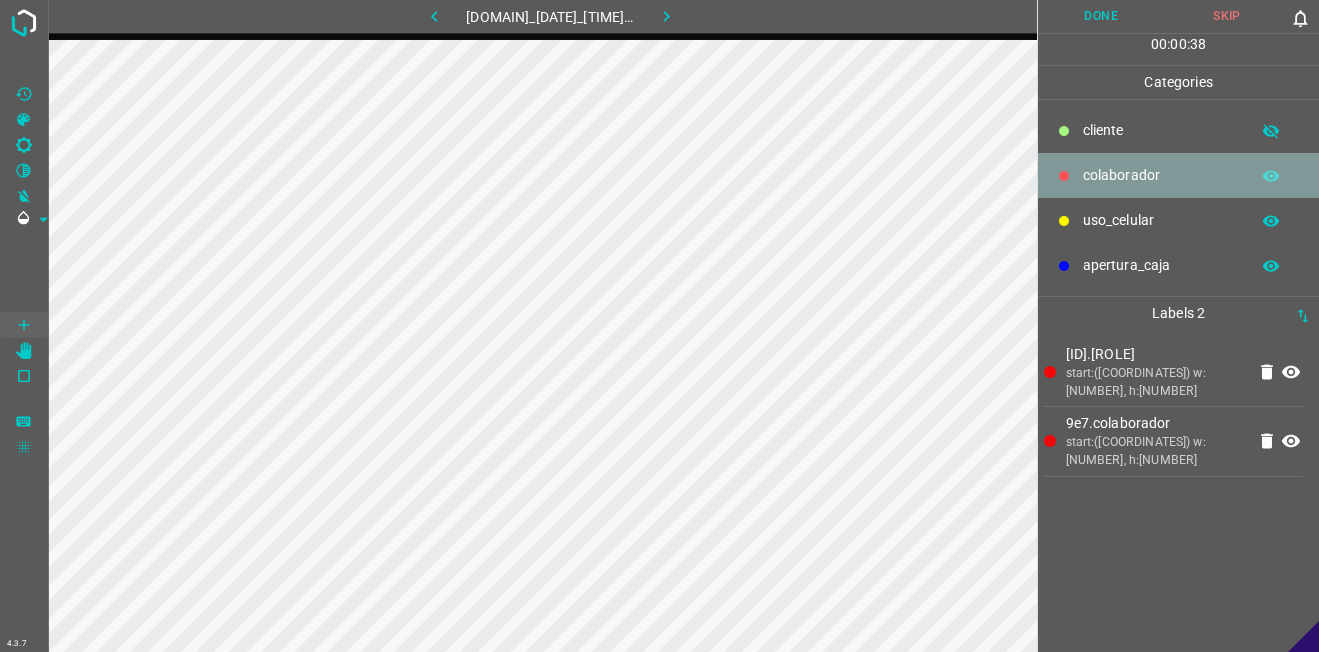 click on "colaborador" at bounding box center (1178, 175) 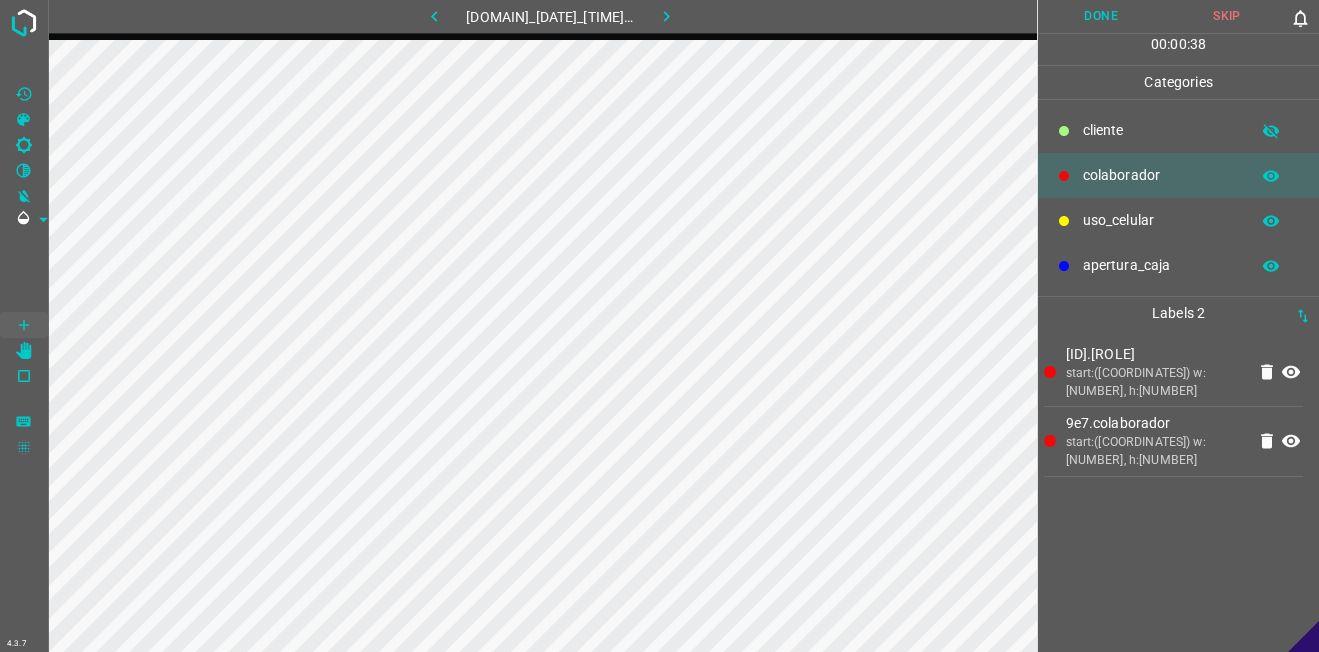 click on "​​cliente" at bounding box center (1178, 130) 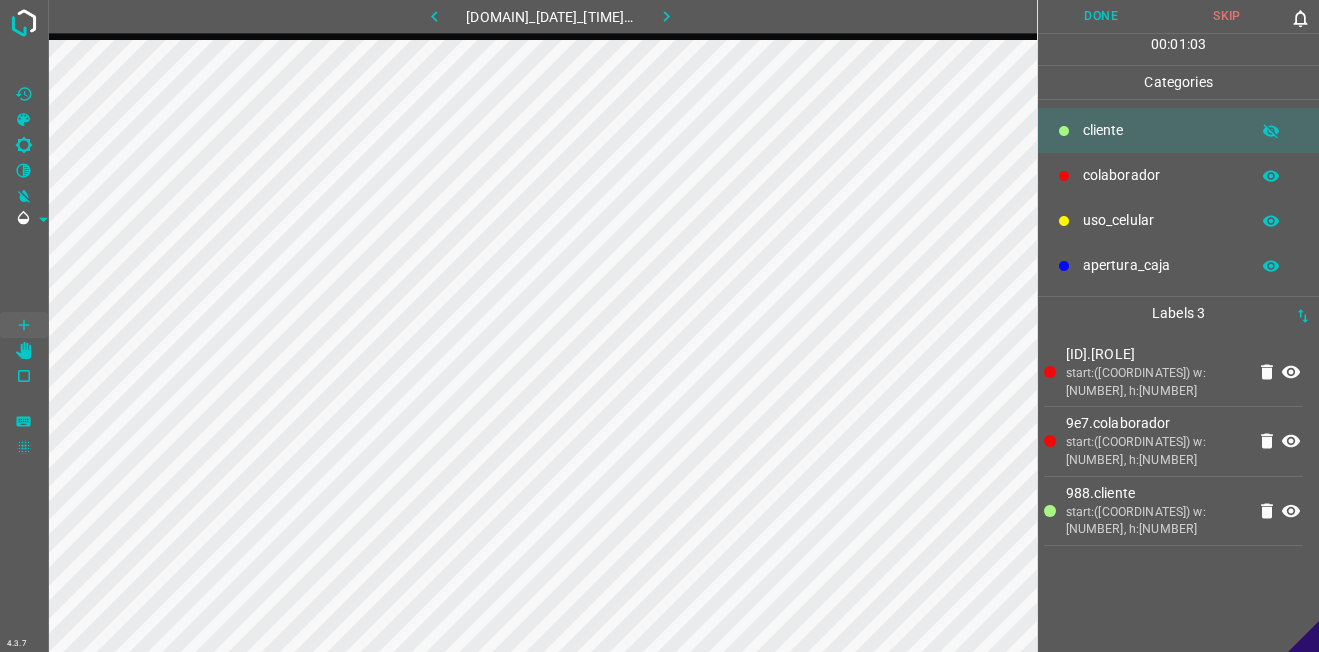 drag, startPoint x: 1122, startPoint y: 19, endPoint x: 1106, endPoint y: 22, distance: 16.27882 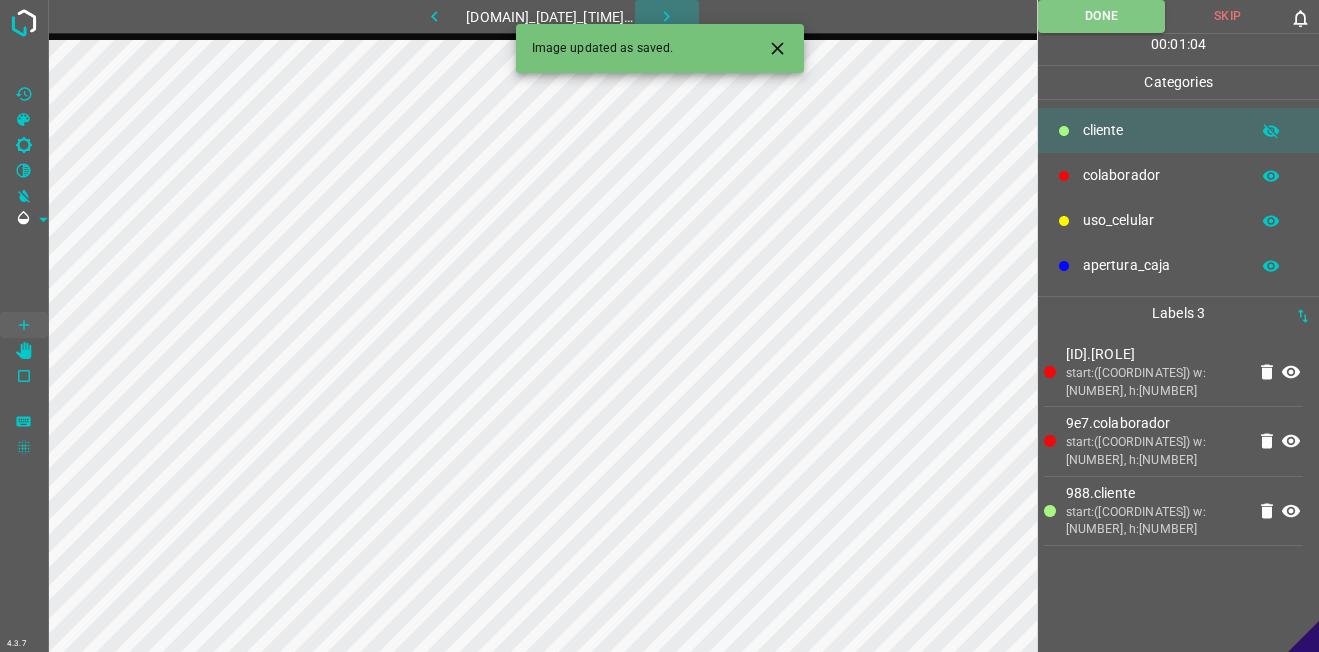 click at bounding box center (667, 16) 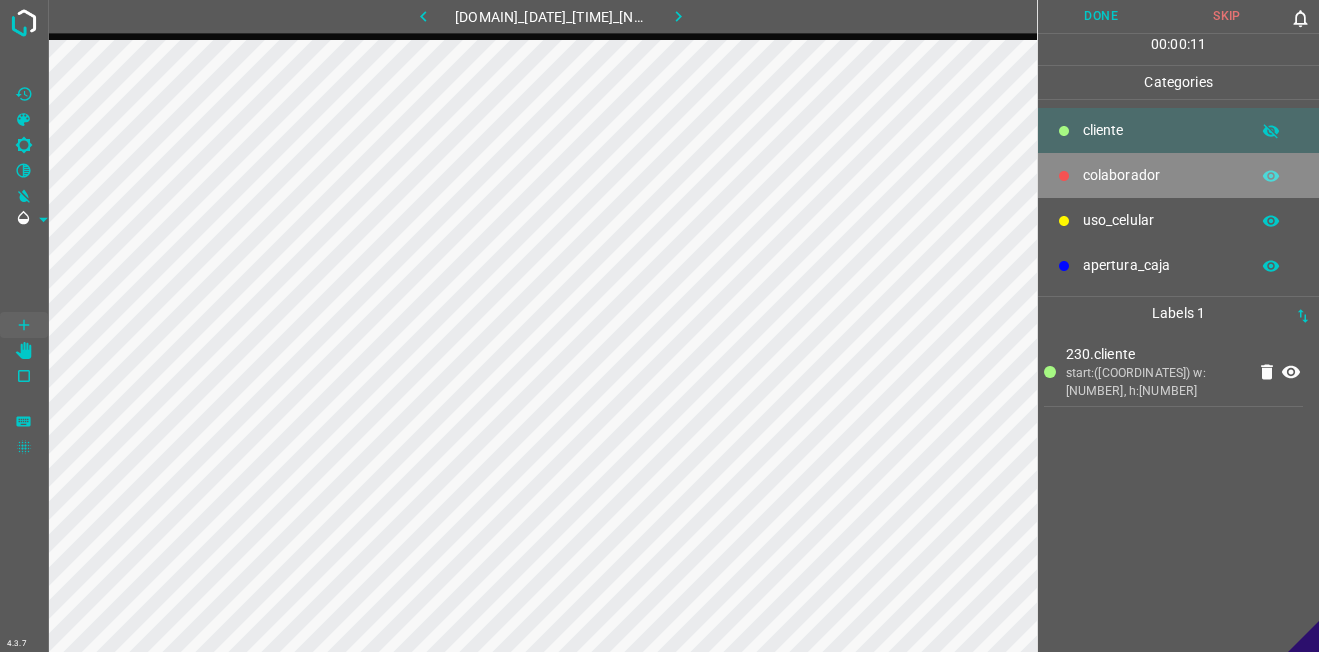 click on "colaborador" at bounding box center (1161, 130) 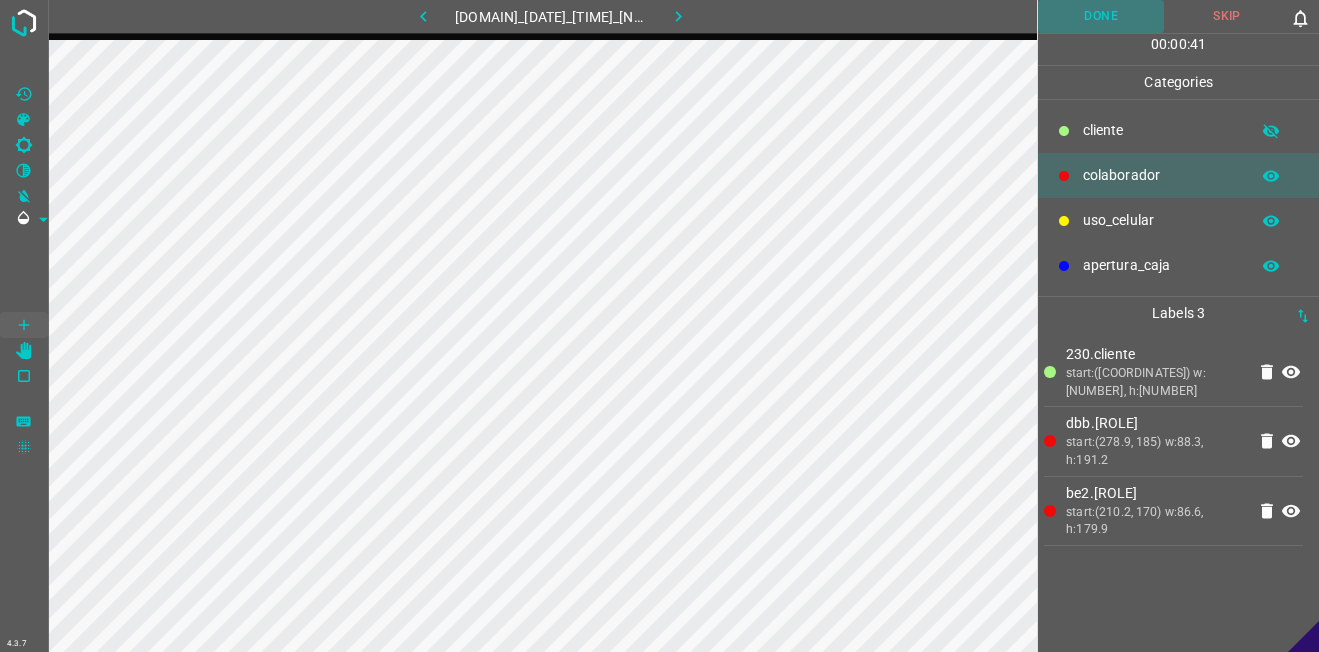 click on "Done" at bounding box center (1101, 16) 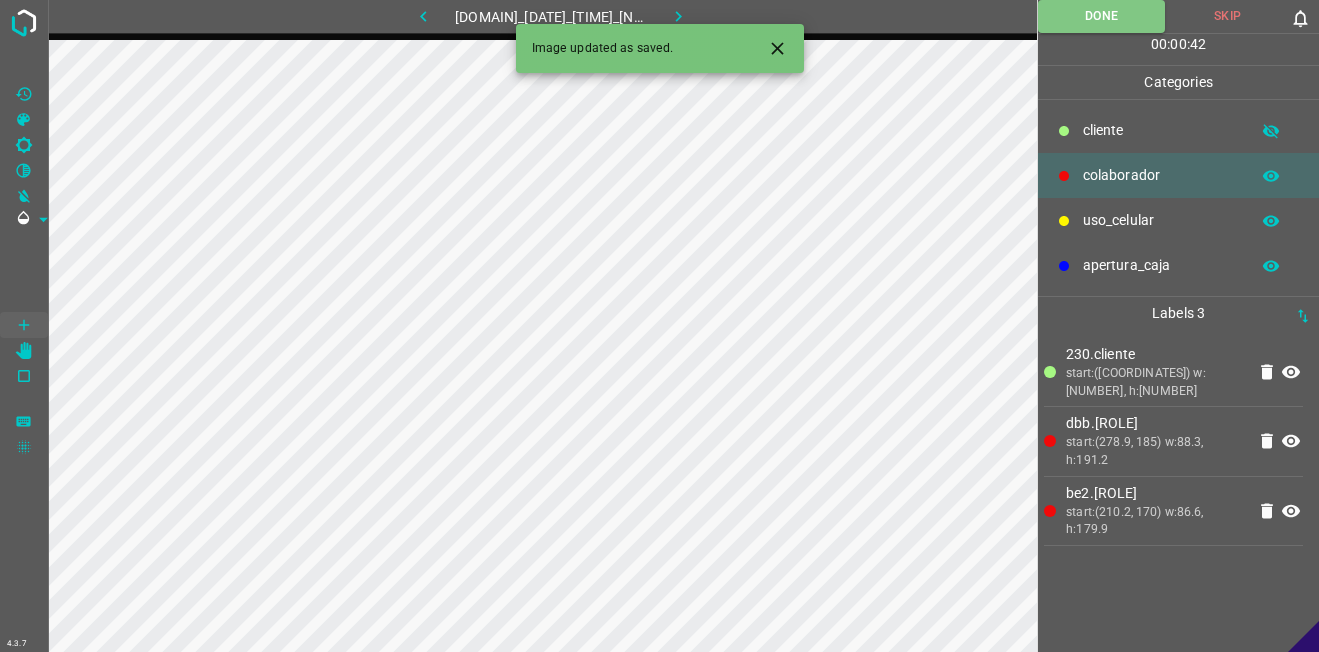 click at bounding box center [678, 16] 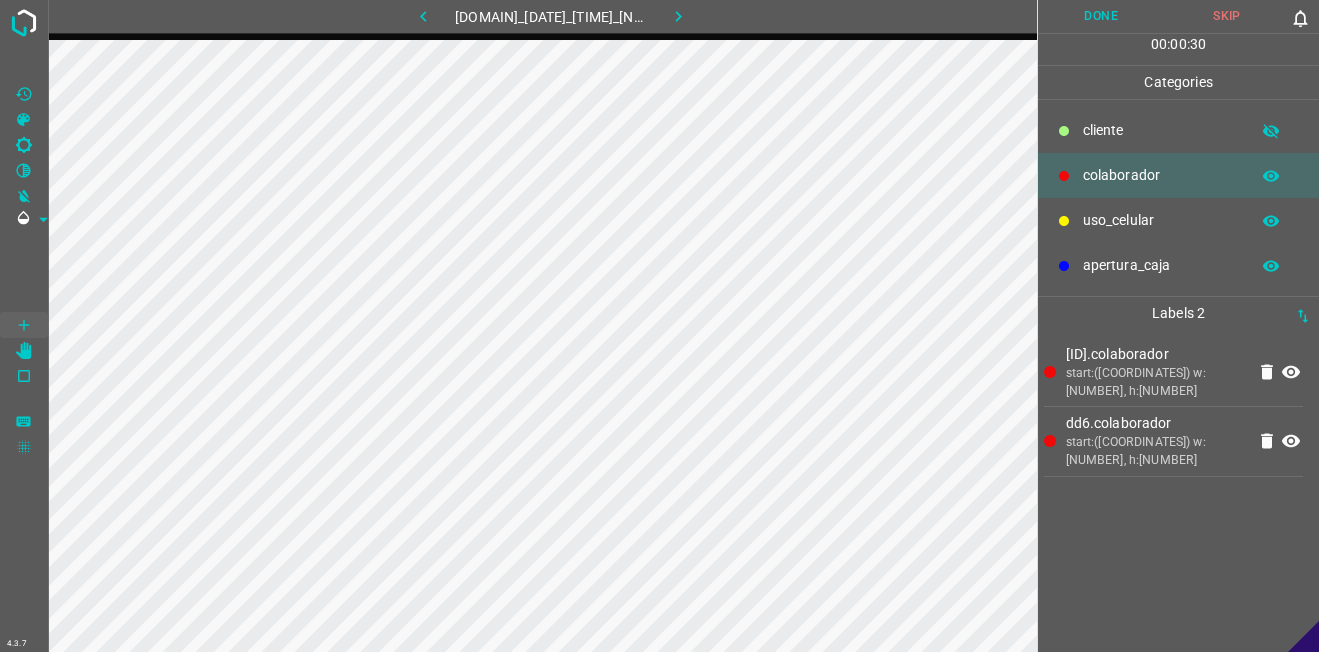 click on "​​cliente" at bounding box center [1178, 130] 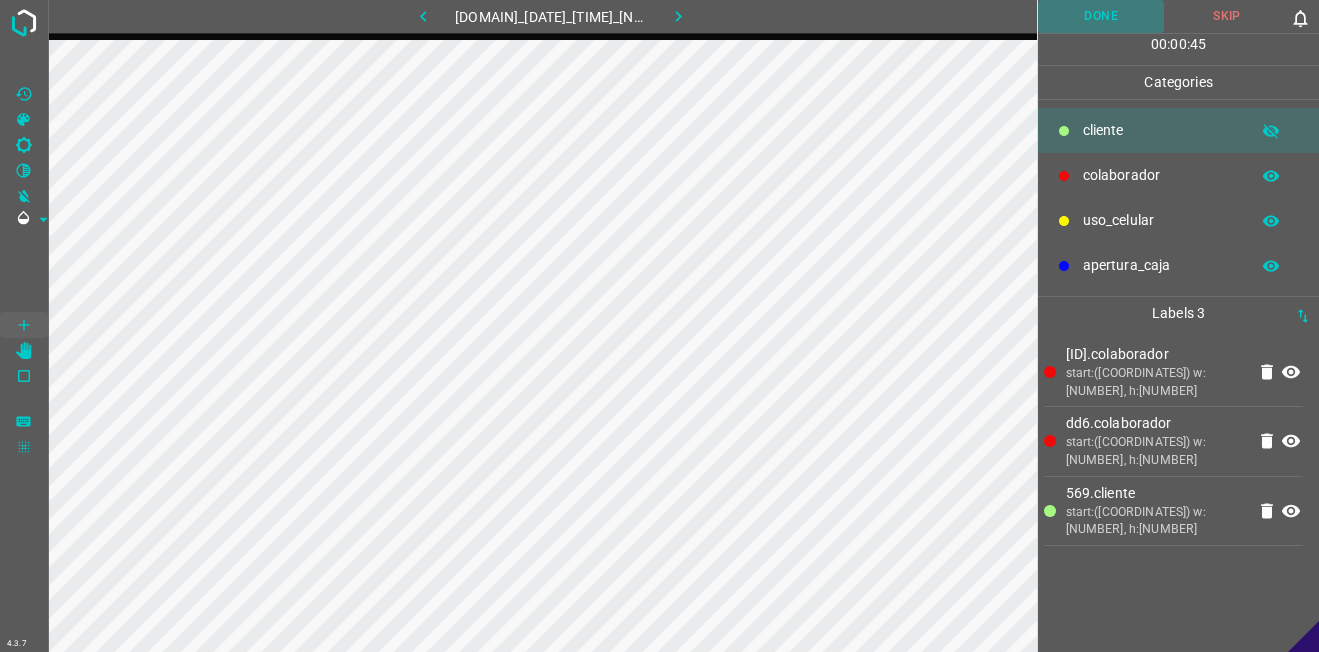 click on "Done" at bounding box center (1101, 16) 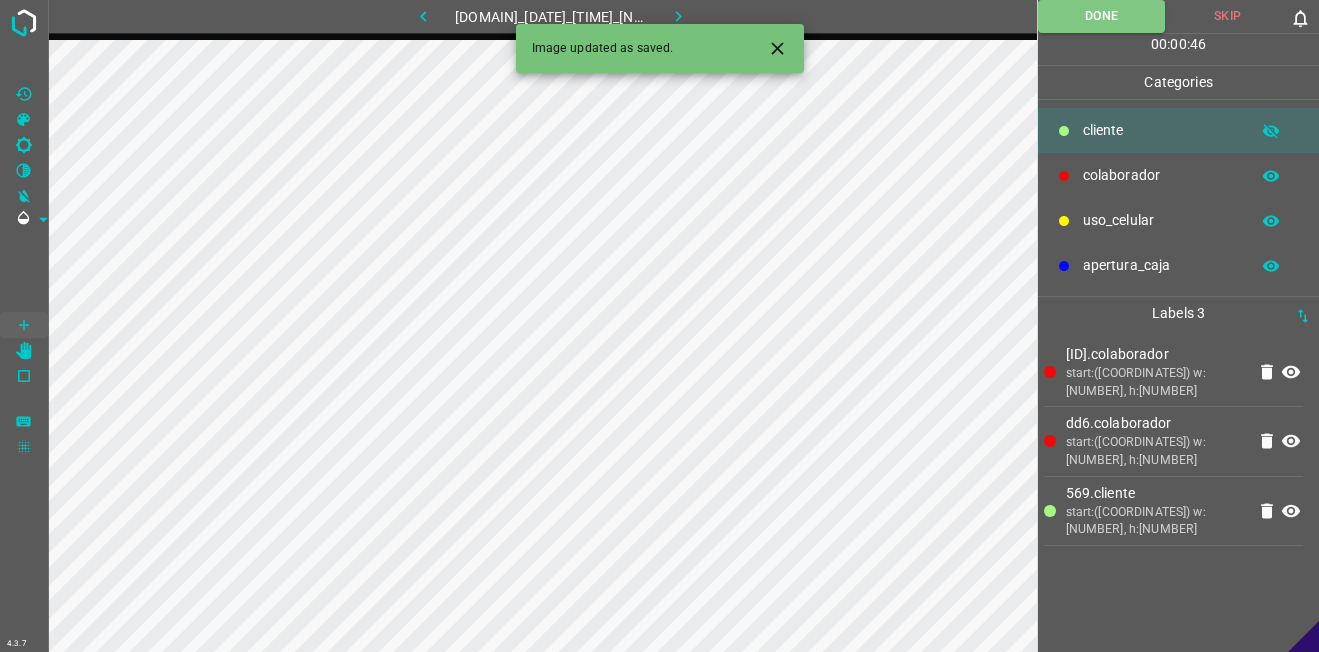 click at bounding box center (678, 16) 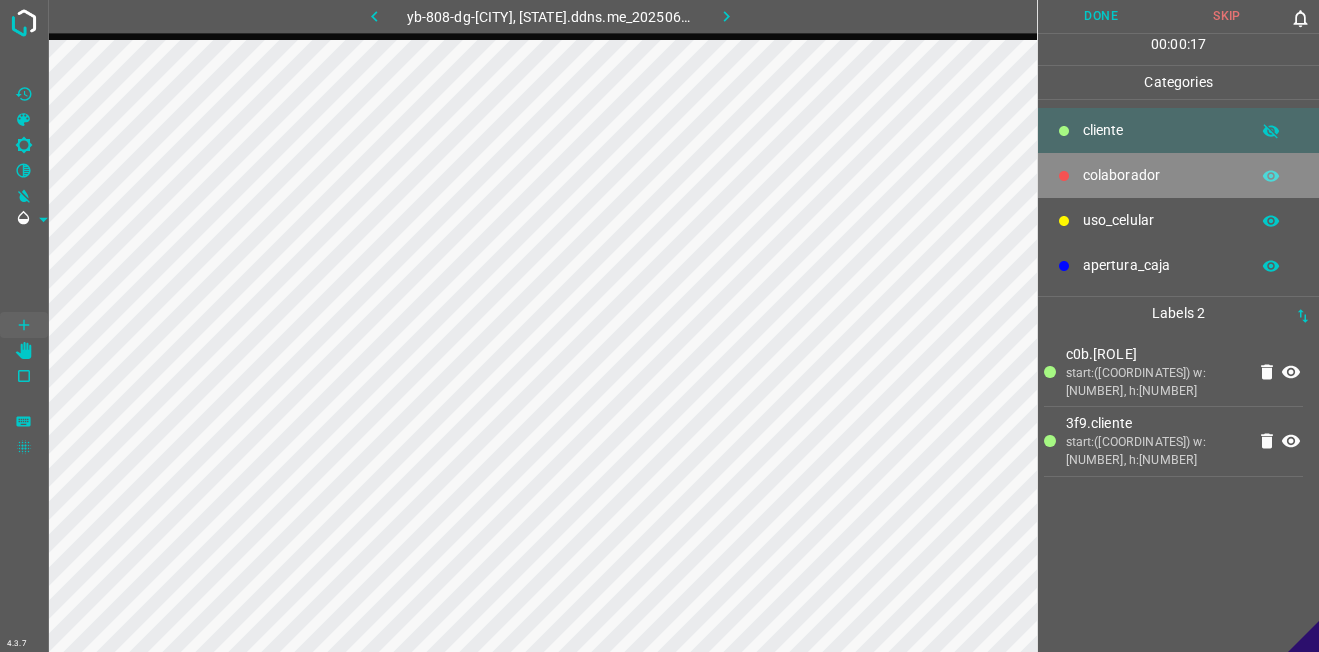 click on "colaborador" at bounding box center [1161, 130] 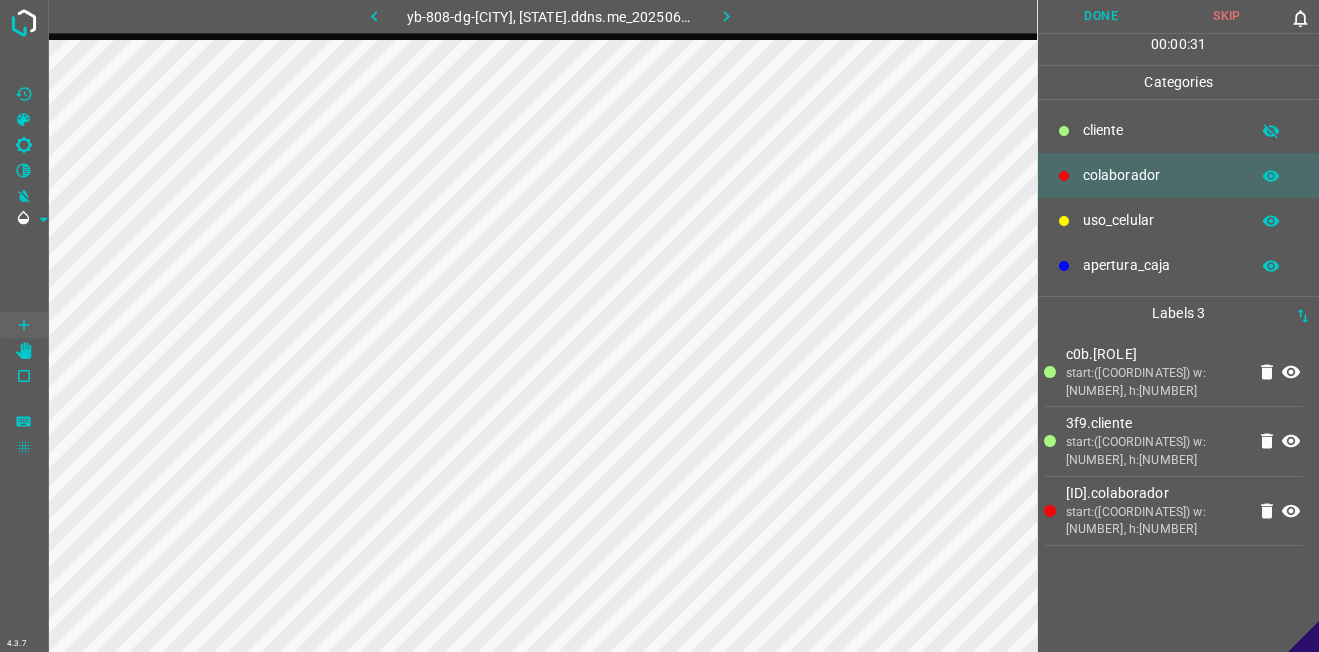 click on "uso_celular" at bounding box center [1178, 220] 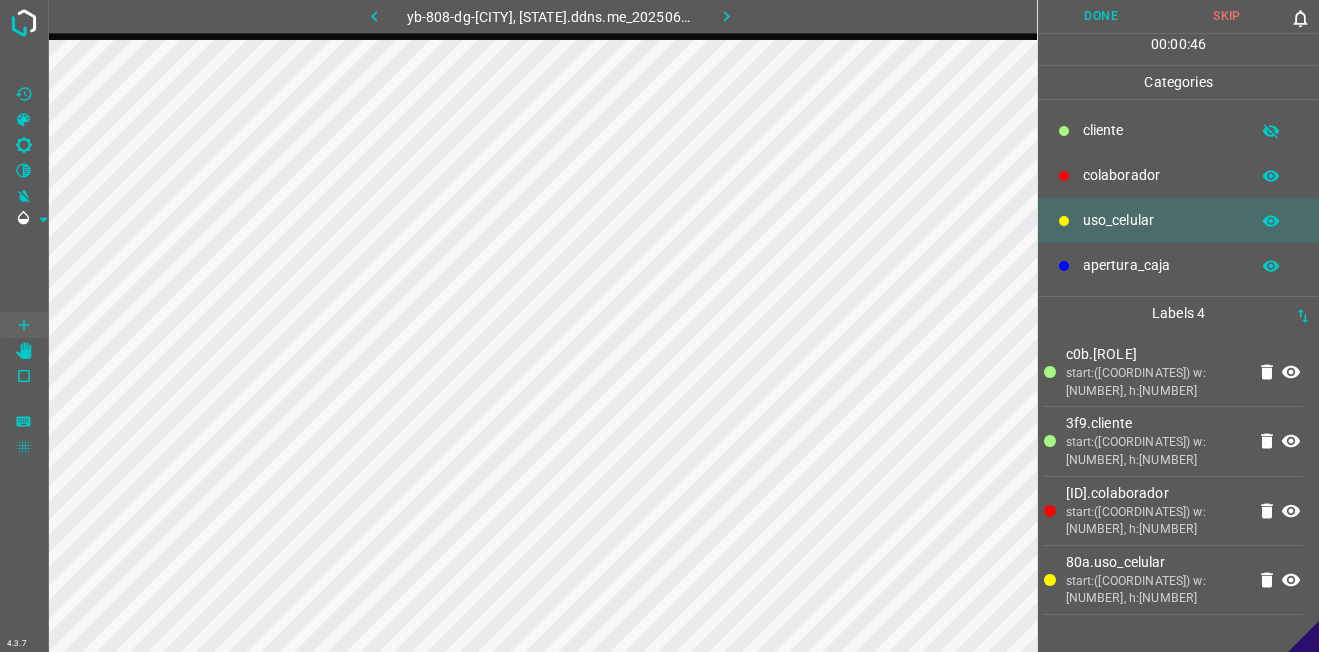 click on "colaborador" at bounding box center [1178, 175] 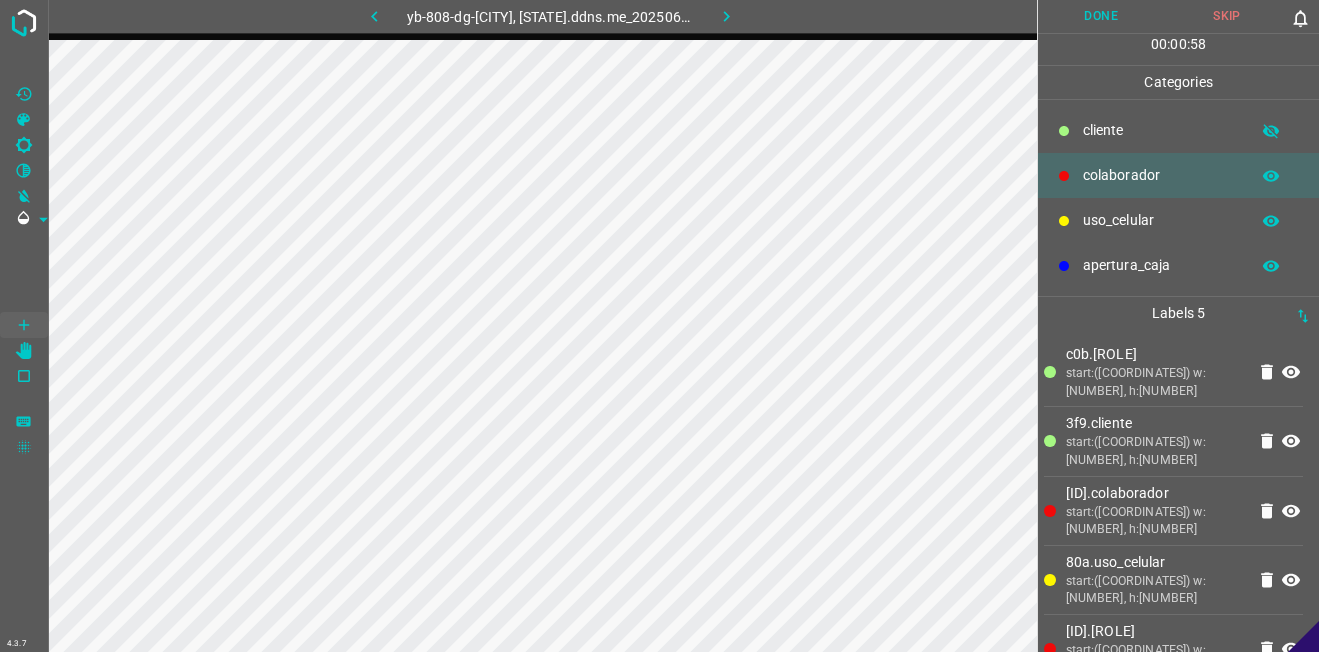 click on "Done" at bounding box center [1101, 16] 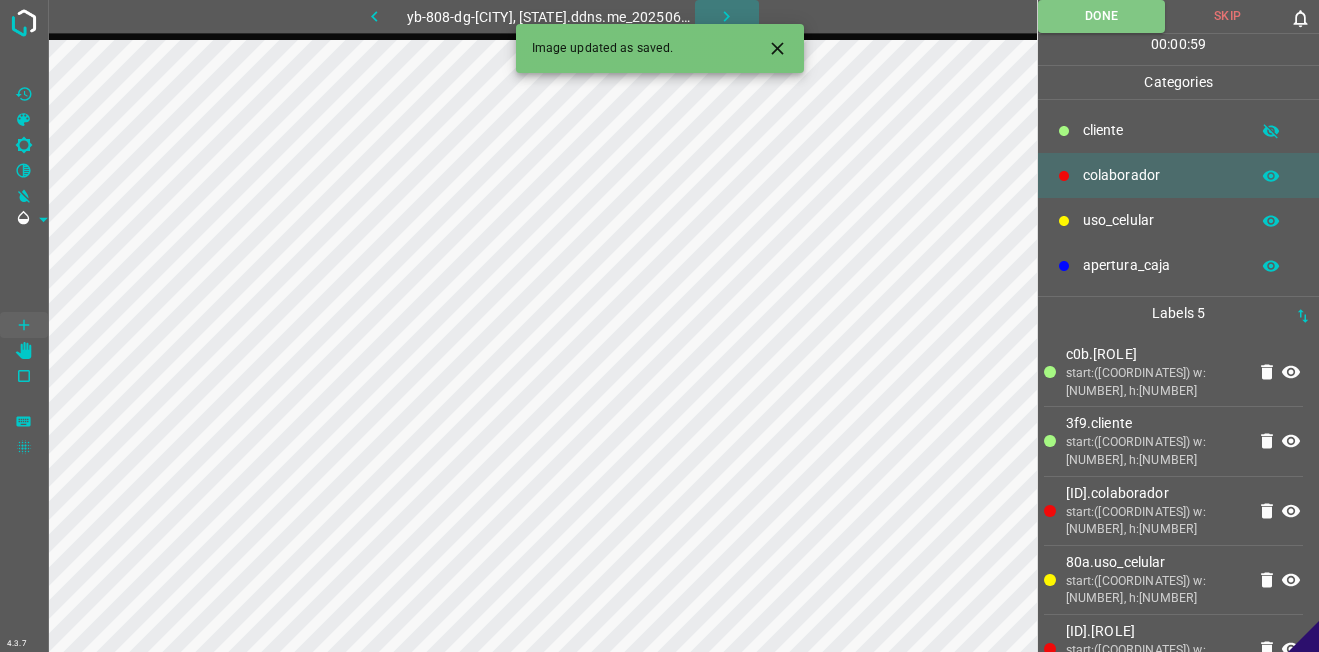 click at bounding box center [727, 16] 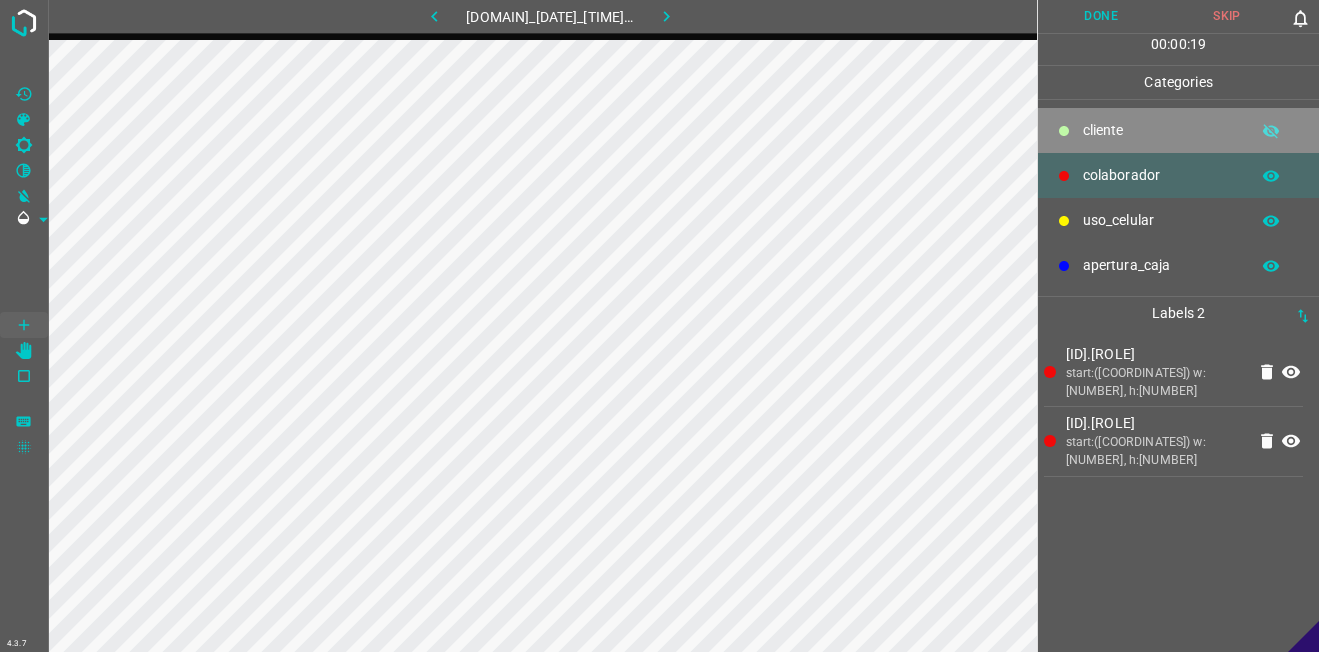 click on "​​cliente" at bounding box center (1161, 130) 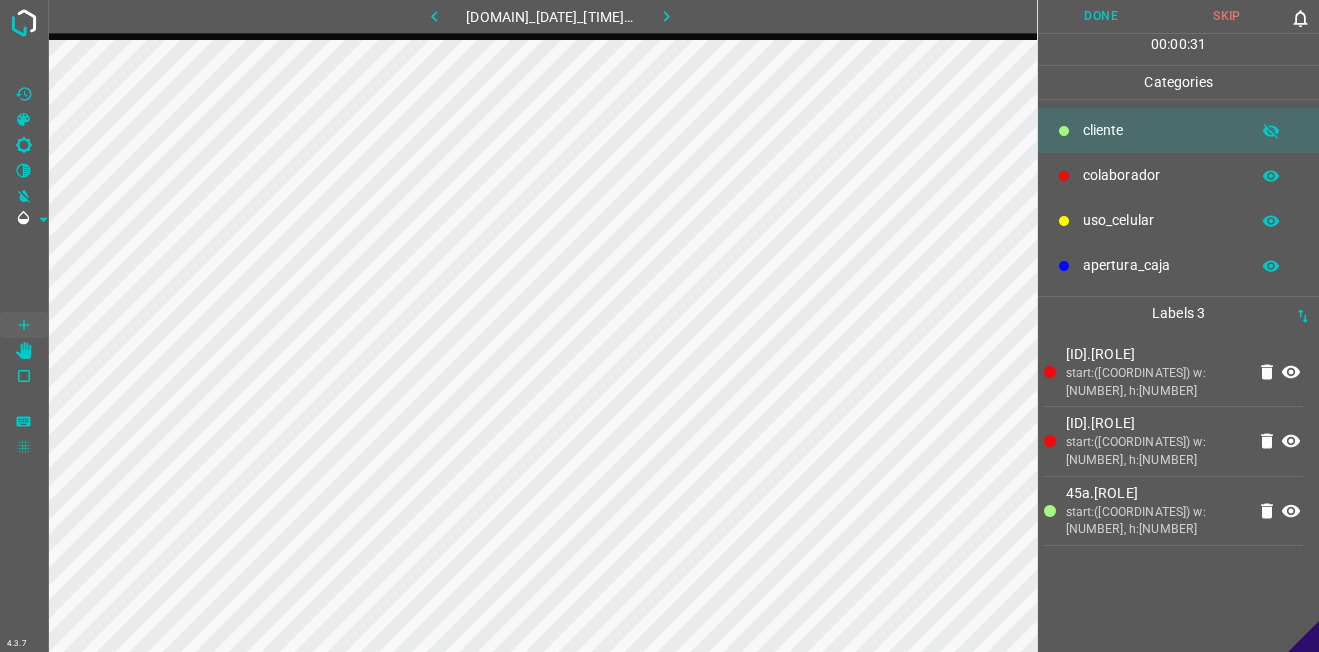 click on "Done" at bounding box center [1101, 16] 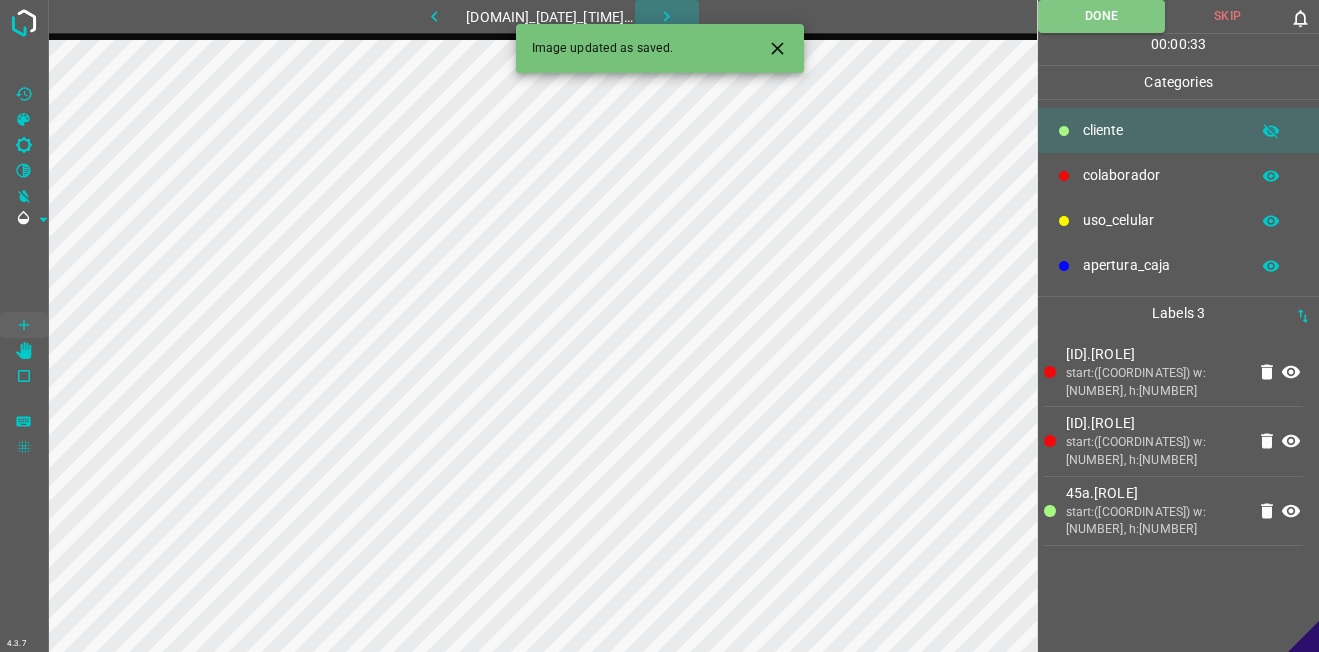 click at bounding box center [667, 16] 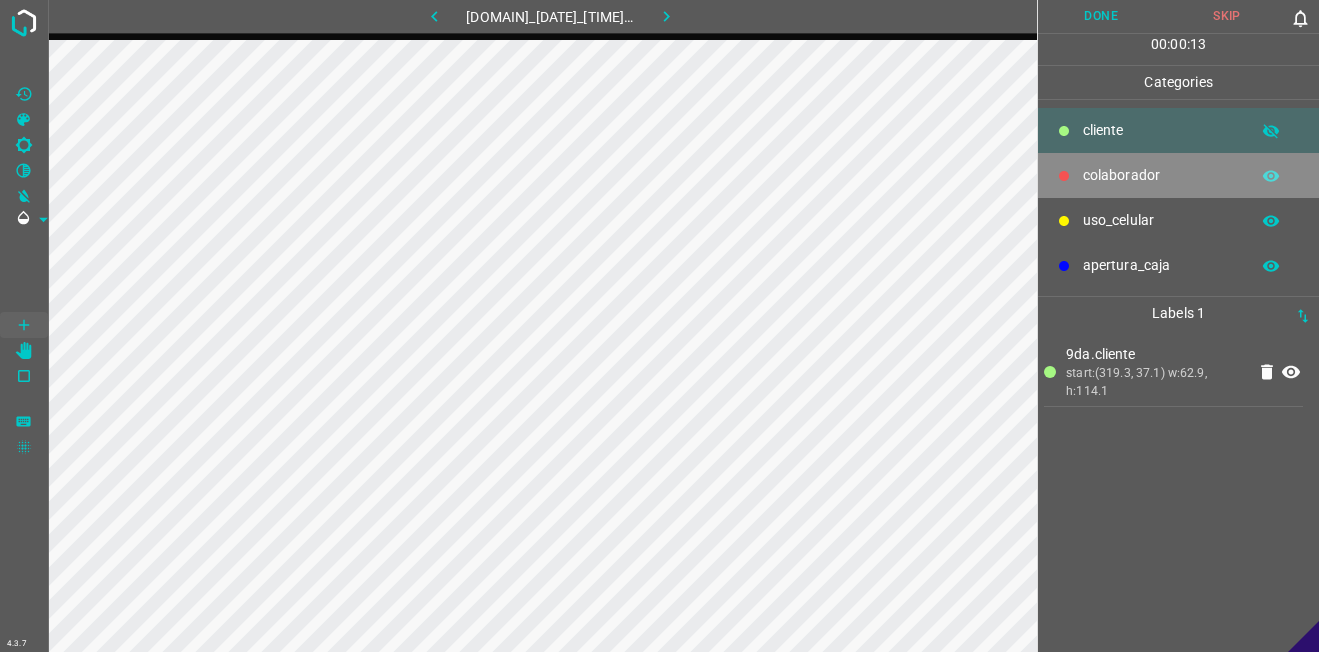 click on "colaborador" at bounding box center (1161, 130) 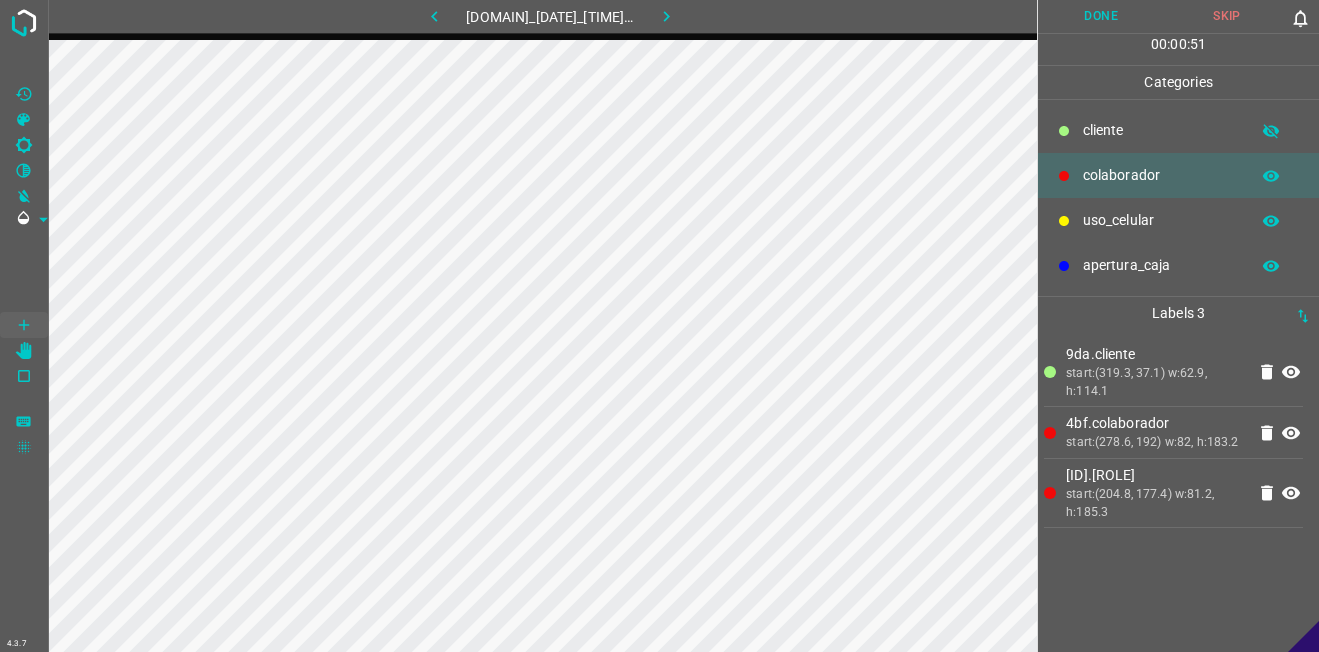 drag, startPoint x: 1057, startPoint y: 10, endPoint x: 1025, endPoint y: 16, distance: 32.55764 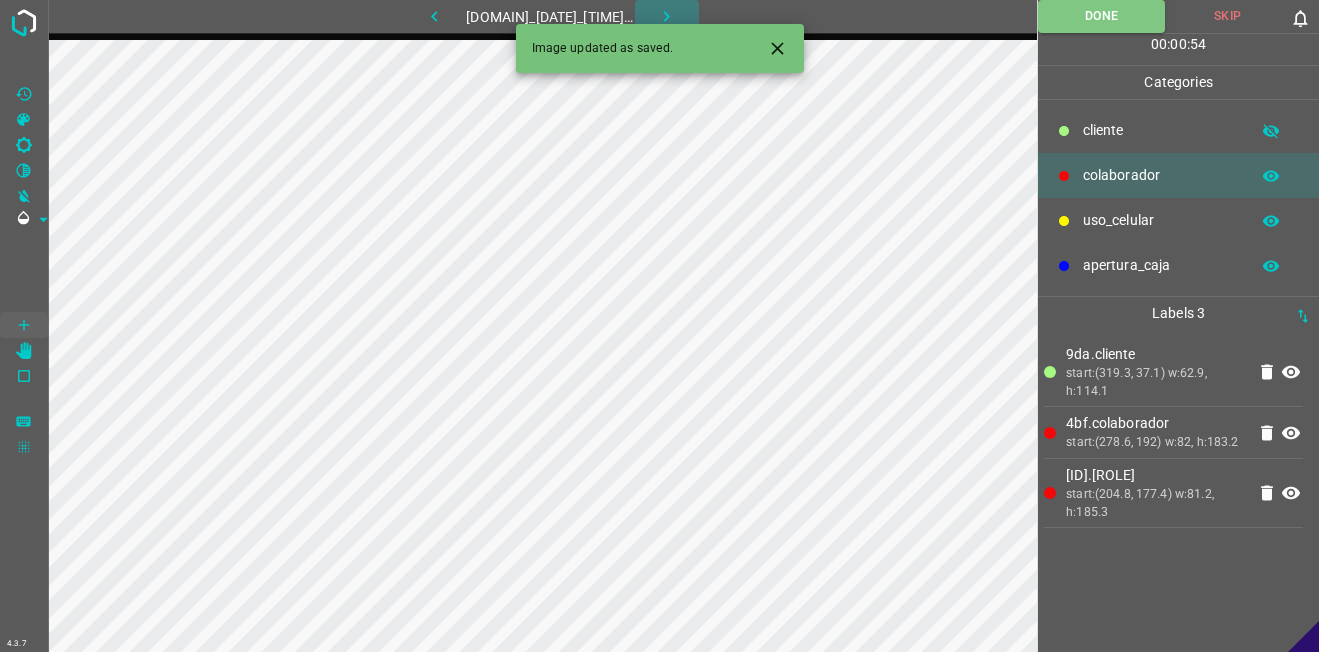 click at bounding box center [666, 16] 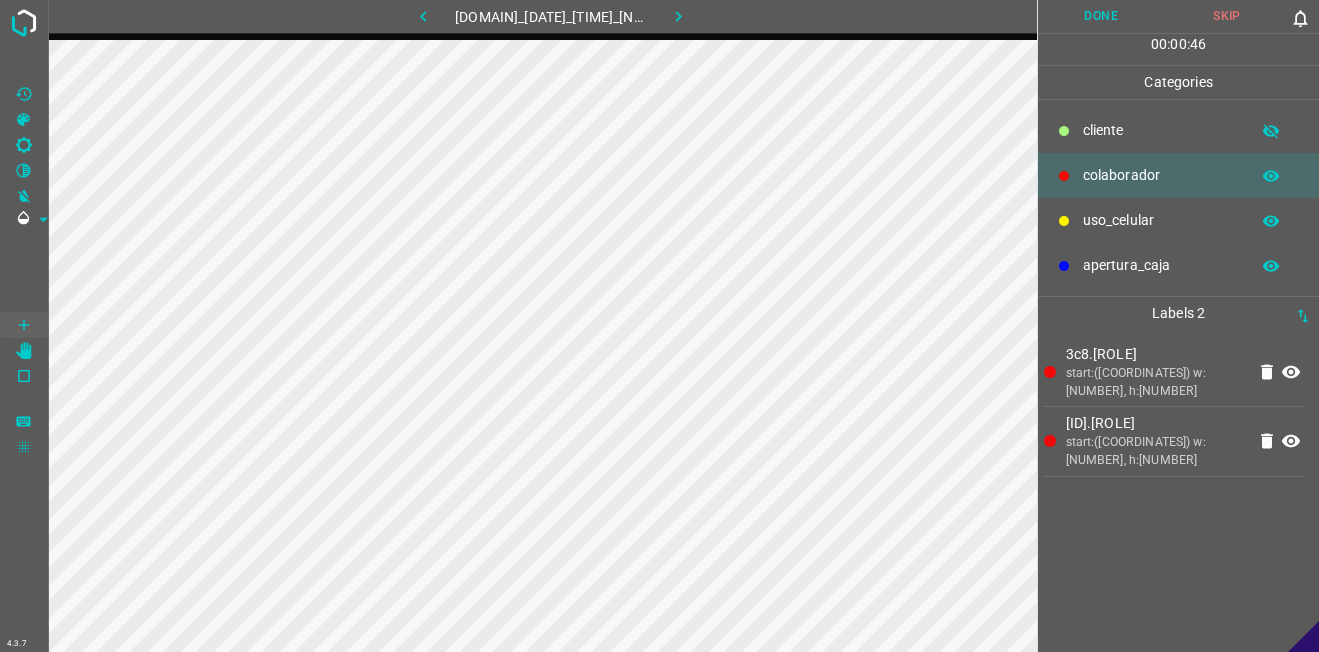 click on "Done" at bounding box center (1101, 16) 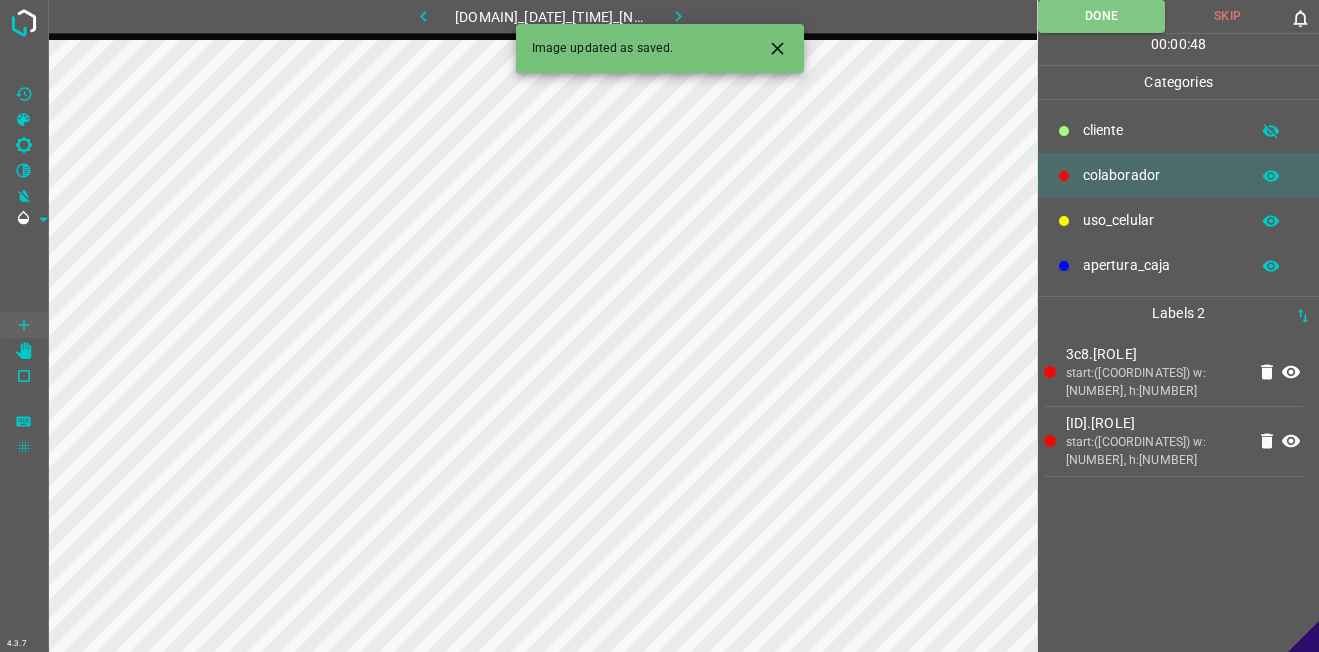 click at bounding box center [678, 16] 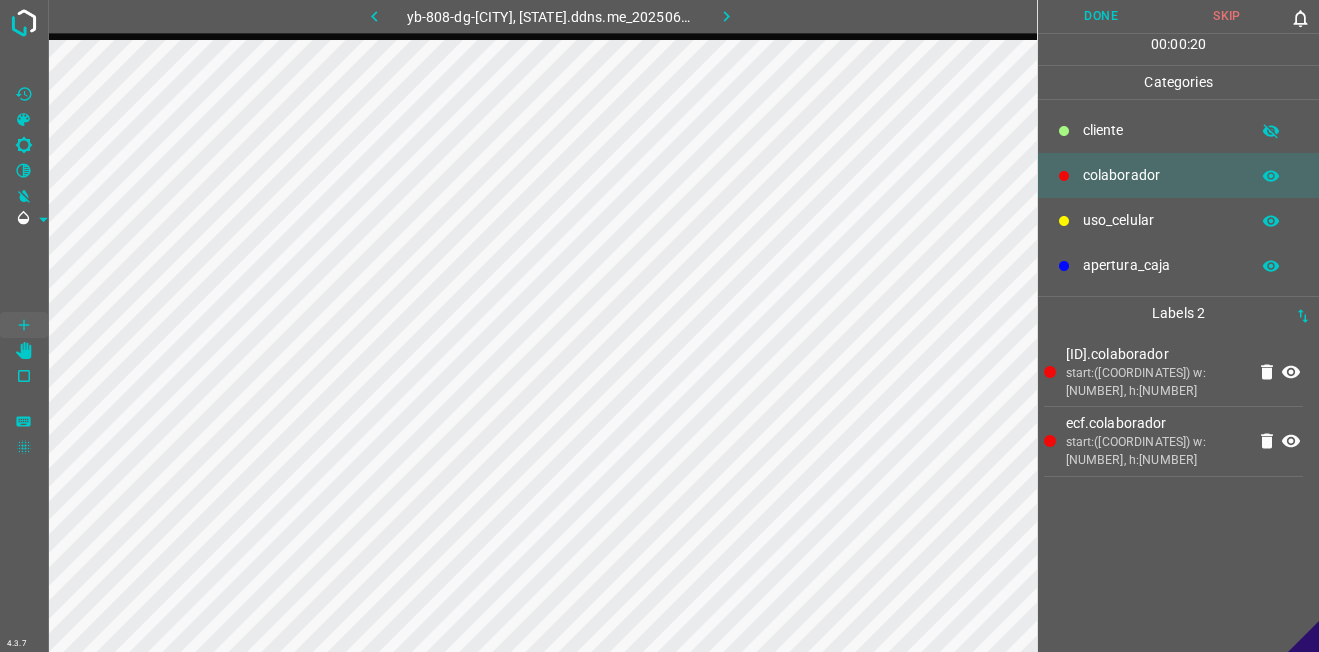click on "​​cliente" at bounding box center [1178, 130] 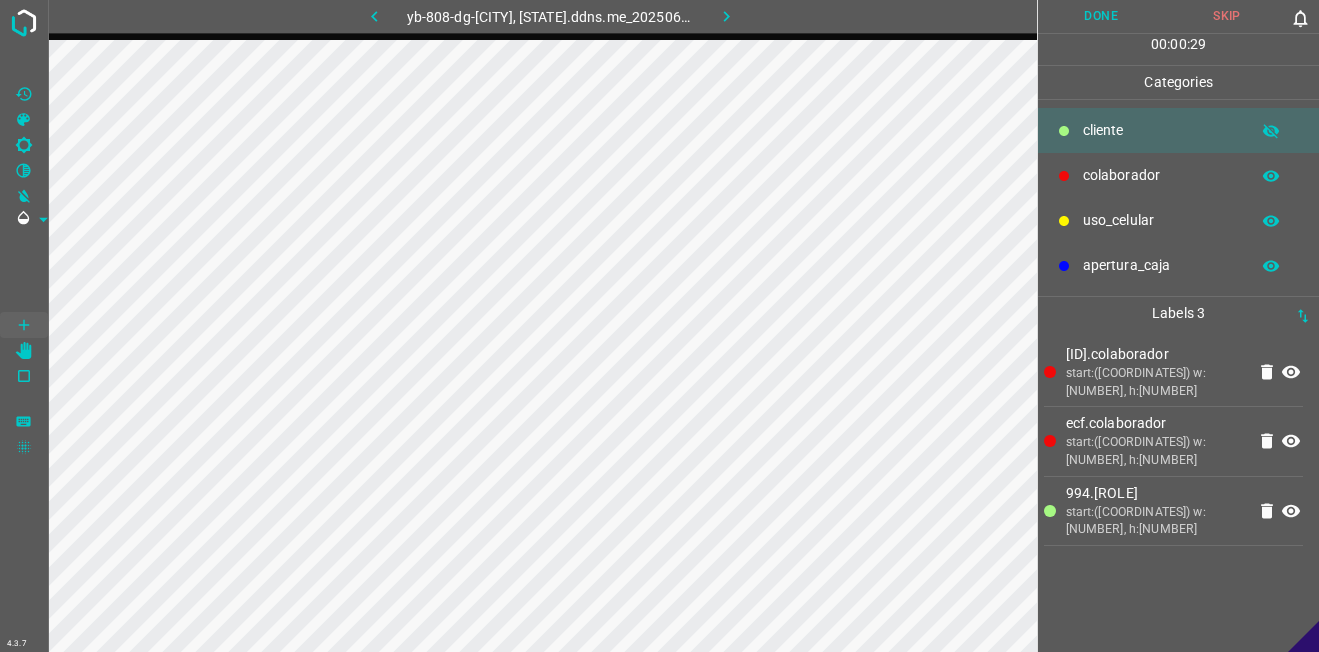 click on "Done" at bounding box center (1101, 16) 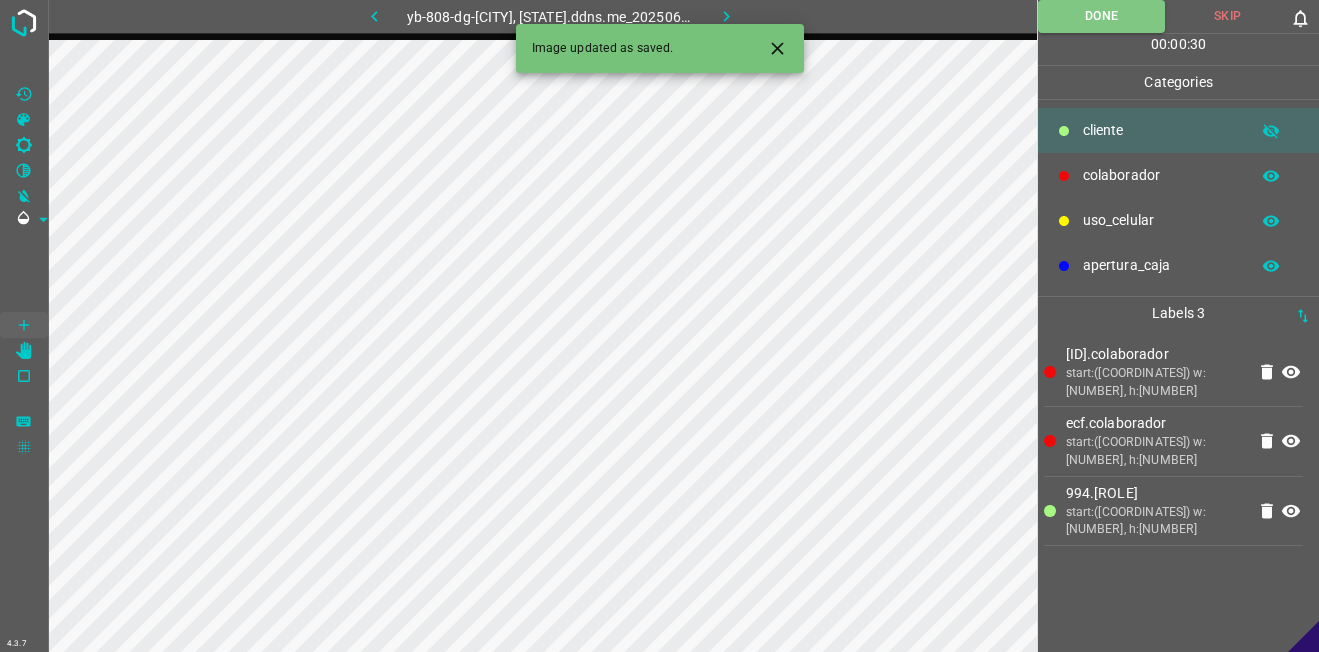 click at bounding box center (727, 16) 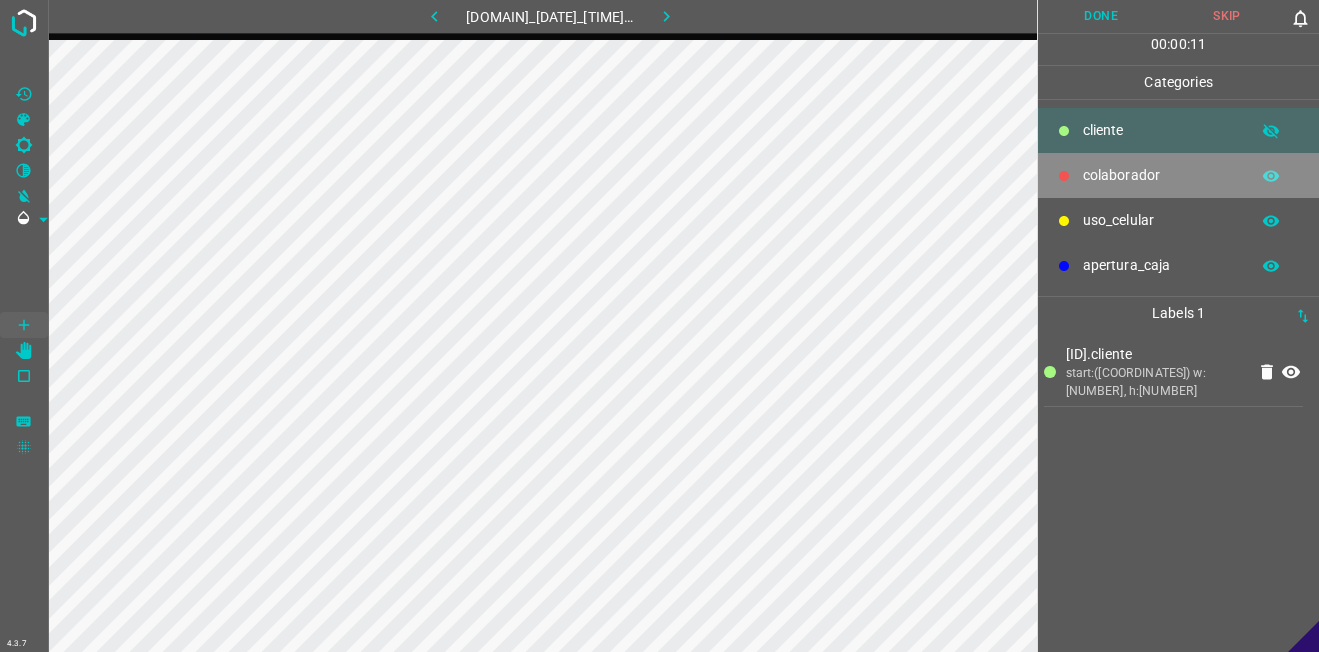 click on "colaborador" at bounding box center [1161, 130] 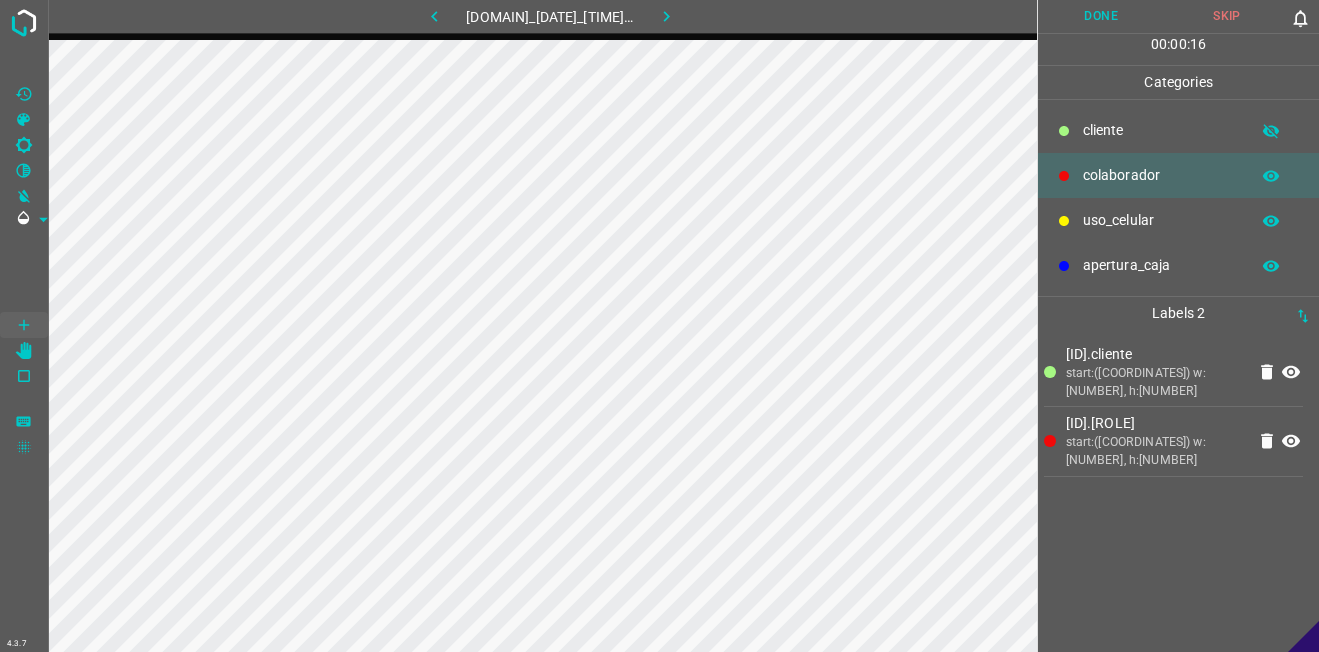 click on "uso_celular" at bounding box center [1178, 220] 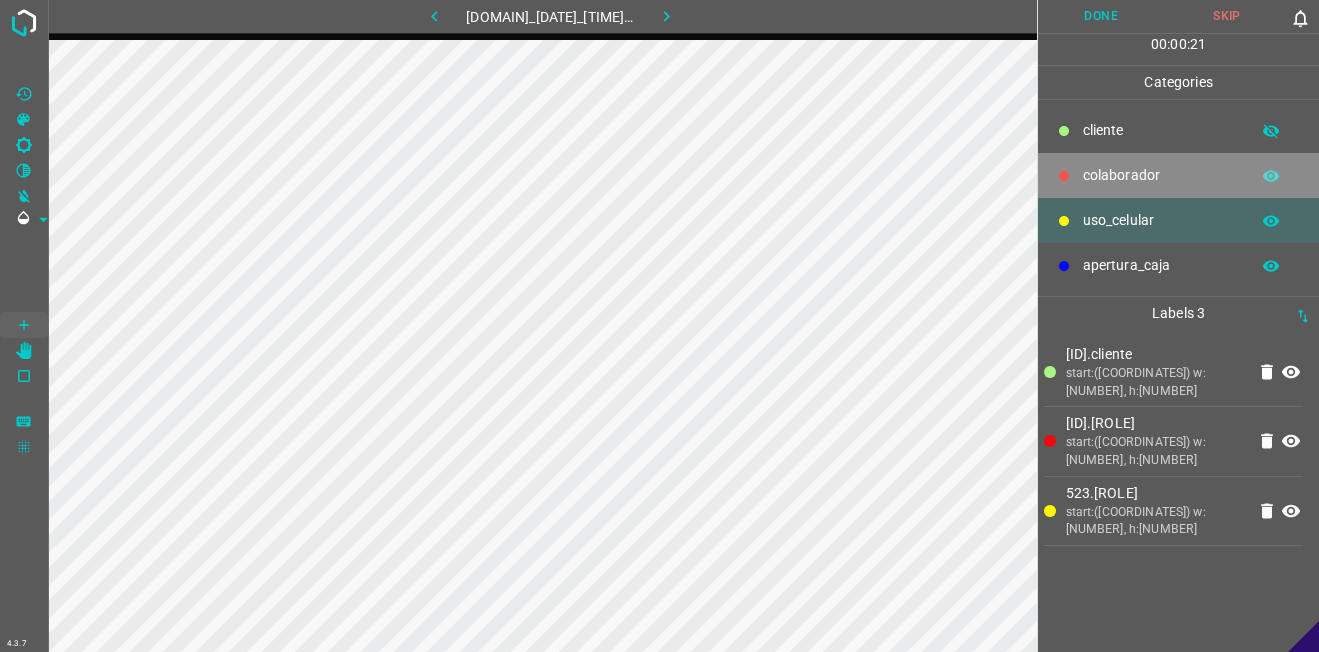 click on "colaborador" at bounding box center [1178, 175] 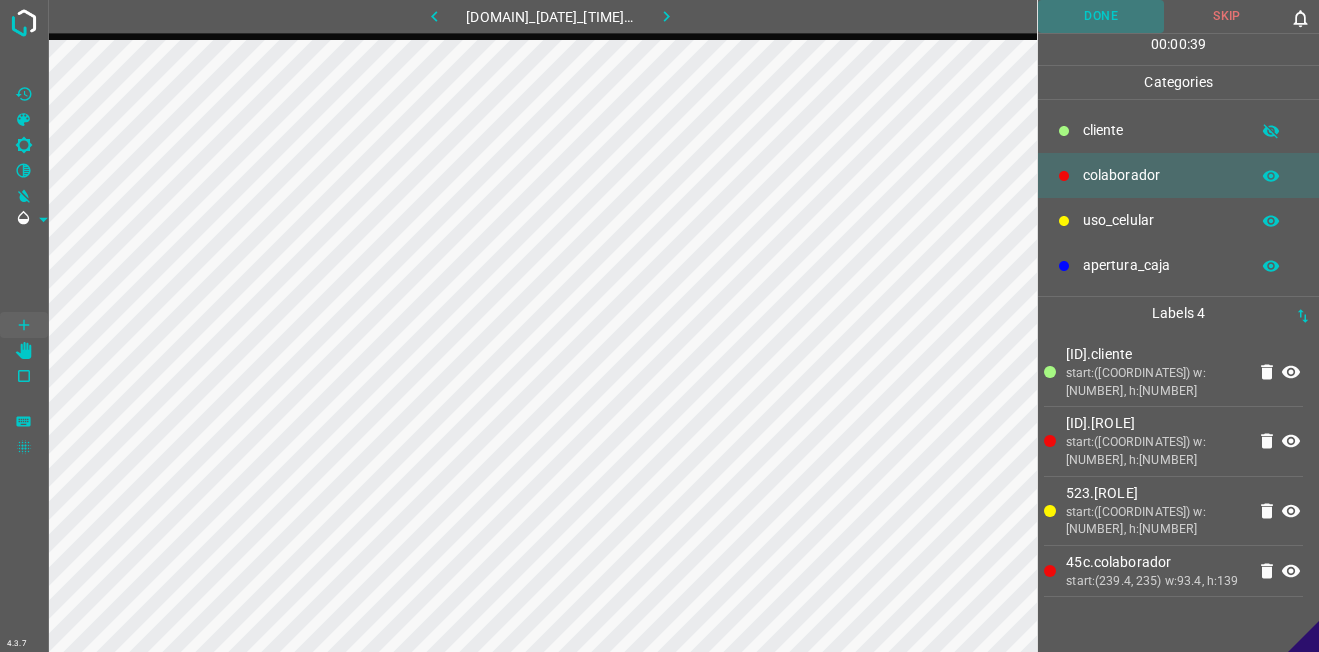click on "Done" at bounding box center (1101, 16) 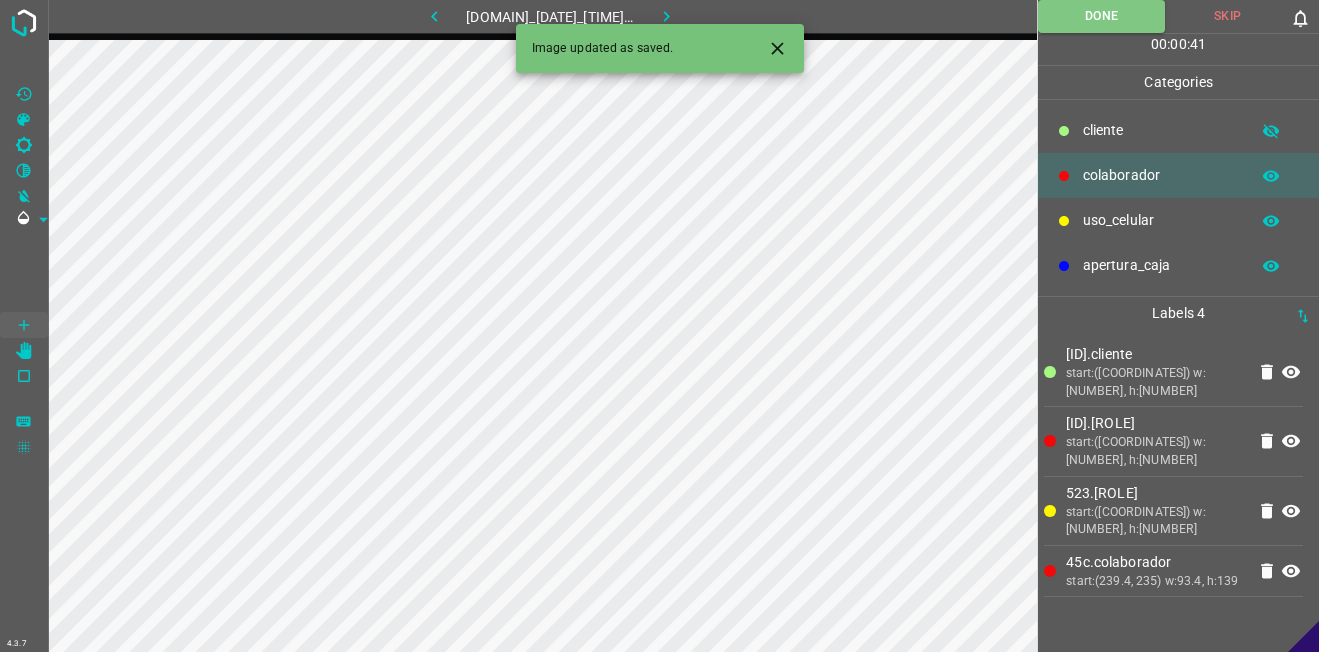 click at bounding box center (666, 16) 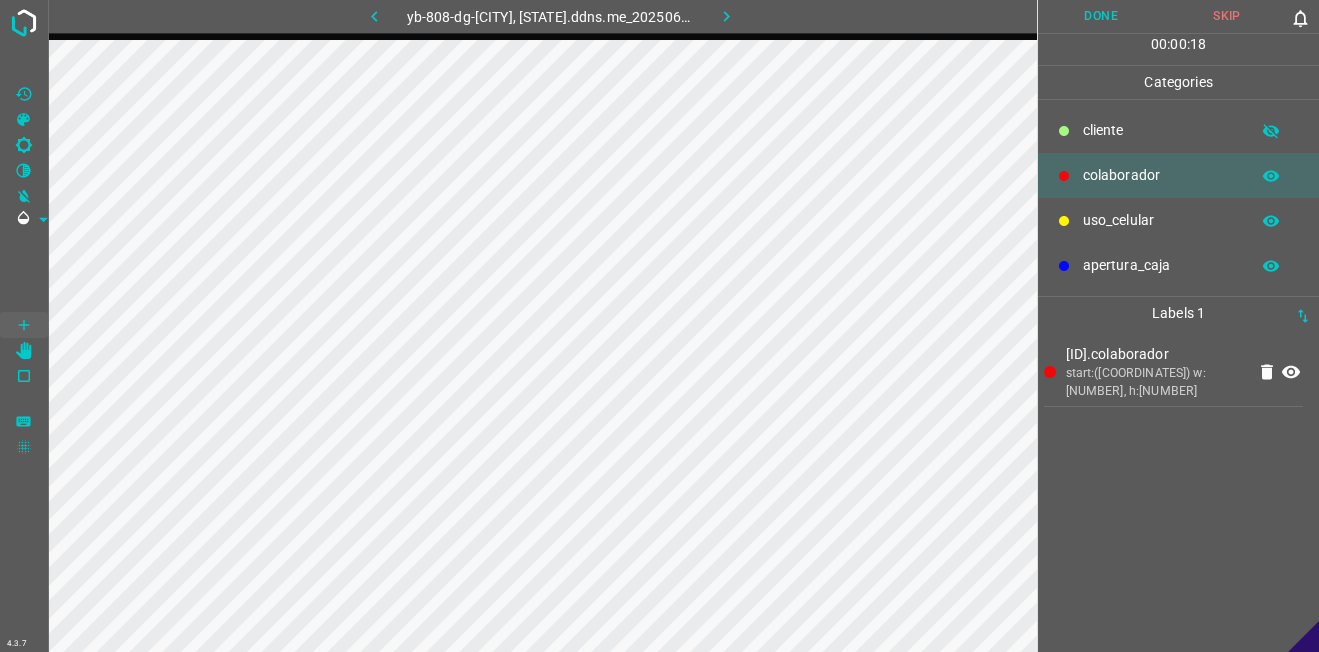 click on "​​cliente" at bounding box center [1178, 130] 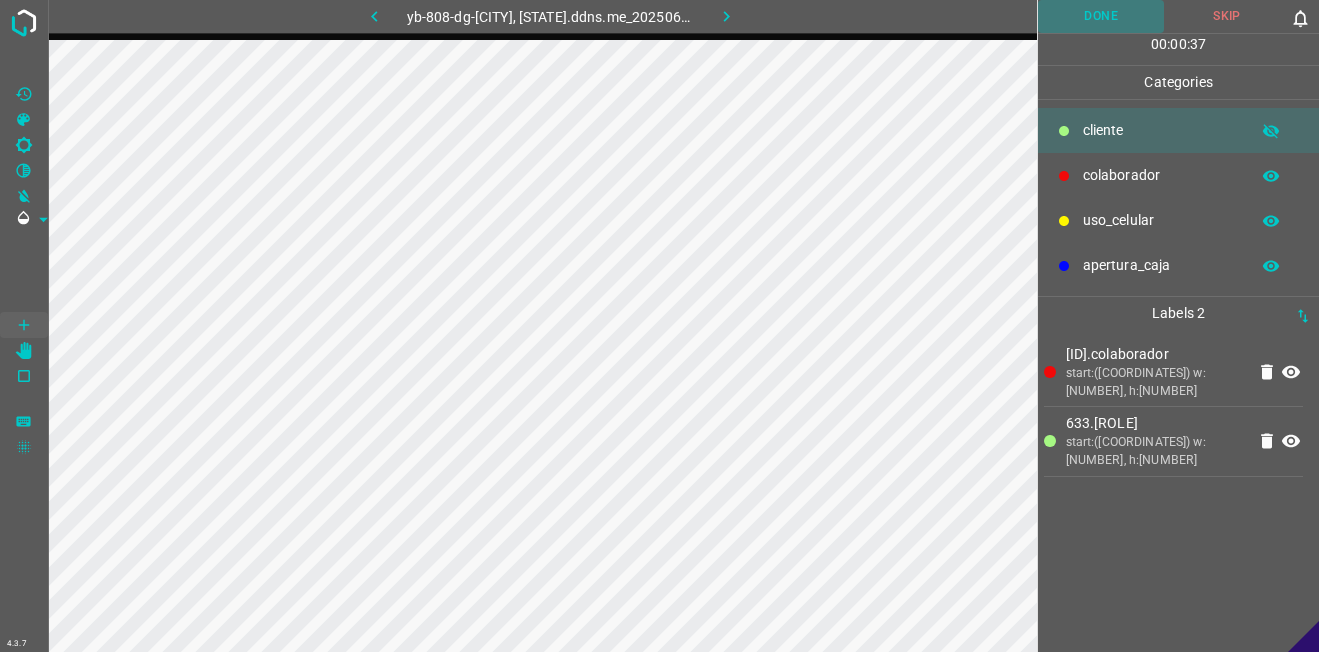 click on "Done" at bounding box center (1101, 16) 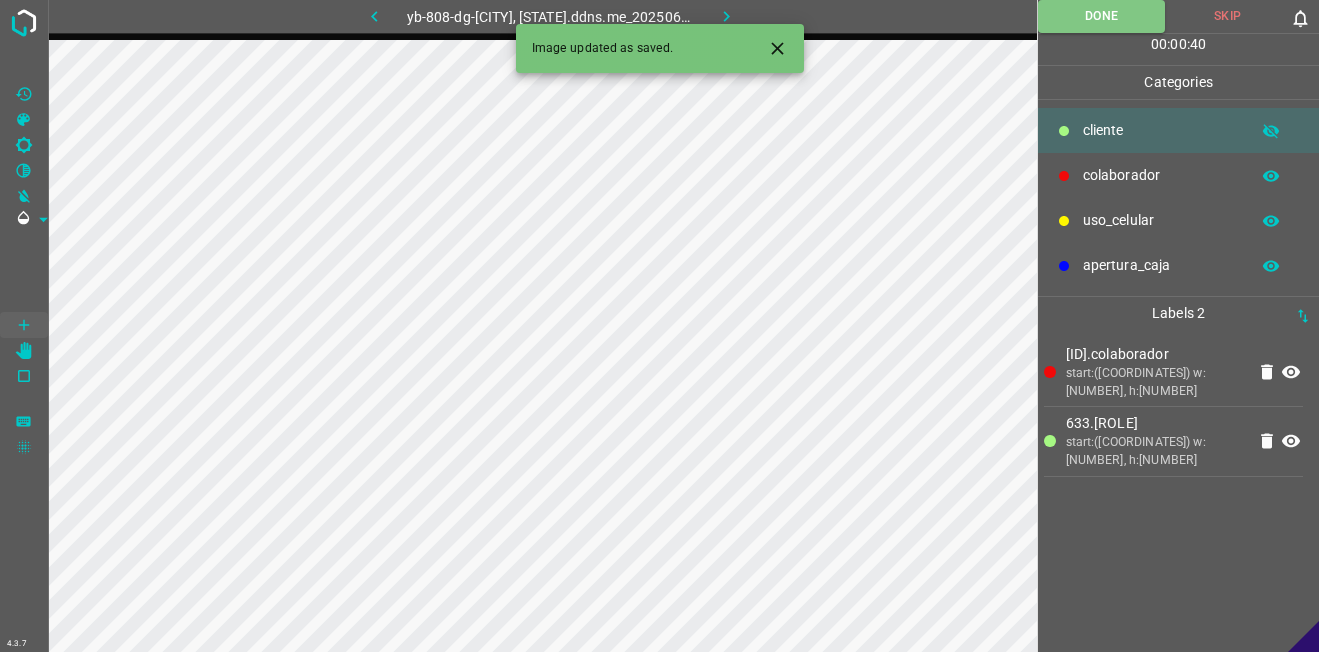 click at bounding box center (726, 16) 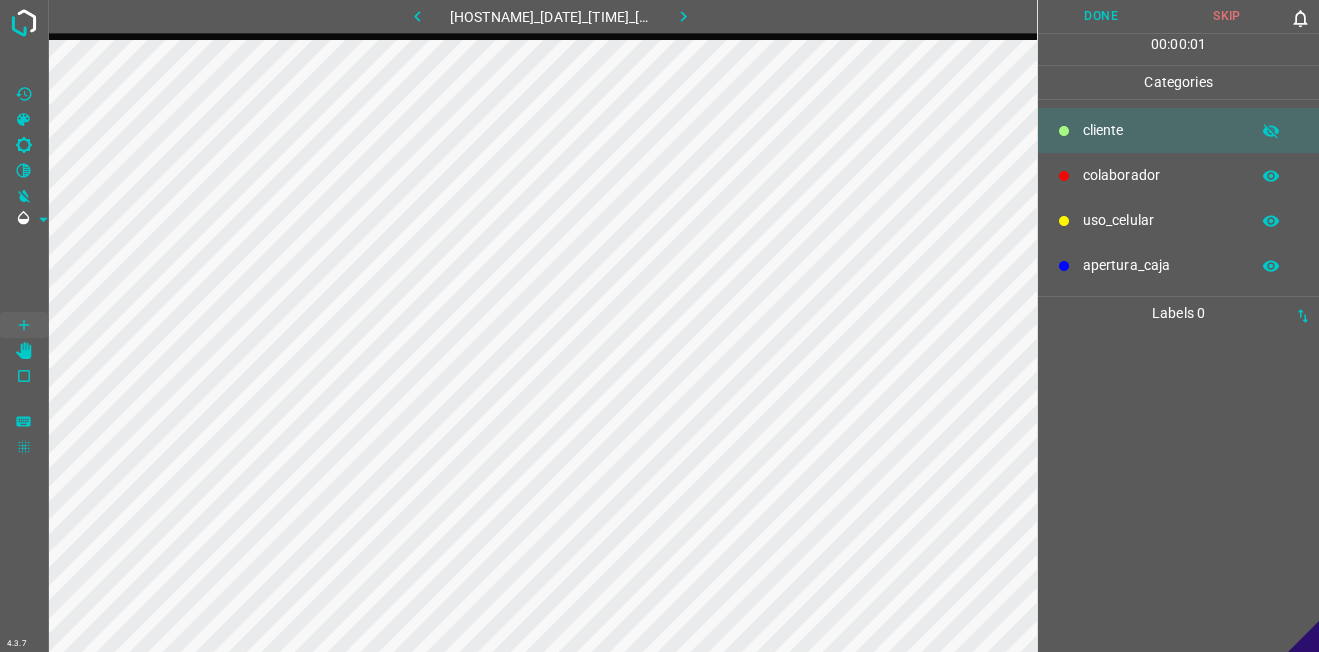 click at bounding box center (417, 16) 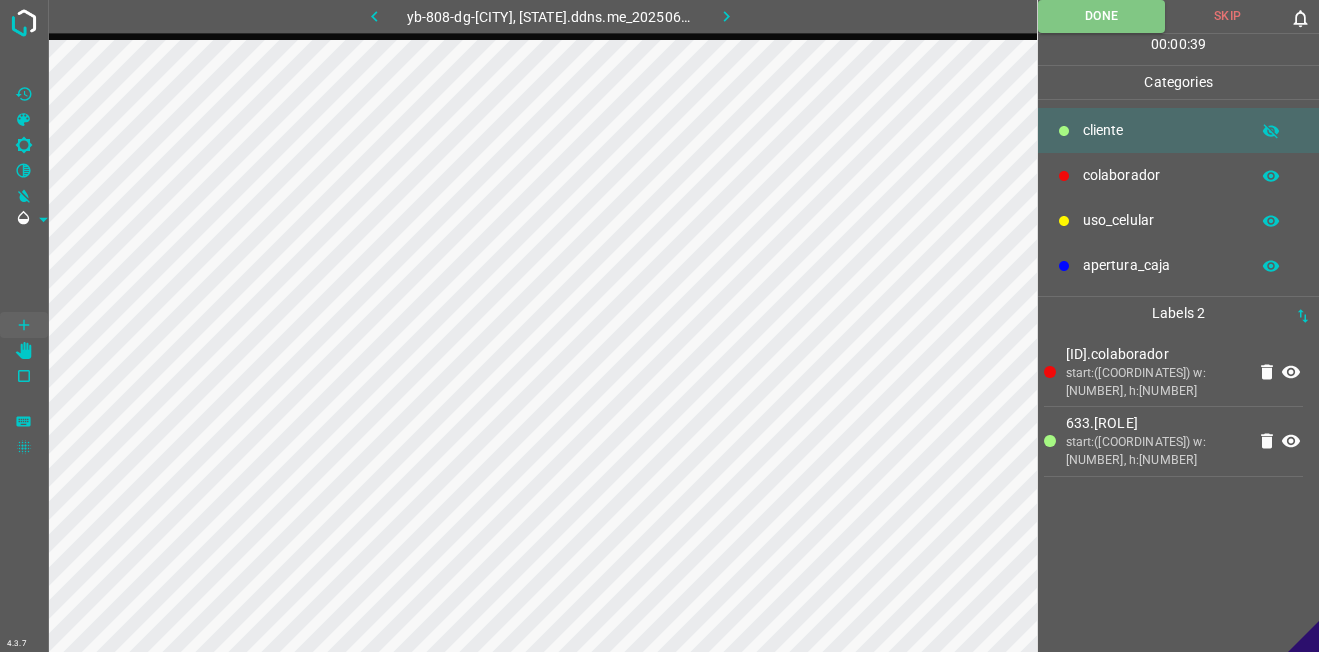 click at bounding box center [727, 16] 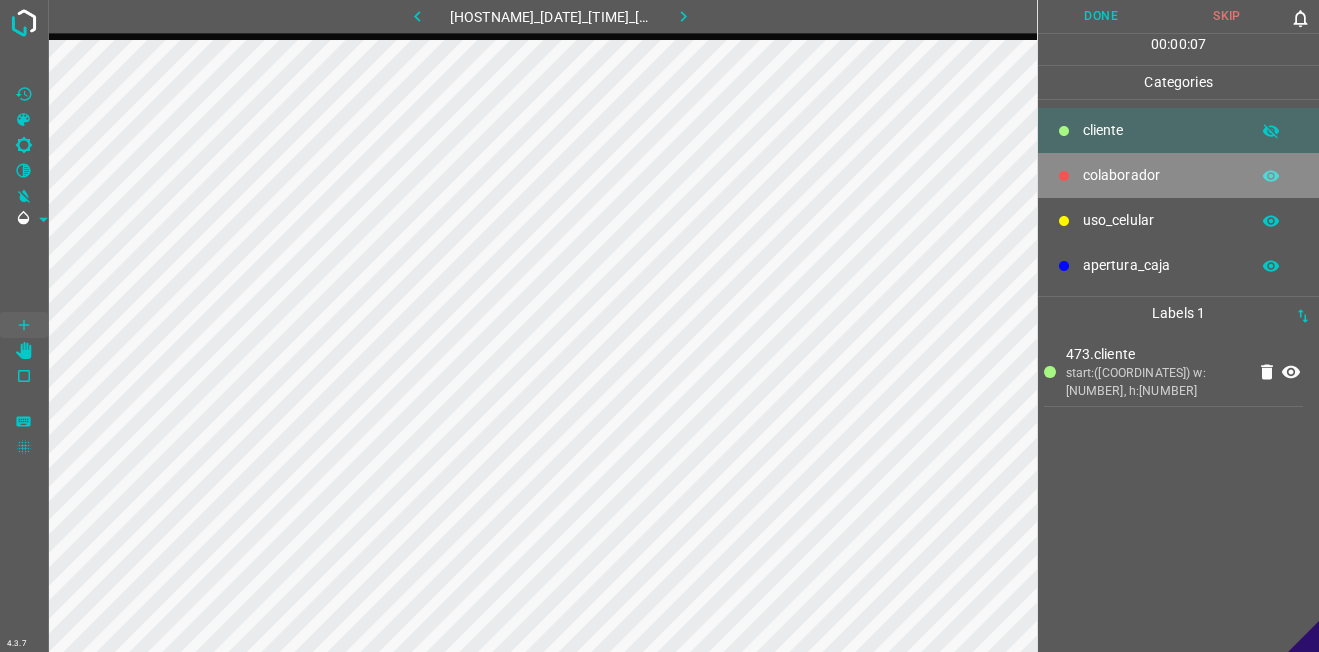 click on "colaborador" at bounding box center (1161, 130) 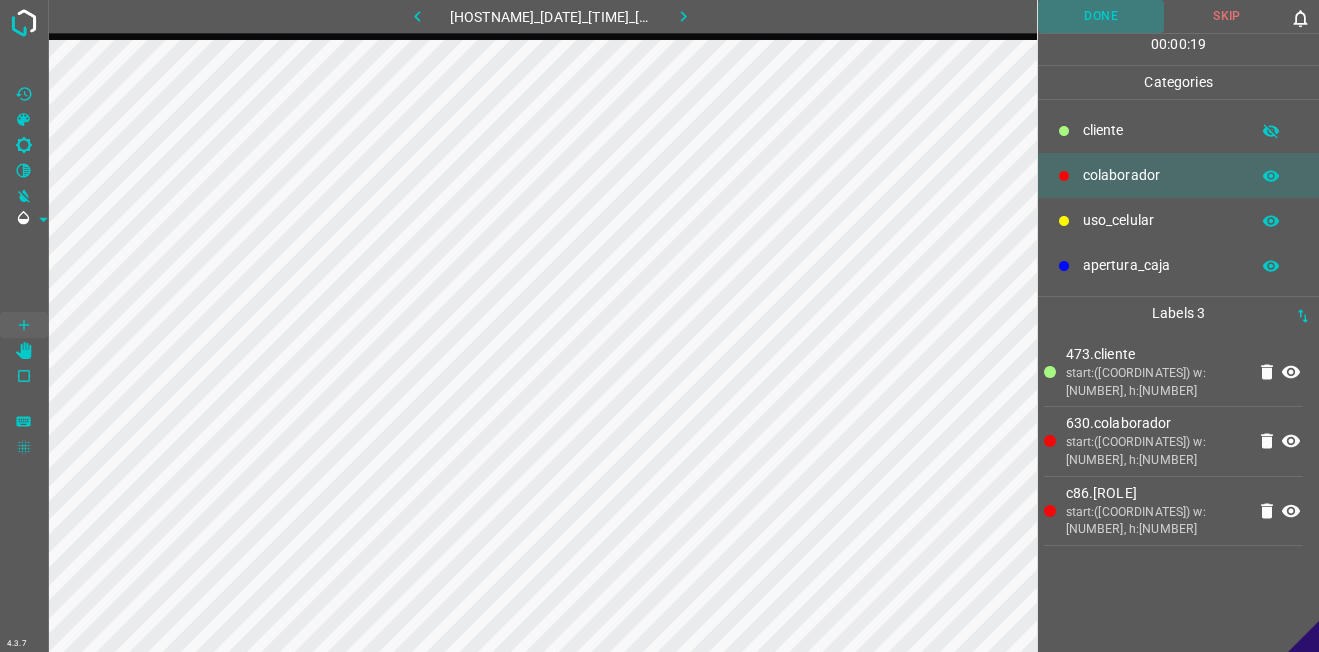 click on "Done" at bounding box center (1101, 16) 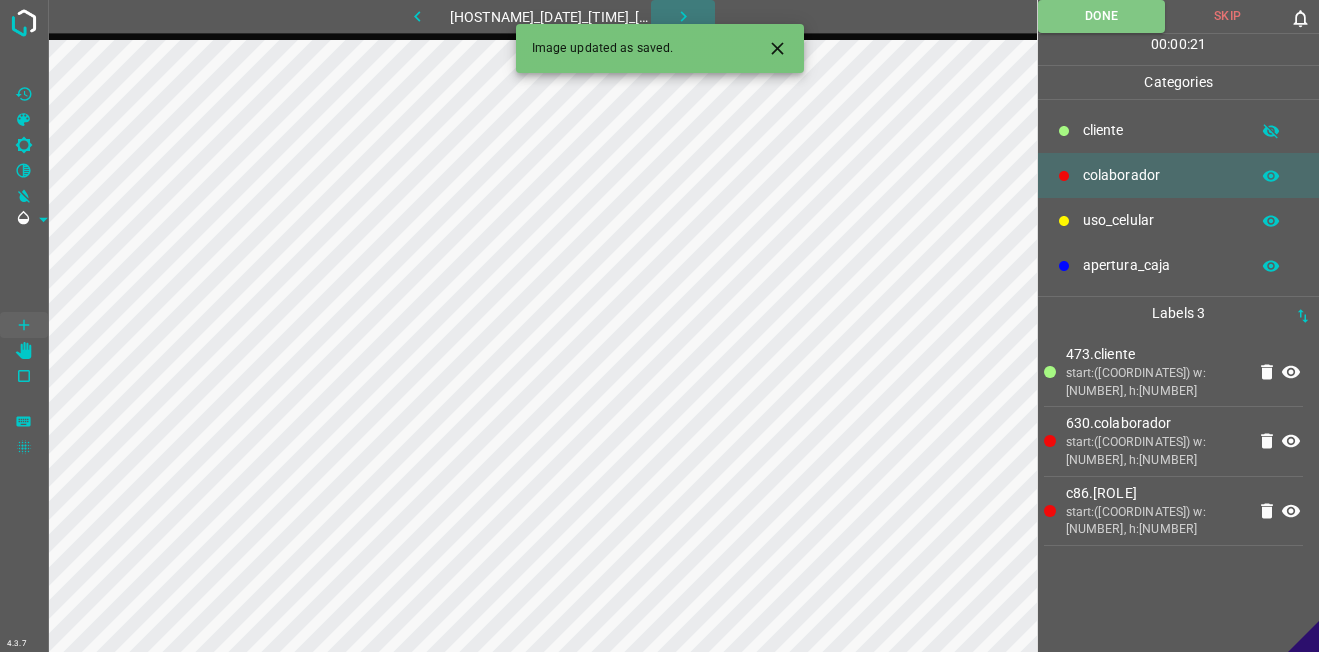 click at bounding box center [683, 16] 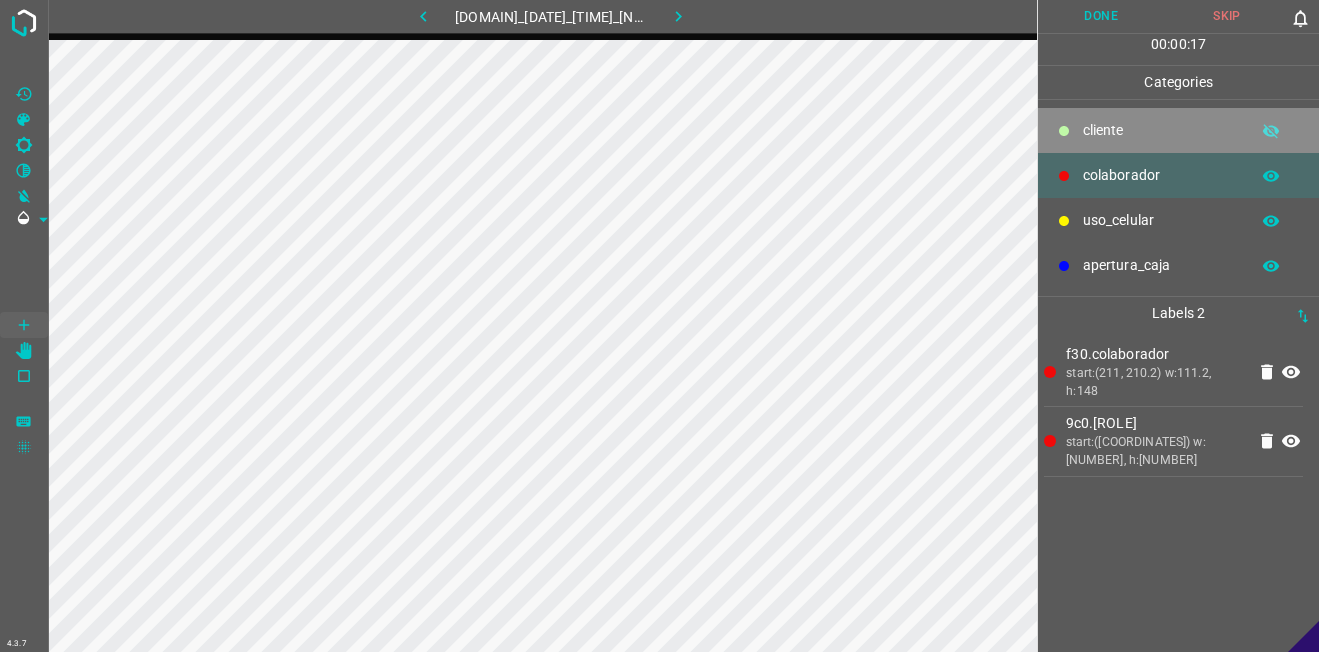 click on "​​cliente" at bounding box center (1178, 130) 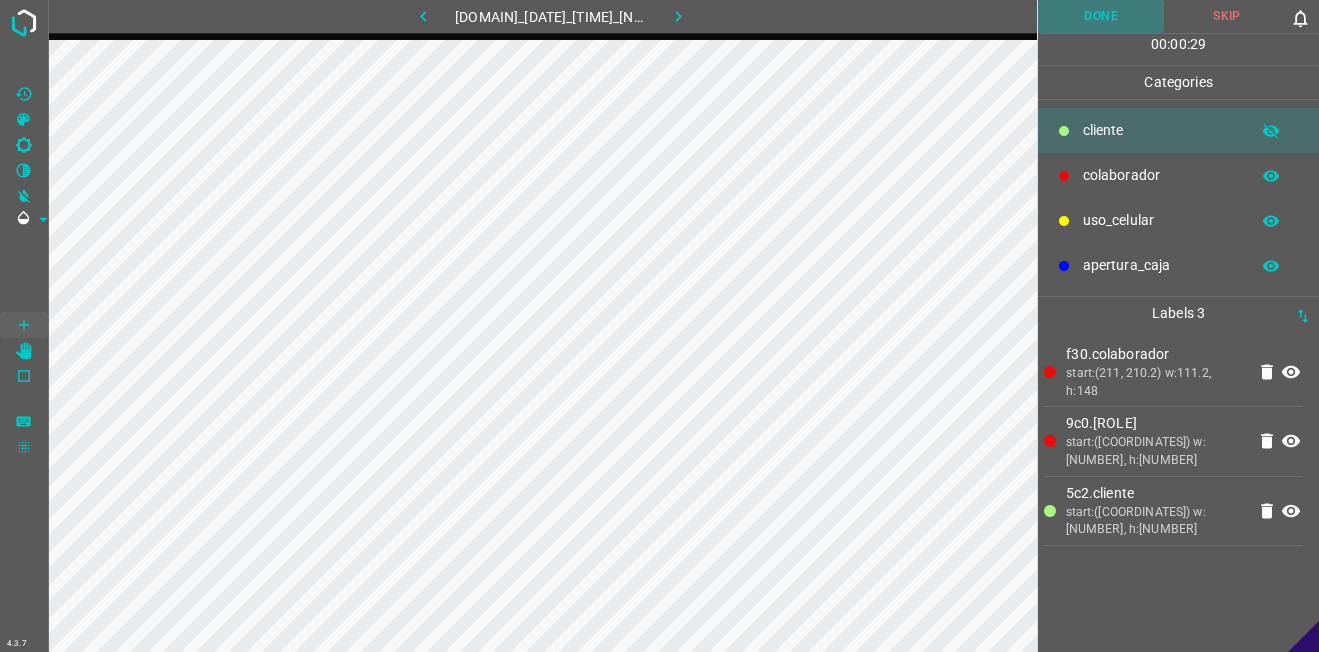 click on "Done" at bounding box center (1101, 16) 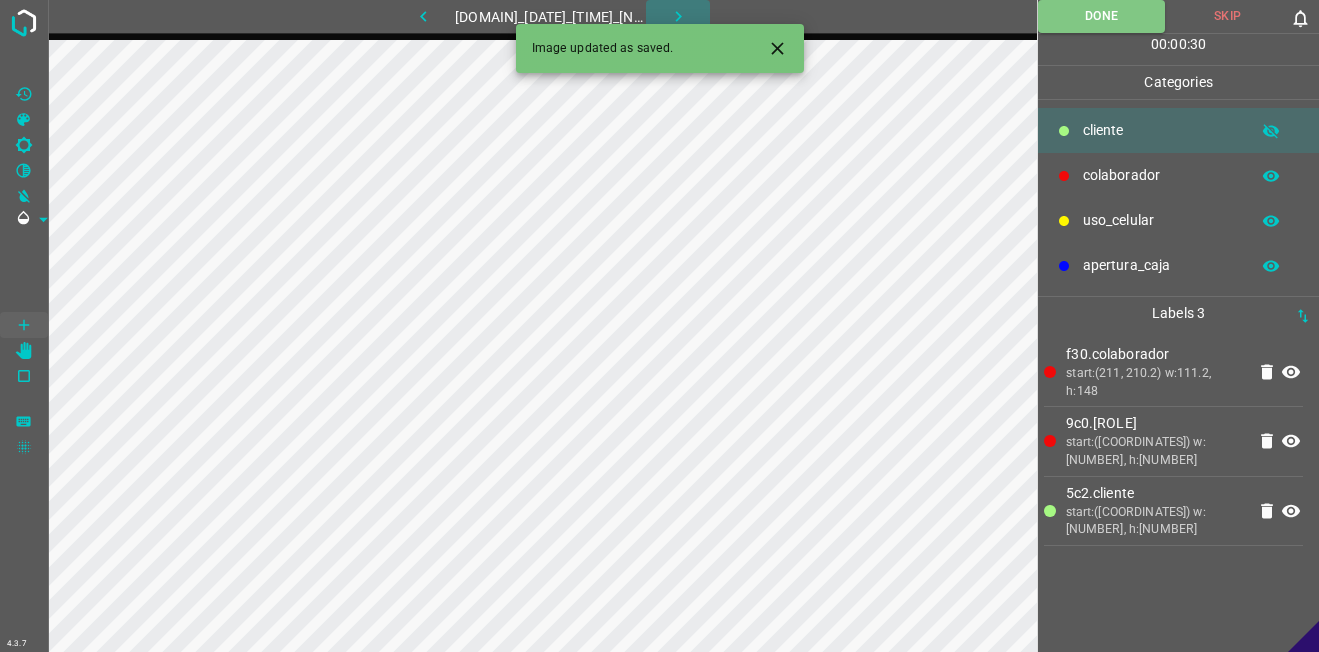 click at bounding box center (678, 16) 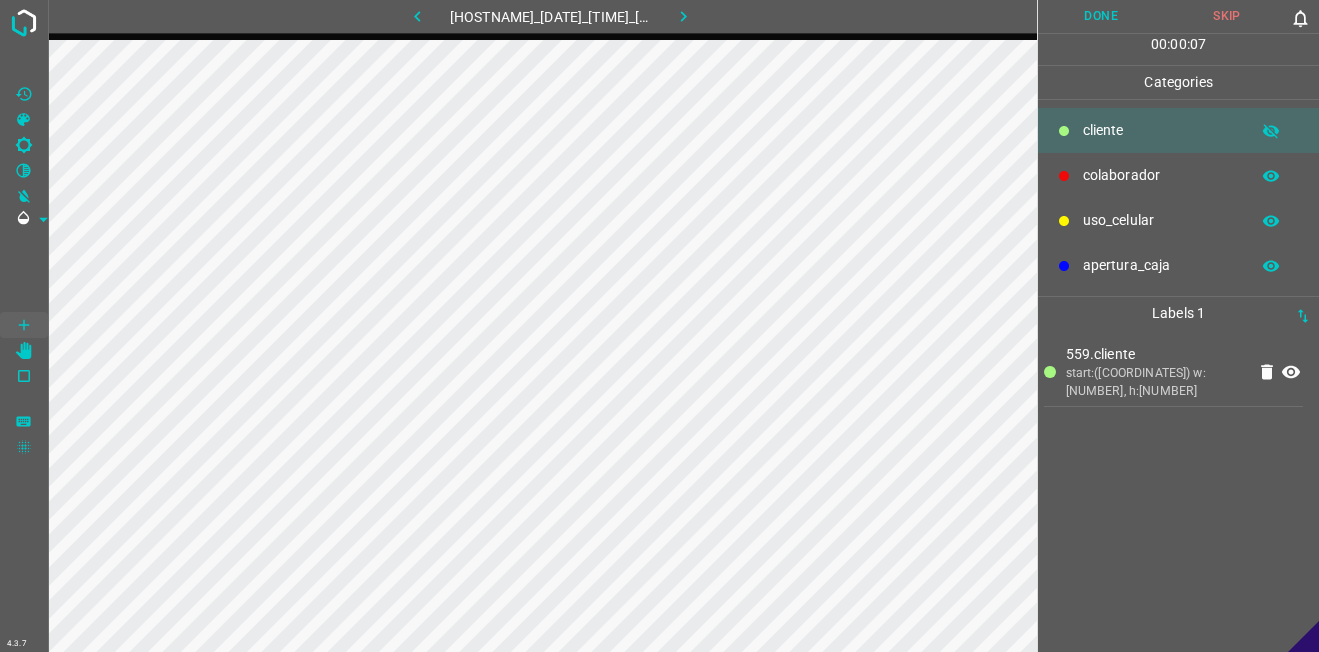 click on "colaborador" at bounding box center [1161, 130] 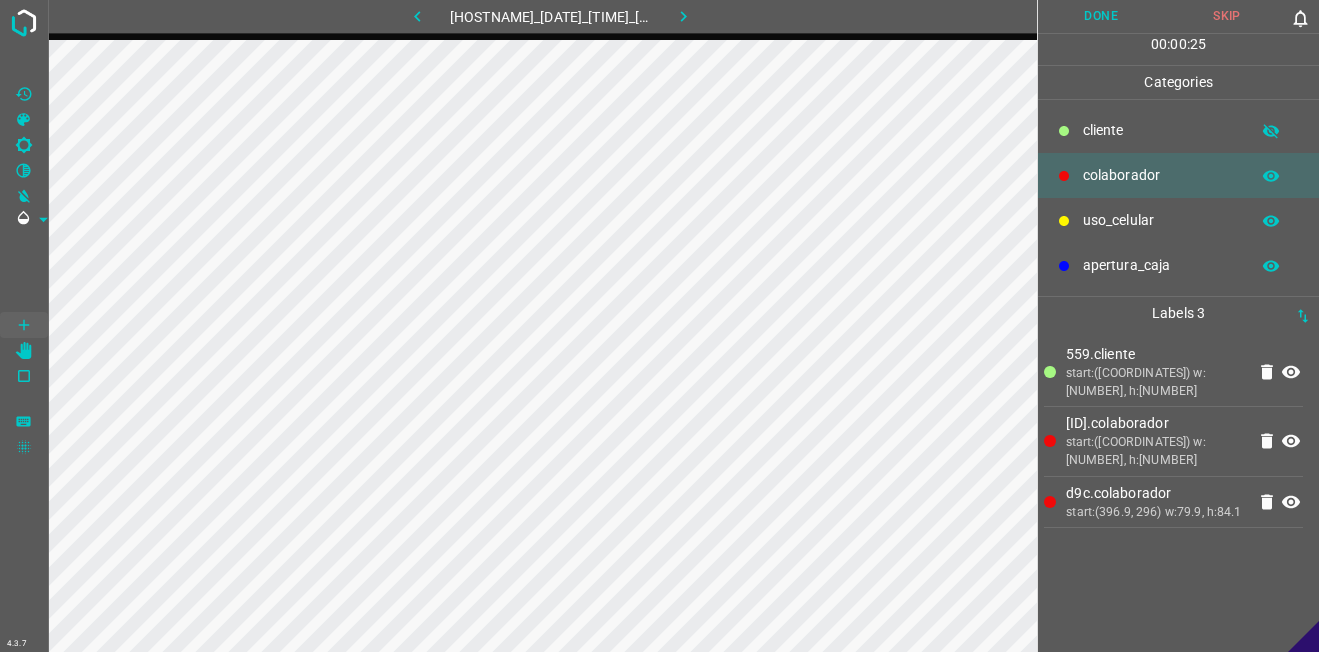 click on "Done" at bounding box center [1101, 16] 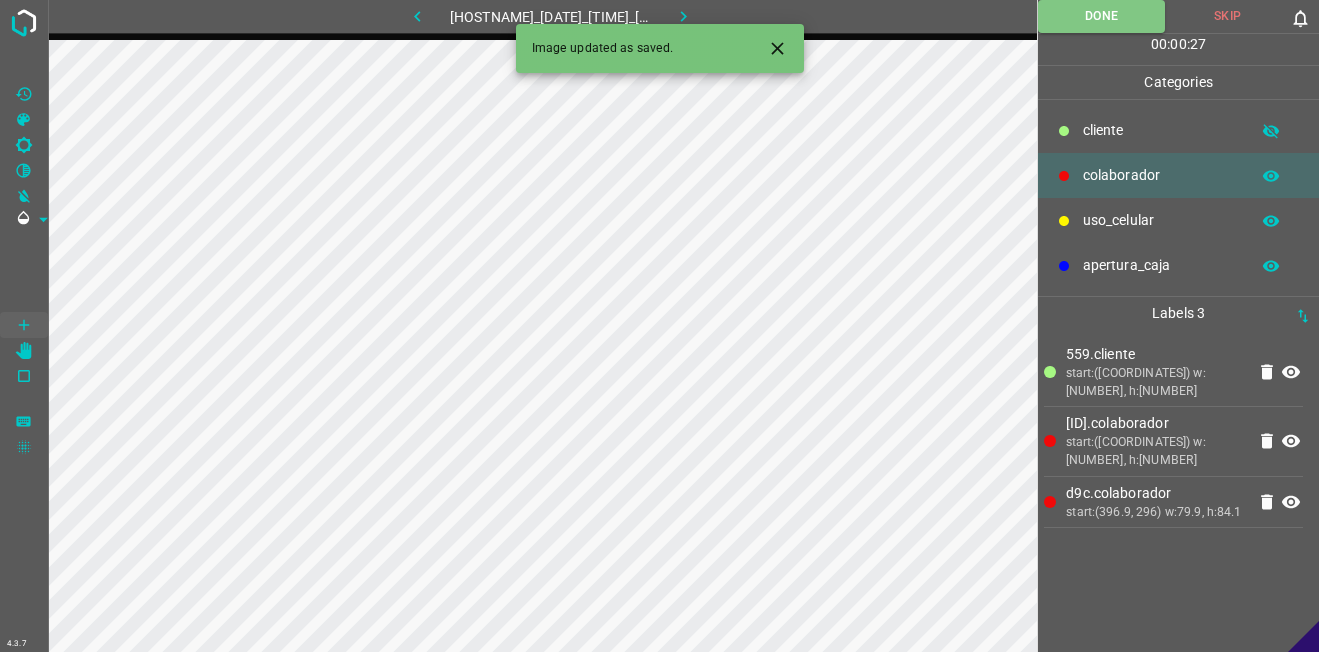 click at bounding box center (683, 16) 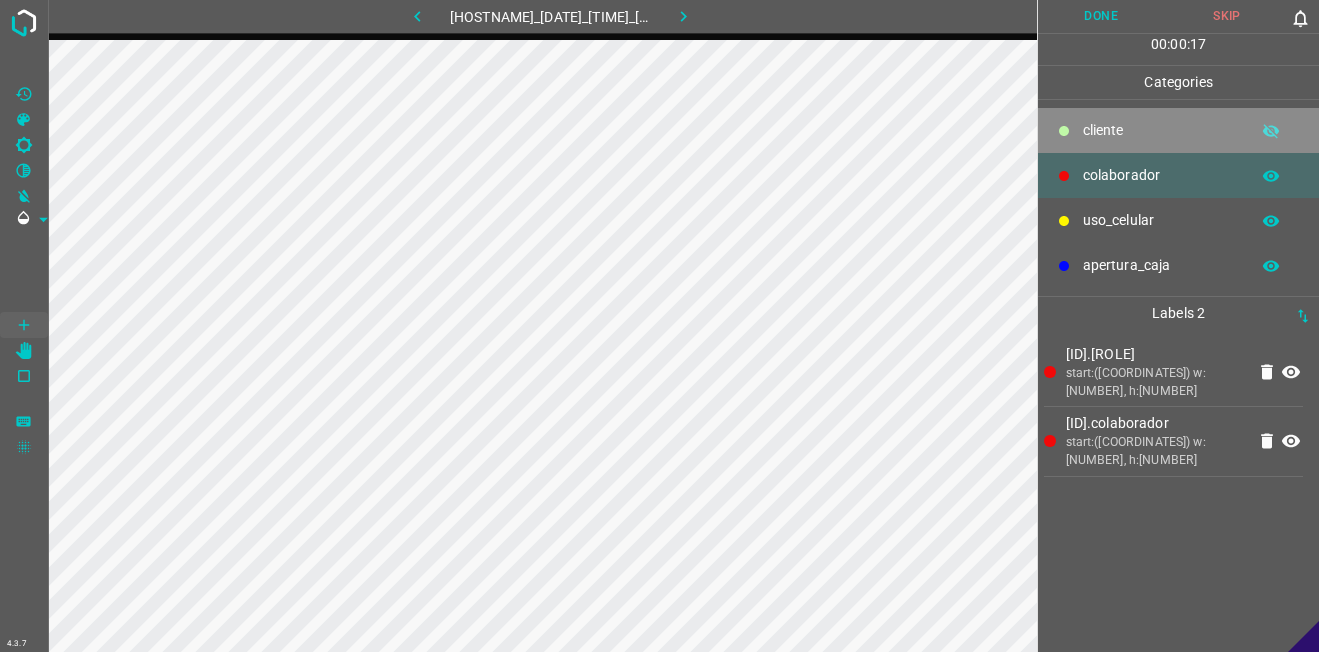 click at bounding box center [1064, 131] 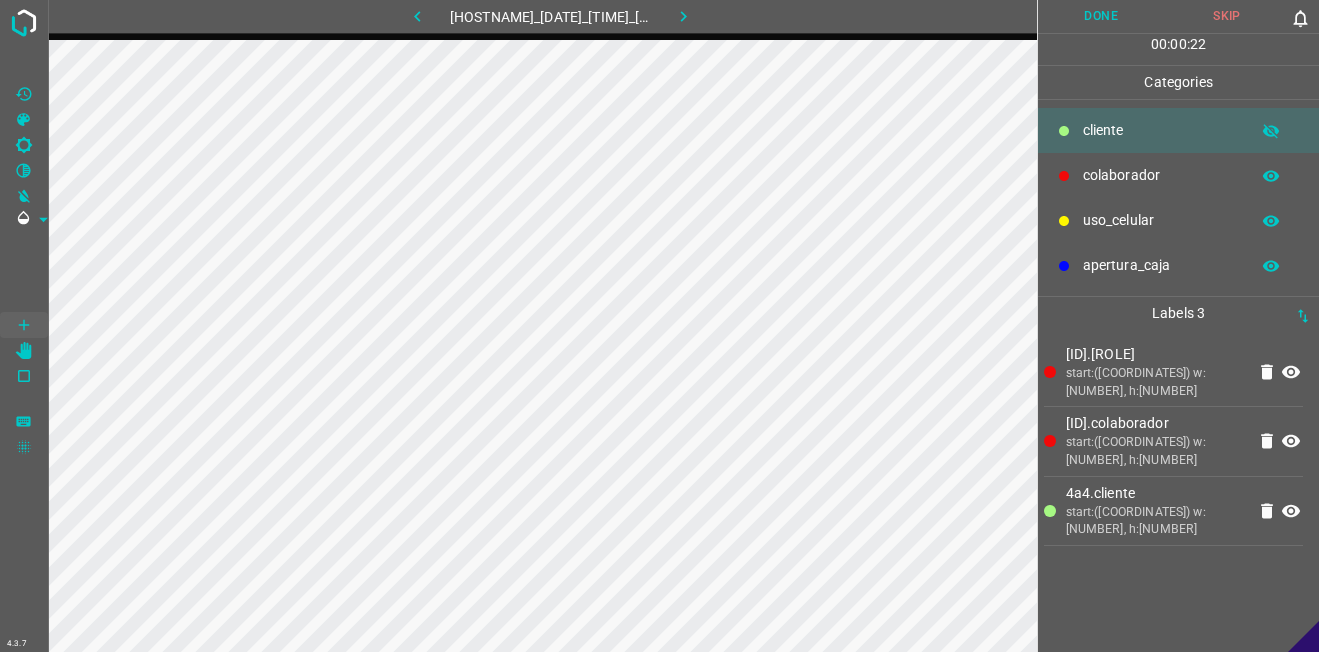 click on "Done" at bounding box center (1101, 16) 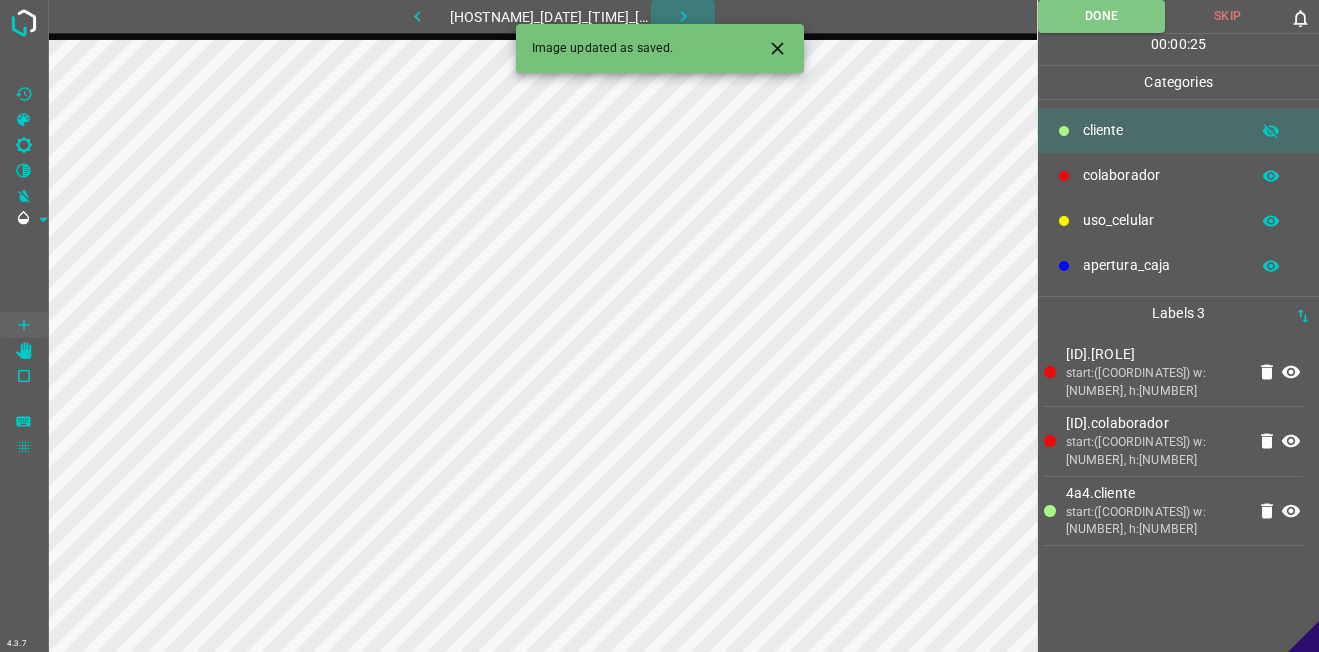 click at bounding box center [683, 16] 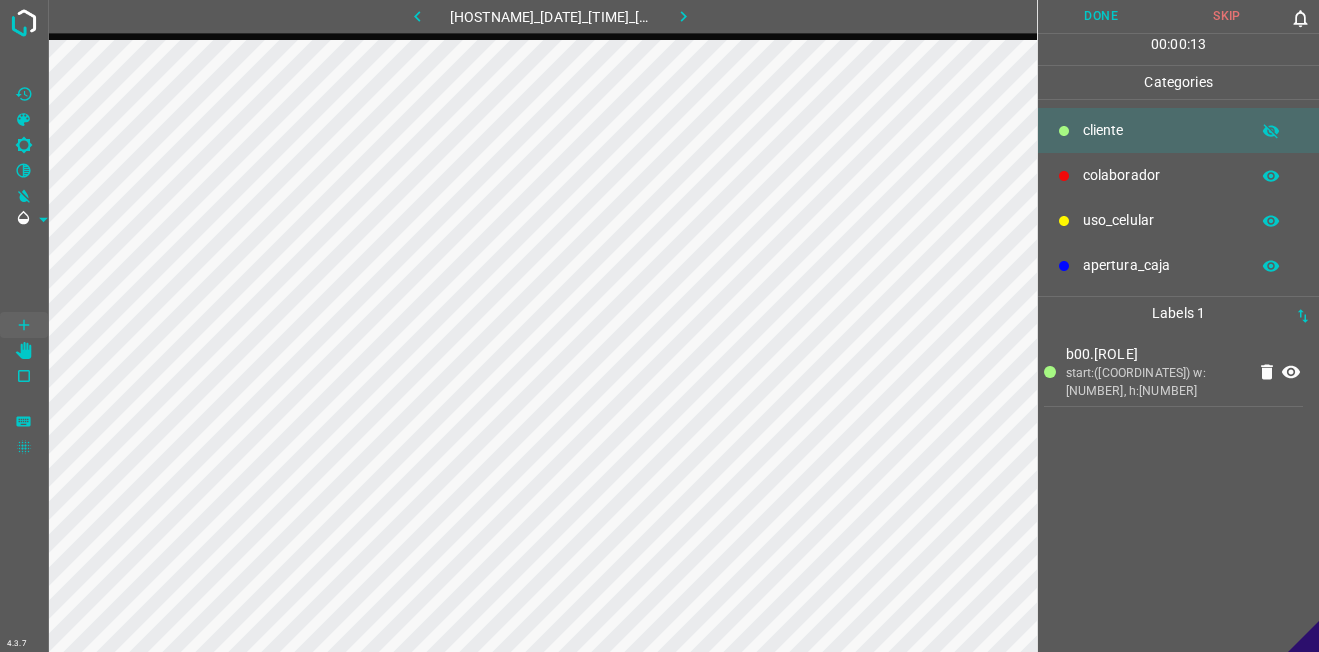 click on "colaborador" at bounding box center [1161, 130] 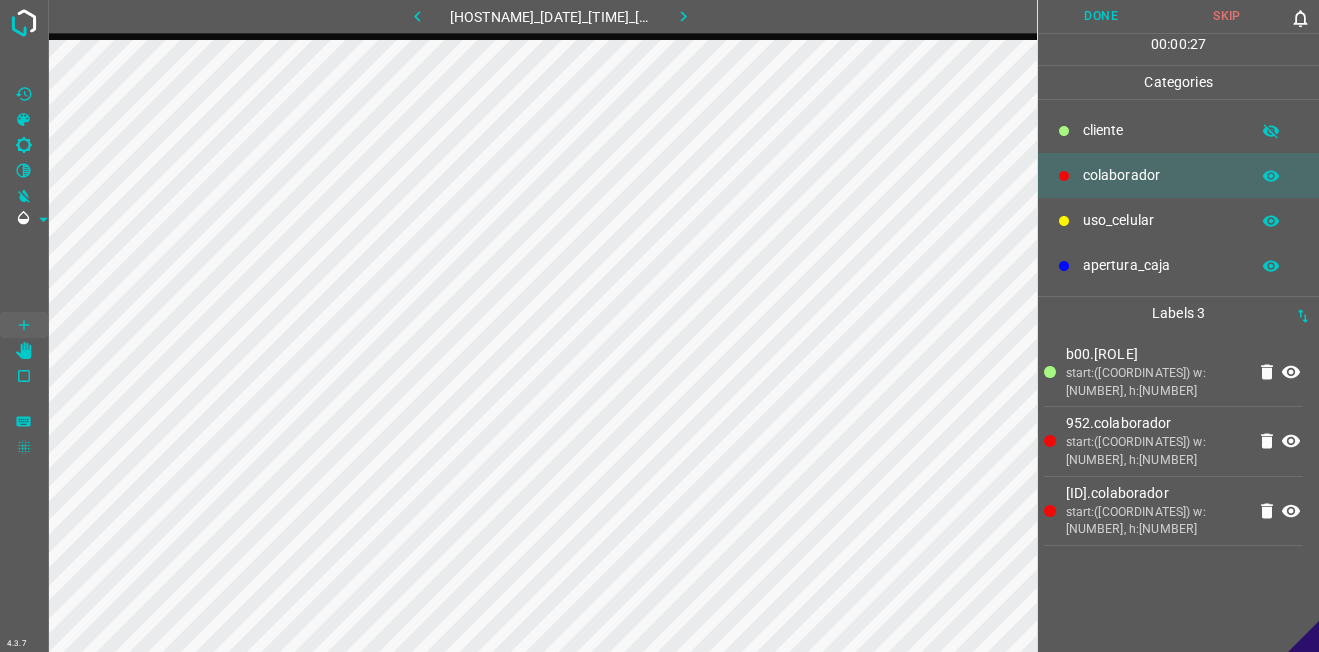 click on "Done" at bounding box center [1101, 16] 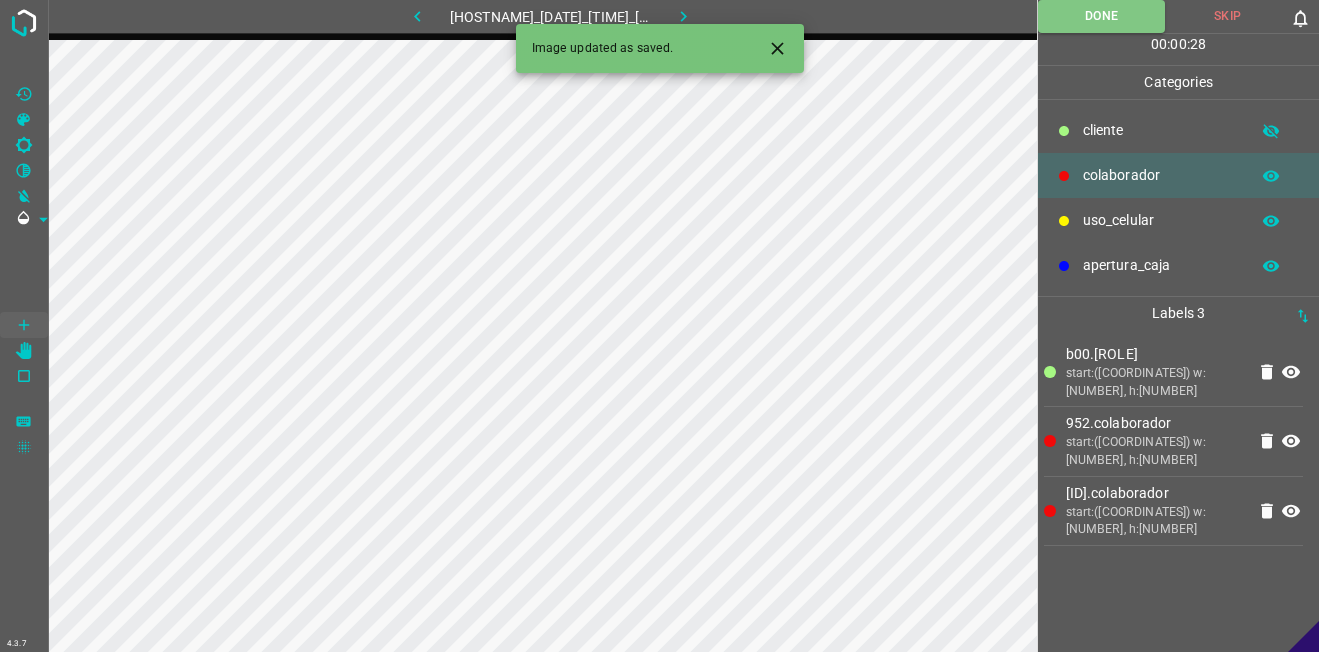 click at bounding box center [683, 16] 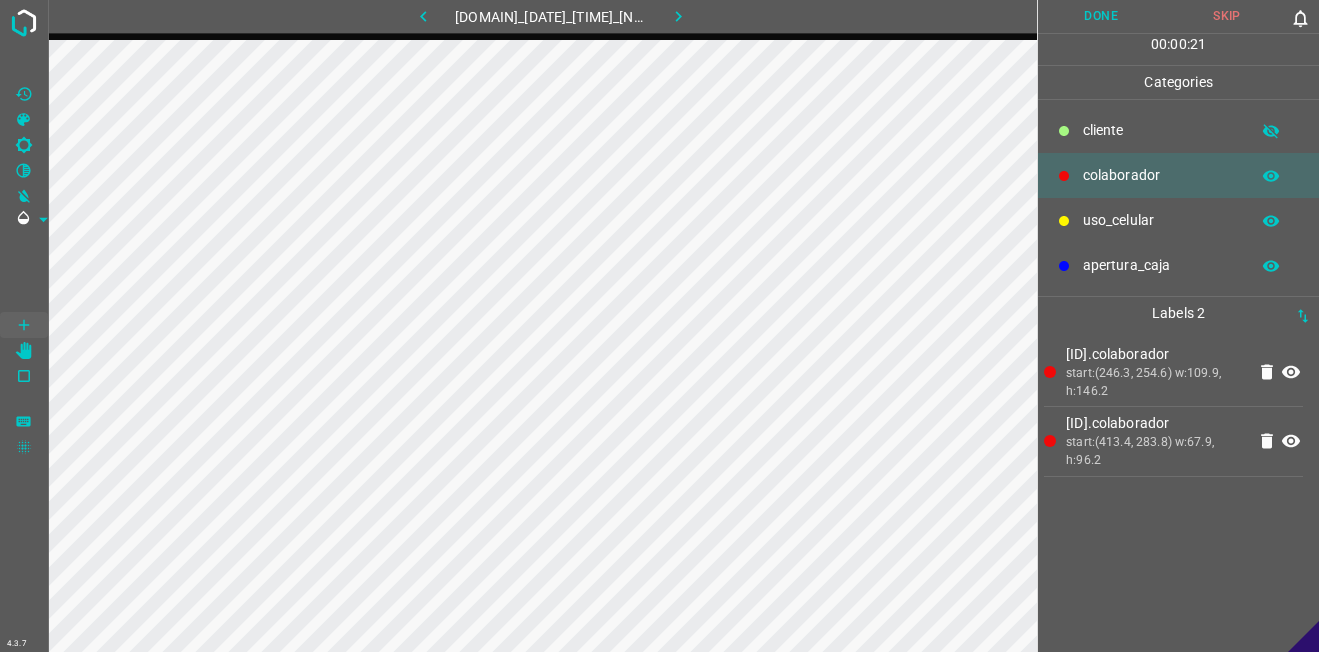 click on "​​cliente" at bounding box center [1161, 130] 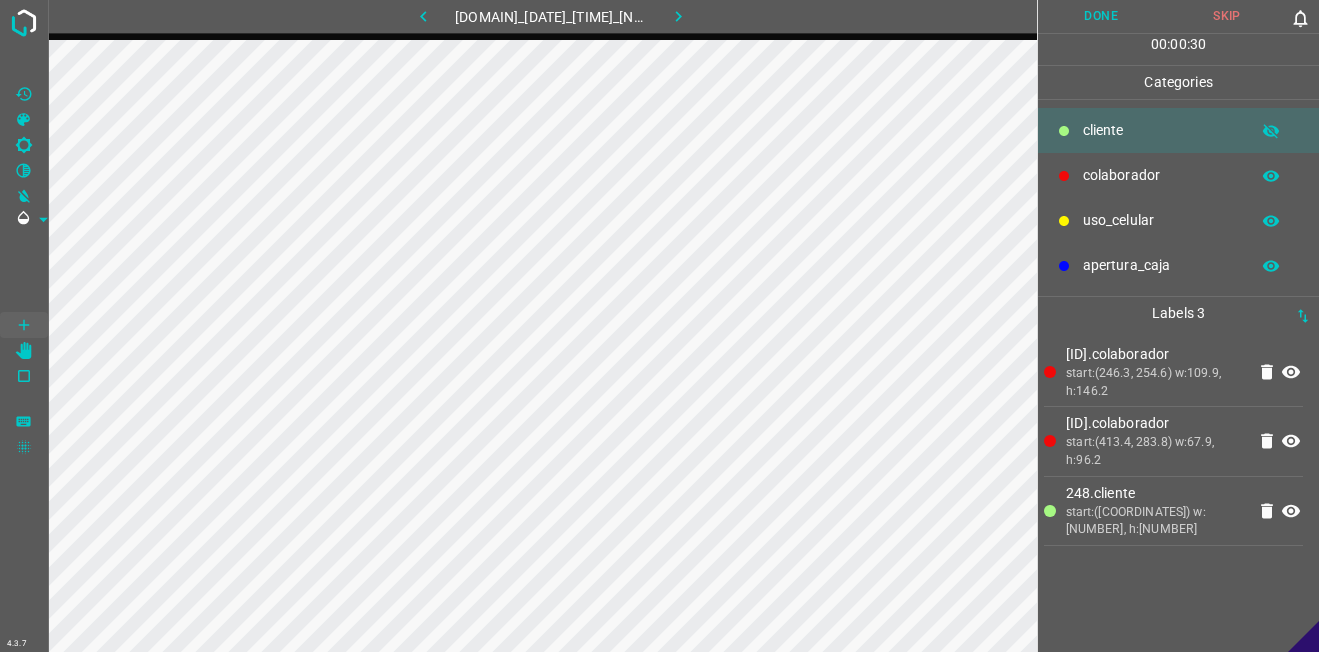 click on "Done" at bounding box center (1101, 16) 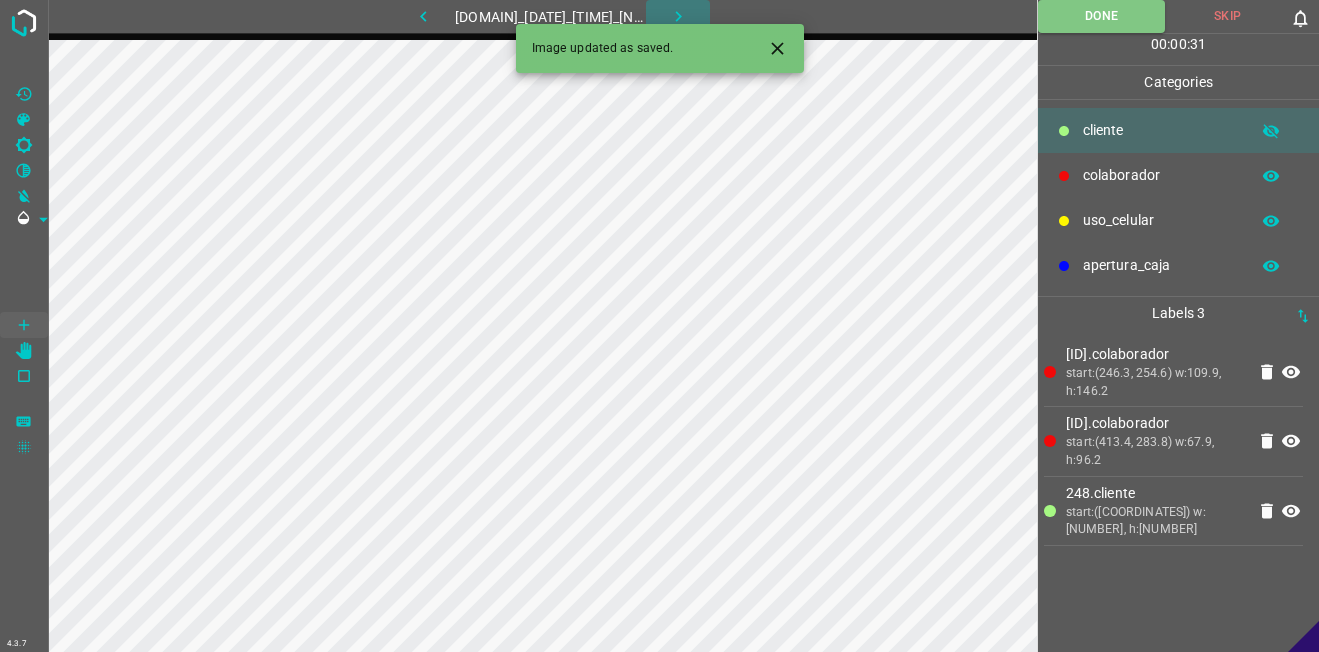 click at bounding box center (678, 16) 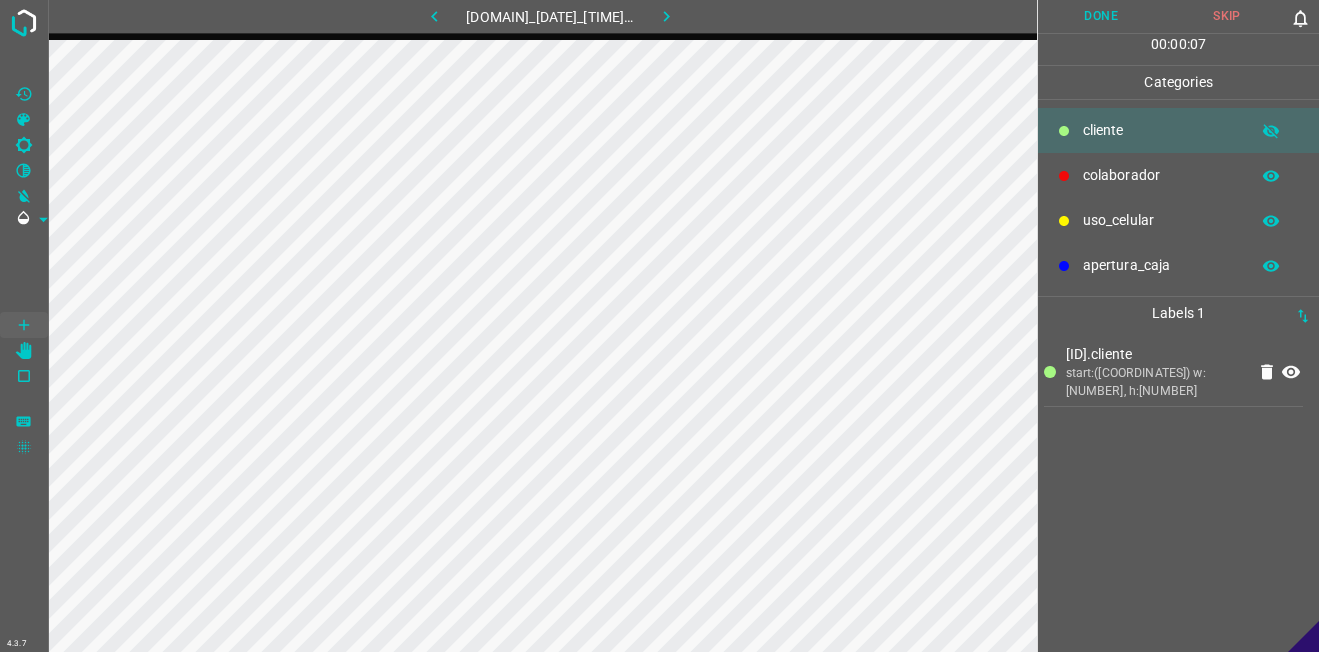 click on "colaborador" at bounding box center (1161, 130) 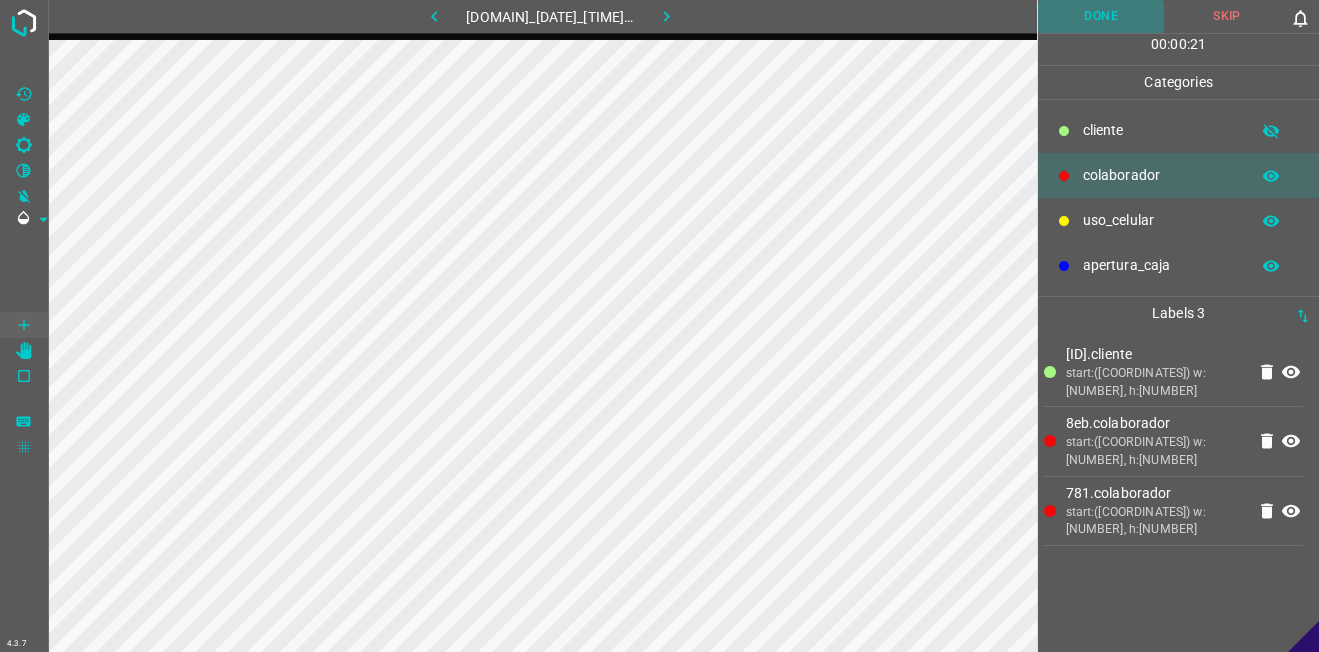 click on "Done" at bounding box center (1101, 16) 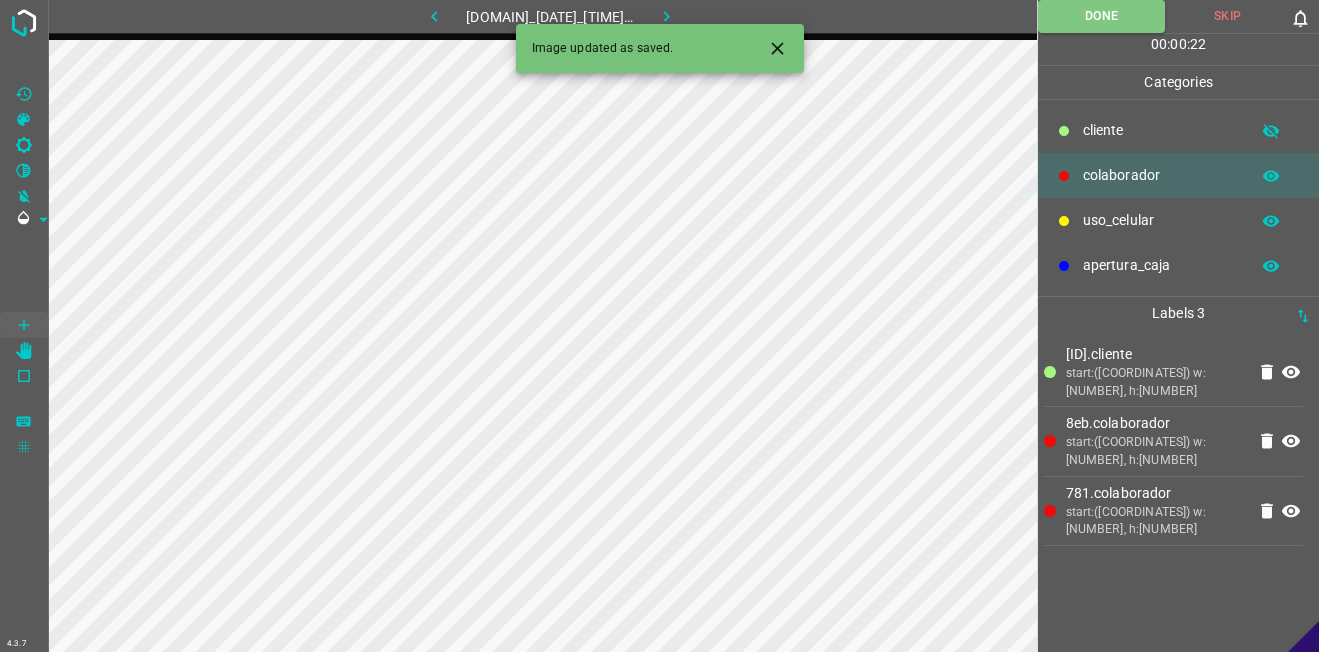 click at bounding box center (666, 16) 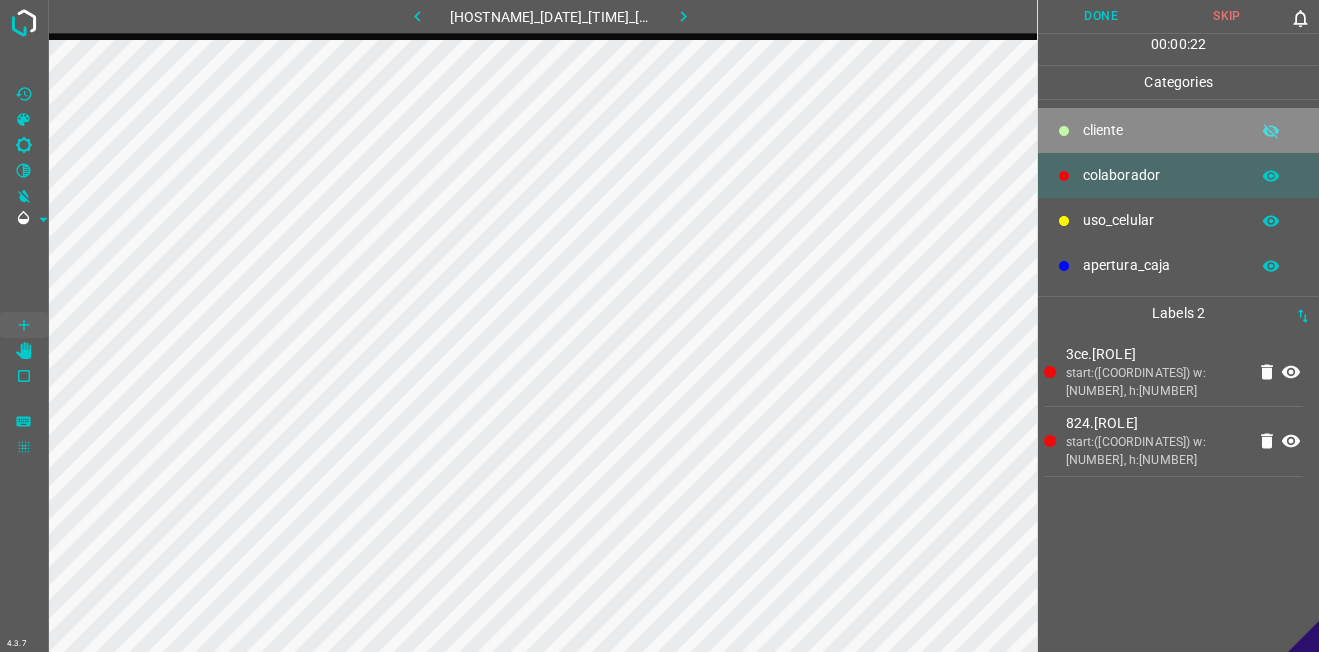 click on "​​cliente" at bounding box center [1178, 130] 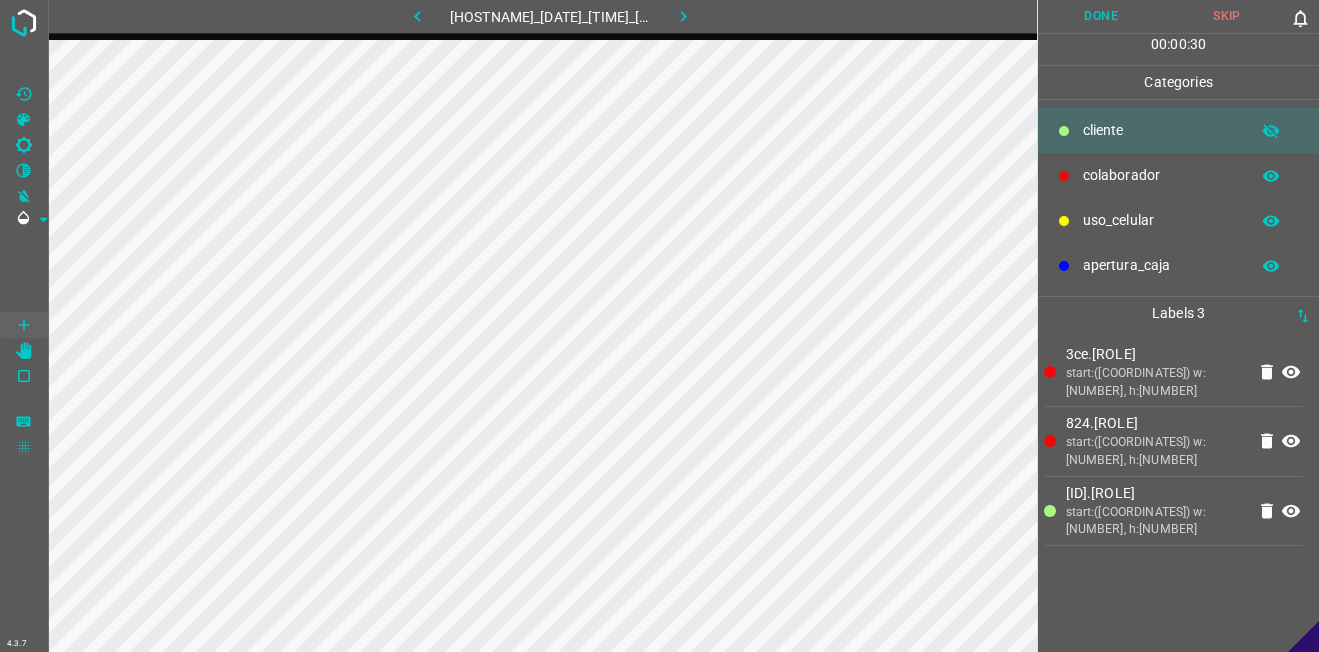click on "Done" at bounding box center (1101, 16) 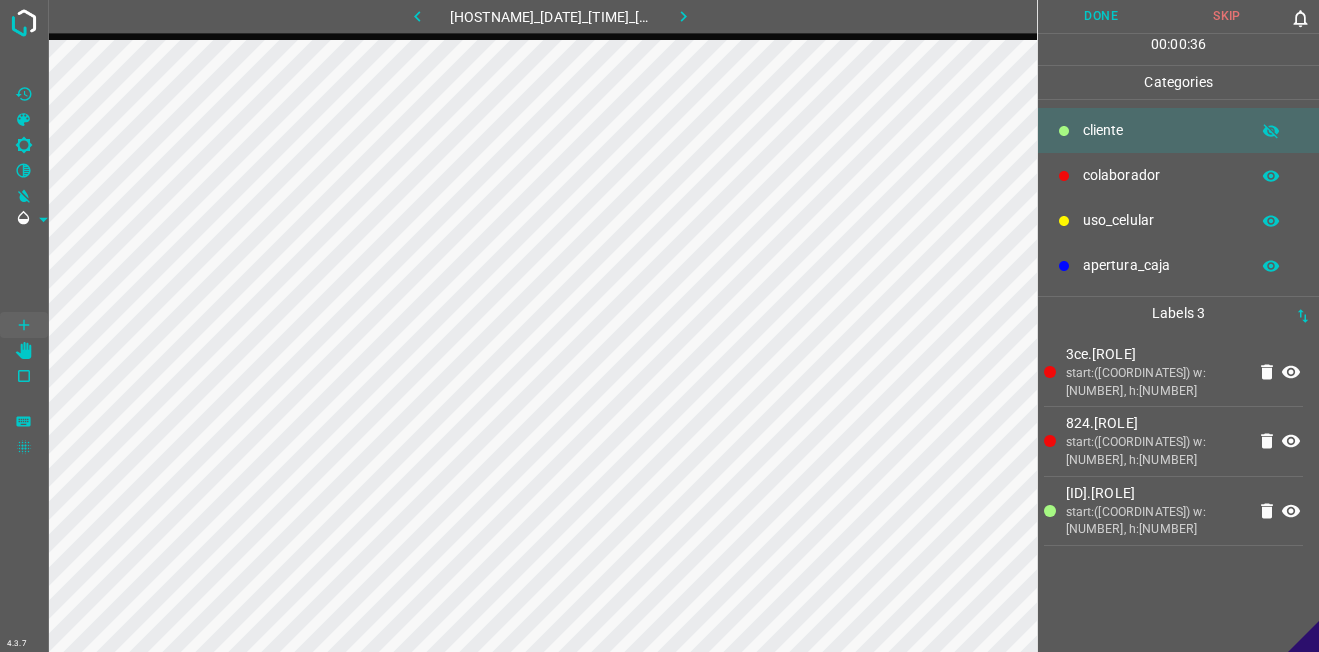 click on "Done" at bounding box center [1101, 16] 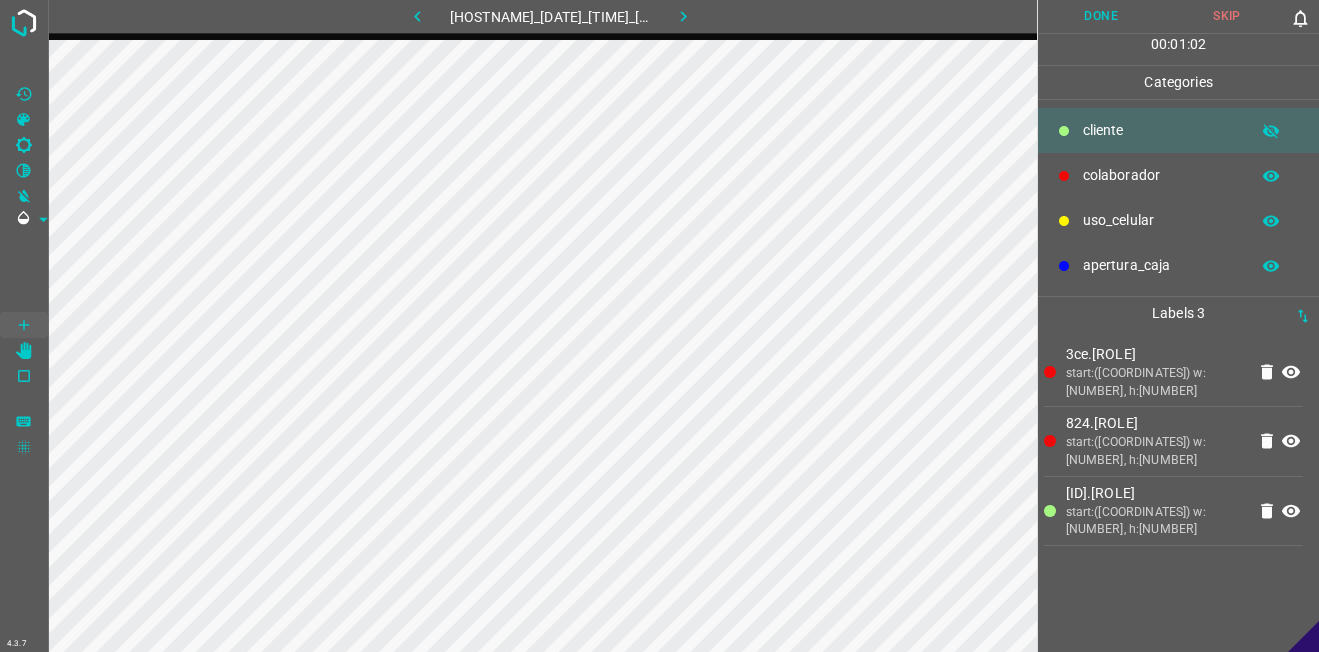 click on "Done" at bounding box center [1101, 16] 